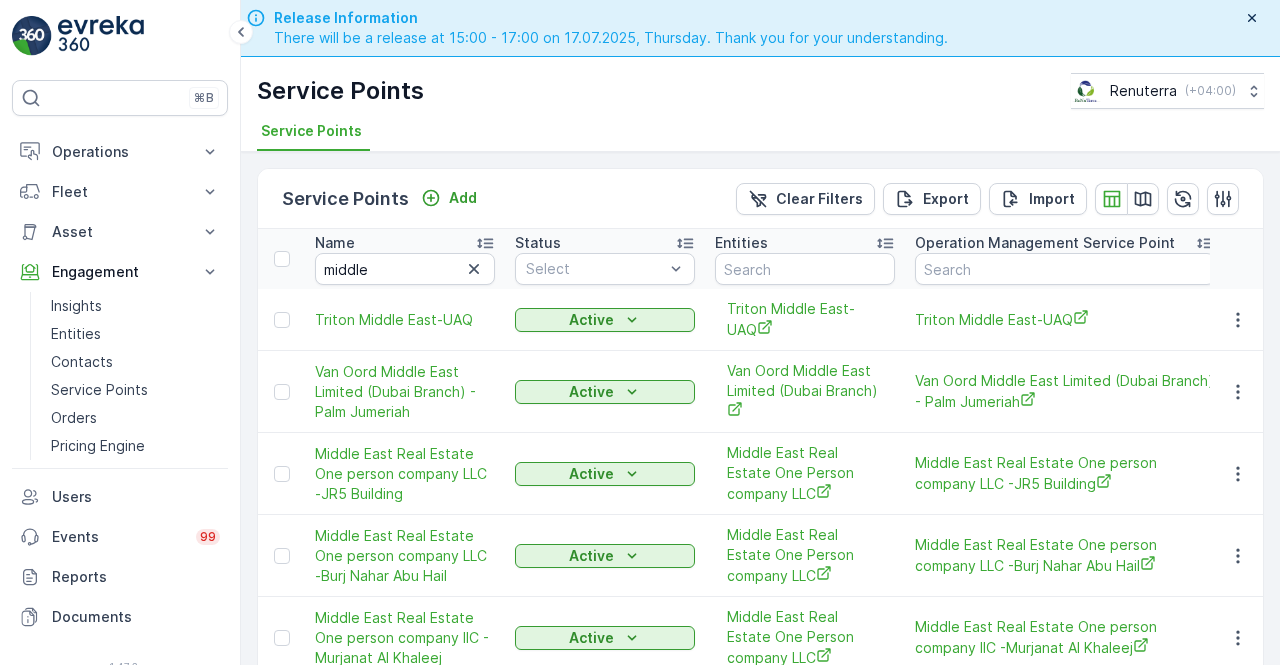 scroll, scrollTop: 0, scrollLeft: 0, axis: both 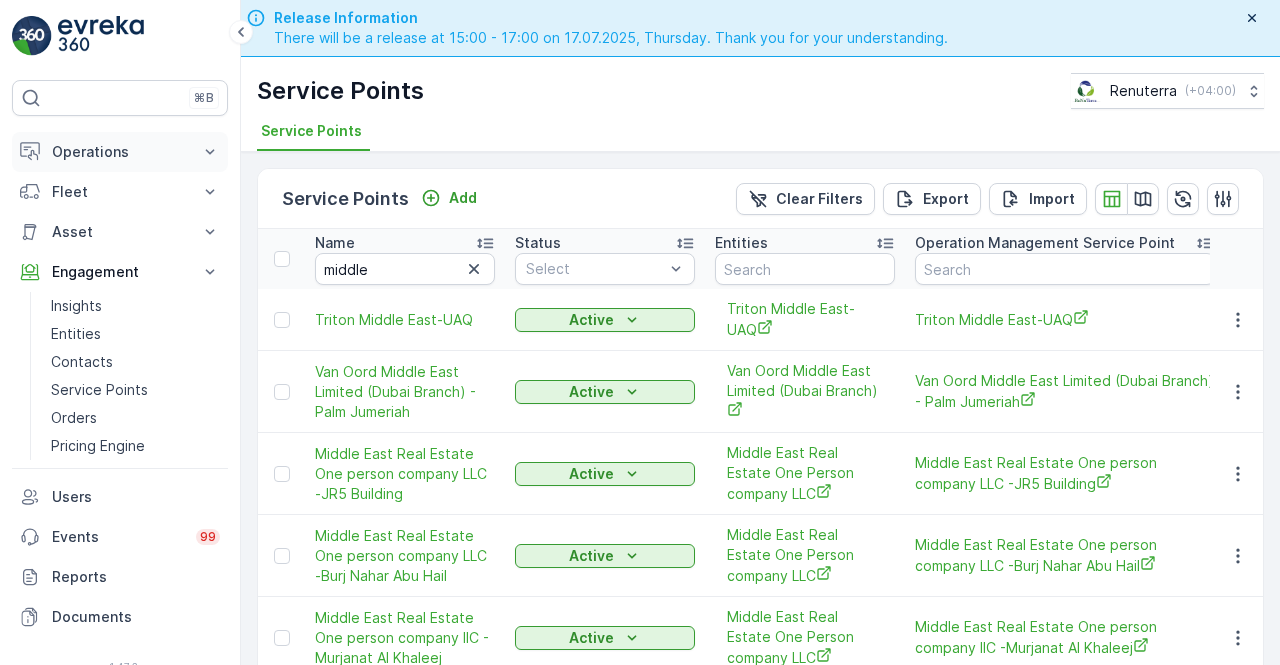 click on "Operations" at bounding box center (120, 152) 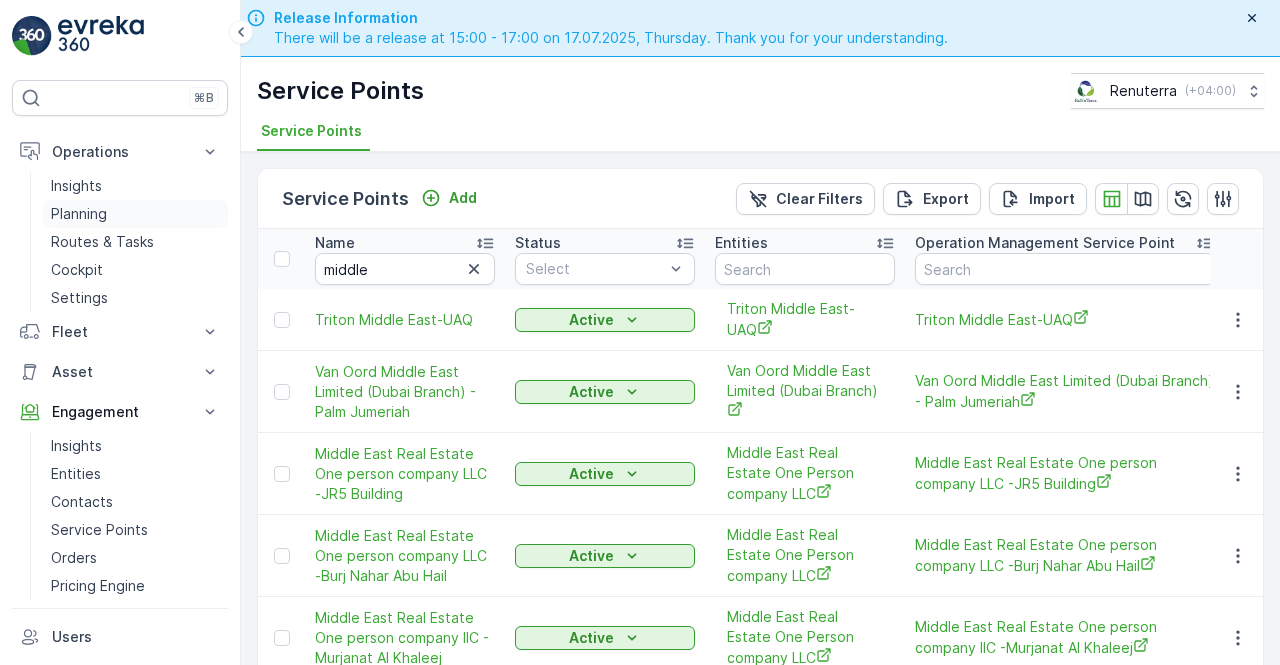 click on "Planning" at bounding box center (79, 214) 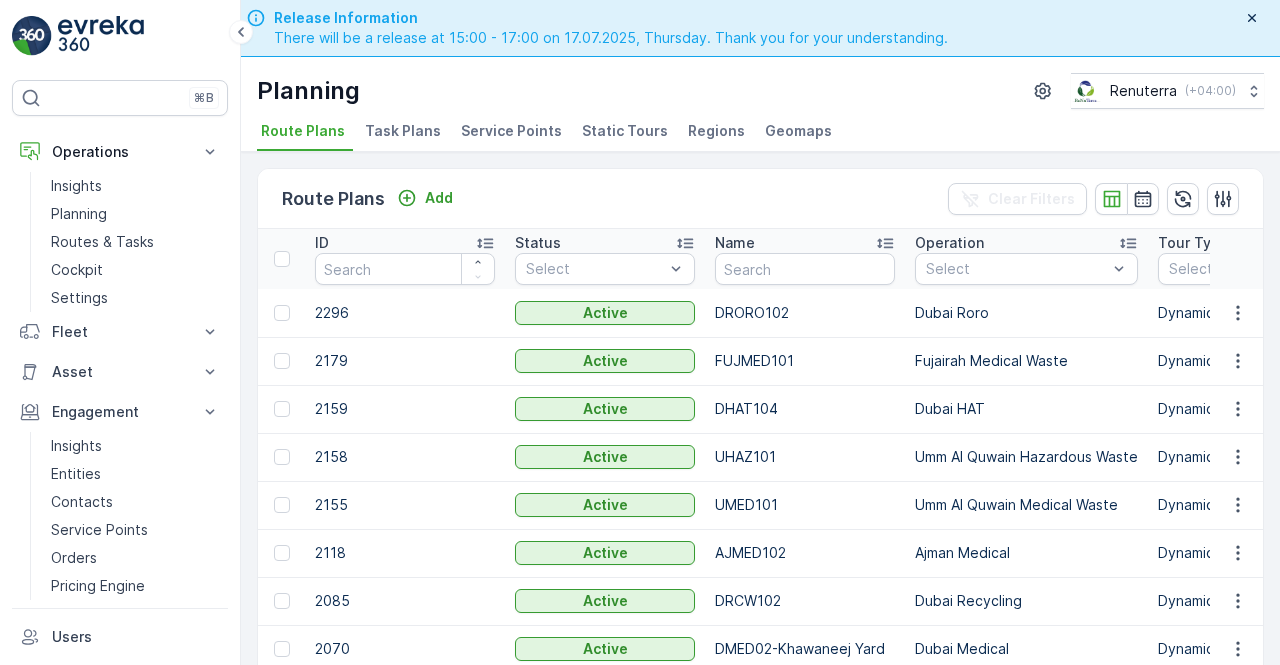 click on "Service Points" at bounding box center (511, 131) 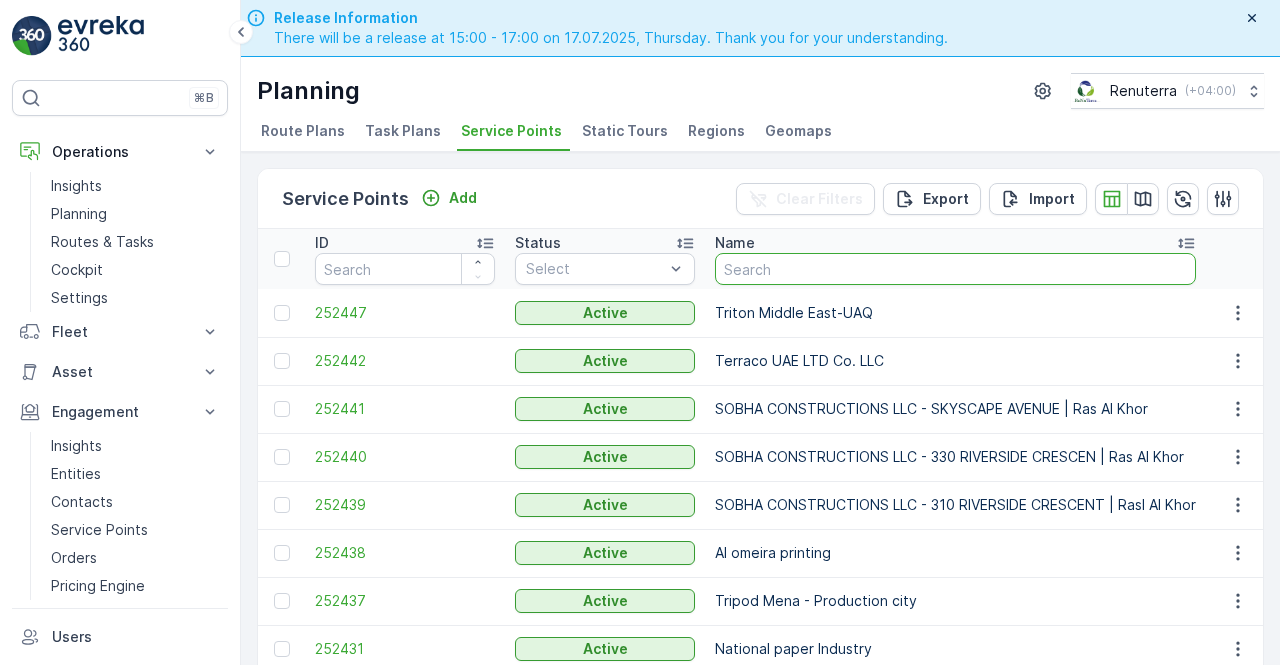 click at bounding box center [955, 269] 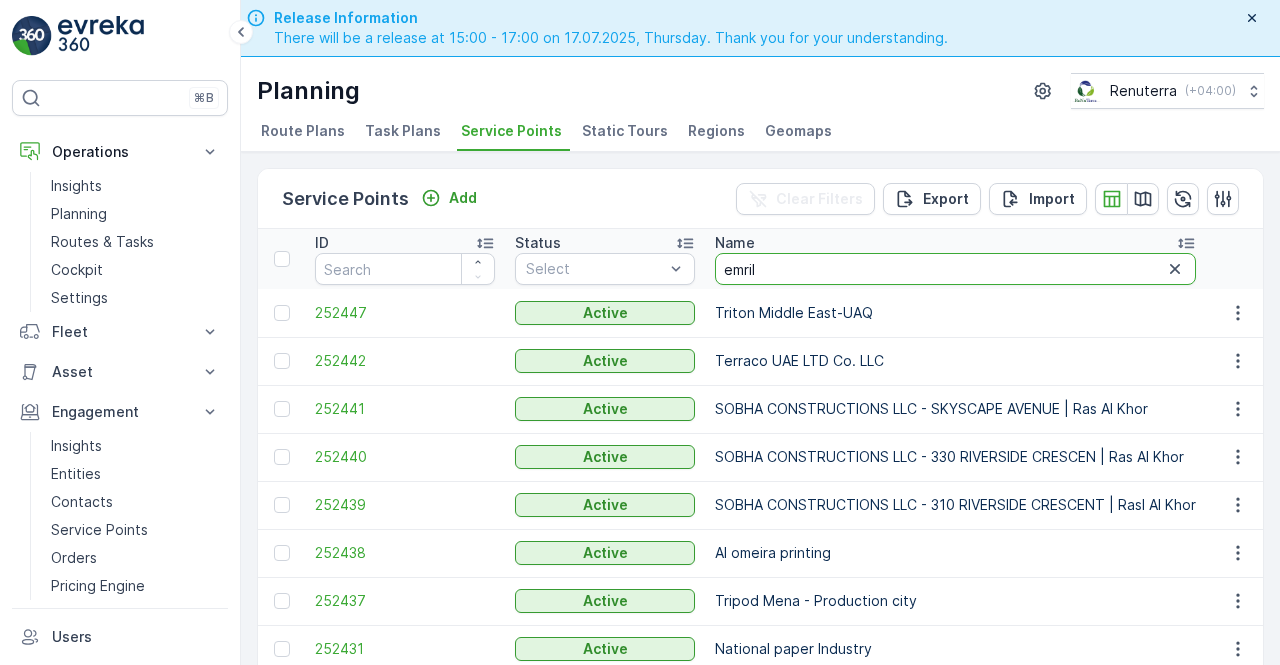 type on "emrill" 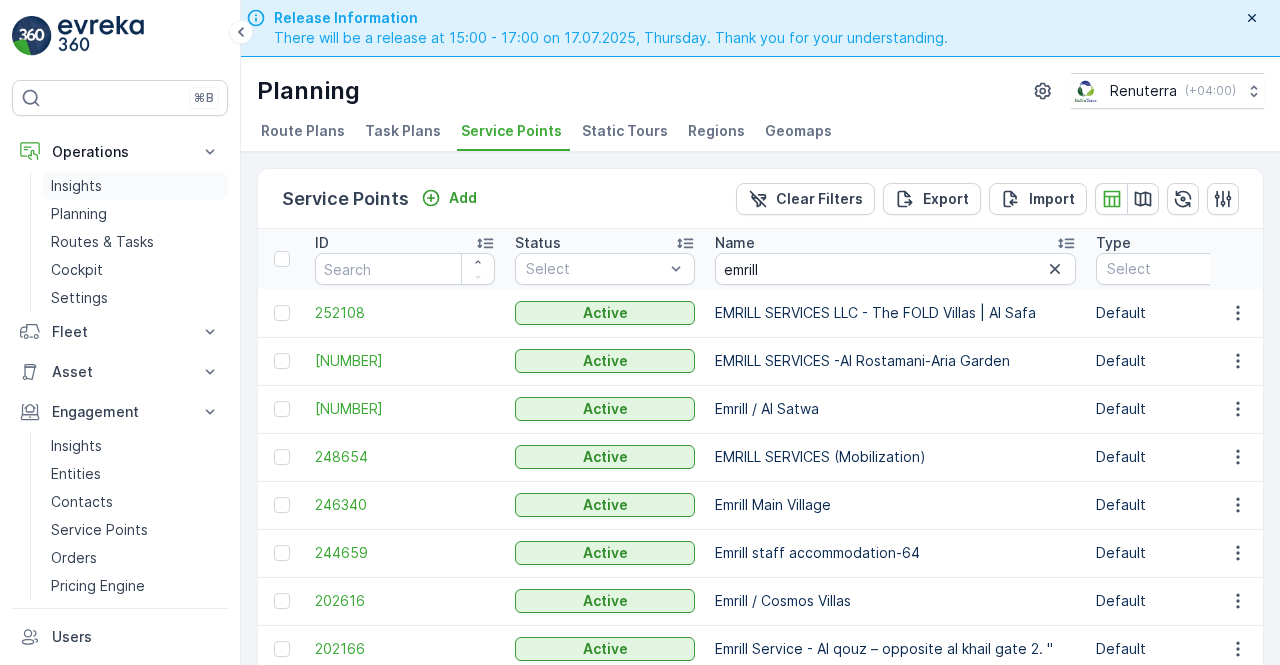 click on "Insights" at bounding box center [76, 186] 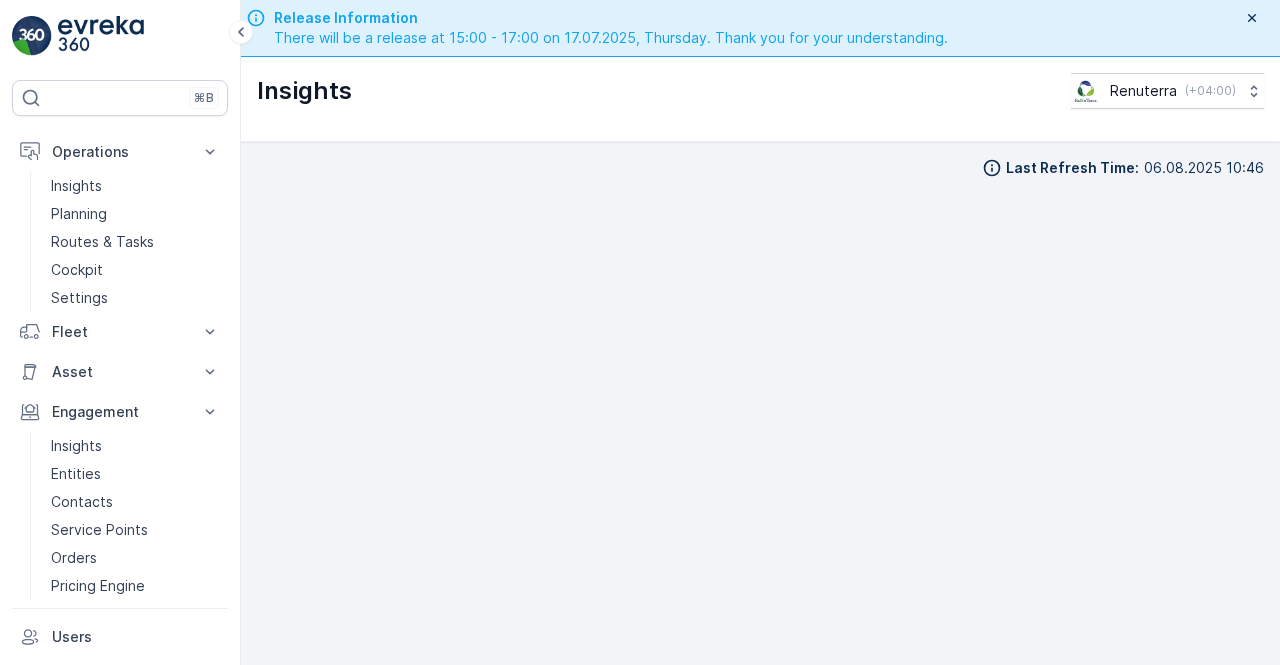 scroll, scrollTop: 14, scrollLeft: 0, axis: vertical 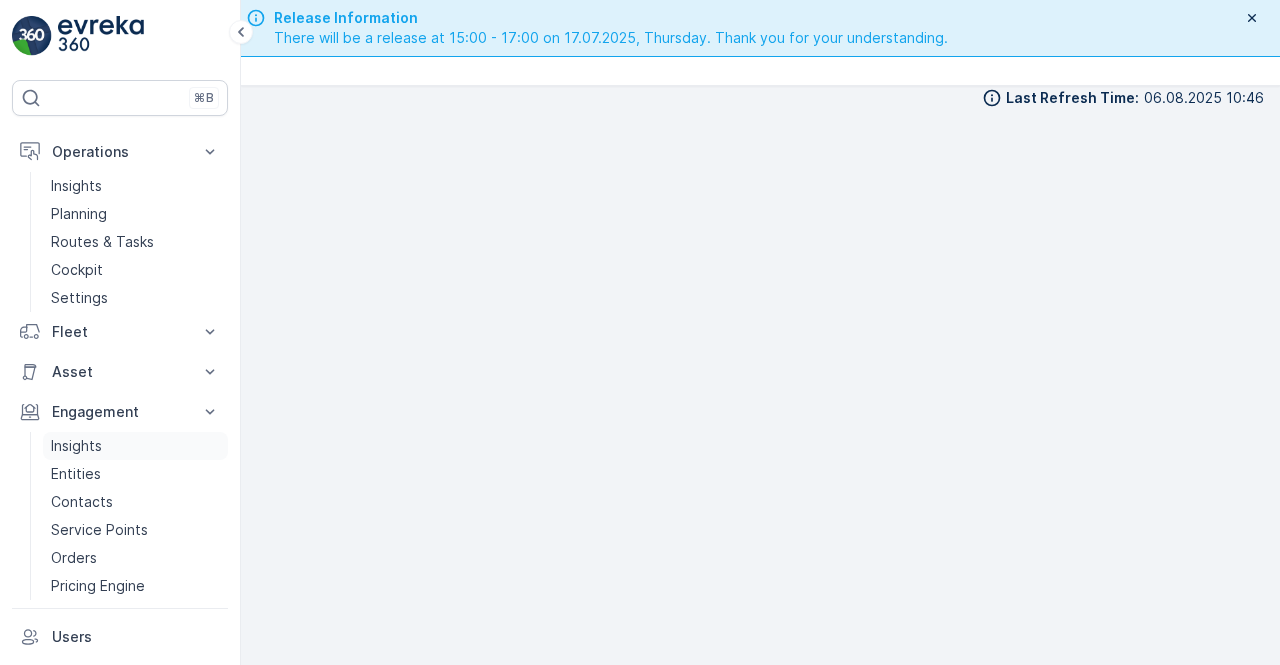 click on "Insights" at bounding box center (135, 446) 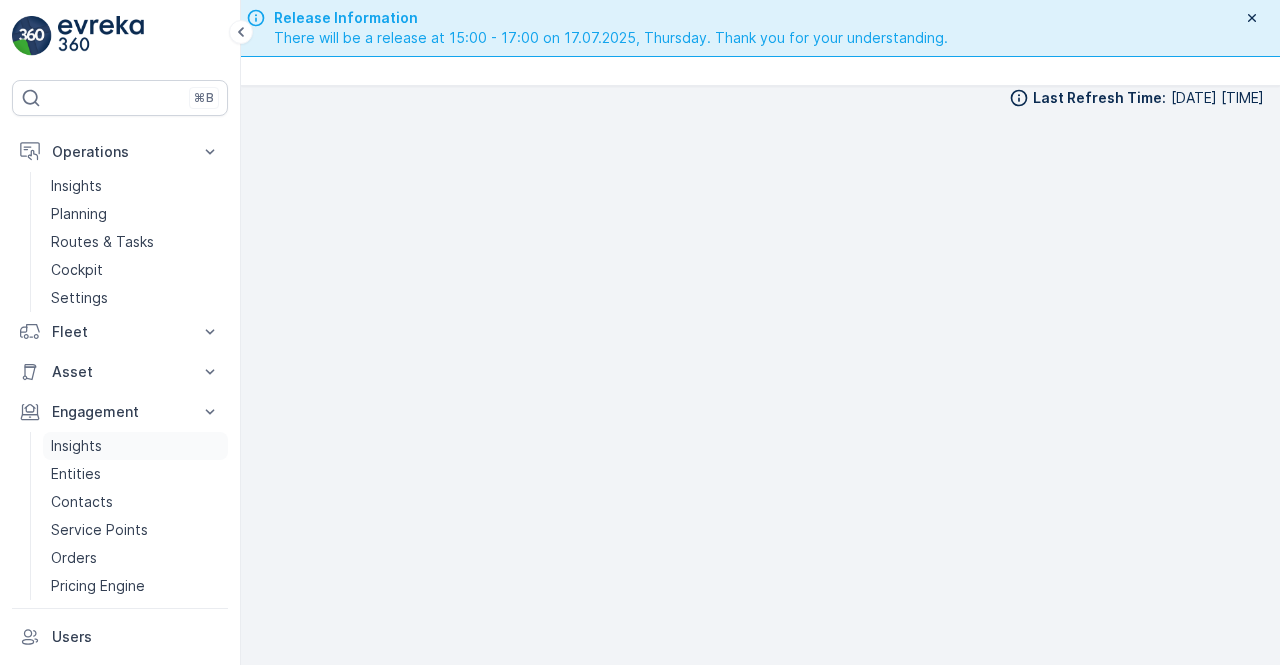 click on "Insights" at bounding box center [76, 446] 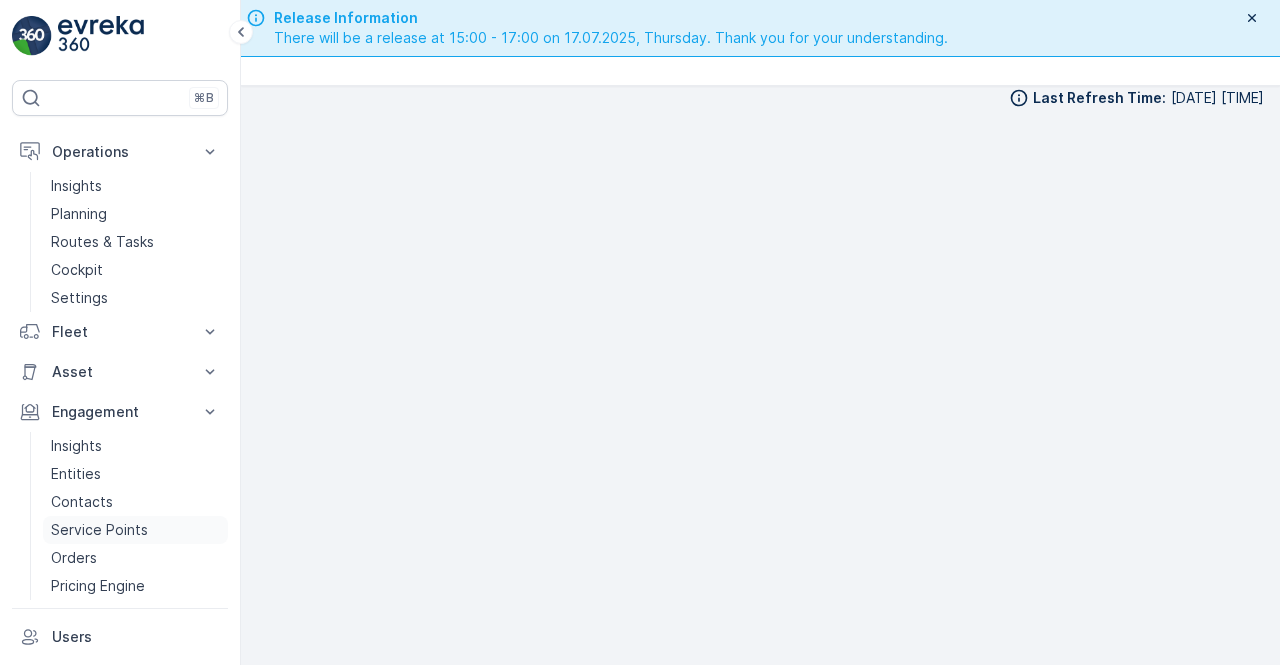 click on "Service Points" at bounding box center (99, 530) 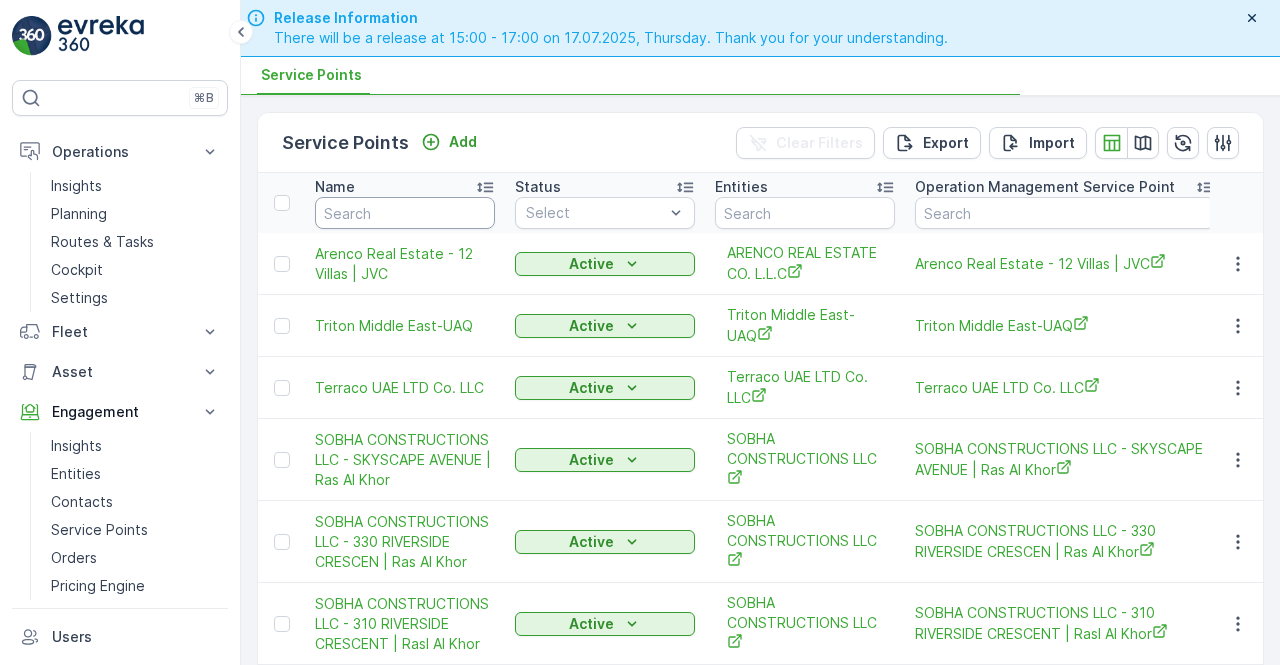 click at bounding box center (405, 213) 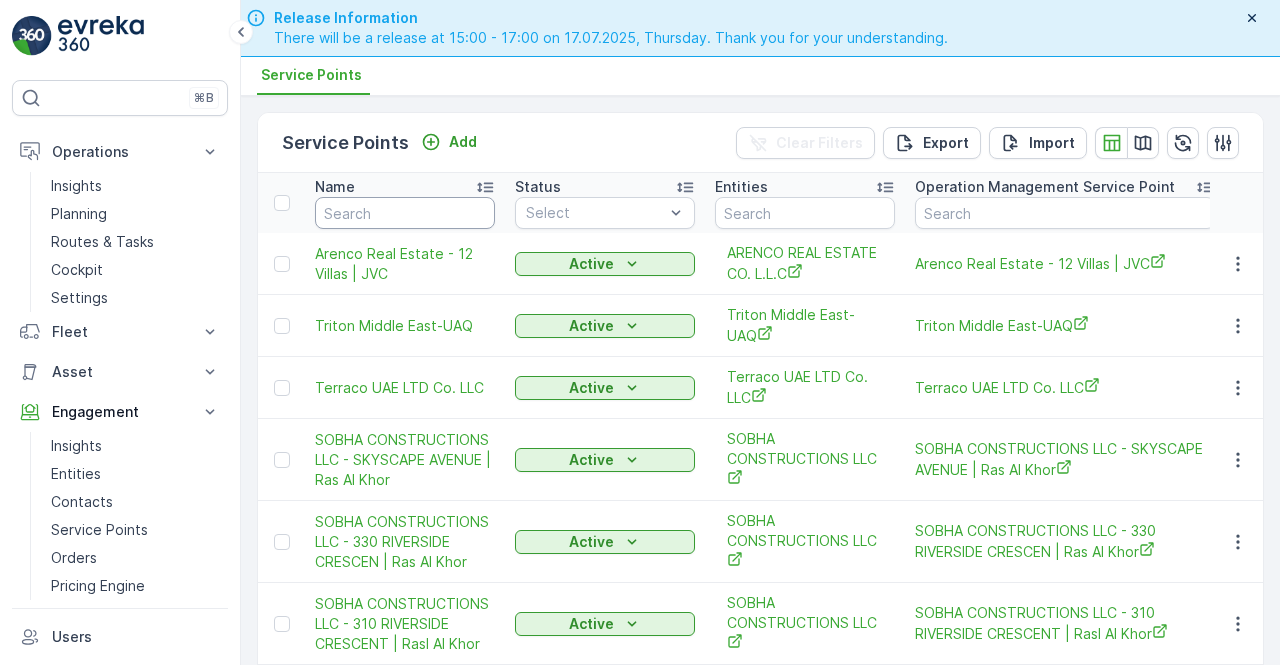 click at bounding box center [405, 213] 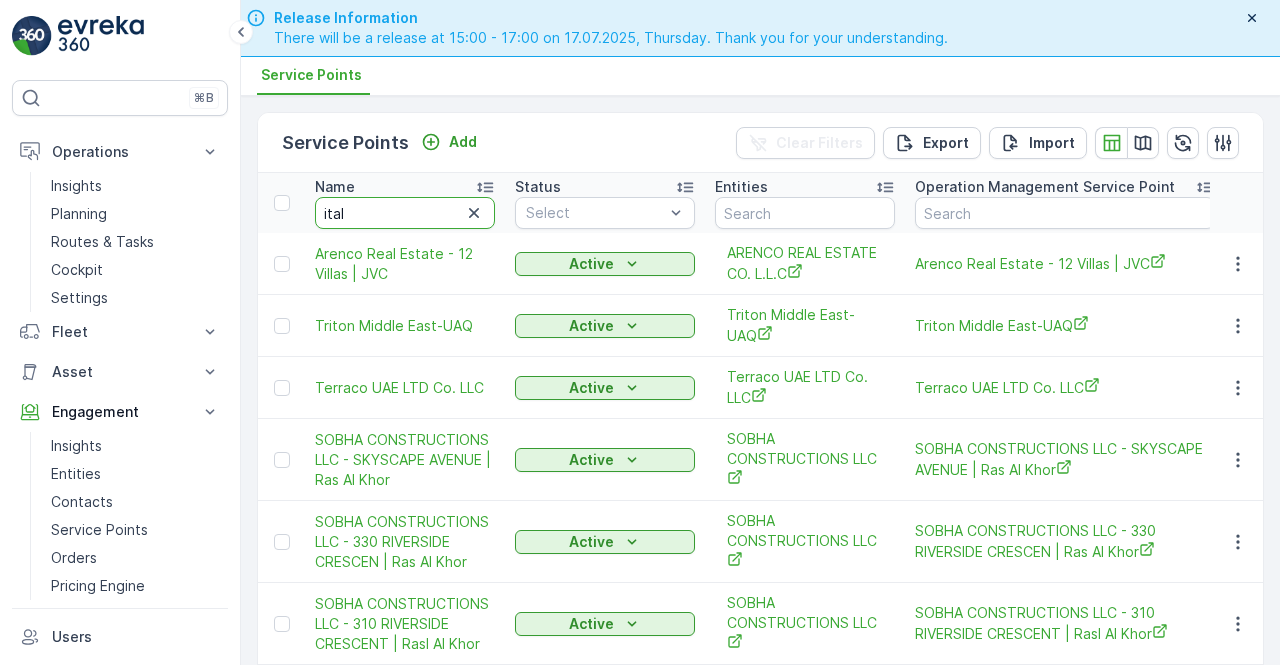 type on "itali" 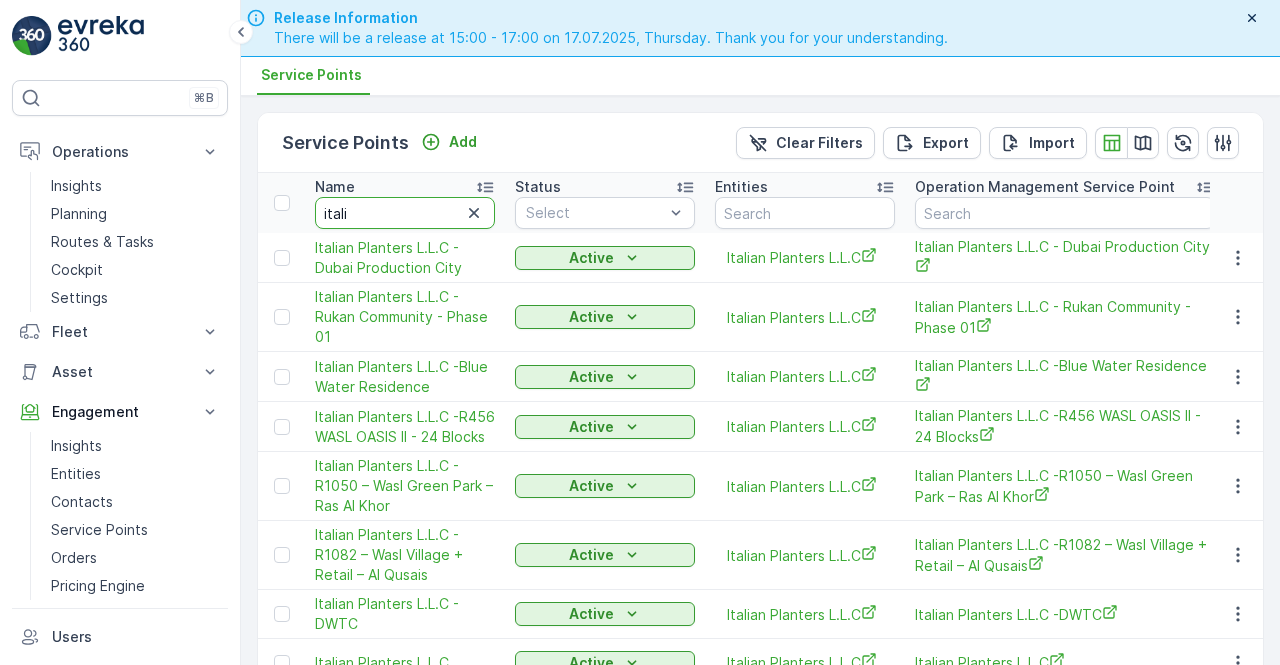 click on "itali" at bounding box center (405, 213) 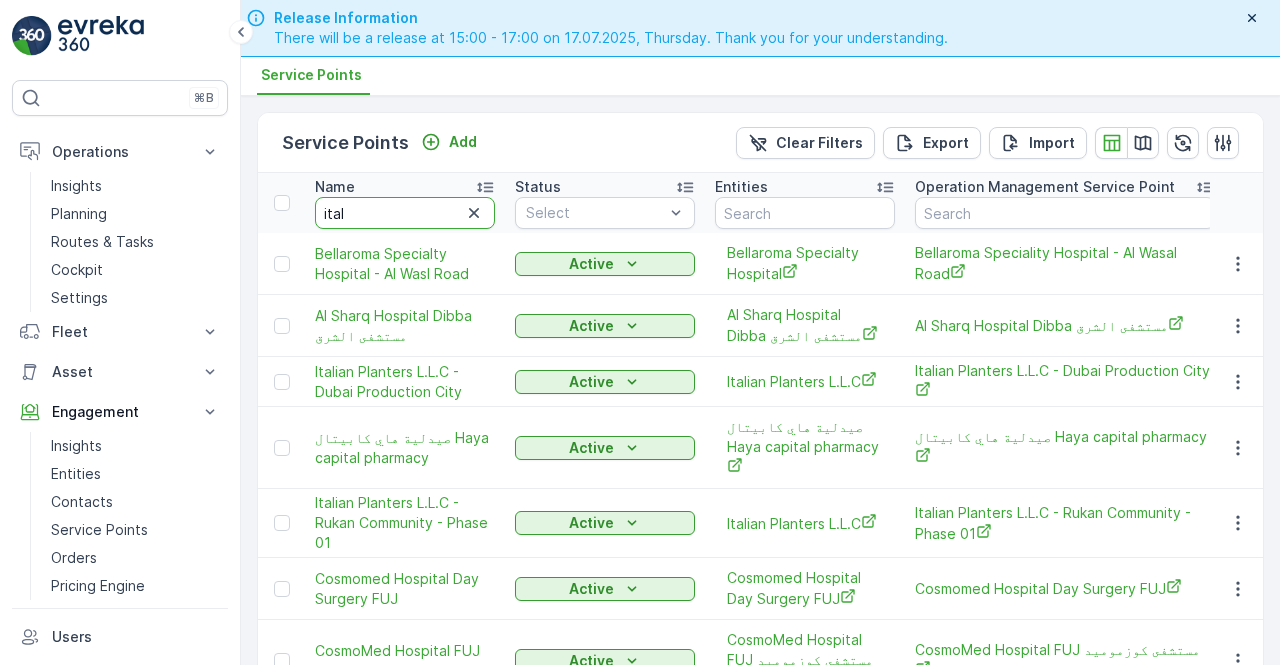 click on "ital" at bounding box center [405, 213] 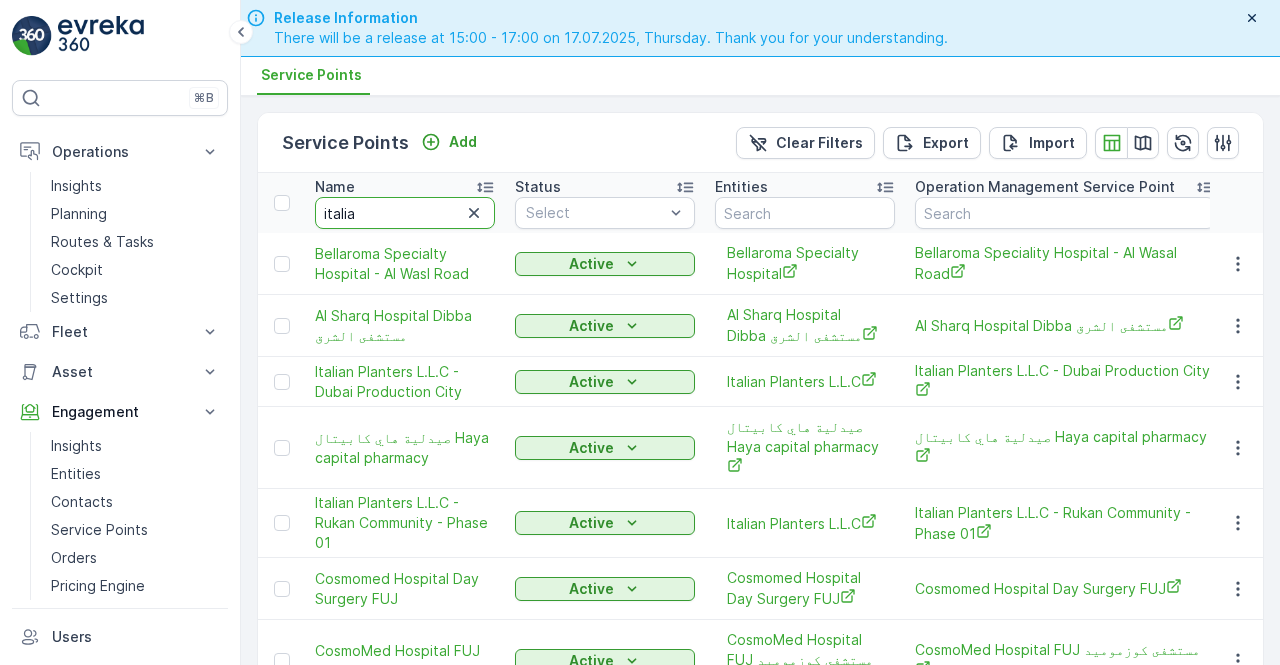 type on "italian" 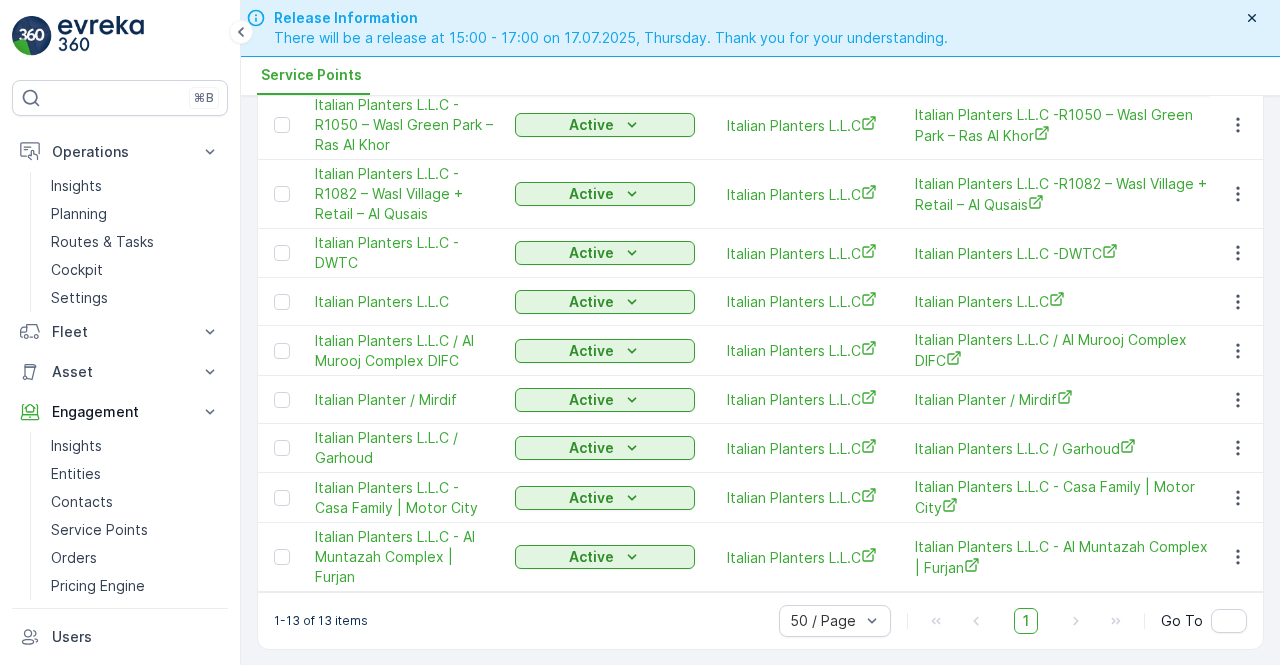 scroll, scrollTop: 285, scrollLeft: 0, axis: vertical 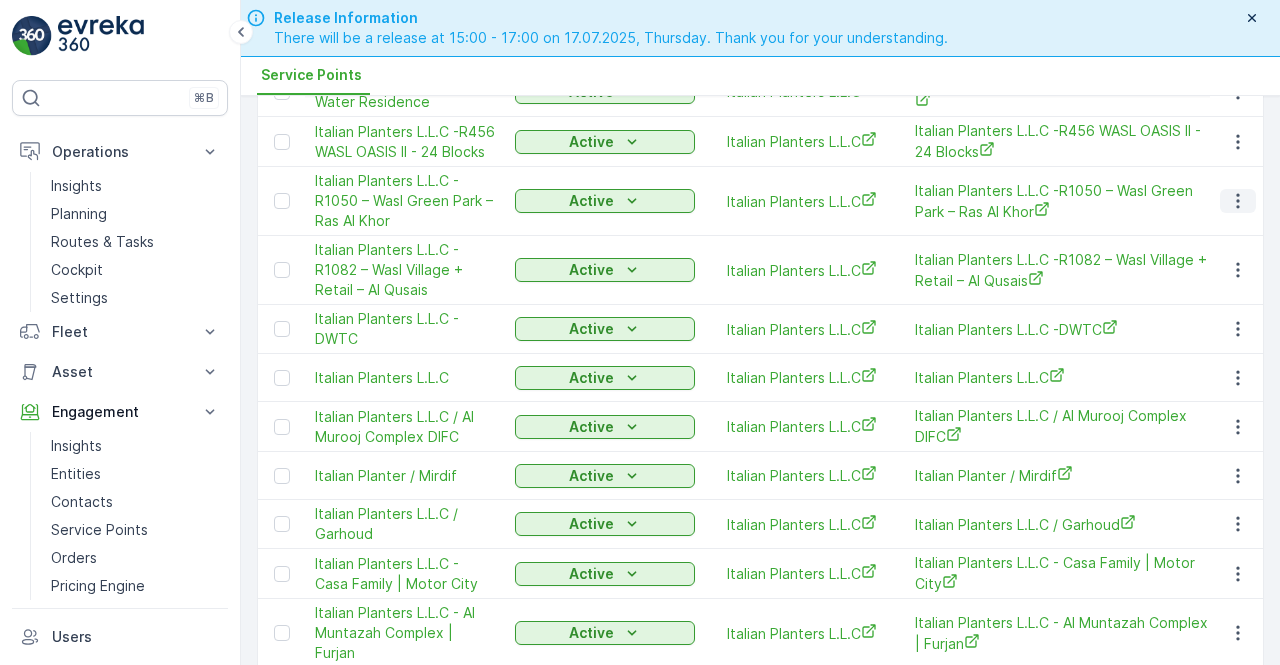 click 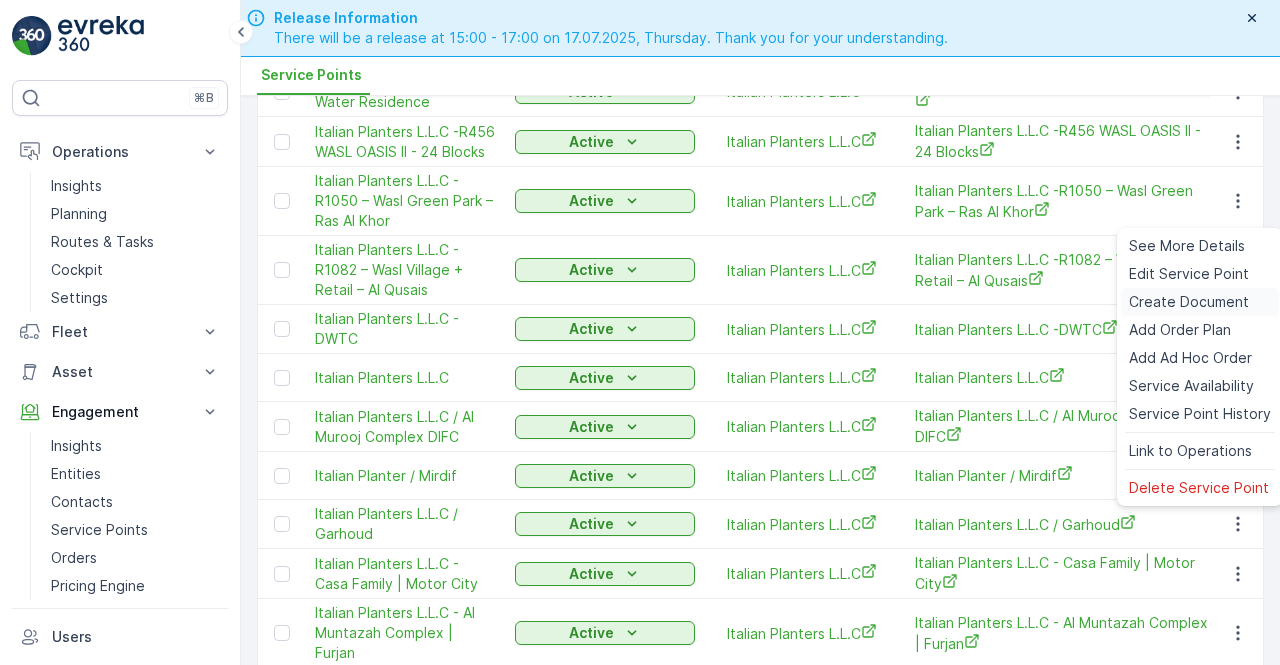 click on "Create Document" at bounding box center [1189, 302] 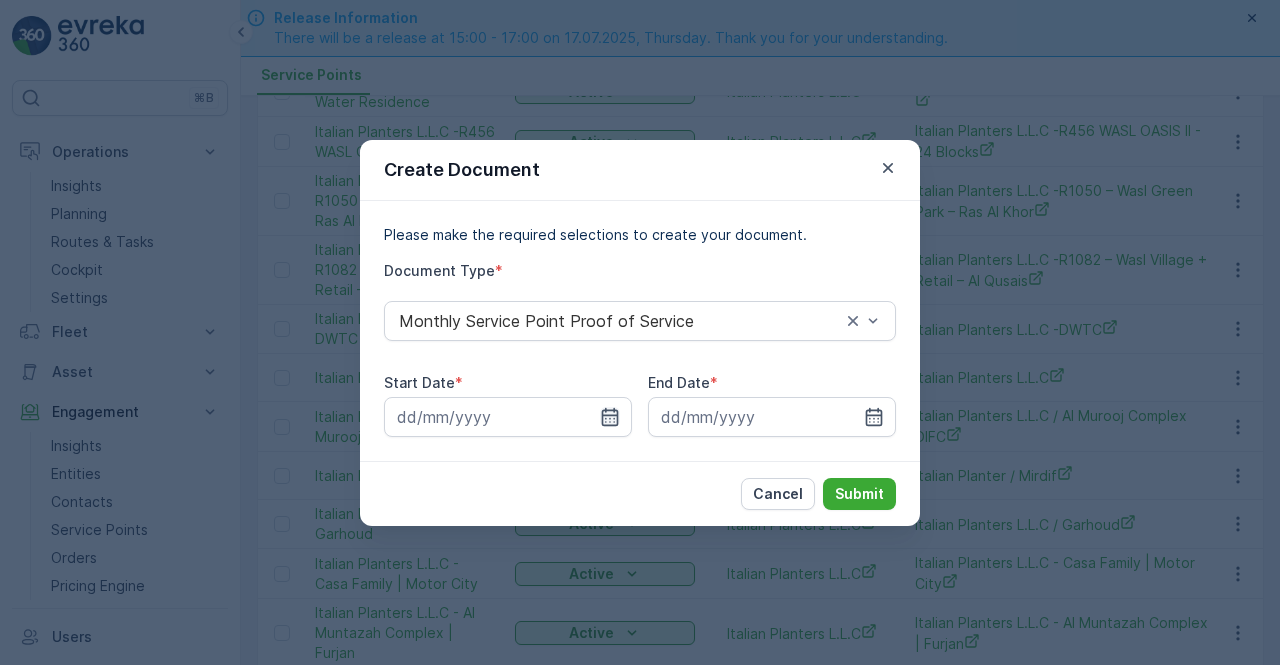 click 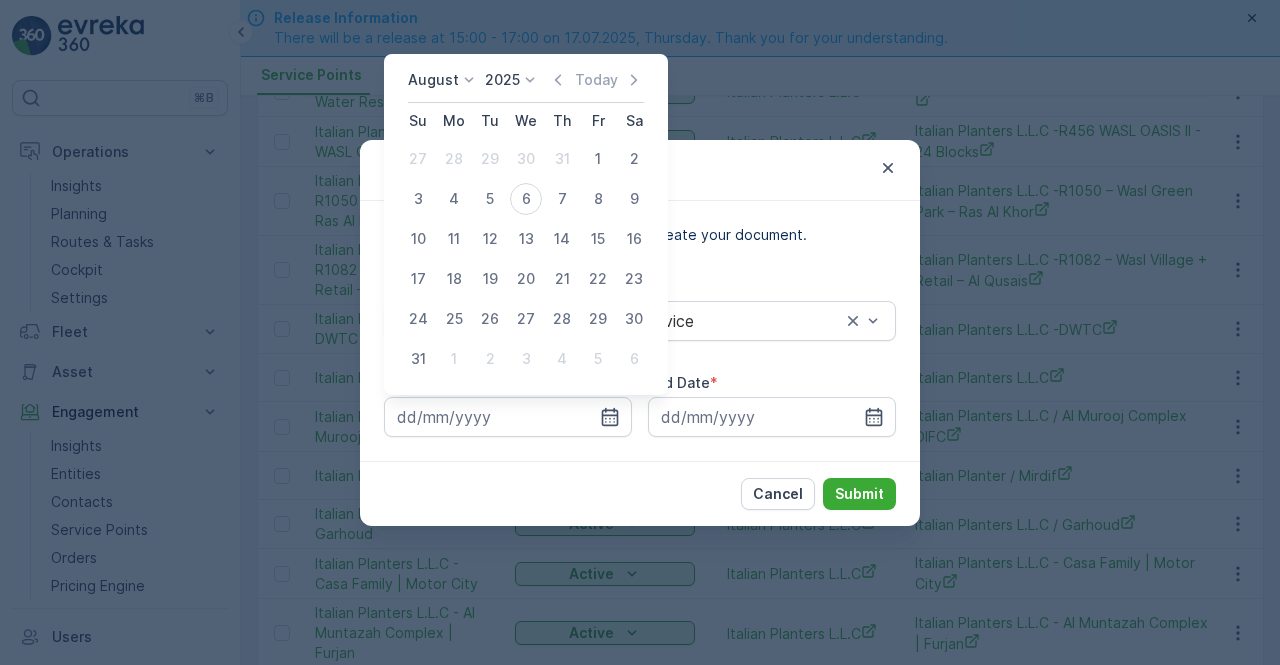 click on "August 2025 Today" at bounding box center (526, 86) 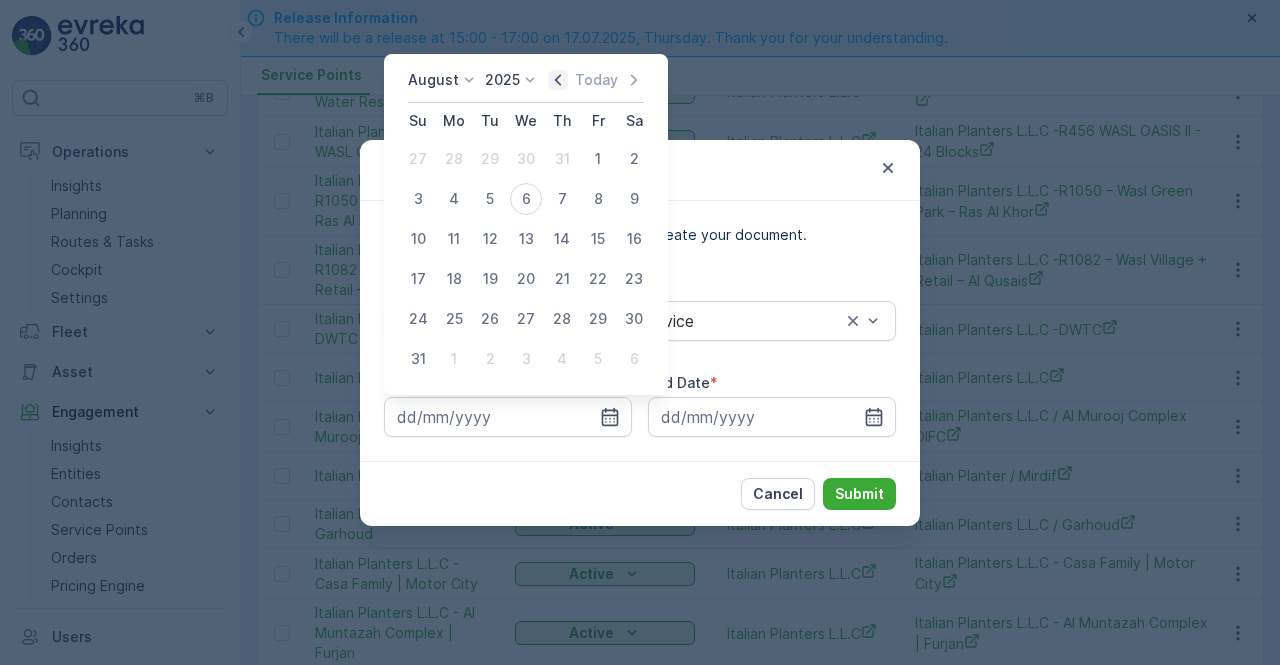 click 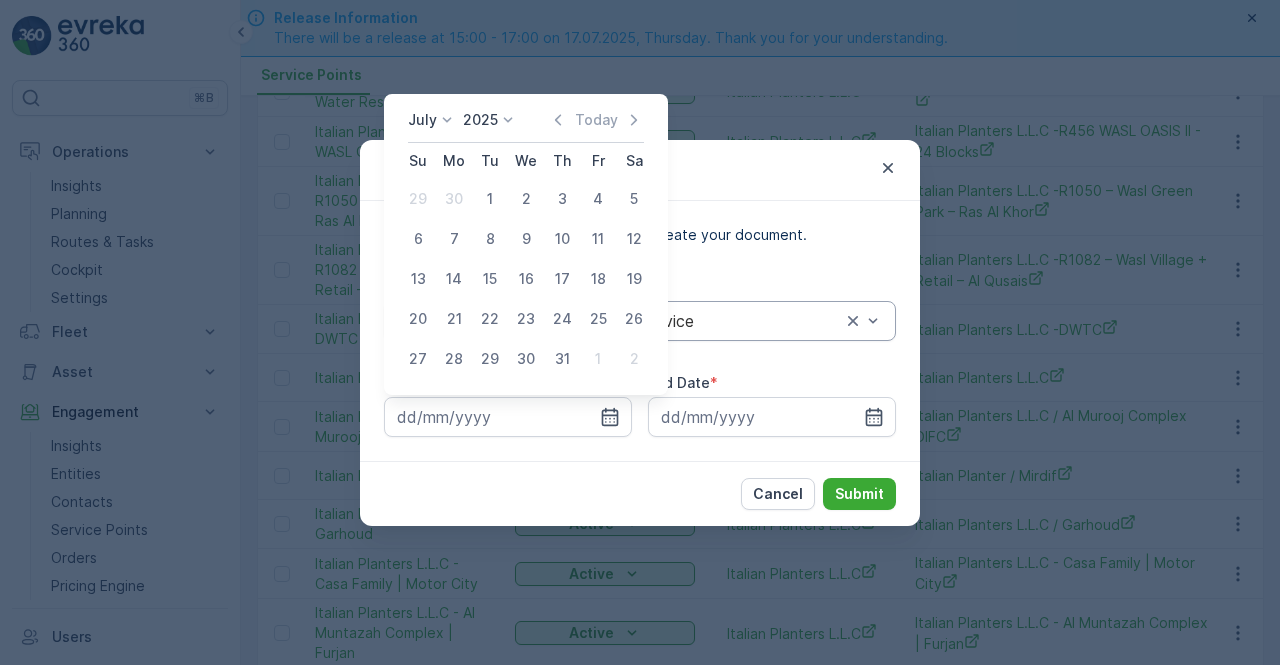 drag, startPoint x: 491, startPoint y: 203, endPoint x: 680, endPoint y: 302, distance: 213.35886 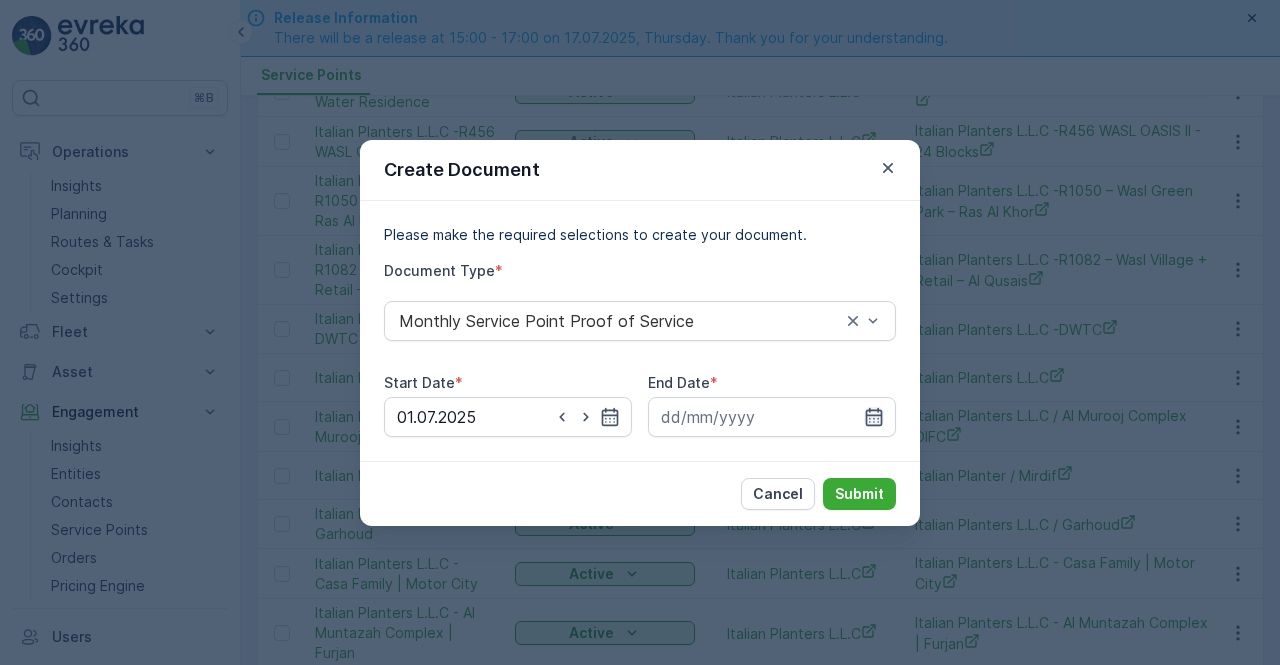 click 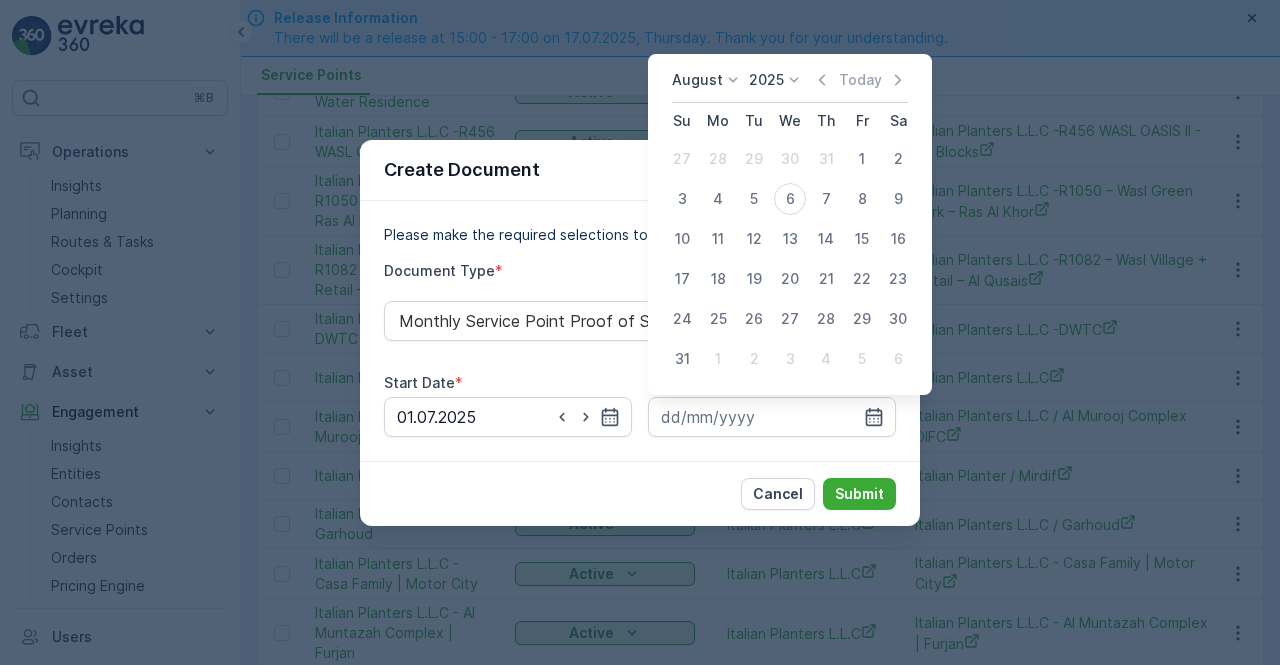 click 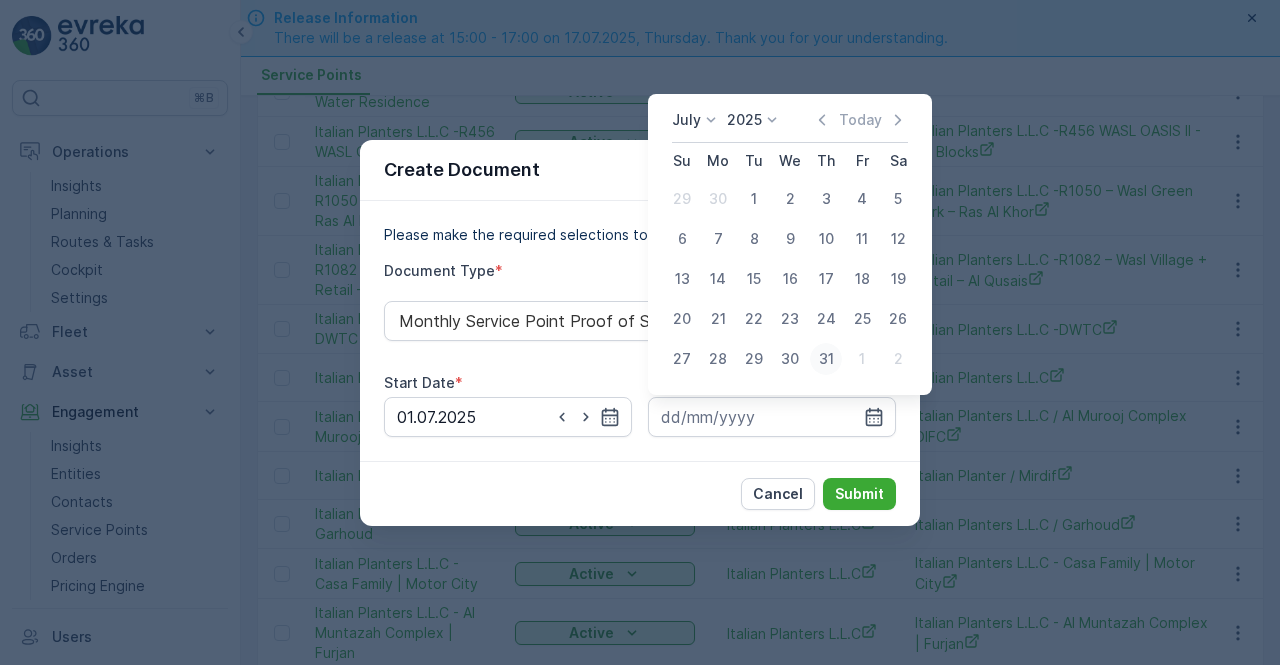 click on "31" at bounding box center [826, 359] 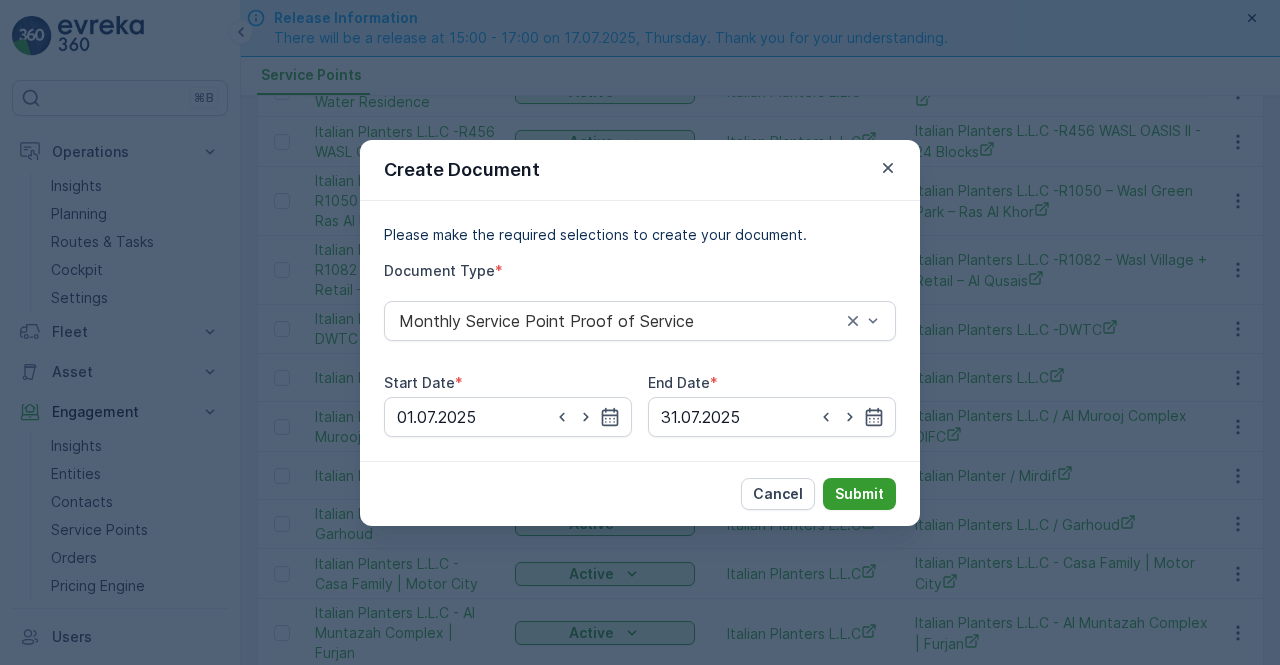 click on "Submit" at bounding box center (859, 494) 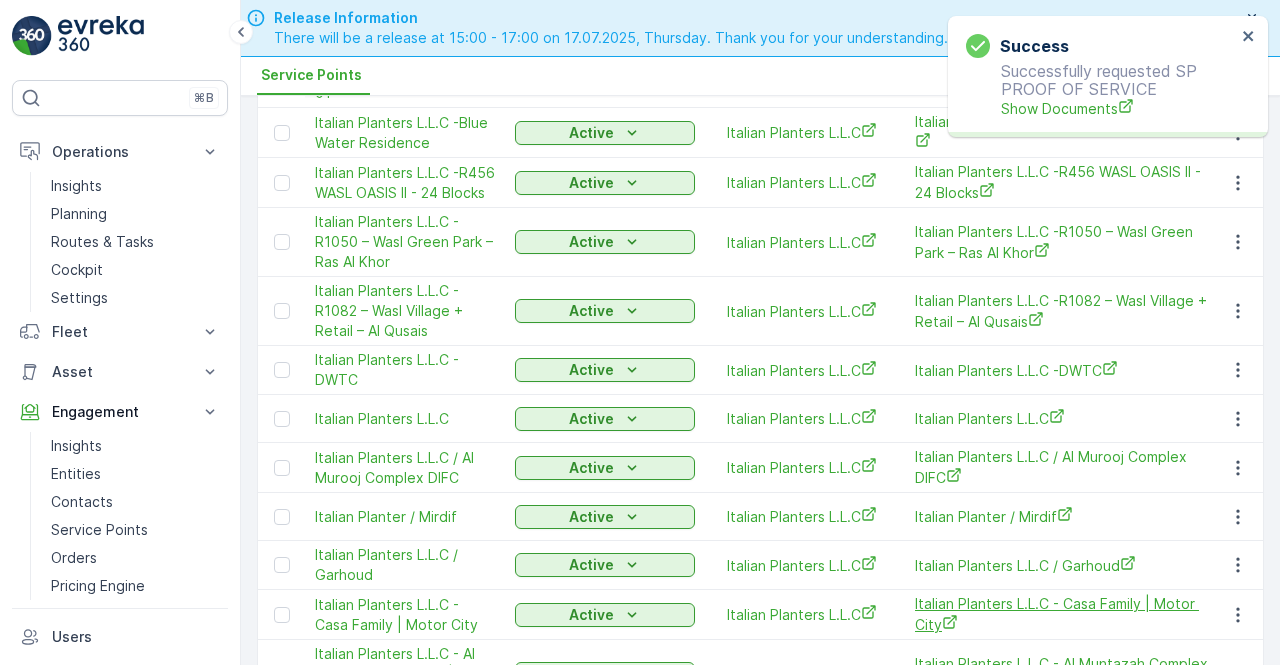 scroll, scrollTop: 185, scrollLeft: 0, axis: vertical 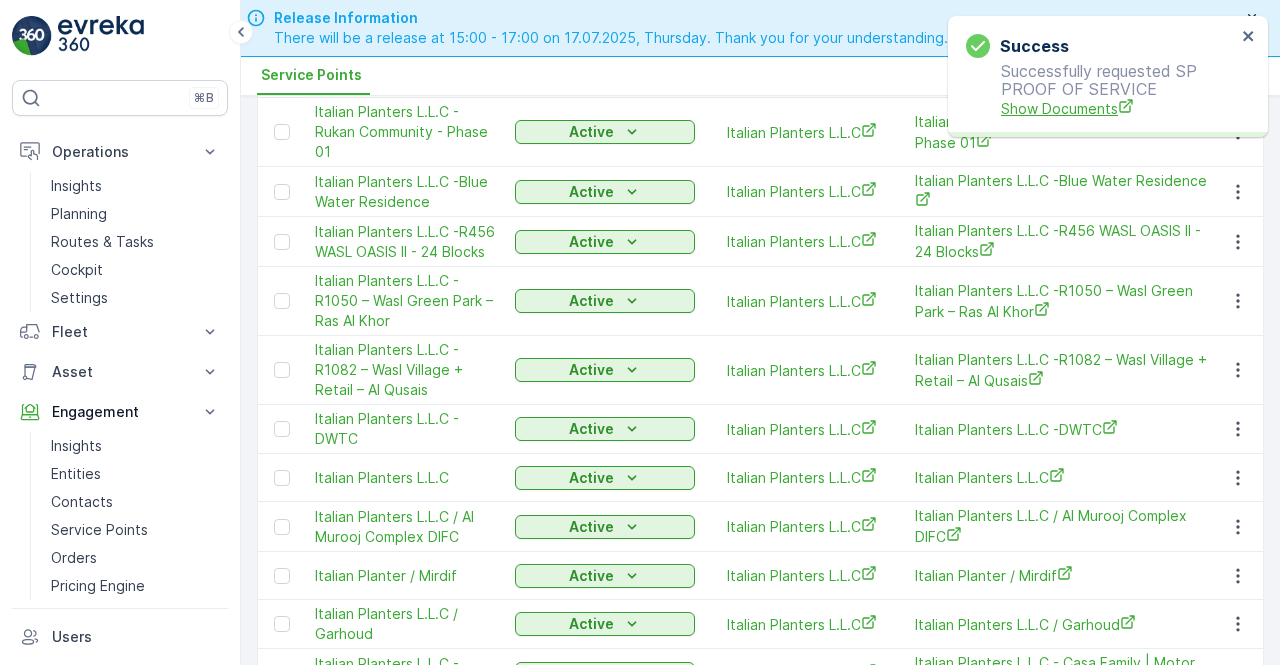 click on "Show Documents" at bounding box center [1118, 108] 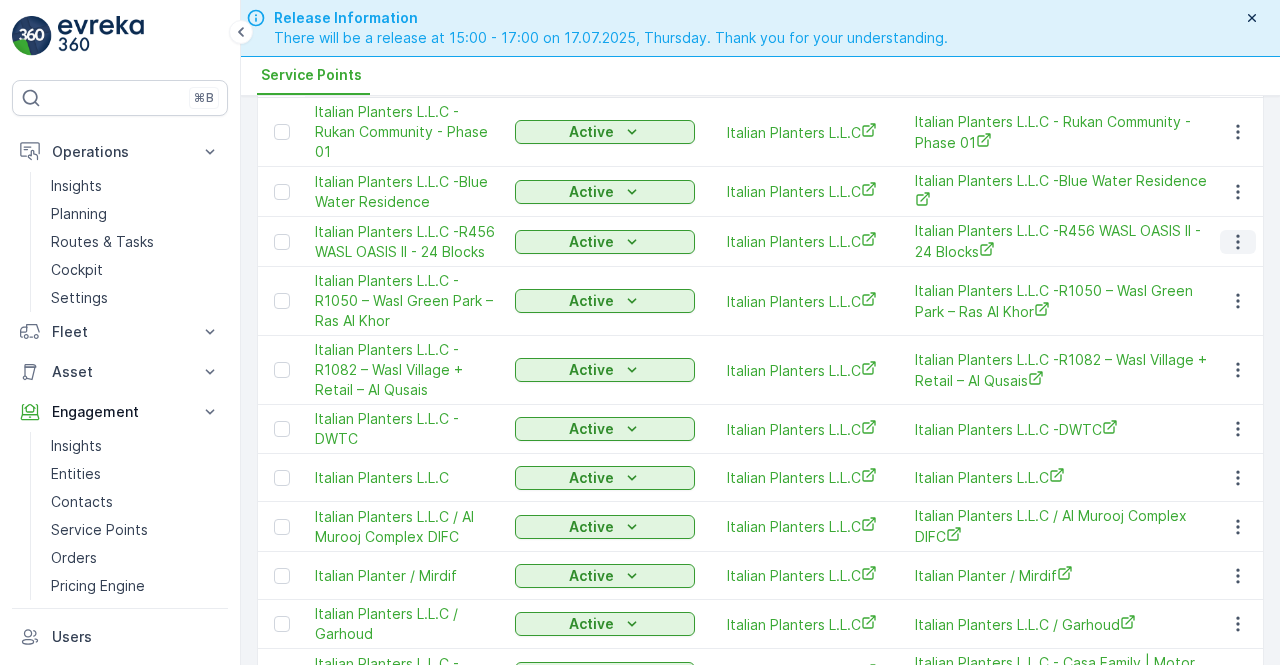 click 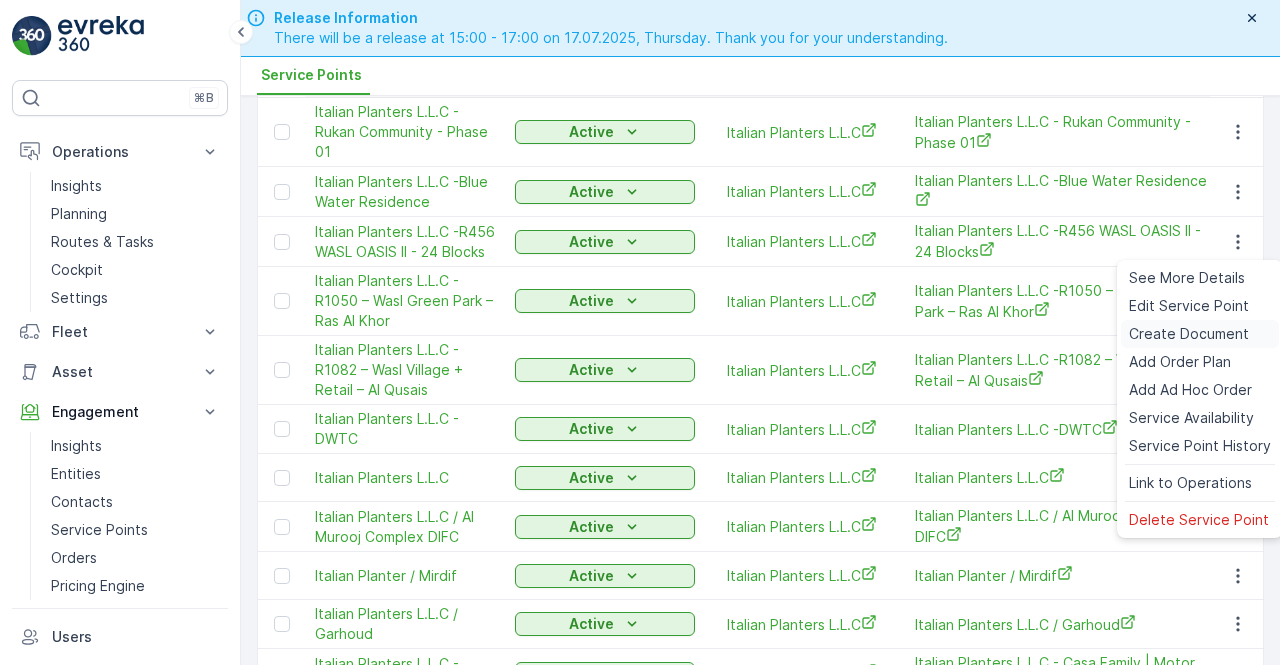 click on "Create Document" at bounding box center [1189, 334] 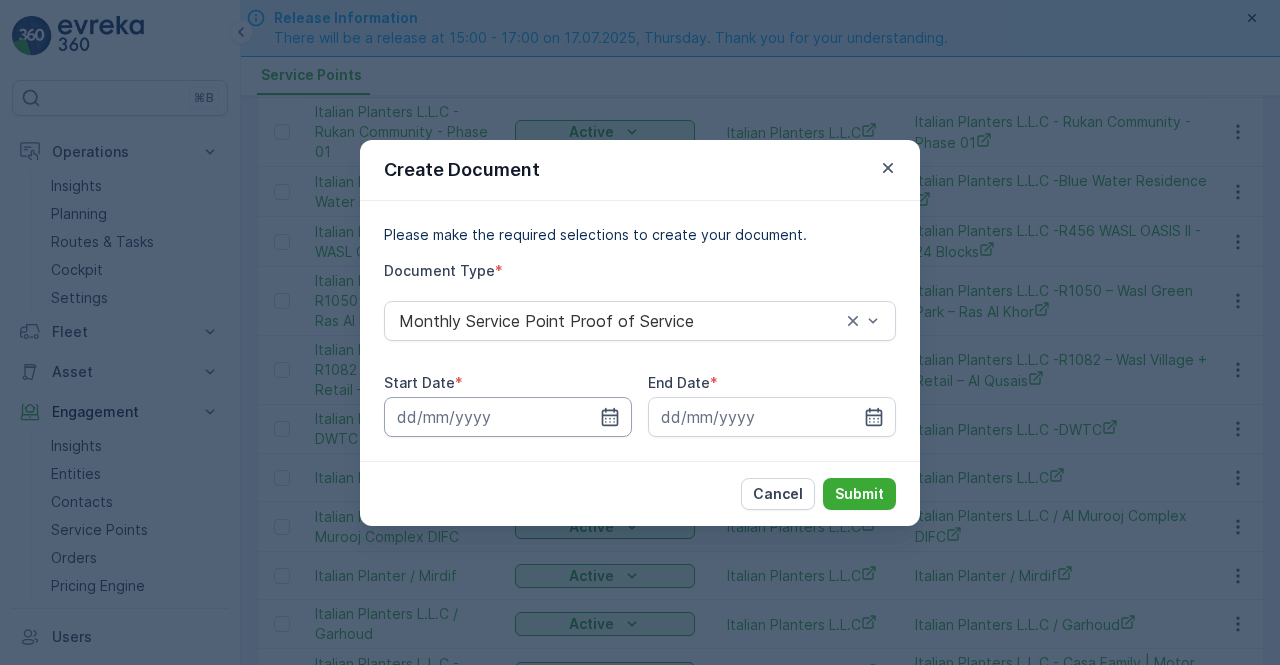 click at bounding box center (508, 417) 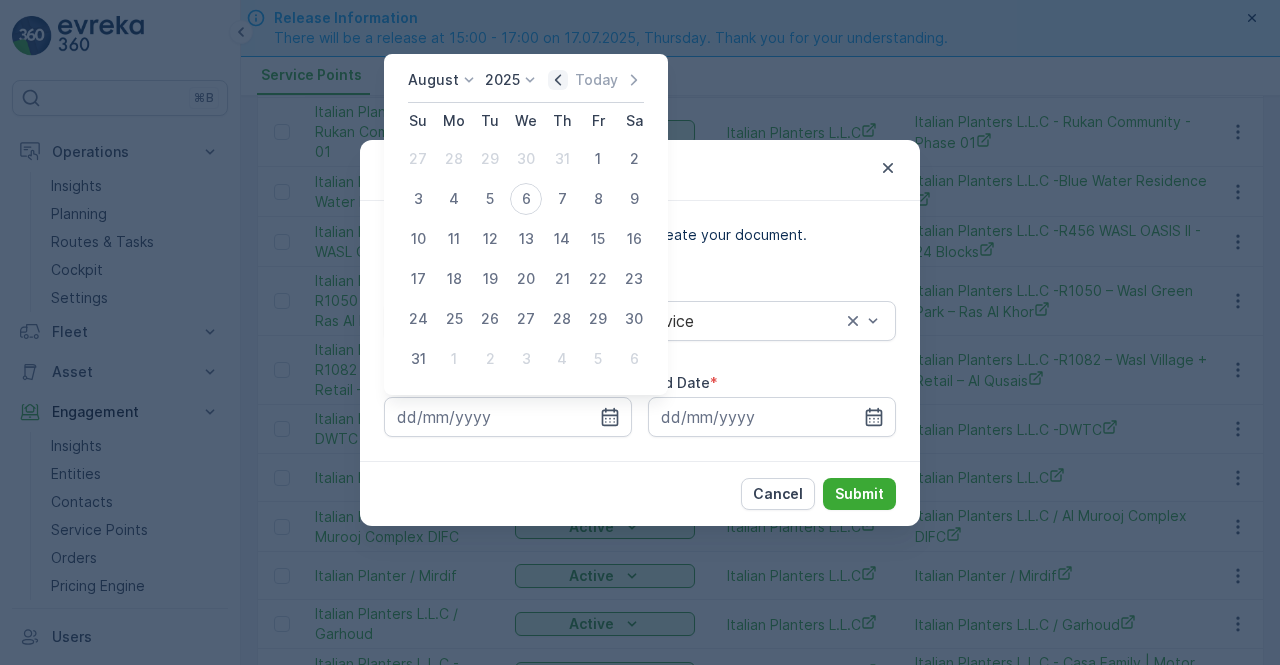 click 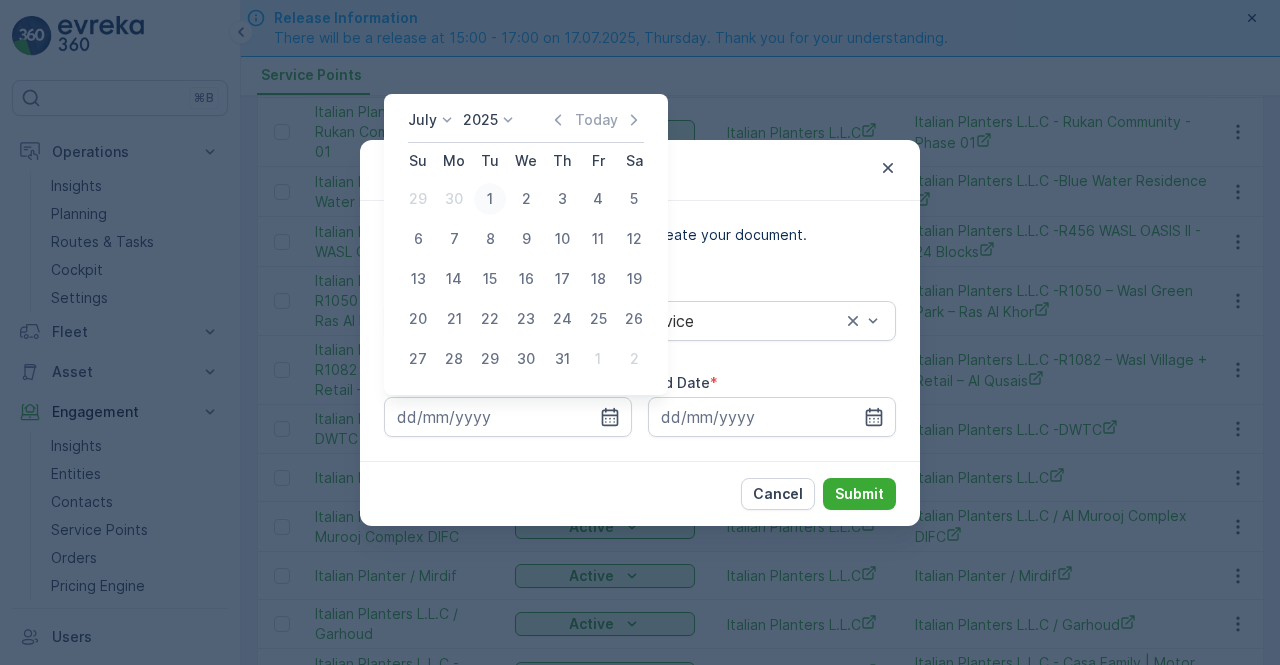 click on "1" at bounding box center [490, 199] 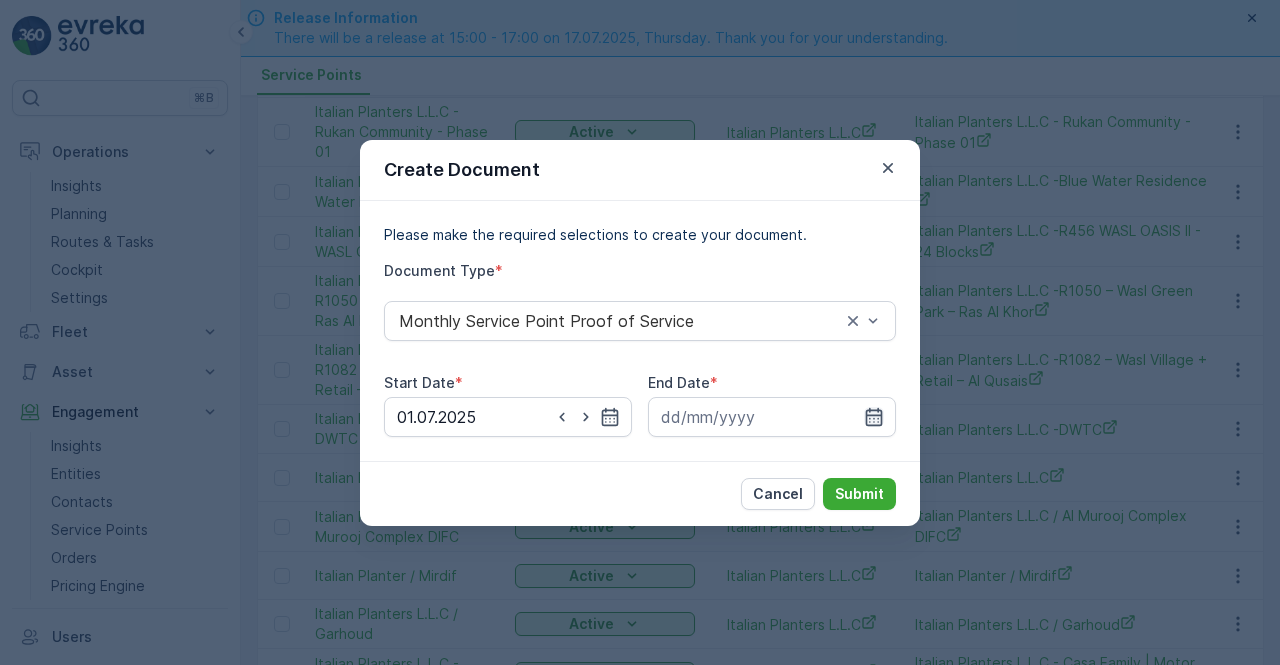 click 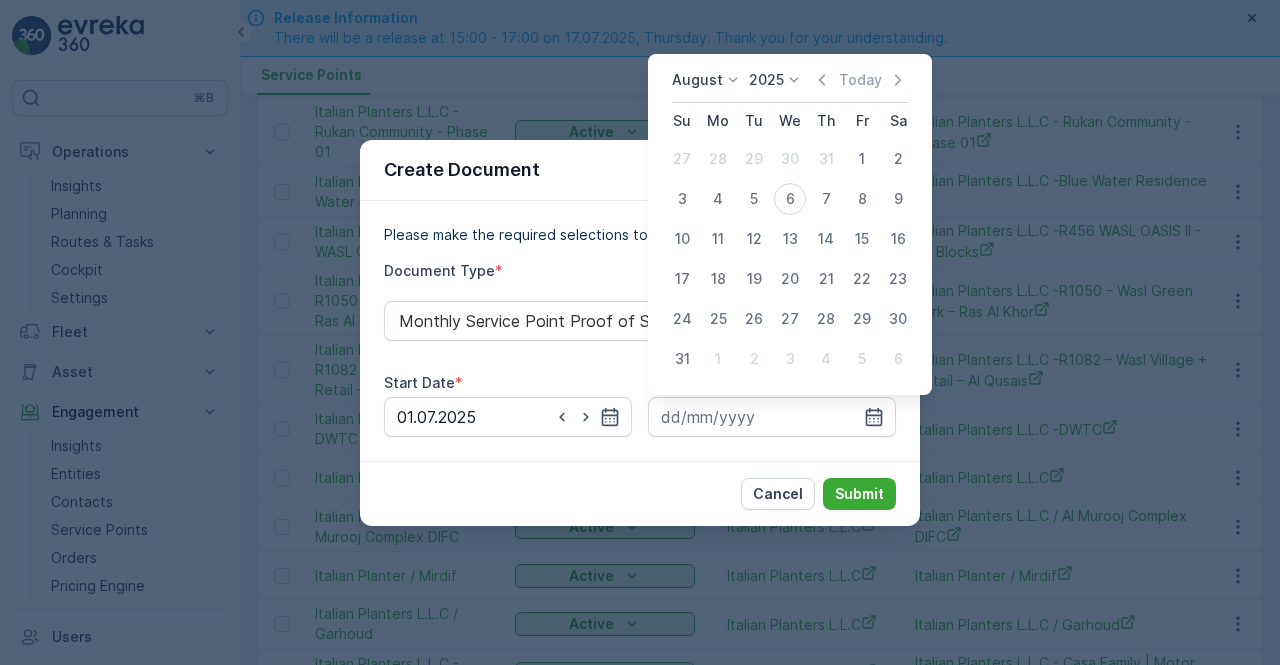 click on "August 2025 Today" at bounding box center [790, 86] 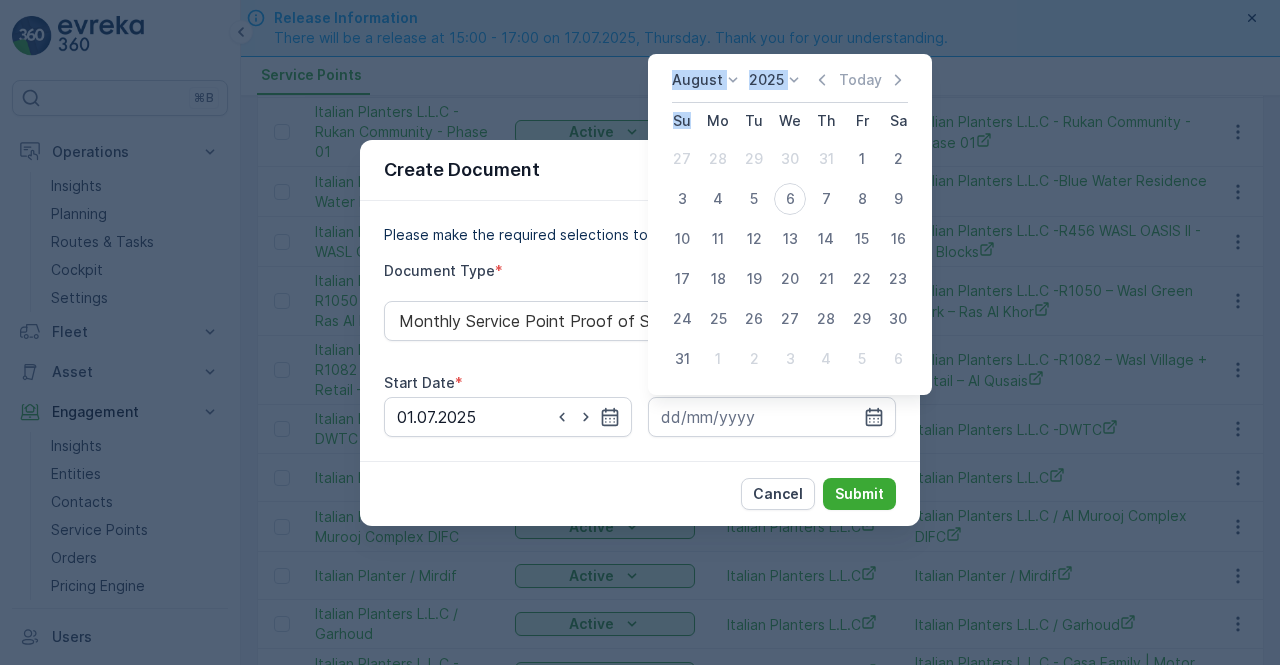 click on "August 2025 Today" at bounding box center [790, 86] 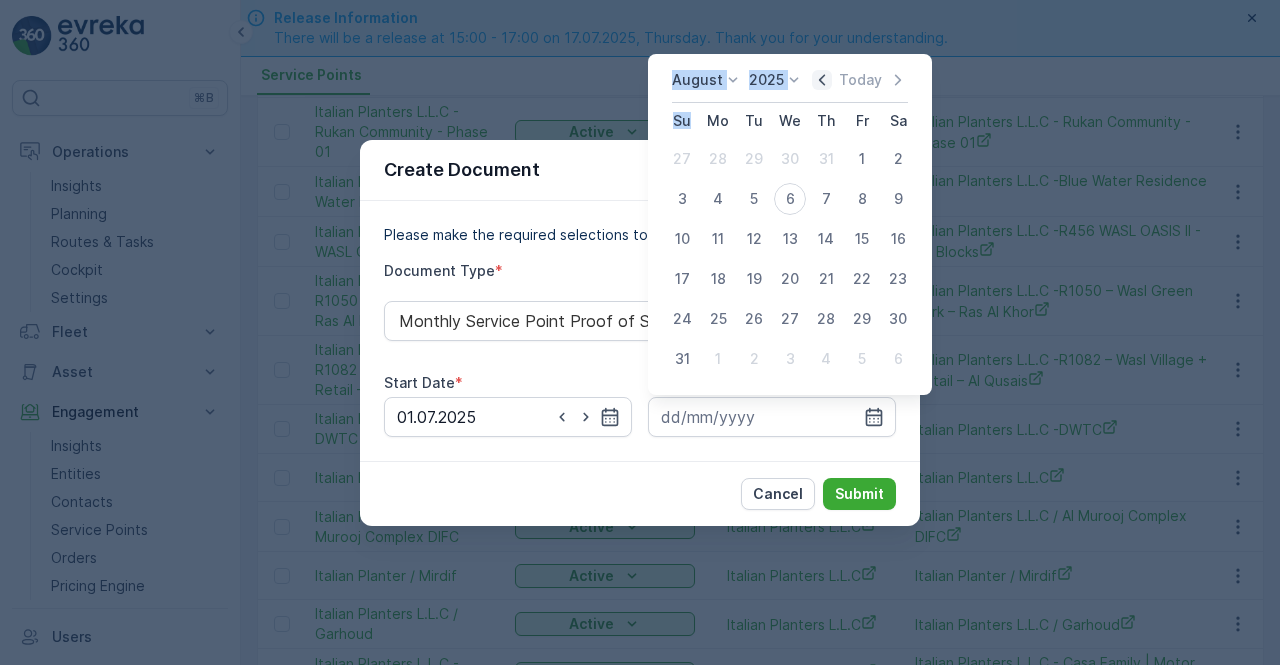 click 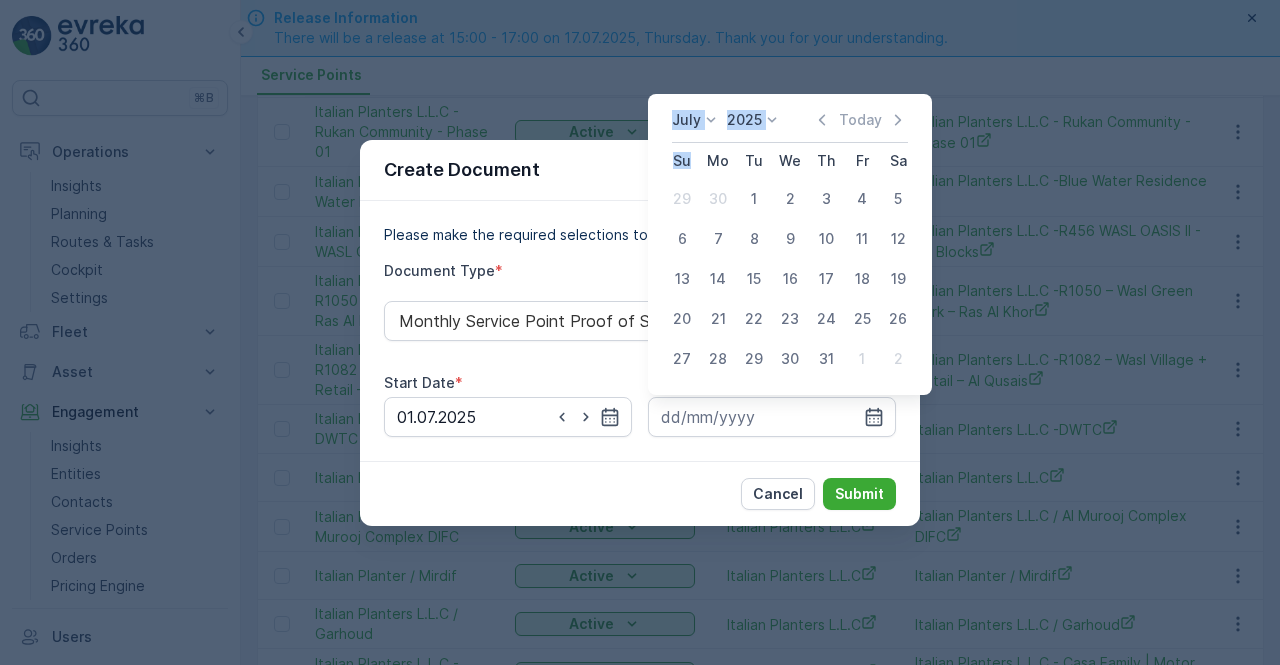 drag, startPoint x: 818, startPoint y: 361, endPoint x: 822, endPoint y: 391, distance: 30.265491 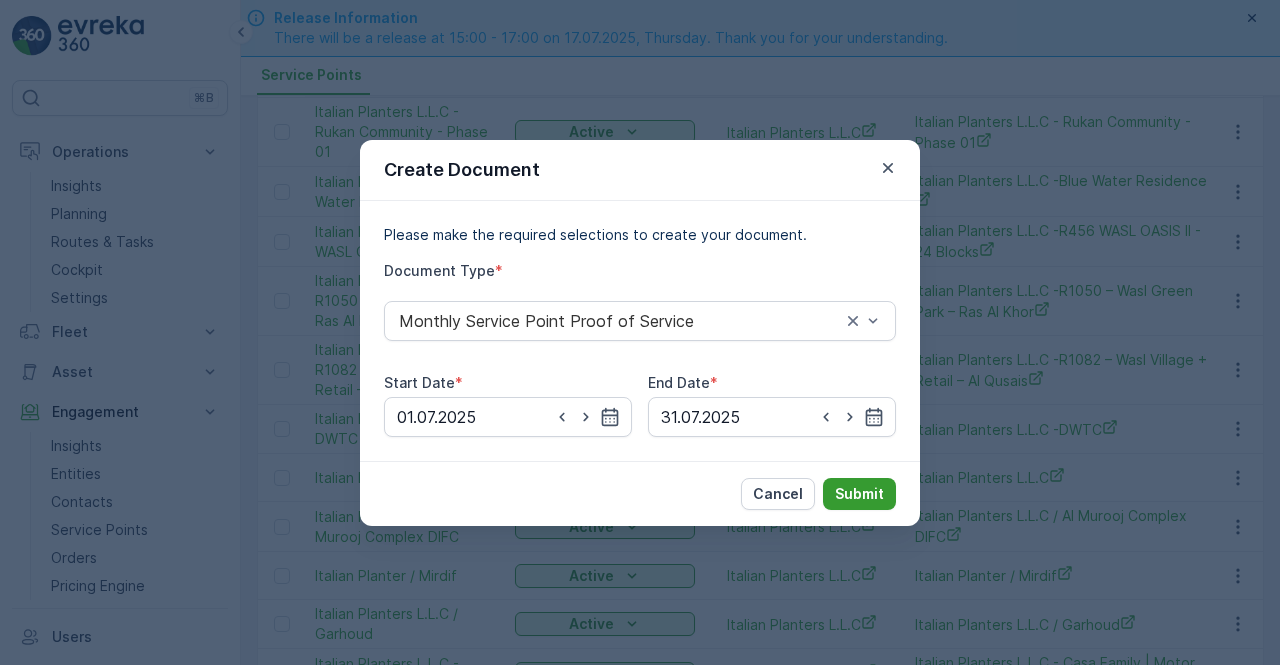 click on "Submit" at bounding box center (859, 494) 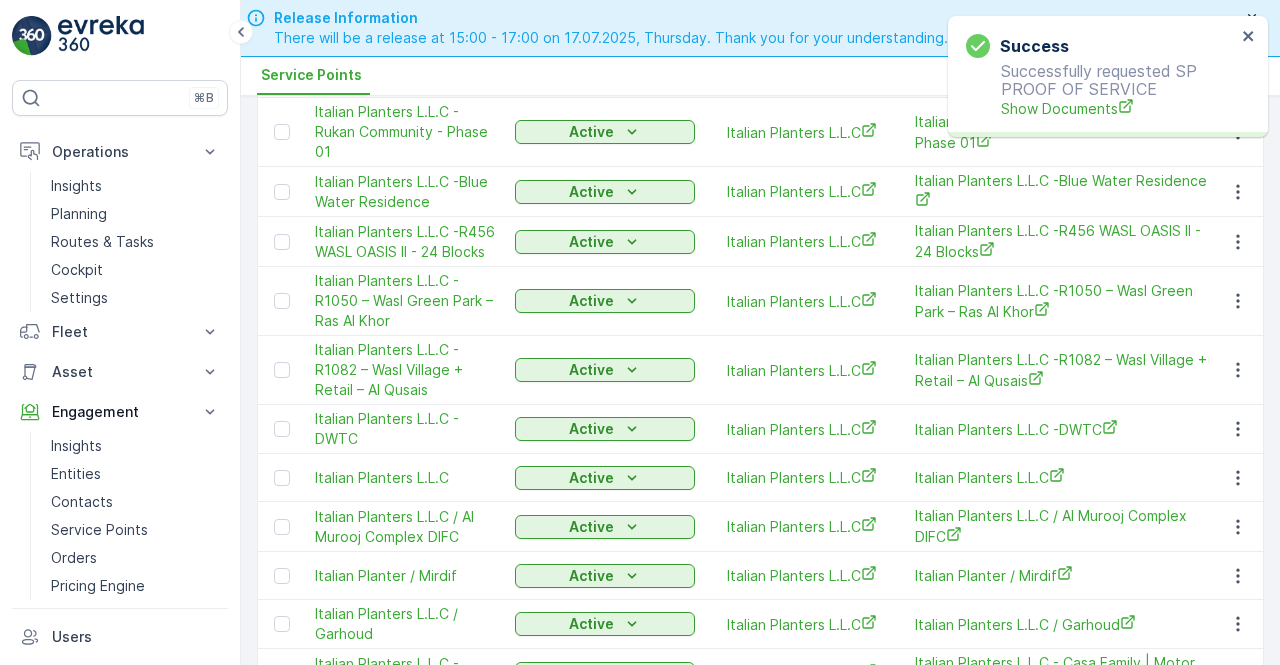 click on "Success Successfully requested SP PROOF OF SERVICE   Show Documents" at bounding box center [1108, 76] 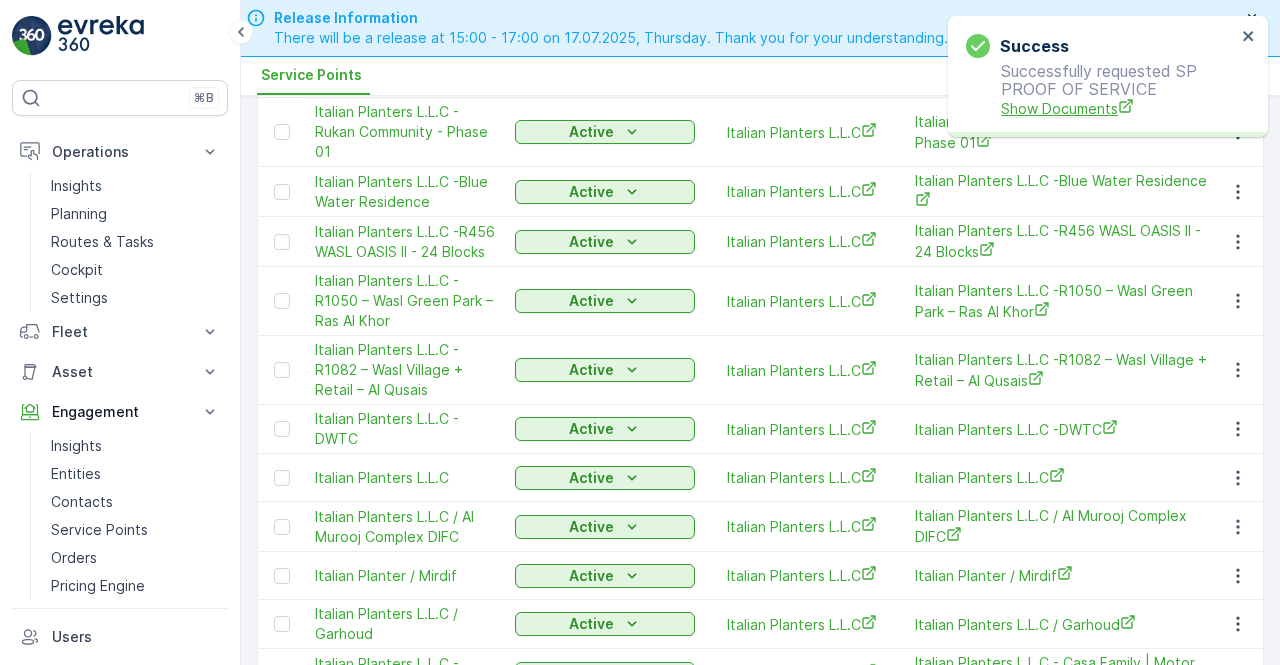 click on "Show Documents" at bounding box center [1118, 108] 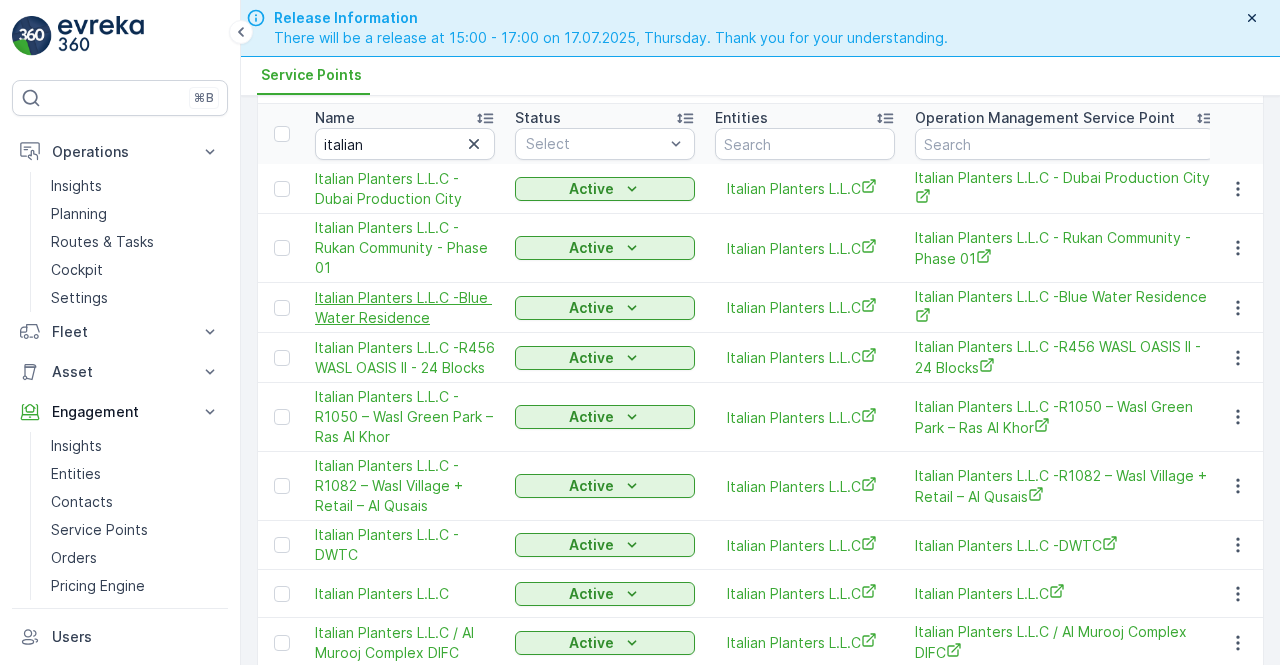 scroll, scrollTop: 0, scrollLeft: 0, axis: both 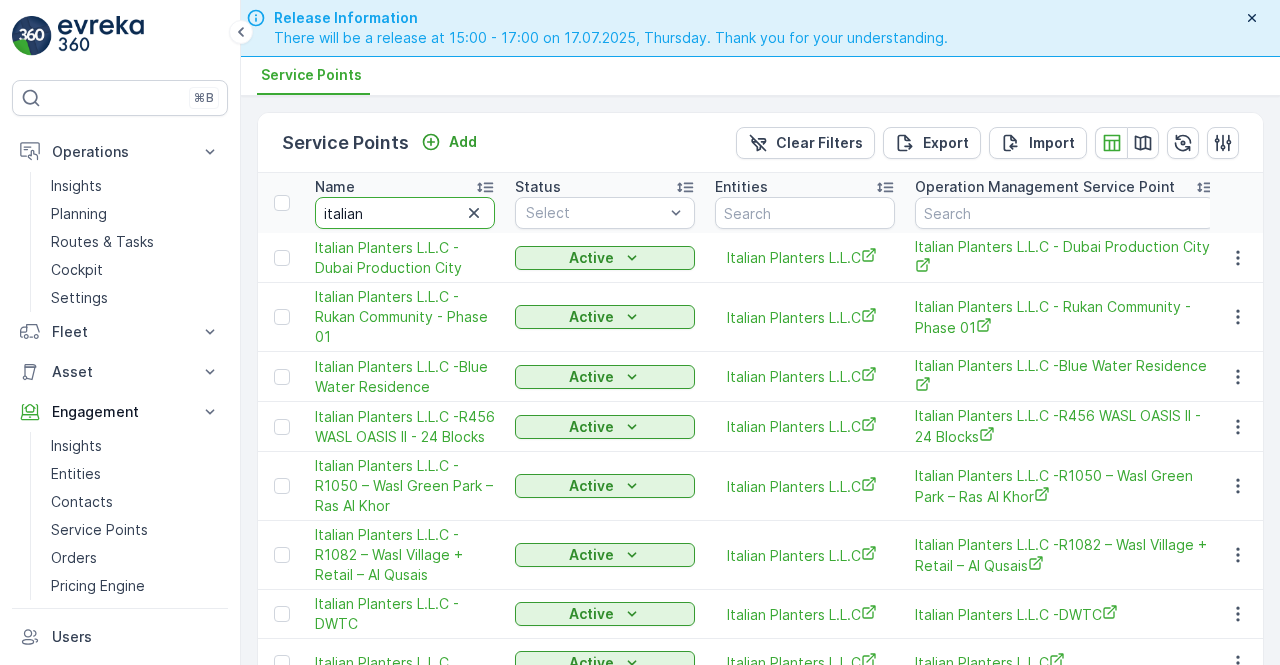 click on "italian" at bounding box center (405, 213) 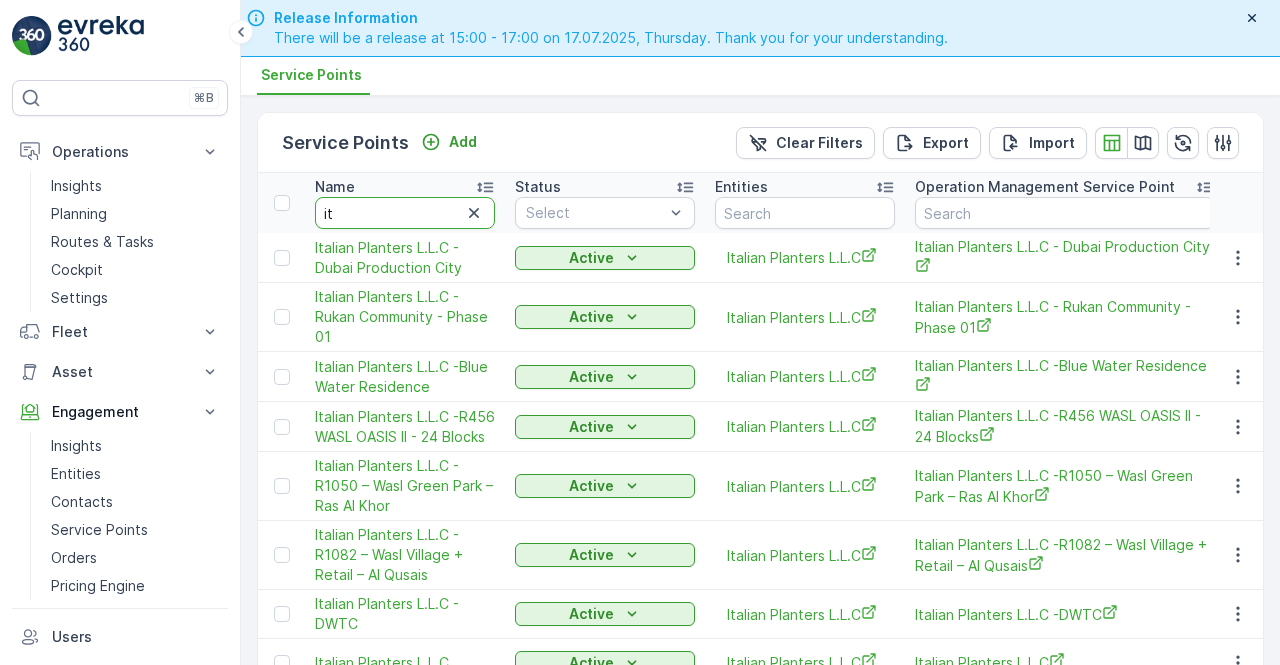 type on "i" 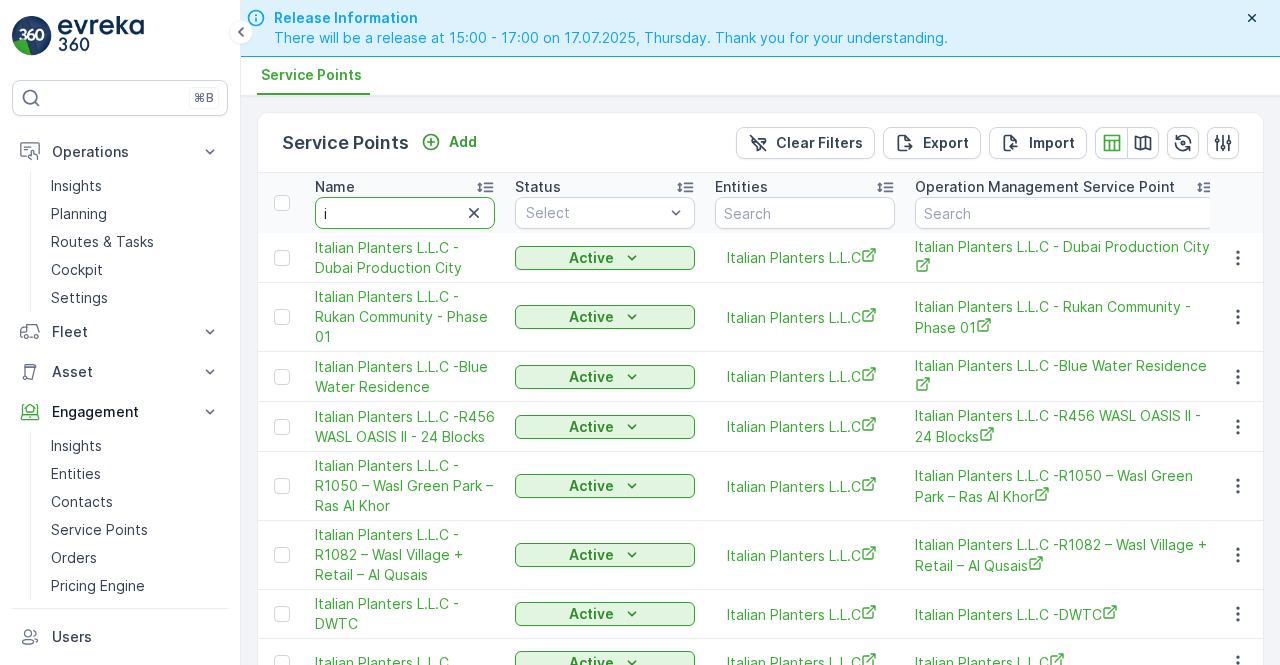 type 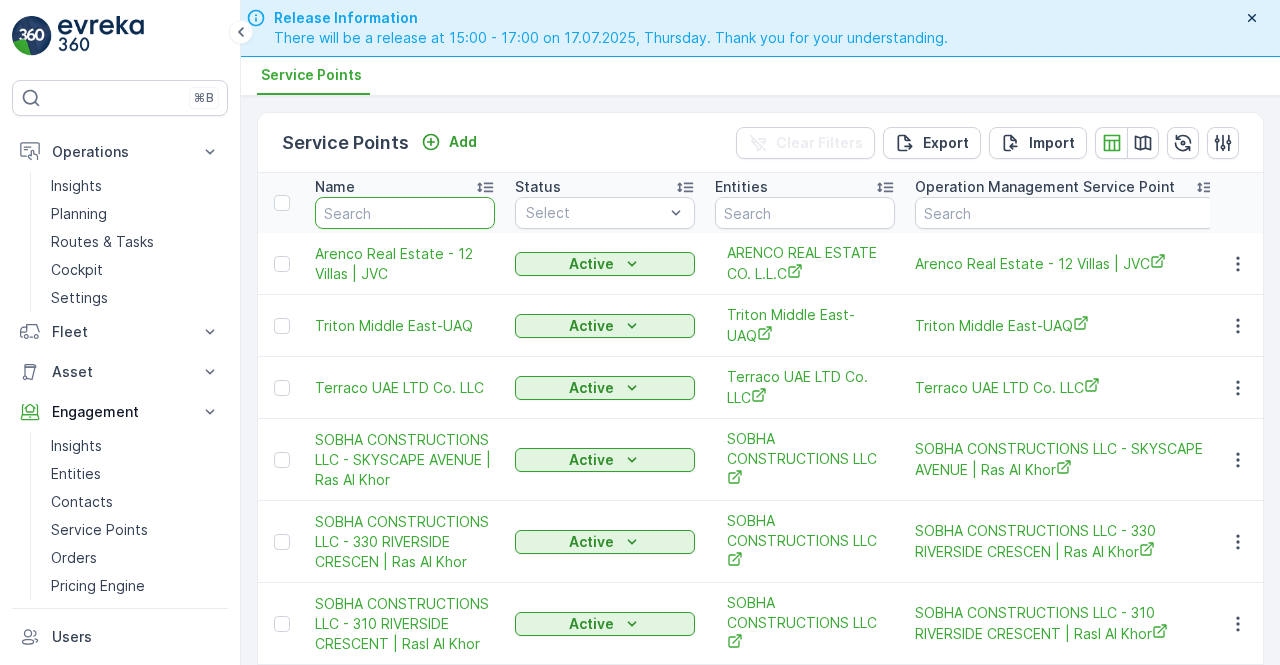 click at bounding box center [405, 213] 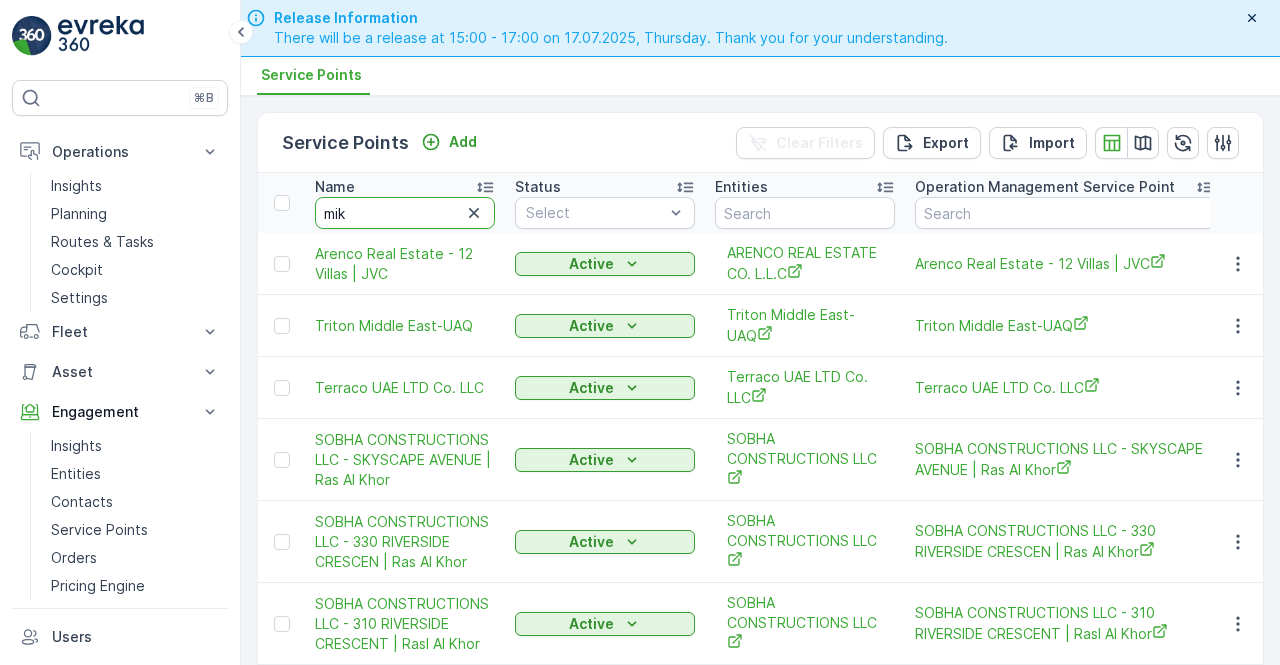 type on "mike" 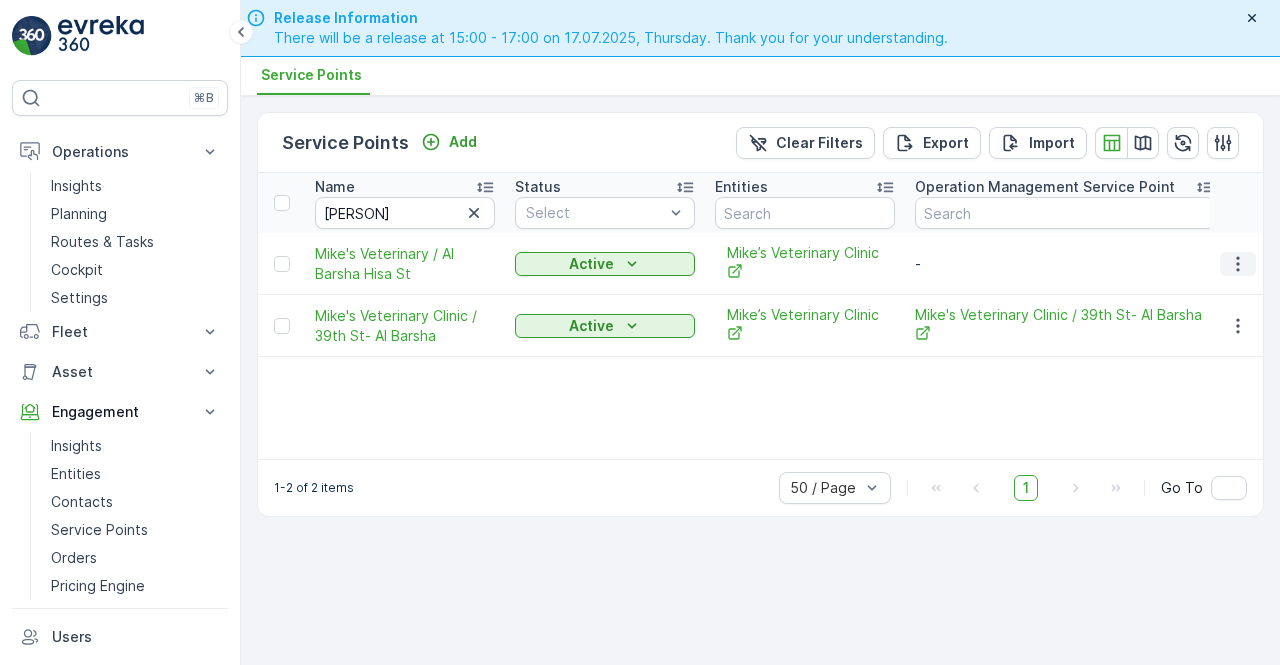 drag, startPoint x: 1236, startPoint y: 250, endPoint x: 1234, endPoint y: 267, distance: 17.117243 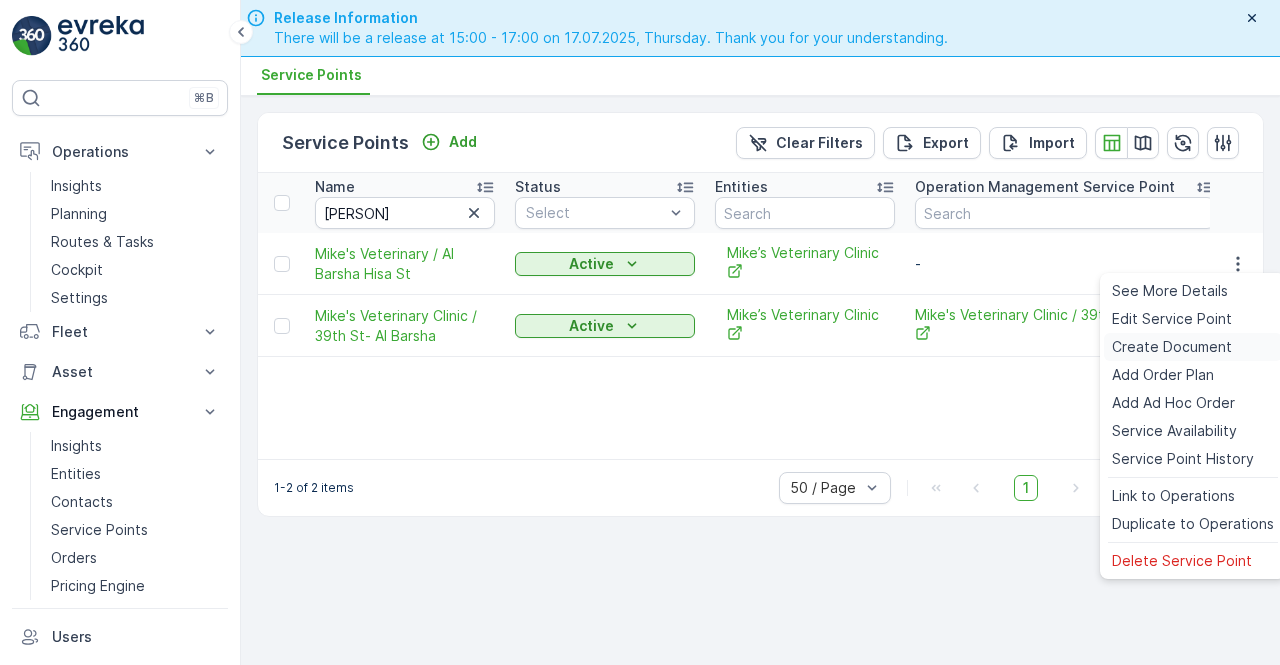 click on "Create Document" at bounding box center [1172, 347] 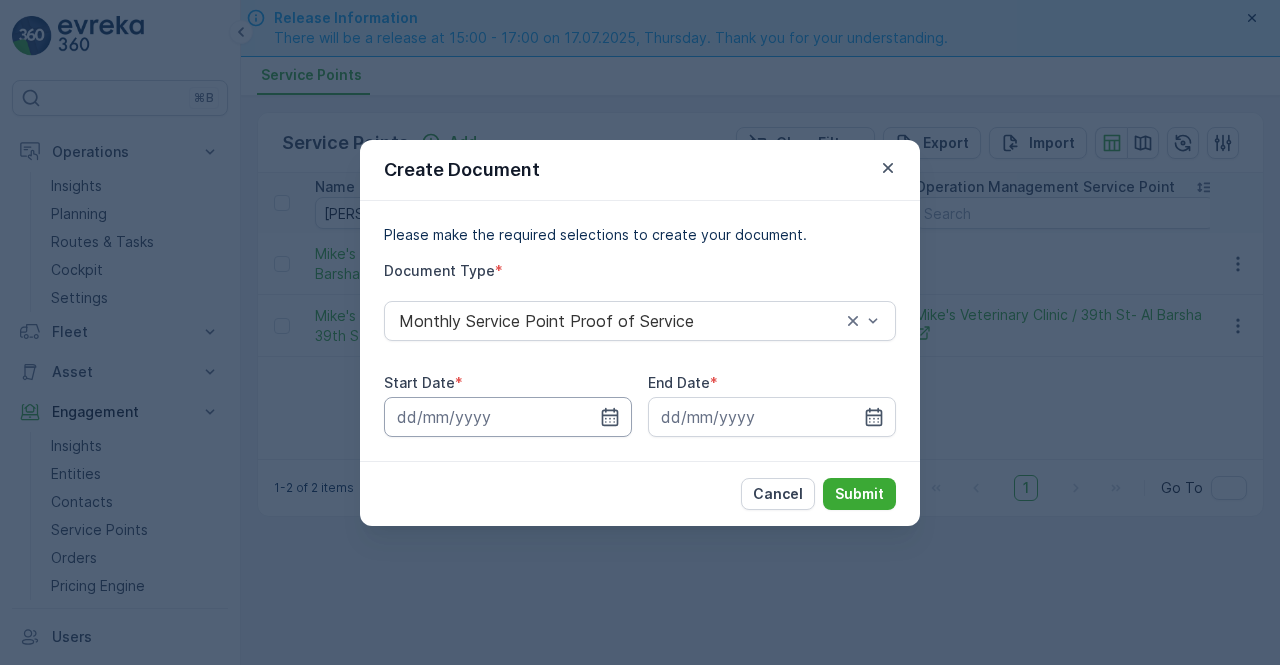drag, startPoint x: 610, startPoint y: 427, endPoint x: 588, endPoint y: 434, distance: 23.086792 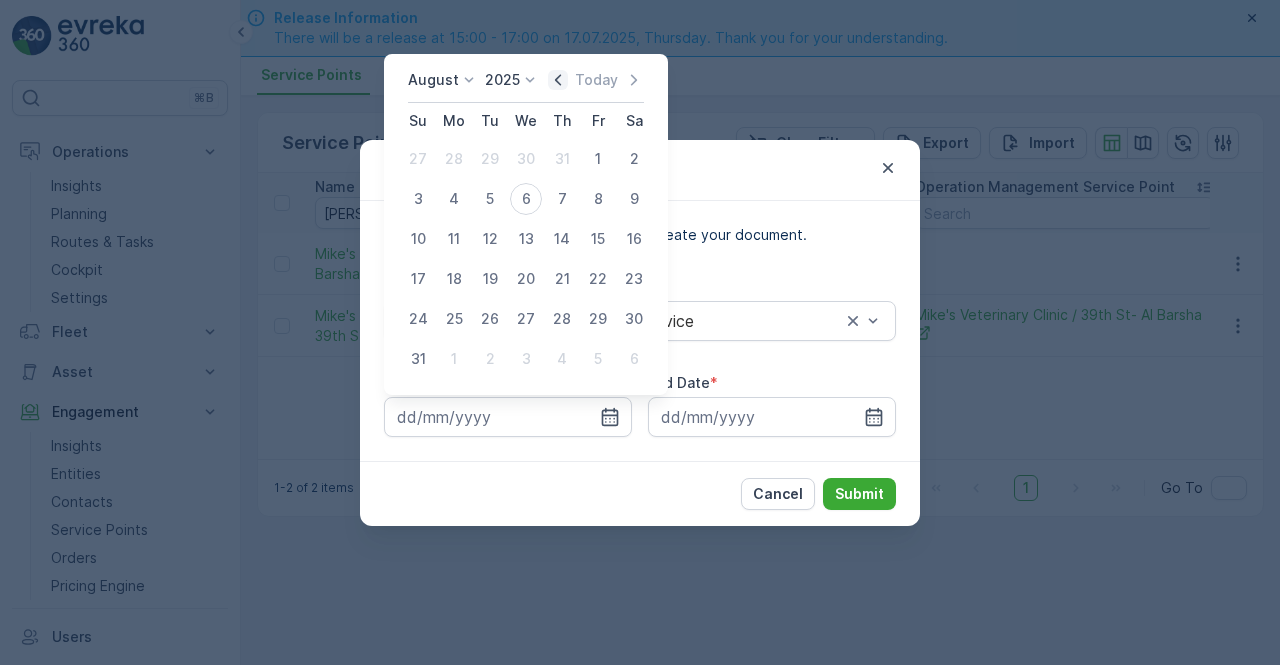 click 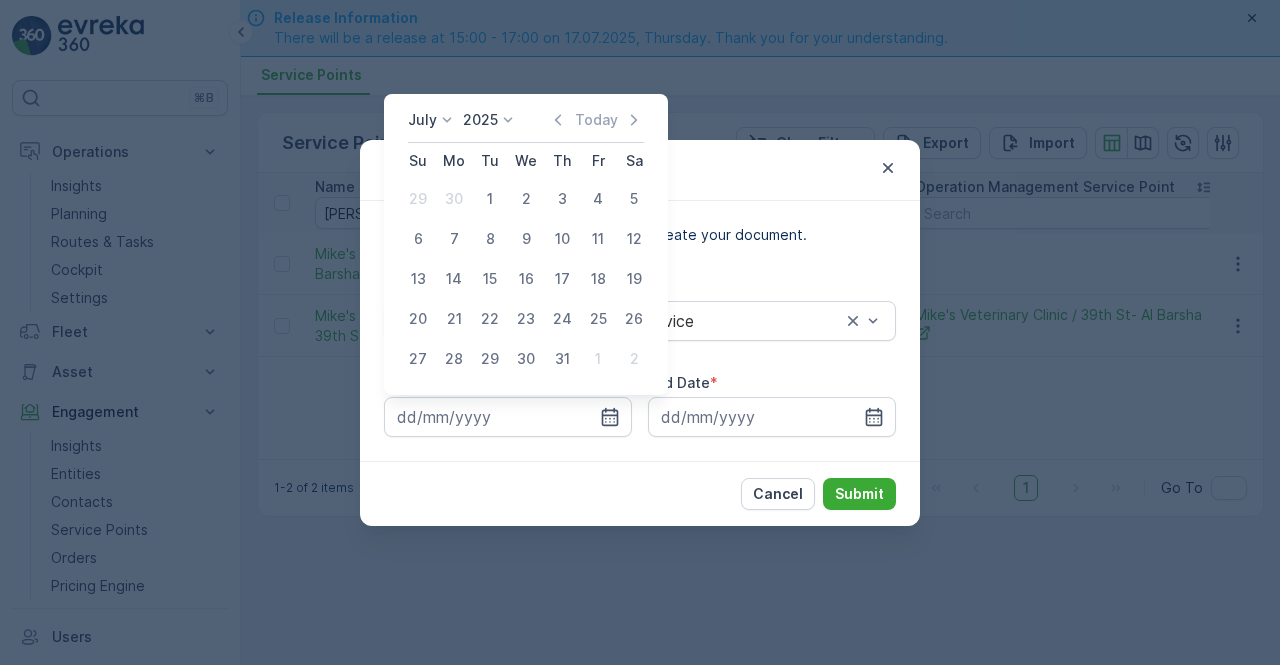 drag, startPoint x: 496, startPoint y: 199, endPoint x: 592, endPoint y: 261, distance: 114.28036 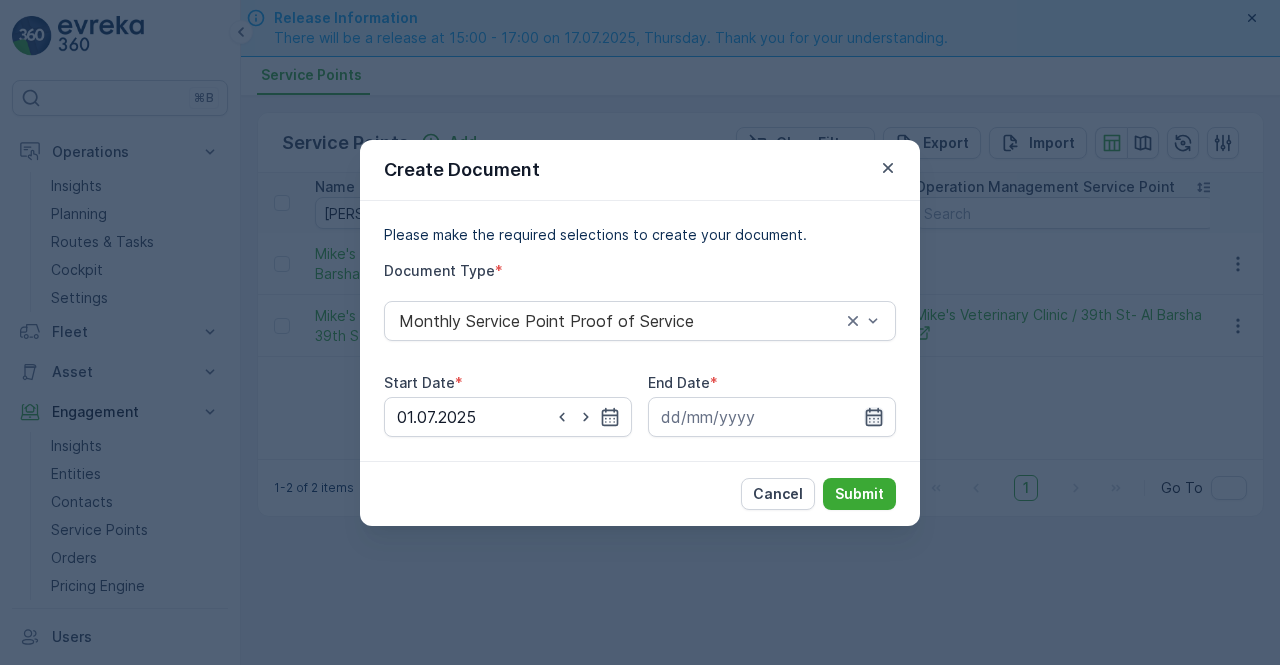 click 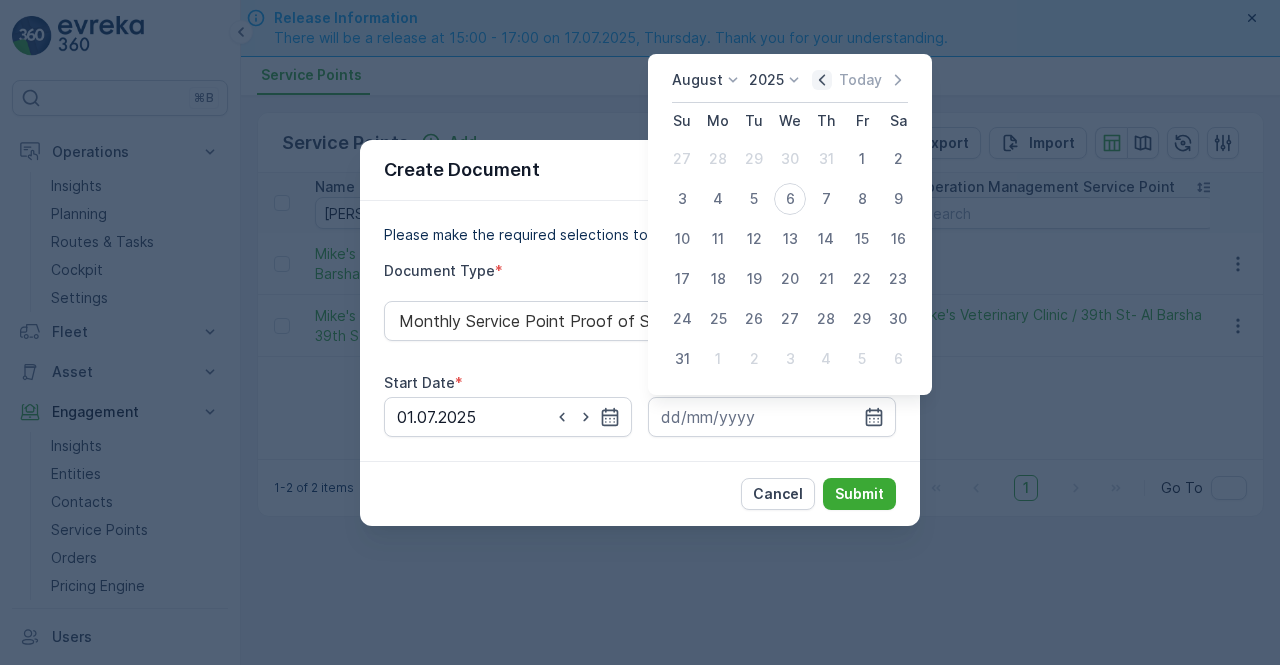 click 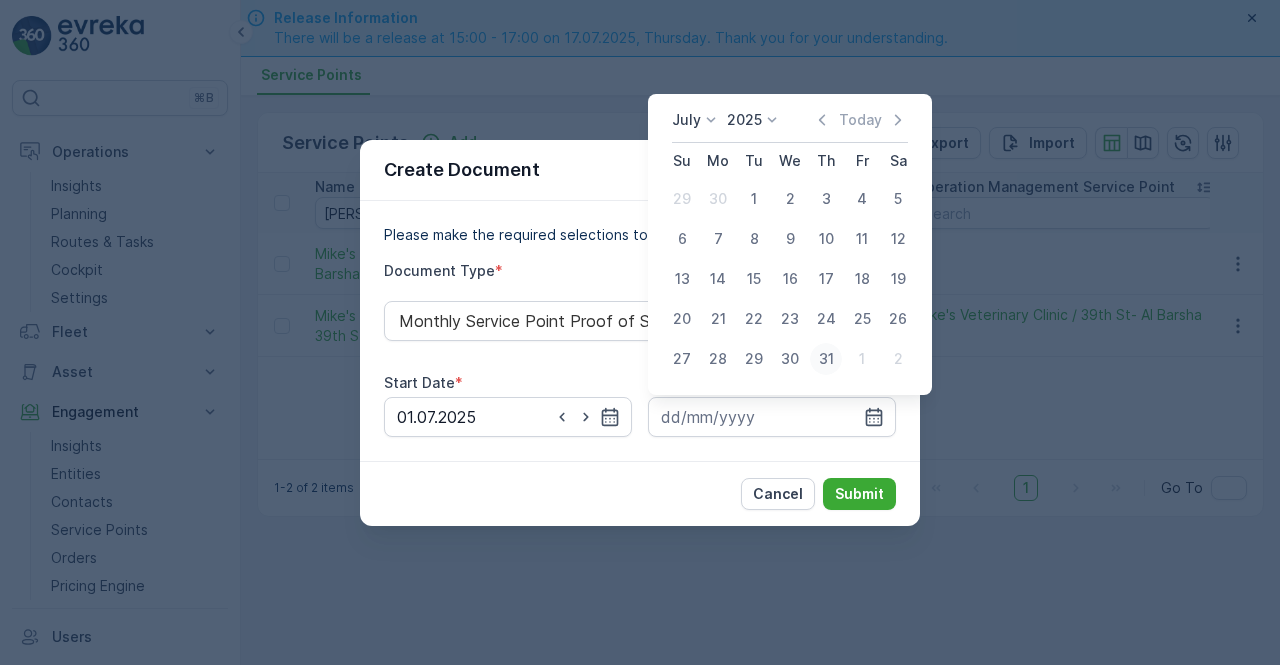 click on "31" at bounding box center (826, 359) 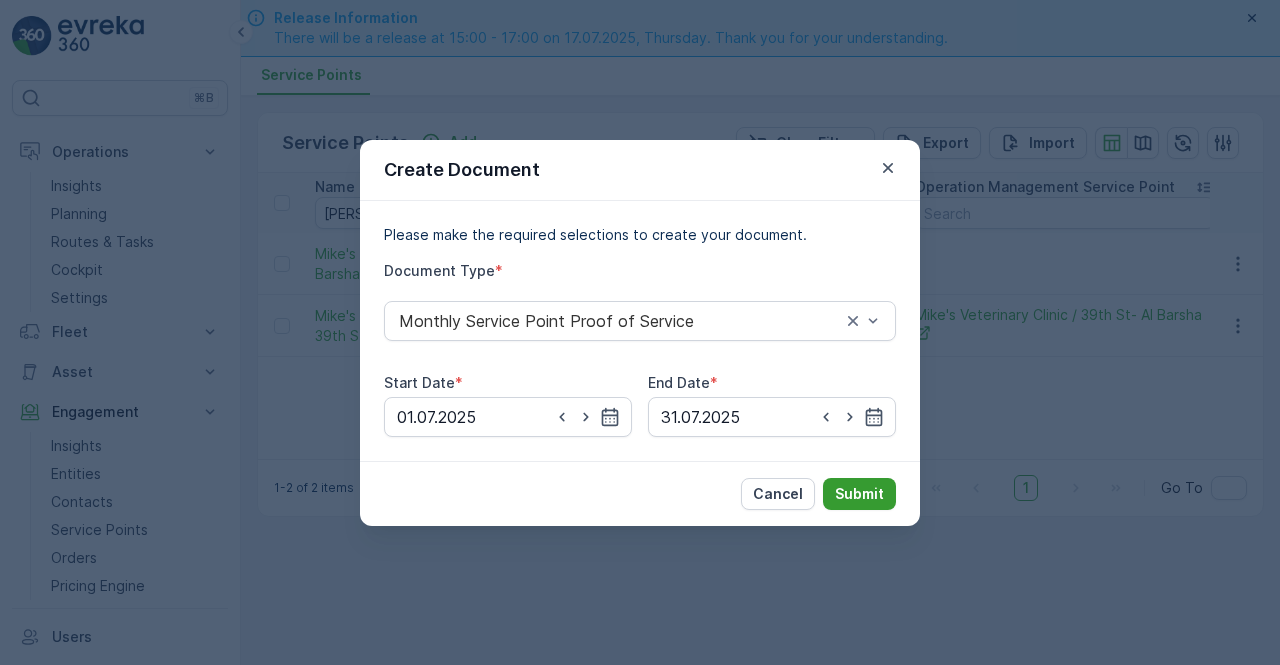 click on "Submit" at bounding box center (859, 494) 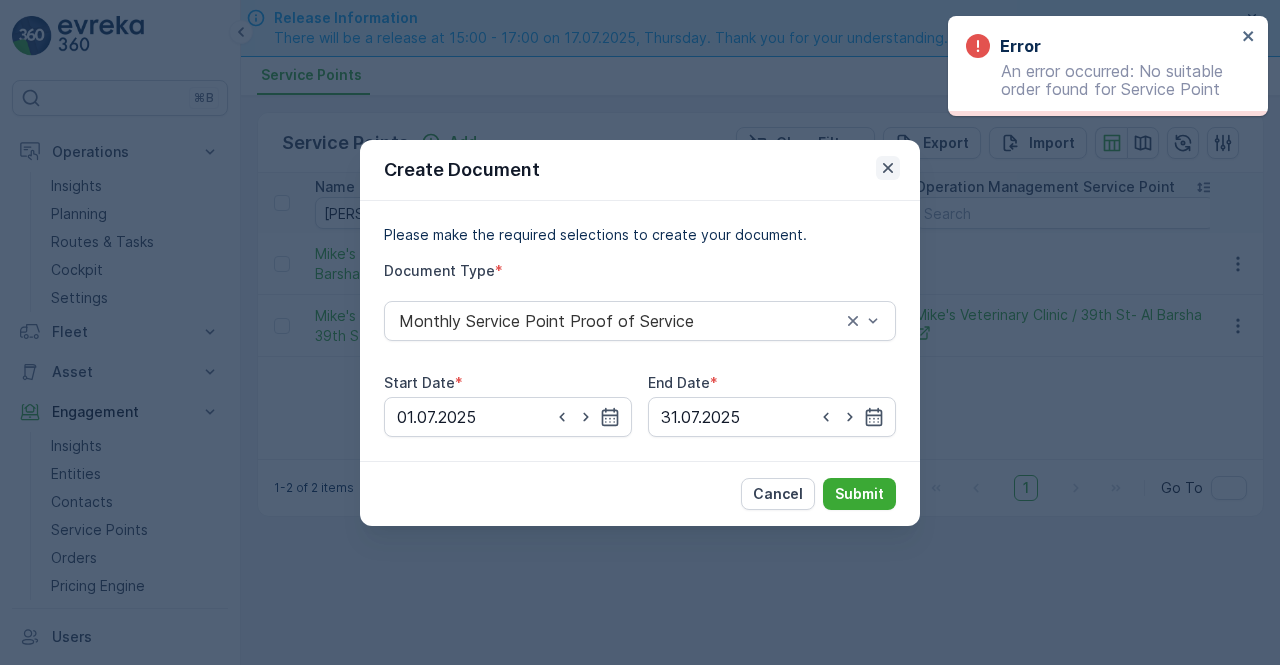 drag, startPoint x: 882, startPoint y: 172, endPoint x: 906, endPoint y: 166, distance: 24.738634 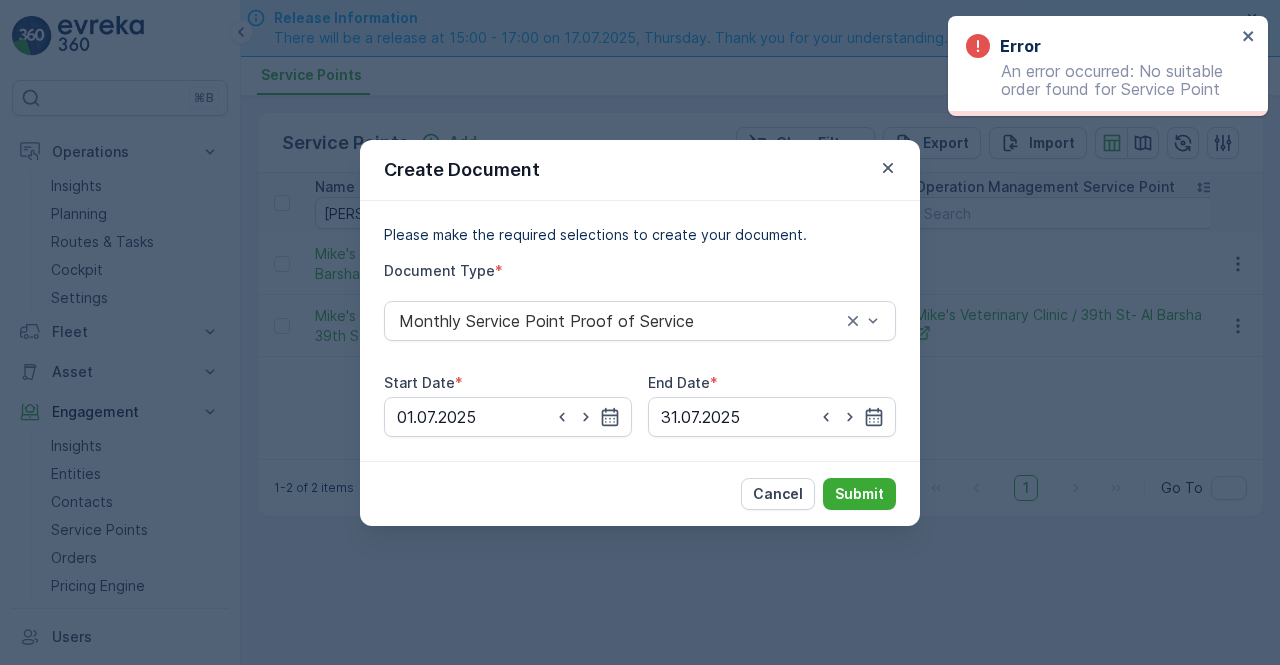 click 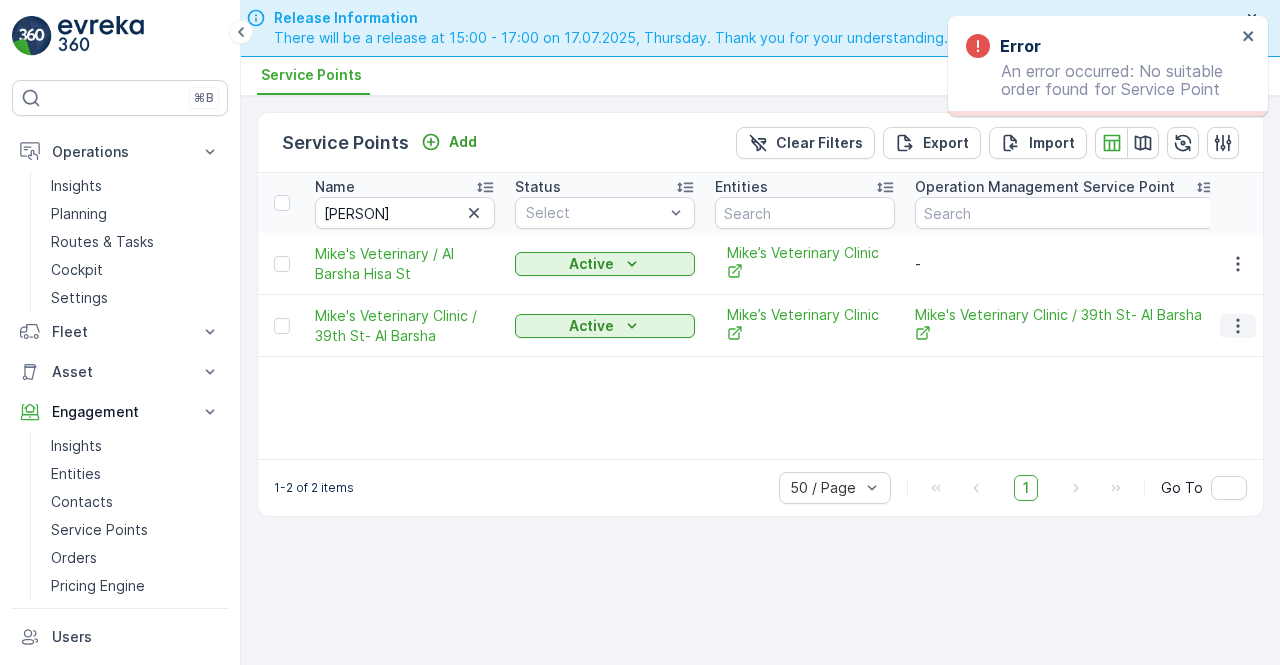 click 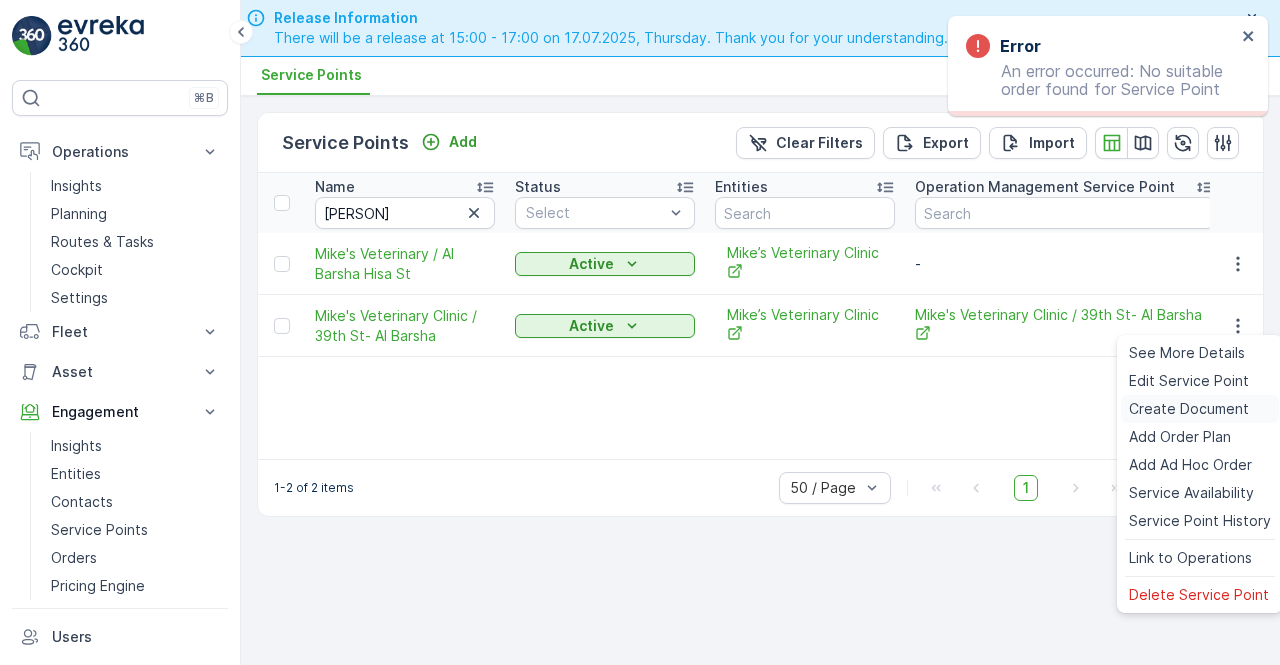 click on "Create Document" at bounding box center (1189, 409) 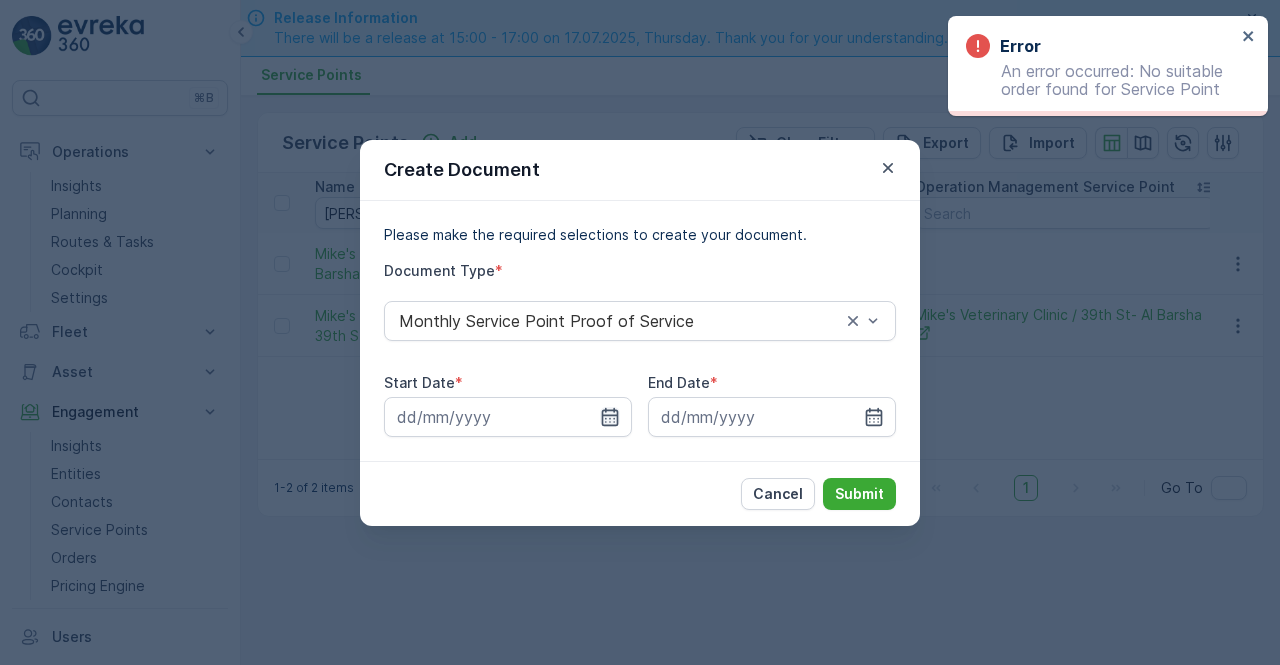 click 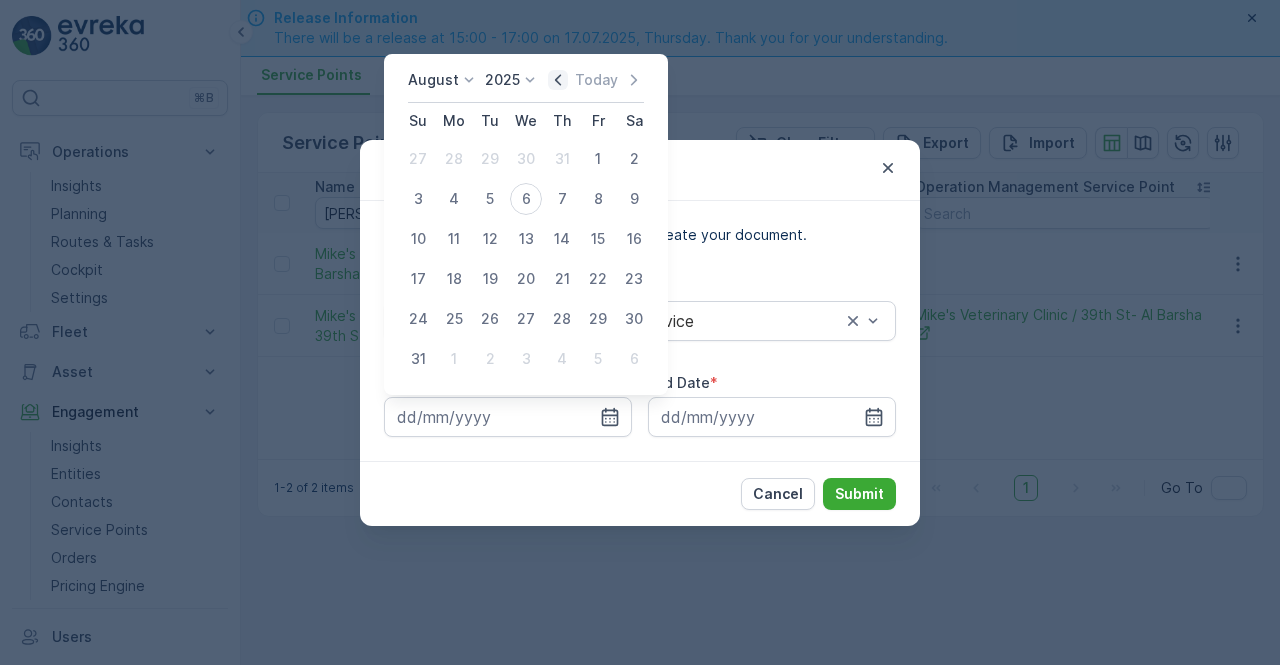 click 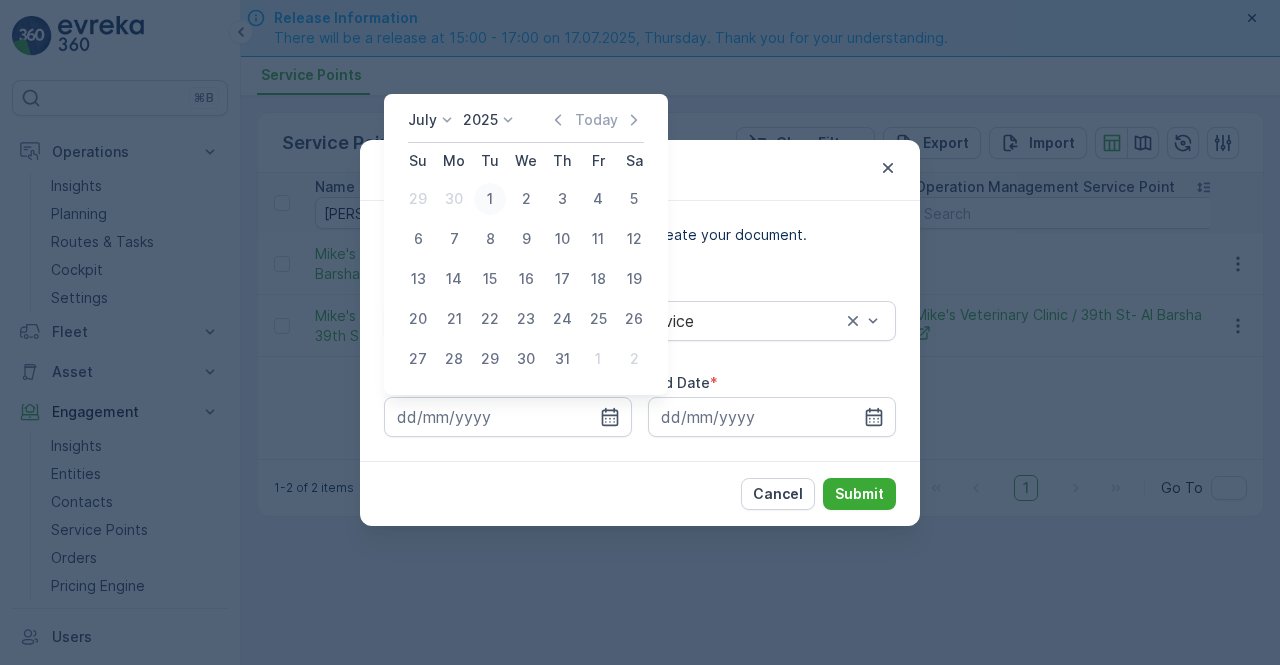 click on "1" at bounding box center (490, 199) 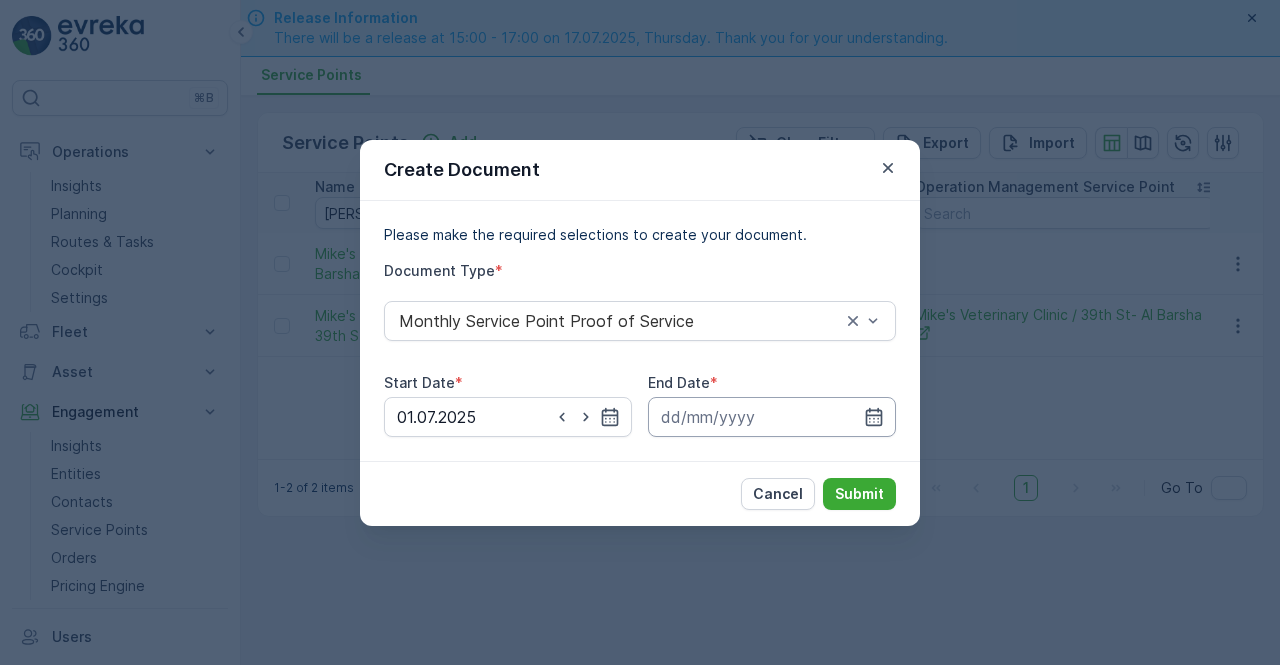 drag, startPoint x: 873, startPoint y: 411, endPoint x: 878, endPoint y: 398, distance: 13.928389 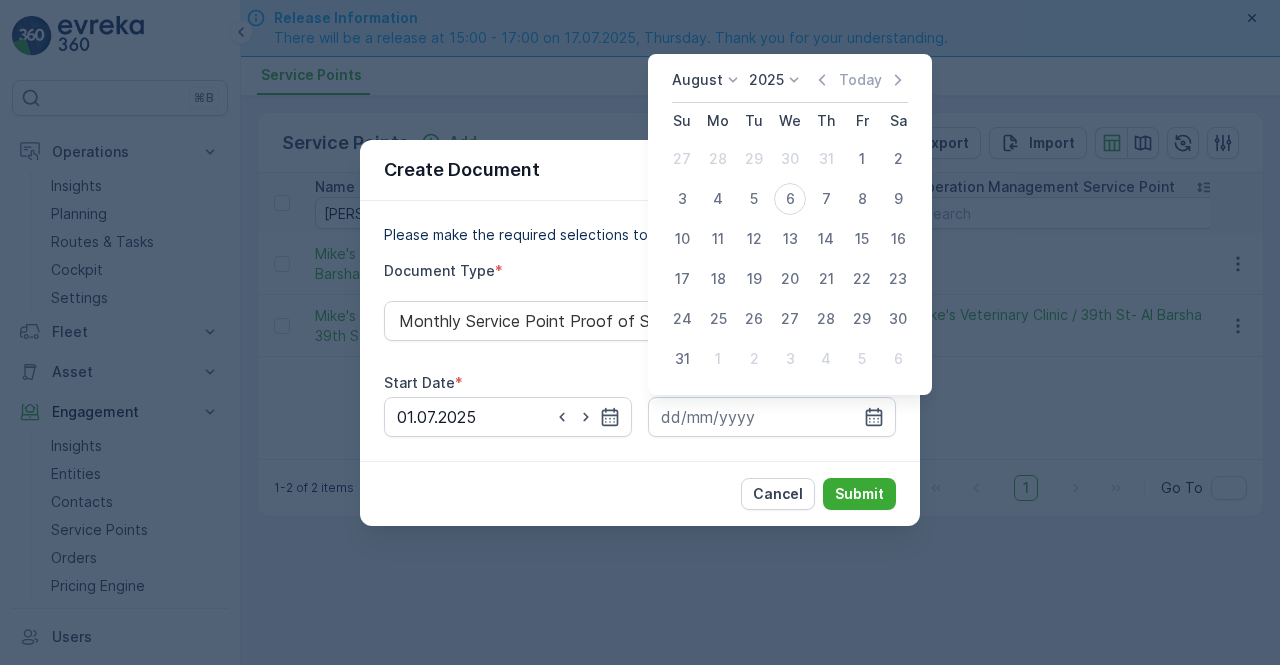 click 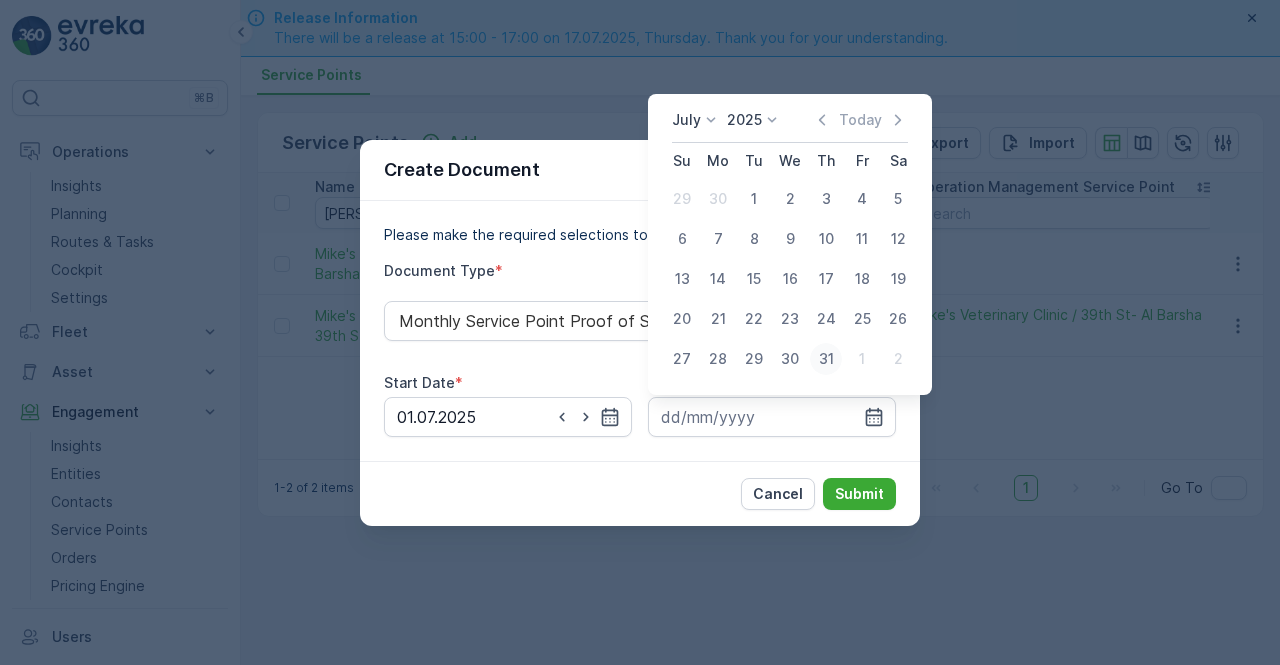 click on "31" at bounding box center (826, 359) 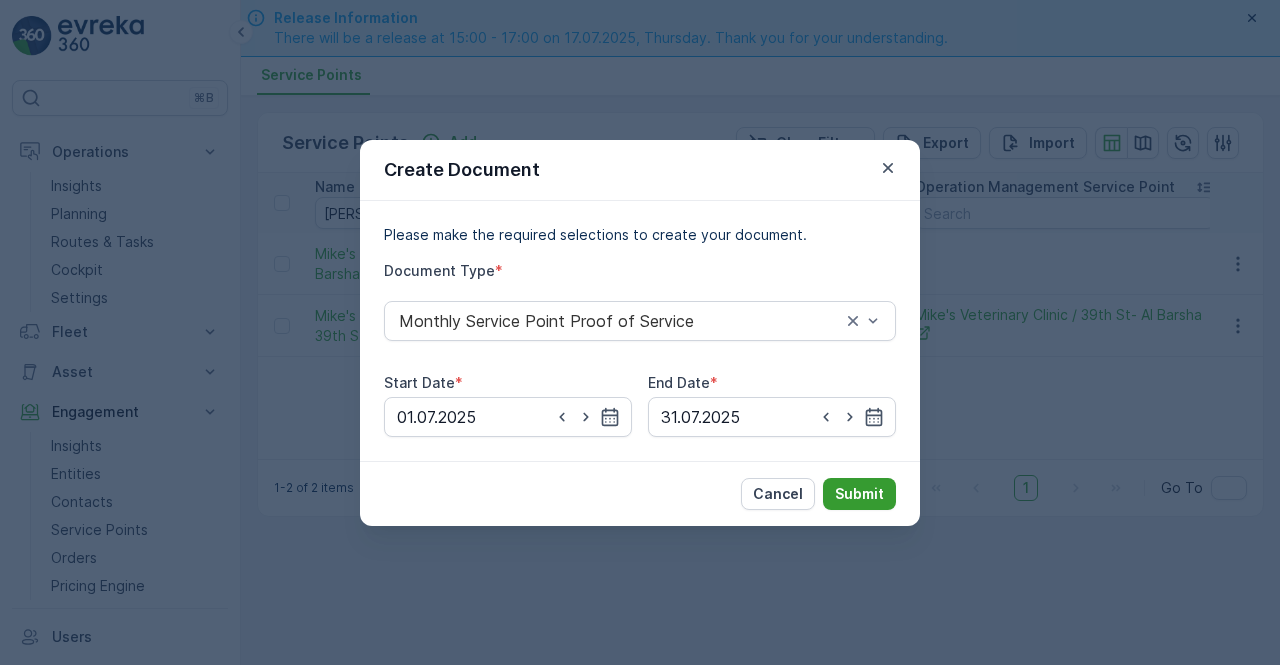 click on "Submit" at bounding box center (859, 494) 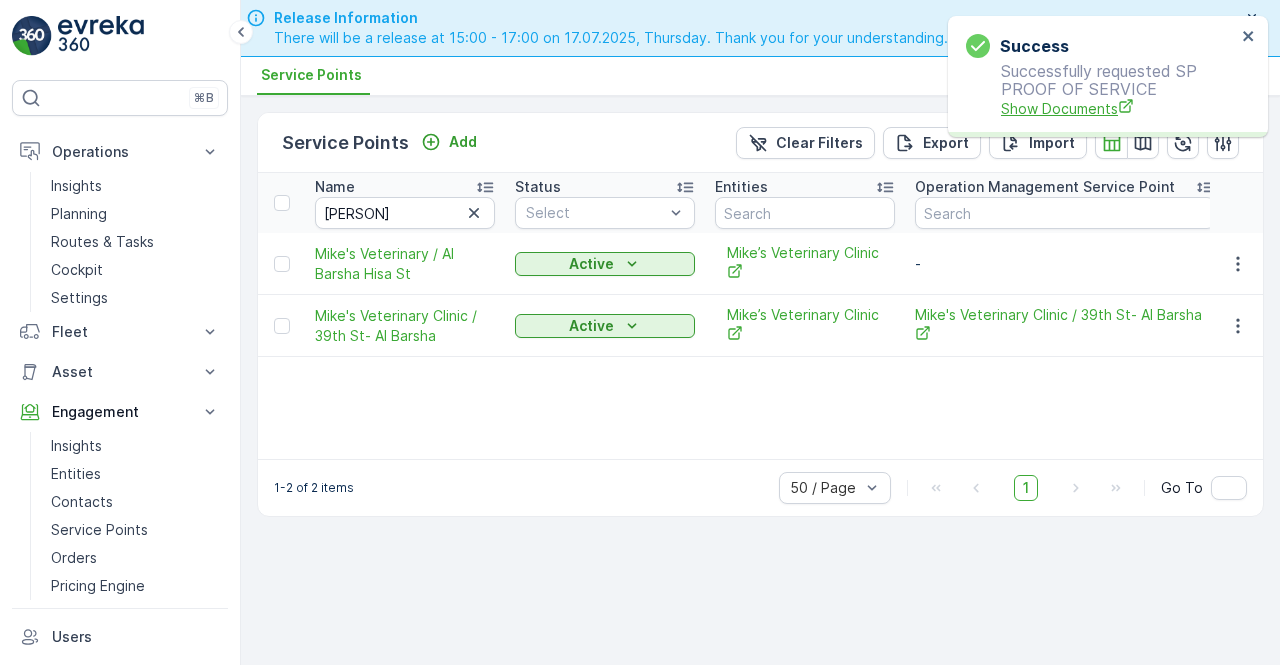 click on "Show Documents" at bounding box center (1118, 108) 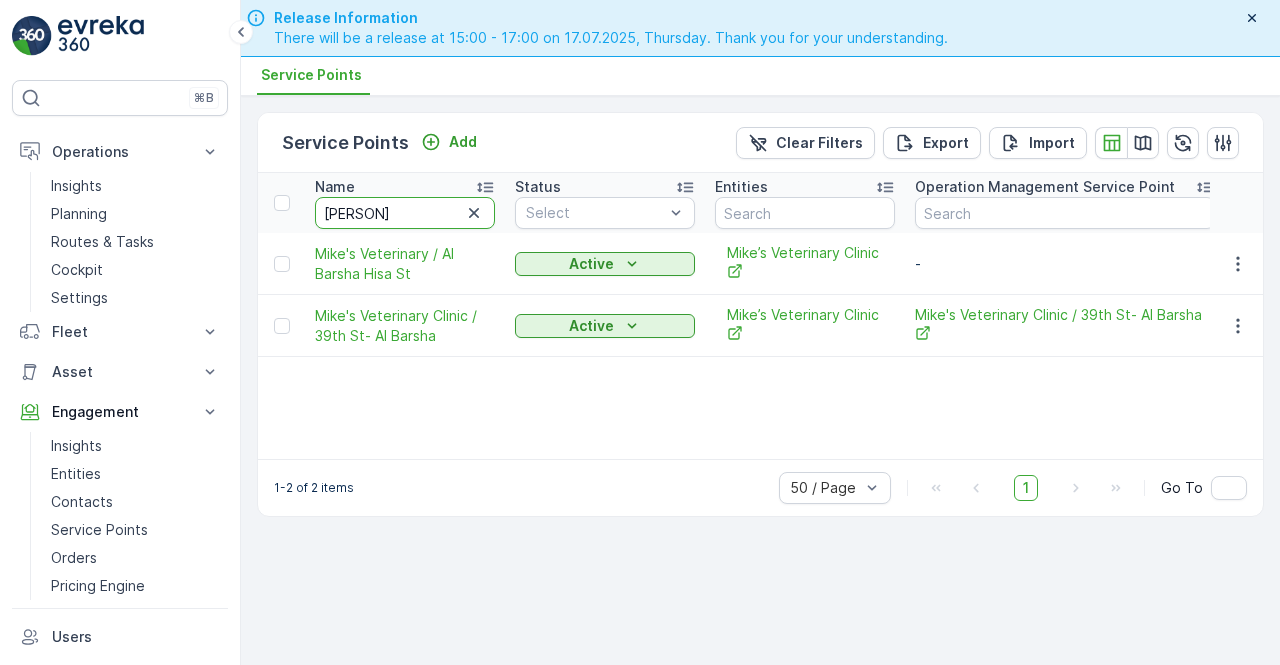 click on "mike" at bounding box center [405, 213] 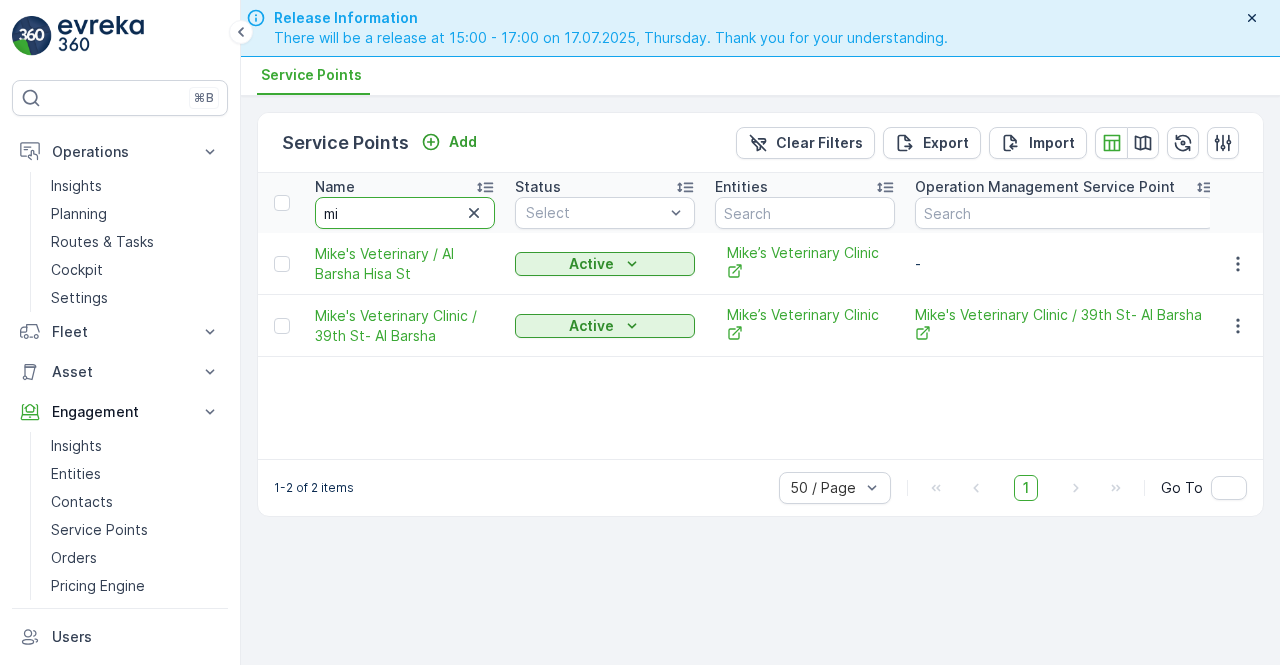 type on "m" 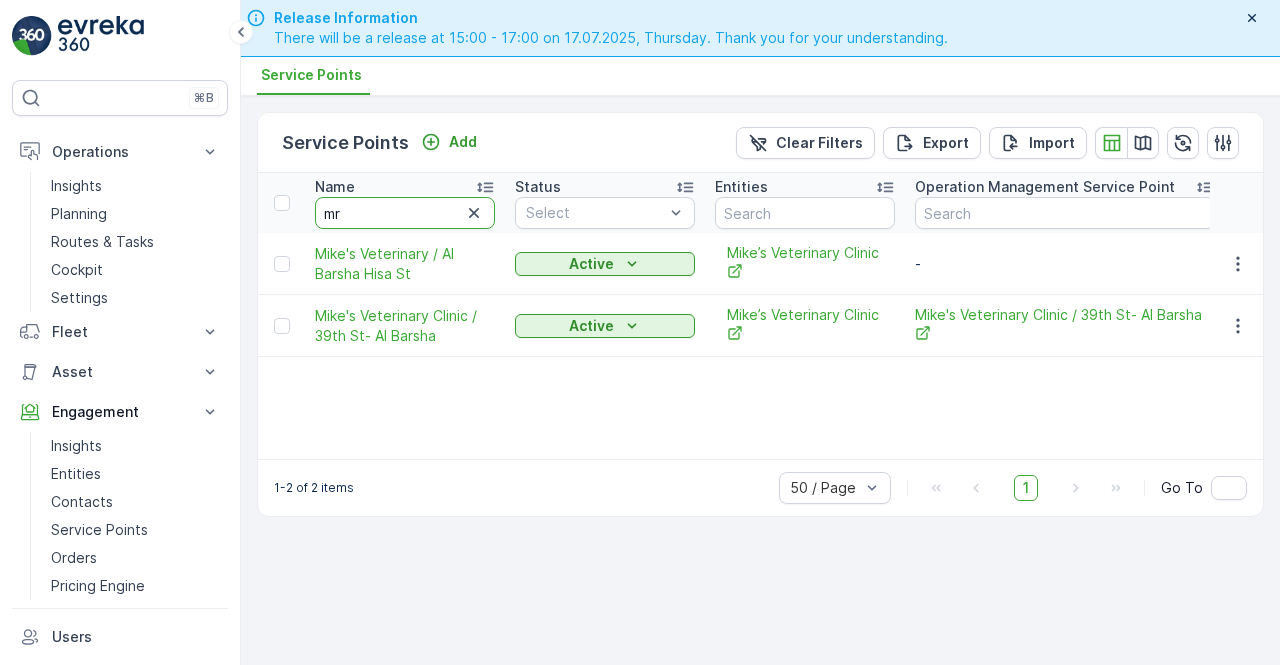 type on "mr" 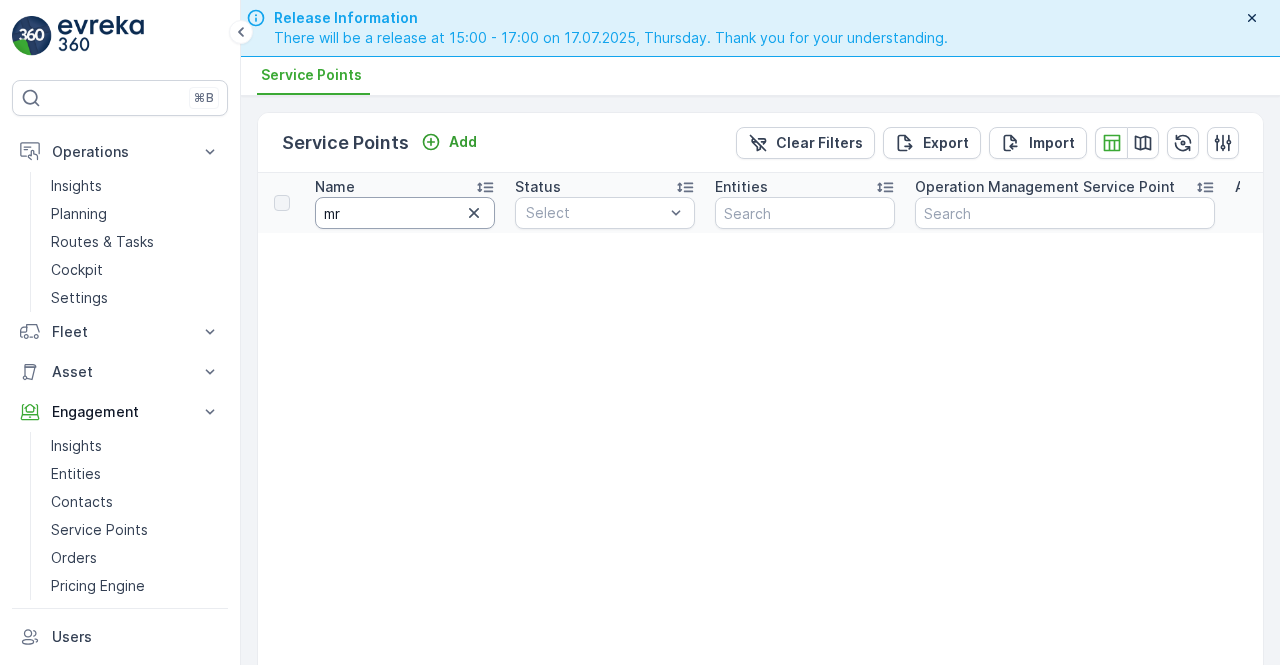 click on "mr" at bounding box center [405, 213] 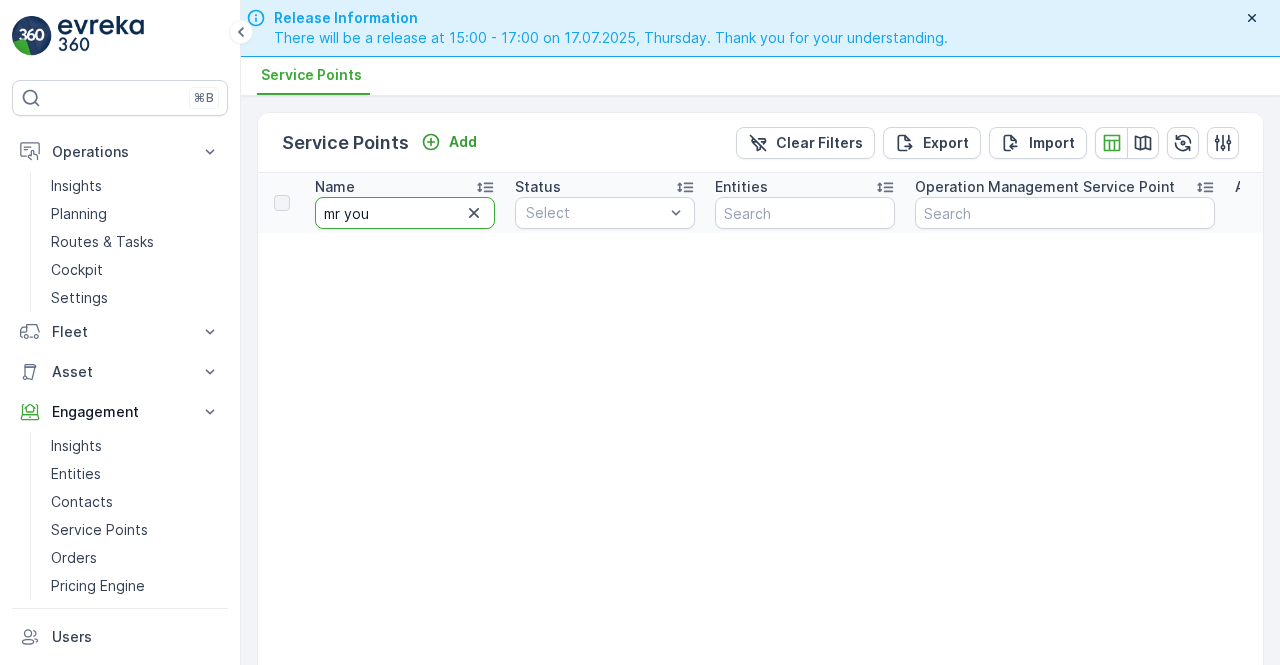 type on "mr youu" 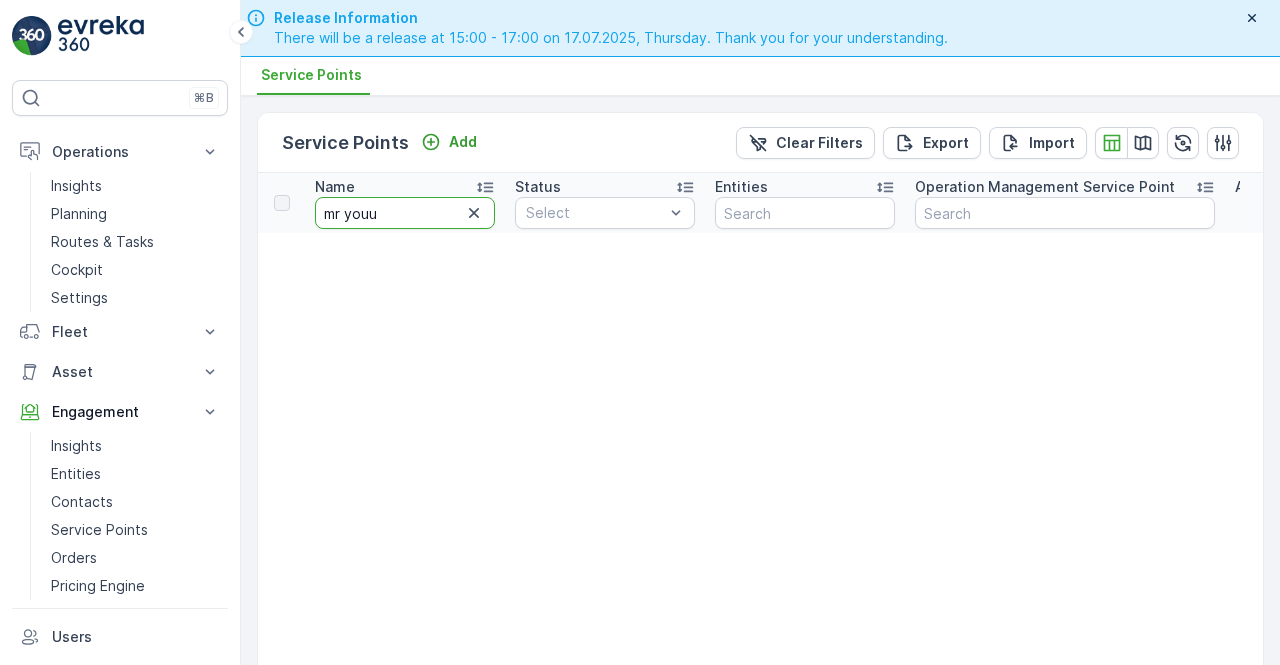 click on "mr youu" at bounding box center (405, 213) 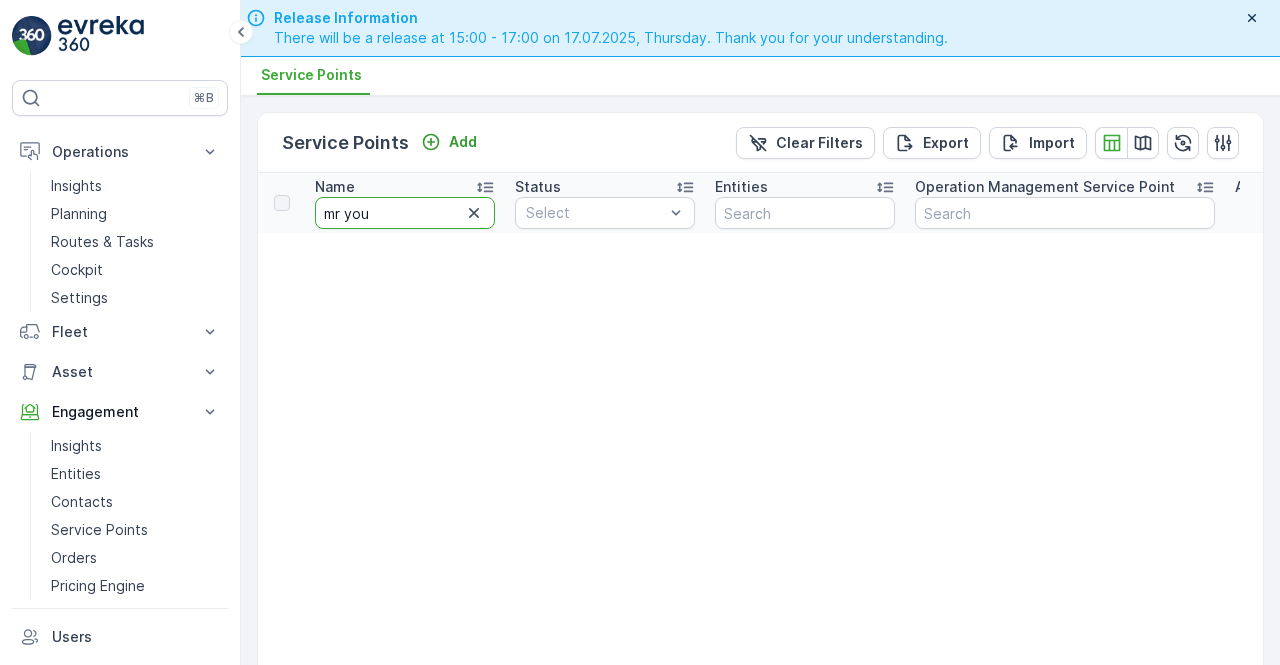 click on "mr you" at bounding box center [405, 213] 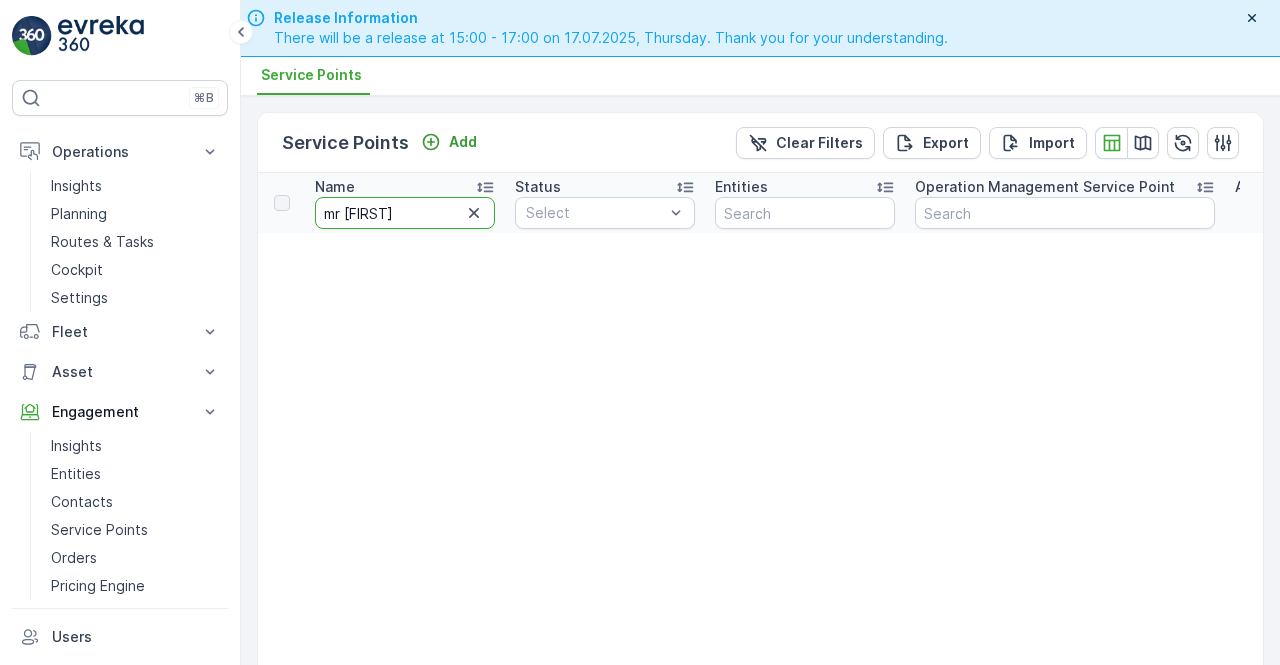 type on "mr yousuf" 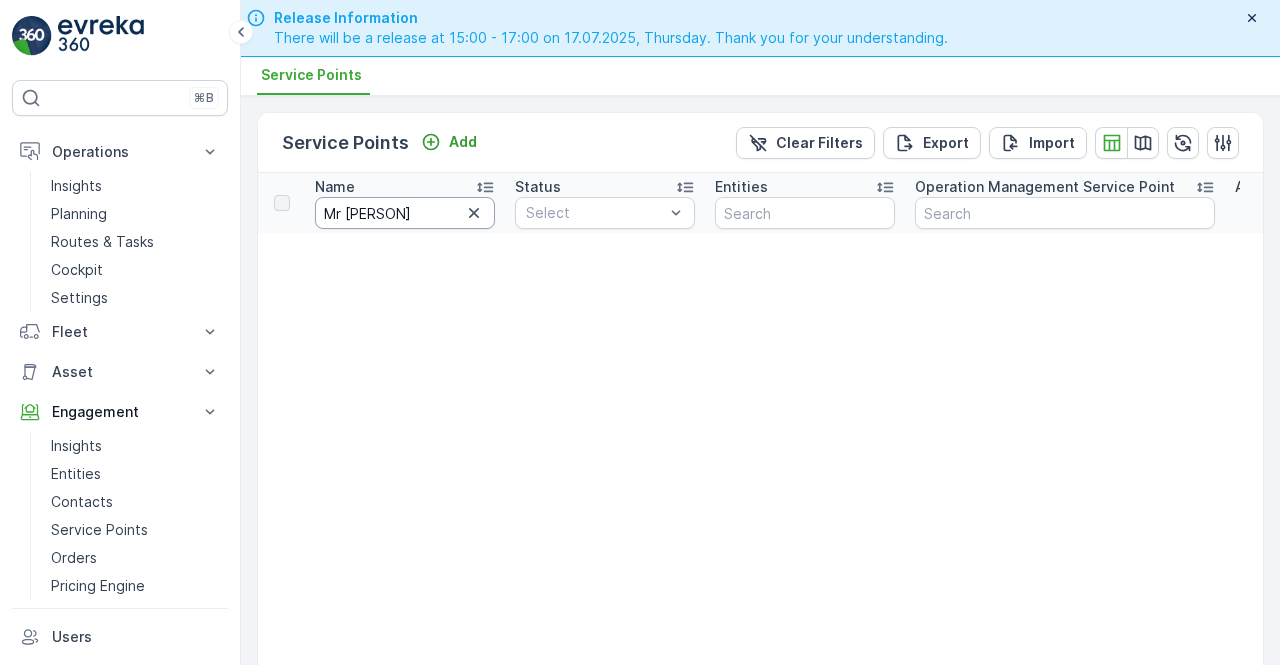 click on "mr yousuf" at bounding box center (405, 213) 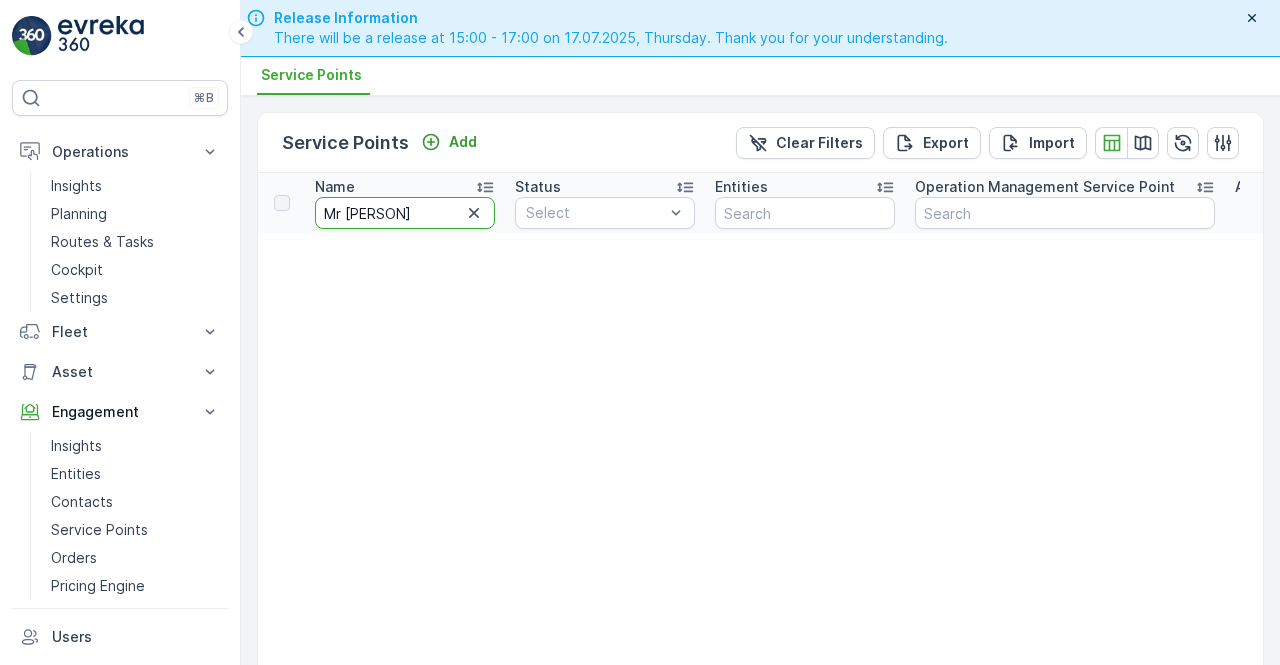 click on "mr yousuf" at bounding box center (405, 213) 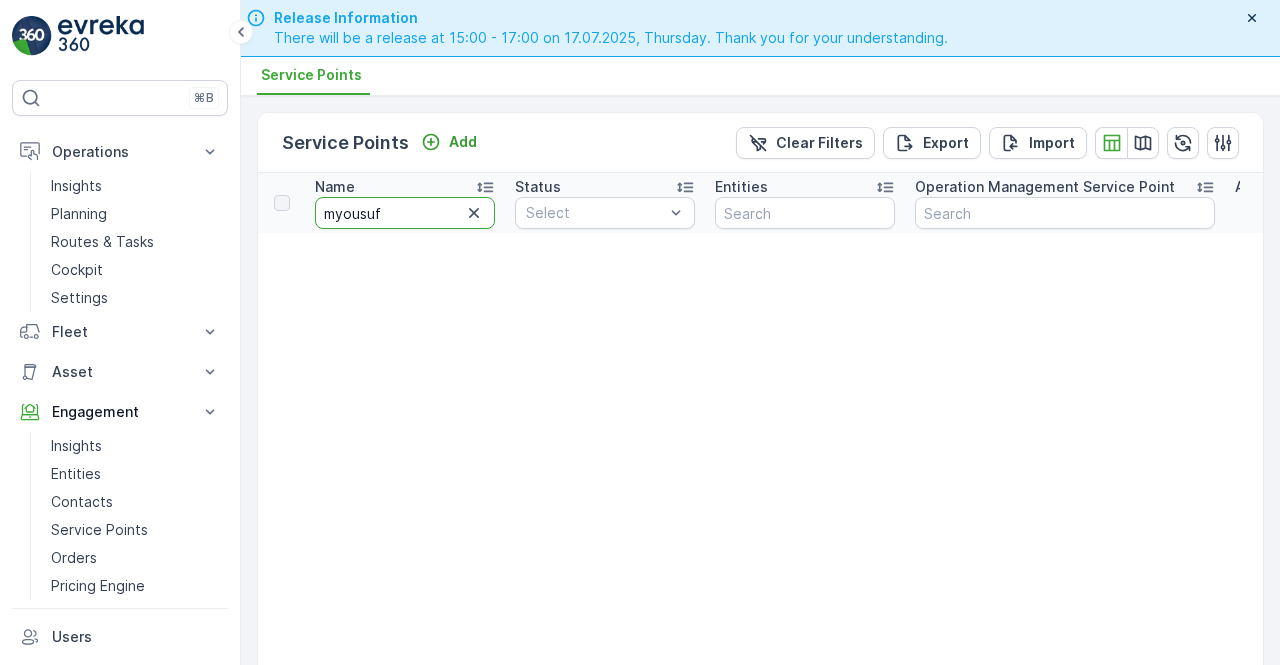 type on "yousuf" 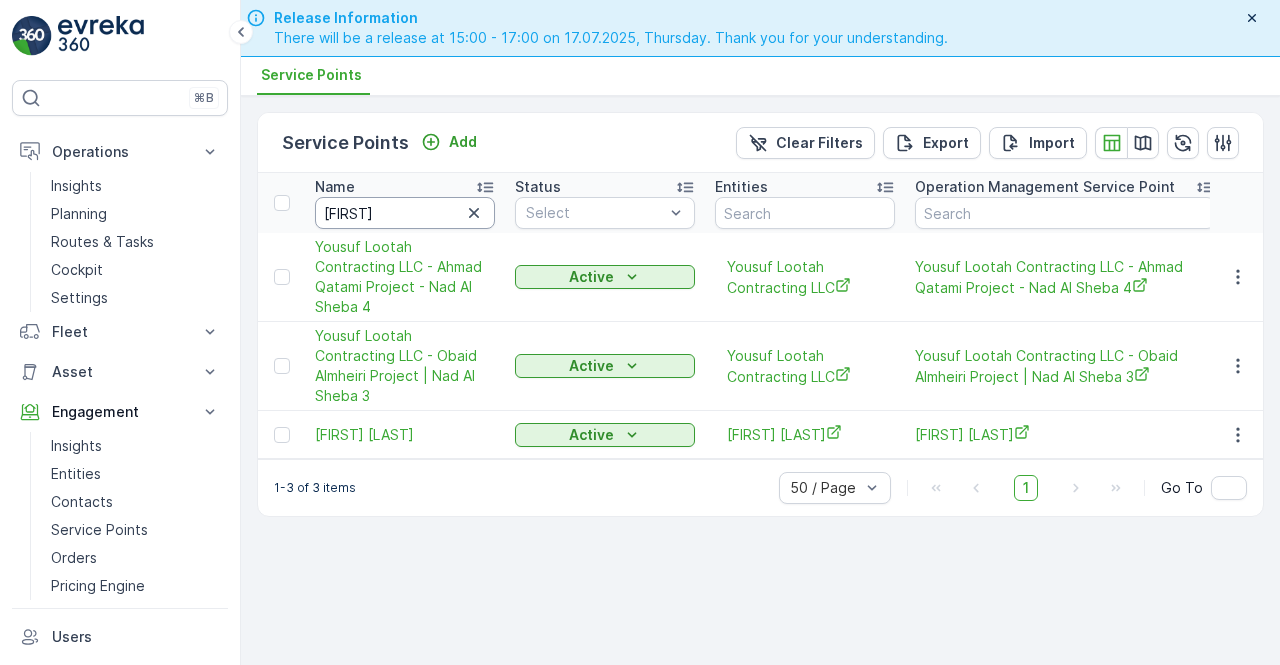 click on "yousuf" at bounding box center (405, 213) 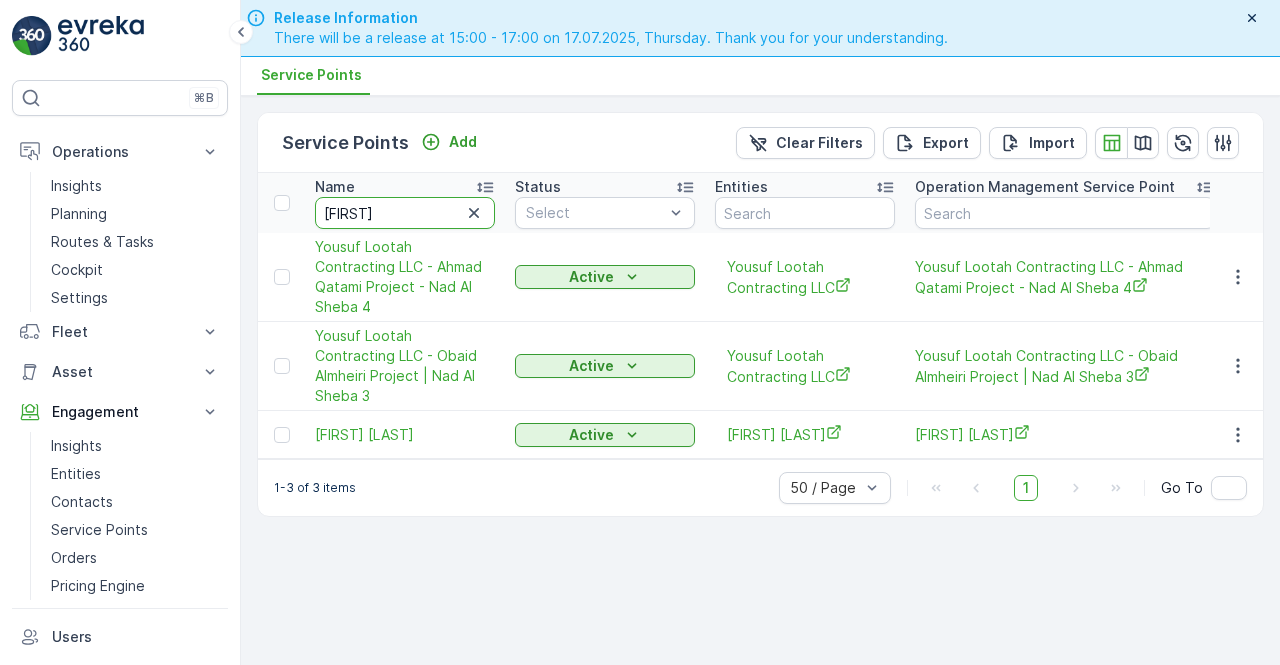 click on "yousuf" at bounding box center [405, 213] 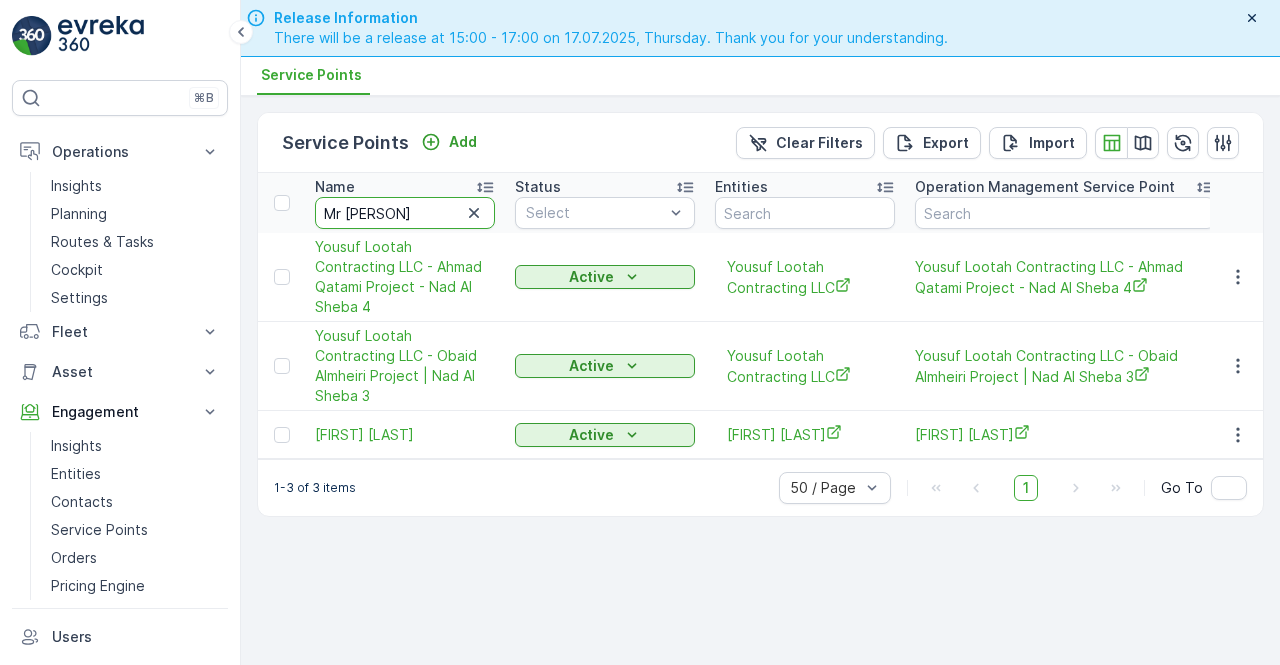 type on "Mryousuf" 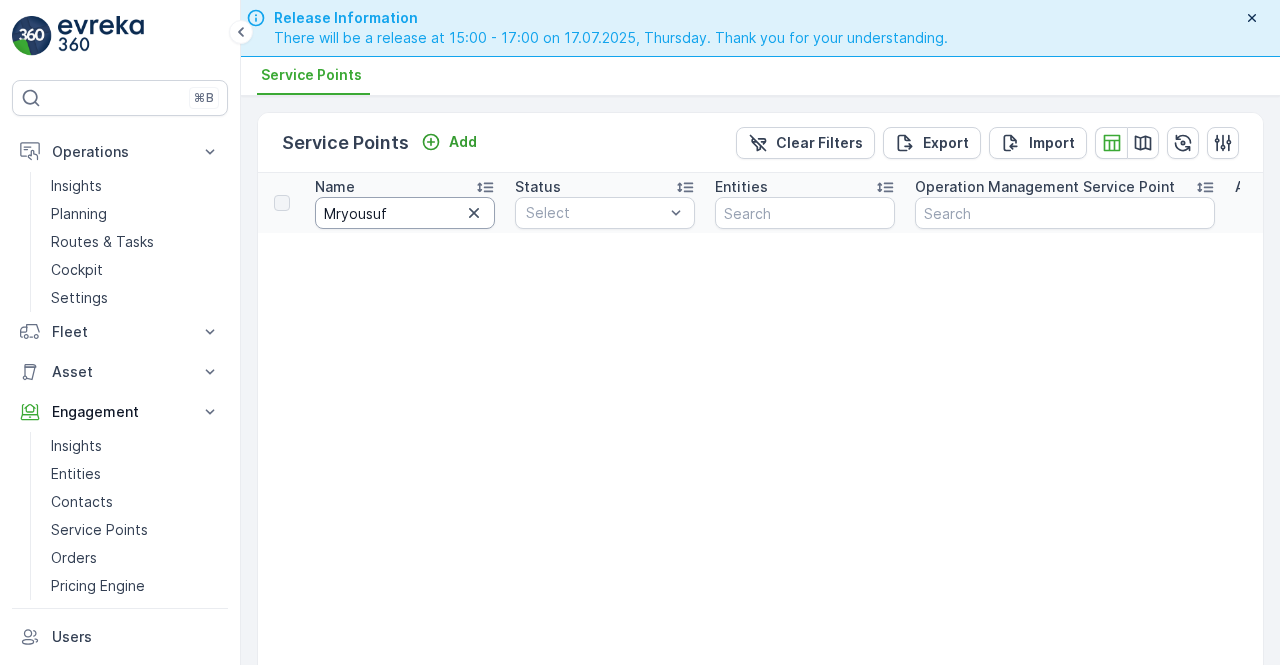 click on "Mryousuf" at bounding box center (405, 213) 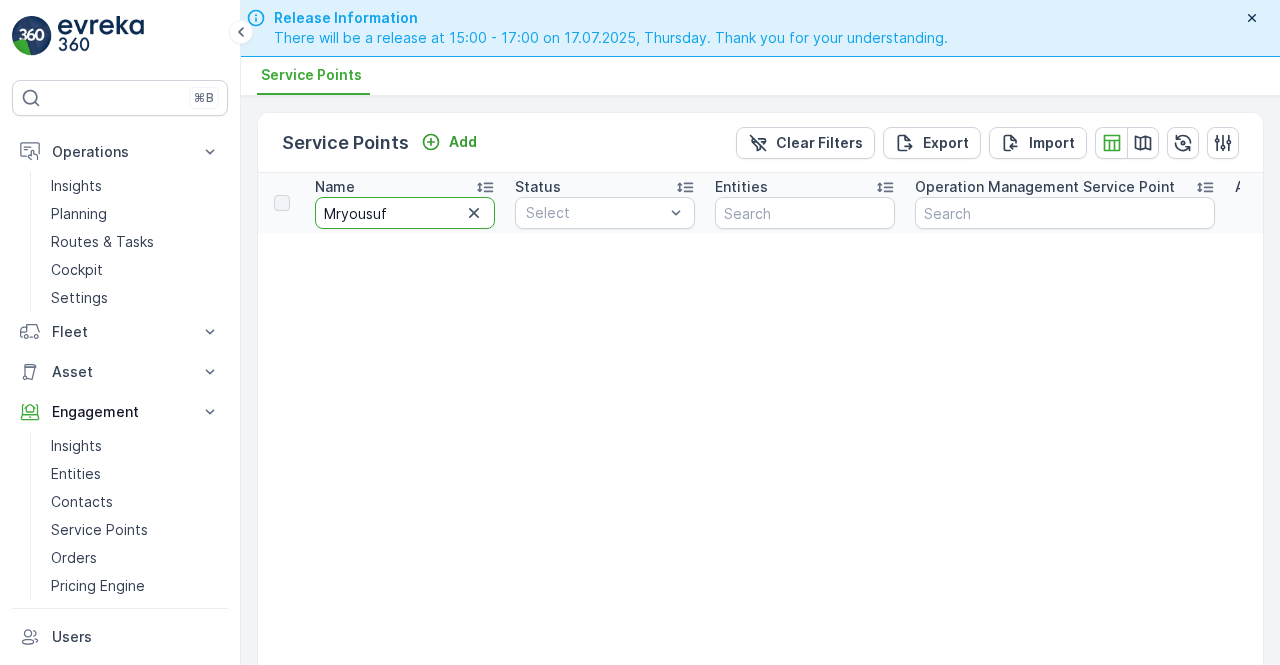 type on "Mr yousuf" 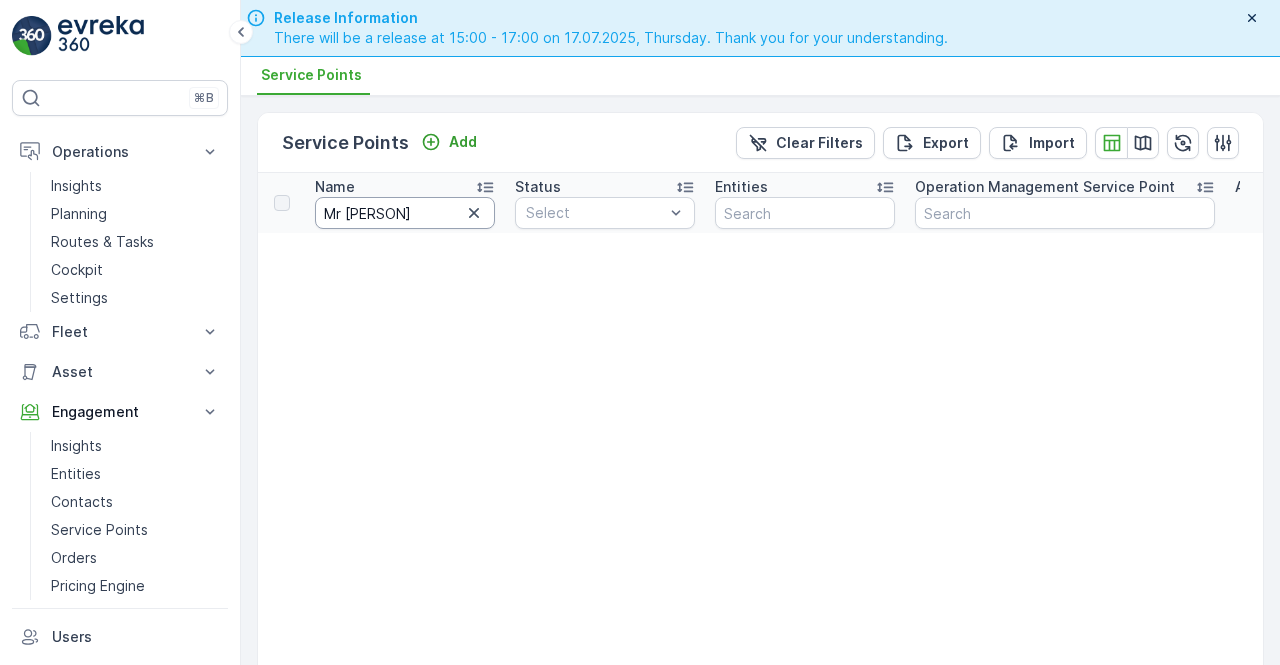 click on "Mr yousuf" at bounding box center (405, 213) 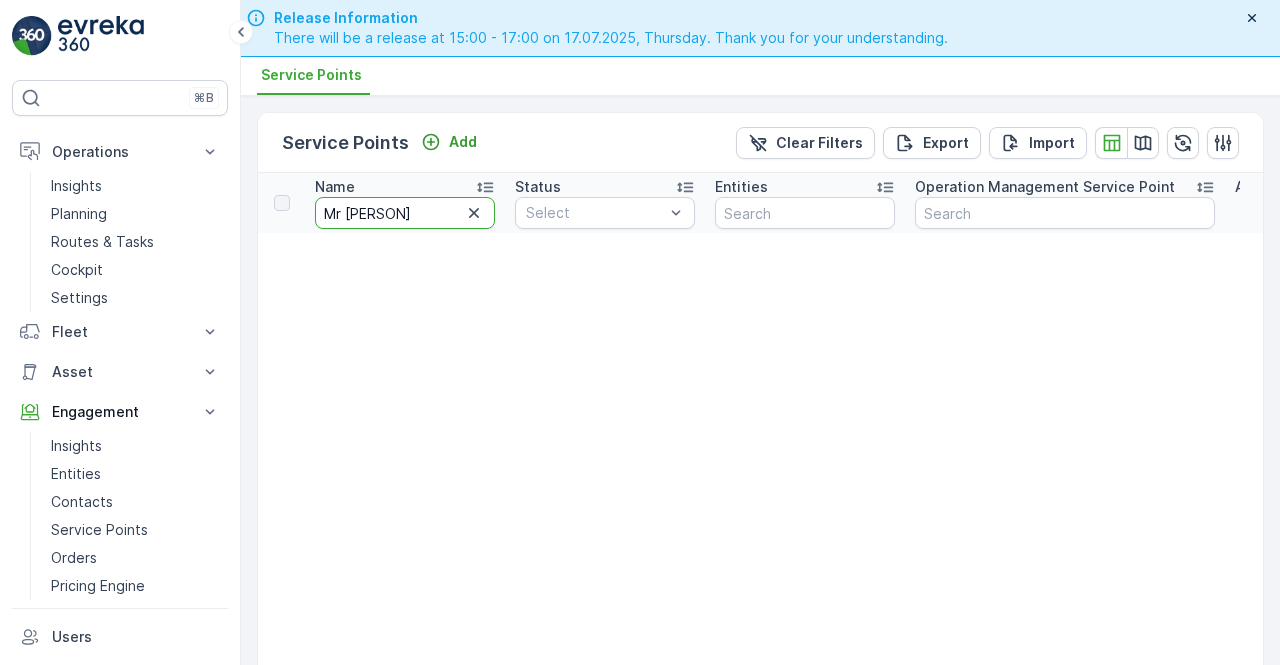 type on "Mr. yousuf" 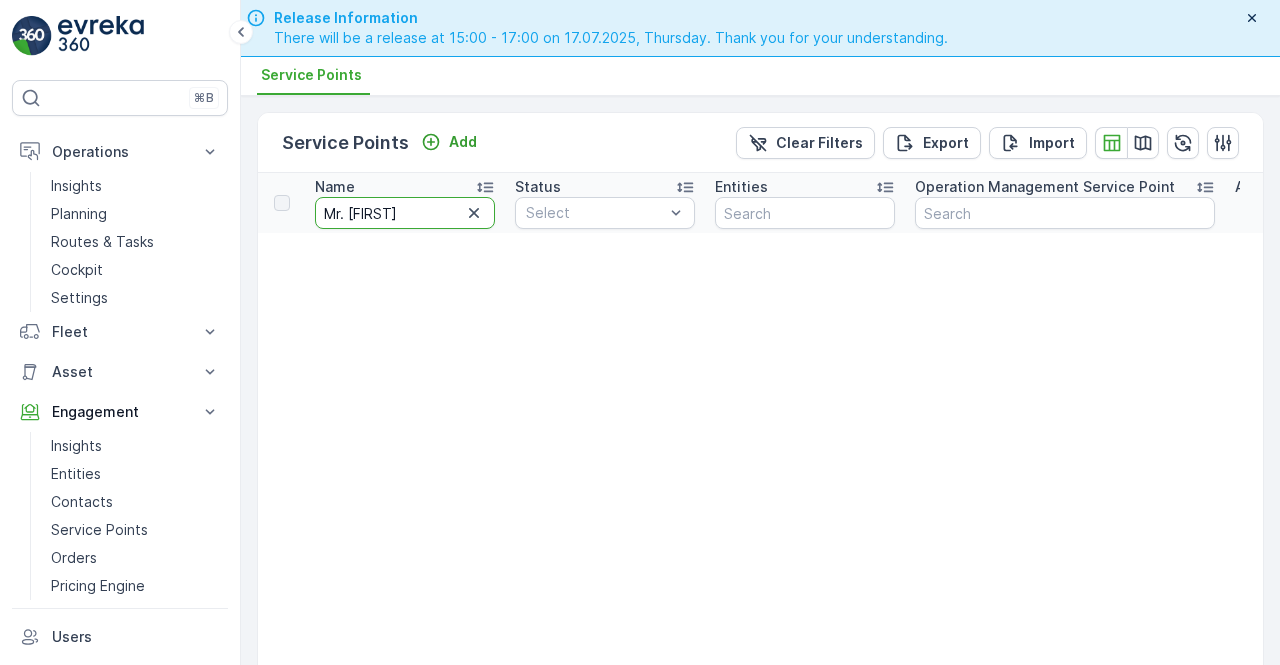click on "Mr. yousuf" at bounding box center (405, 213) 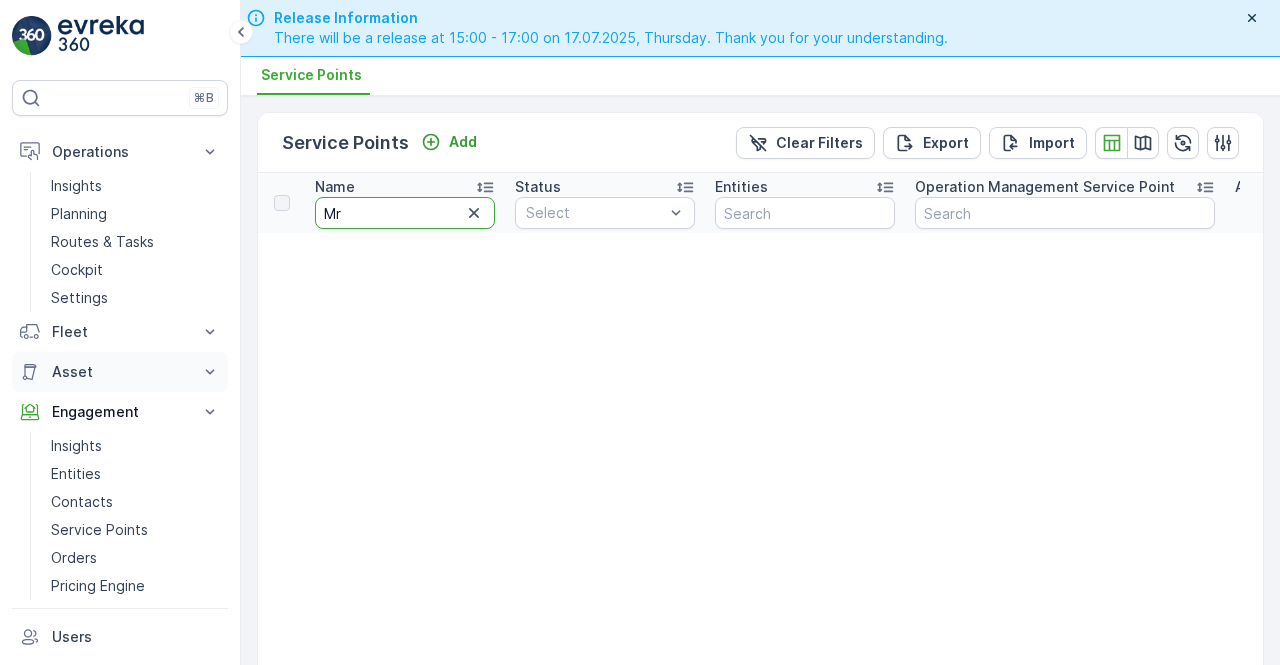 type on "M" 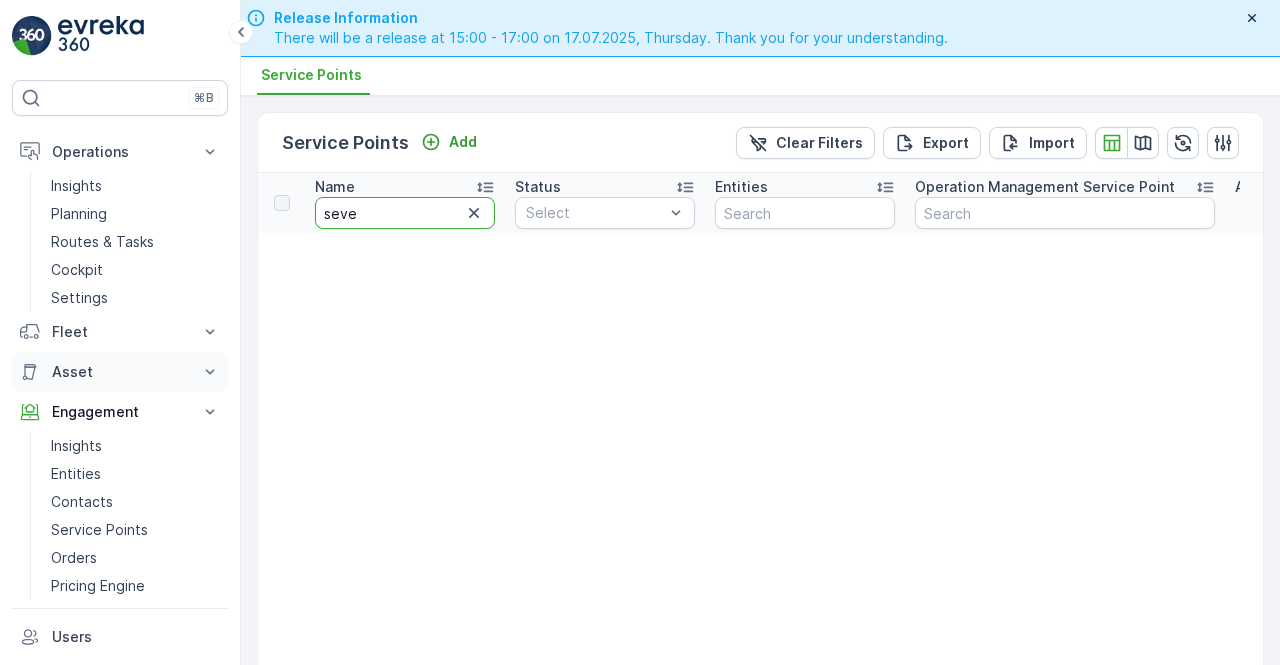 type on "seven" 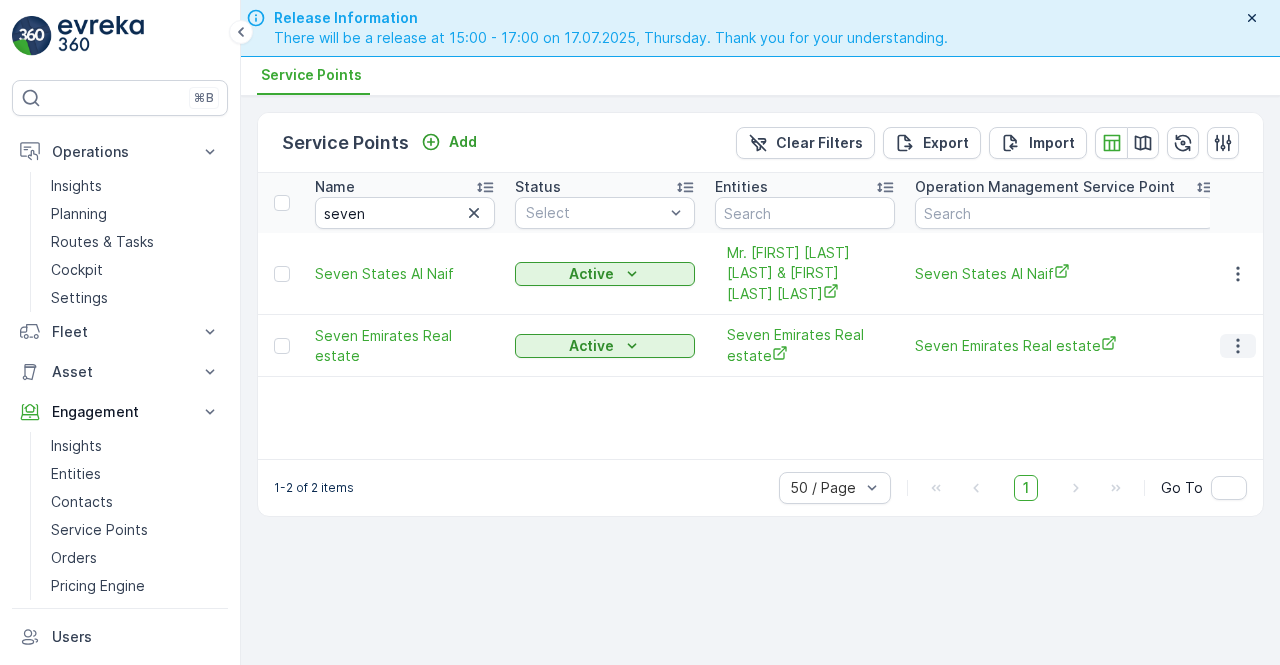 click 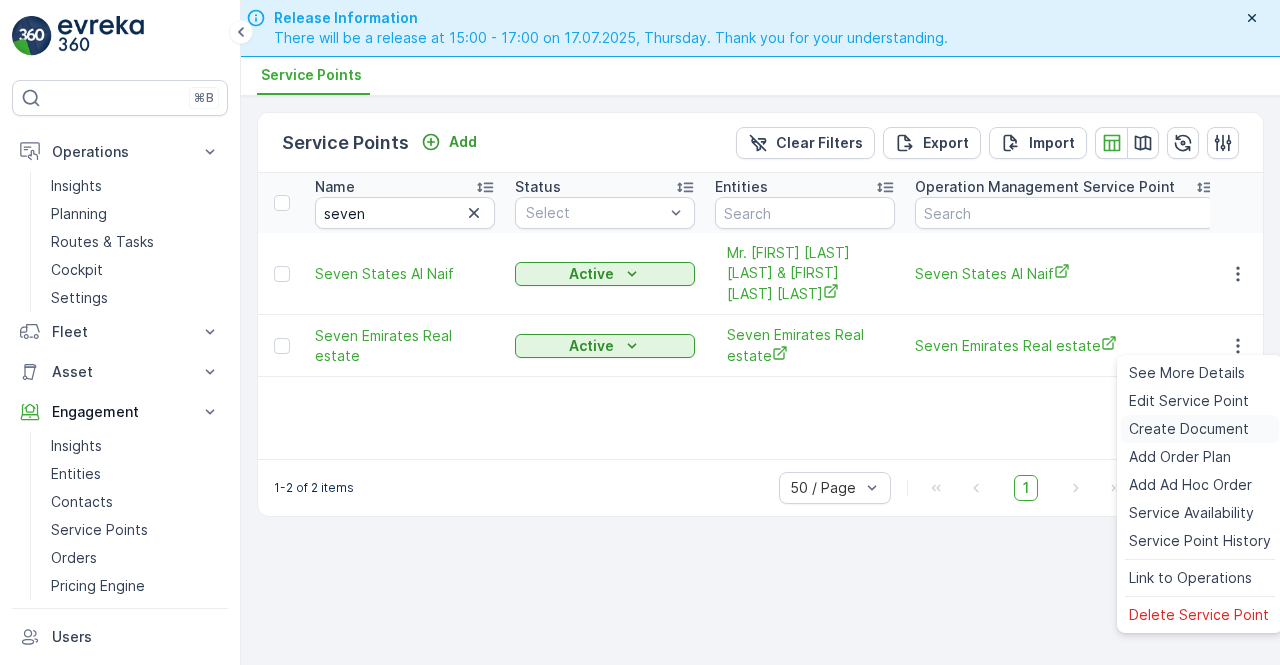 click on "Create Document" at bounding box center [1189, 429] 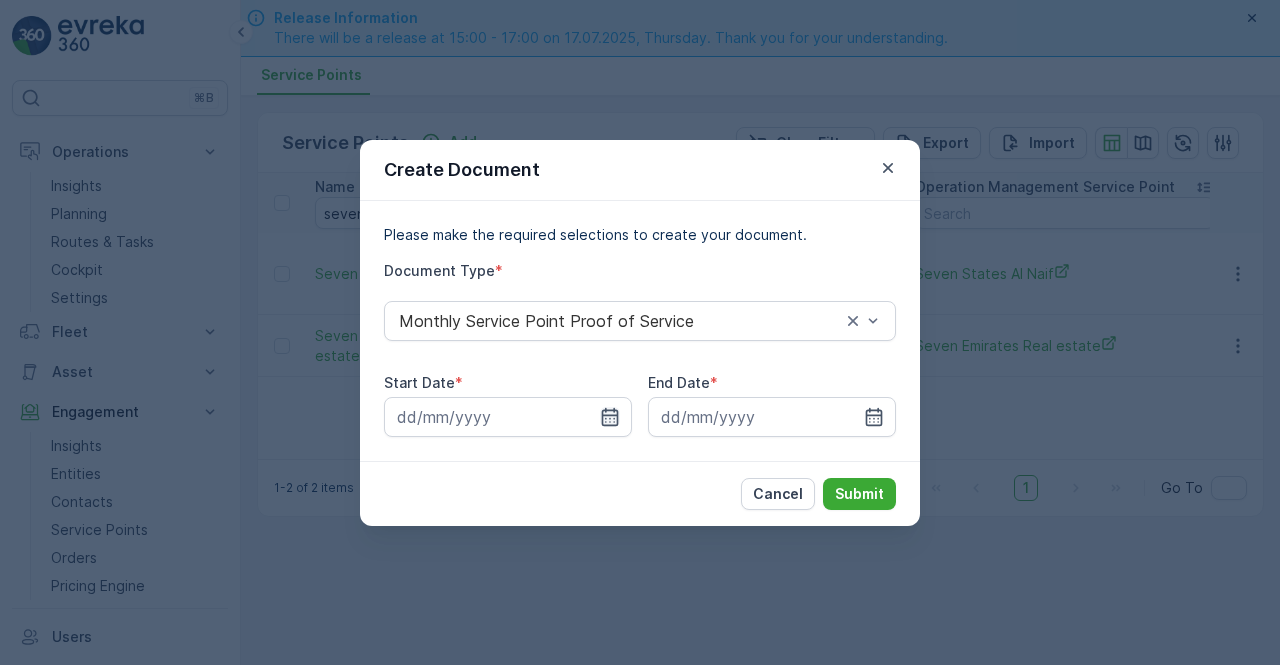 click 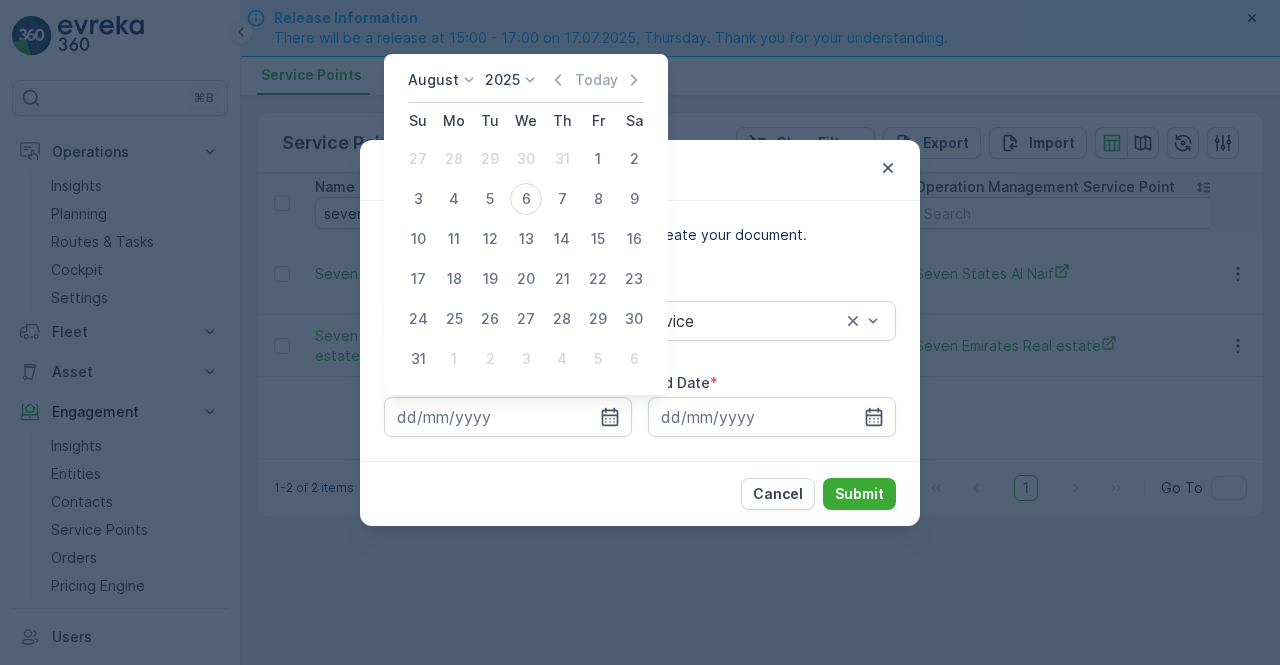 click on "August 2025 Today Su Mo Tu We Th Fr Sa 27 28 29 30 31 1 2 3 4 5 6 7 8 9 10 11 12 13 14 15 16 17 18 19 20 21 22 23 24 25 26 27 28 29 30 31 1 2 3 4 5 6" at bounding box center [526, 224] 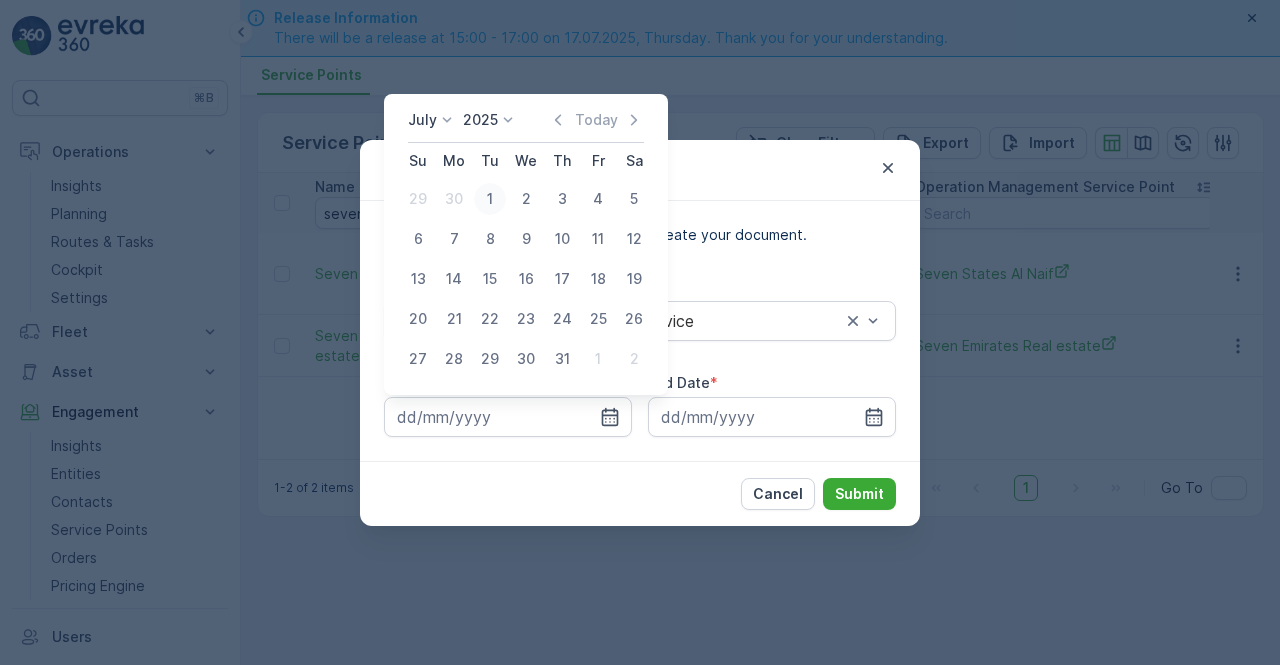 click on "1" at bounding box center (490, 199) 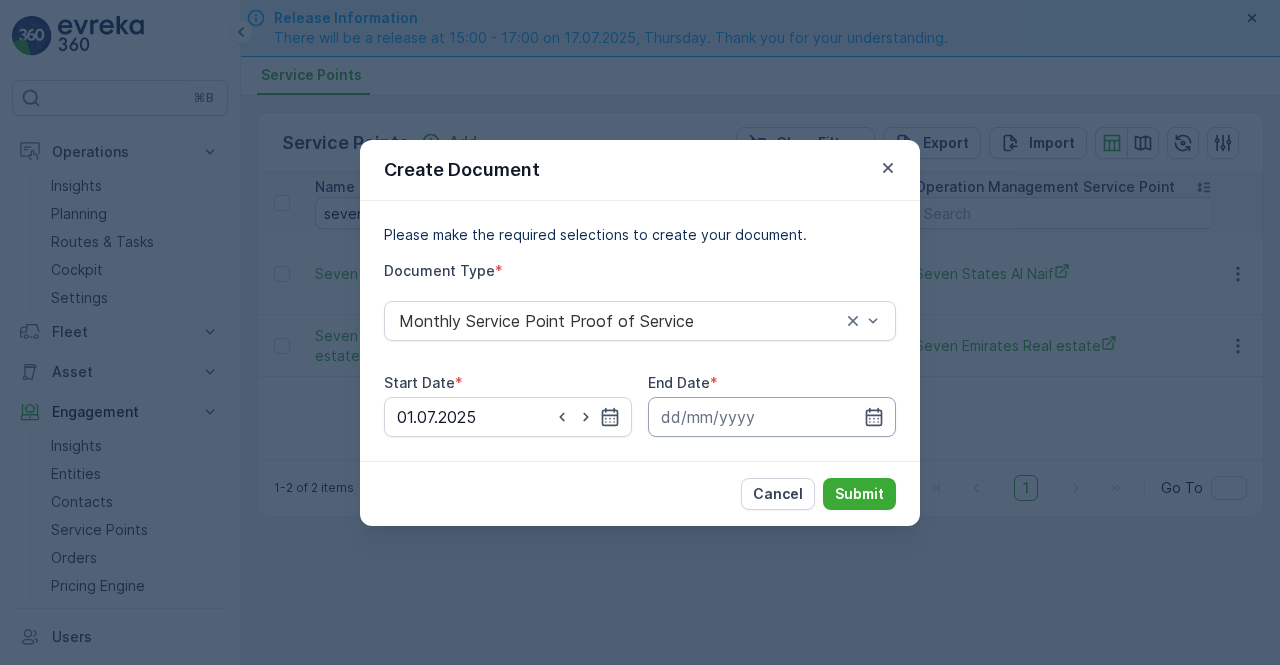 drag, startPoint x: 878, startPoint y: 419, endPoint x: 878, endPoint y: 403, distance: 16 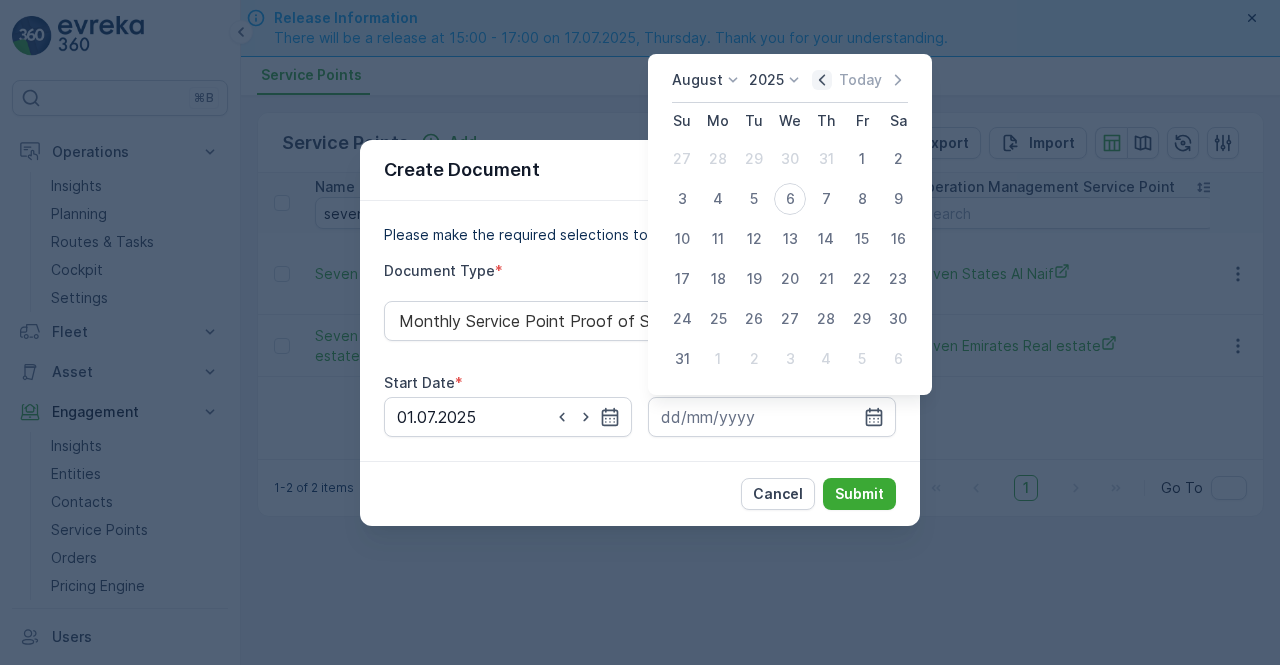 click 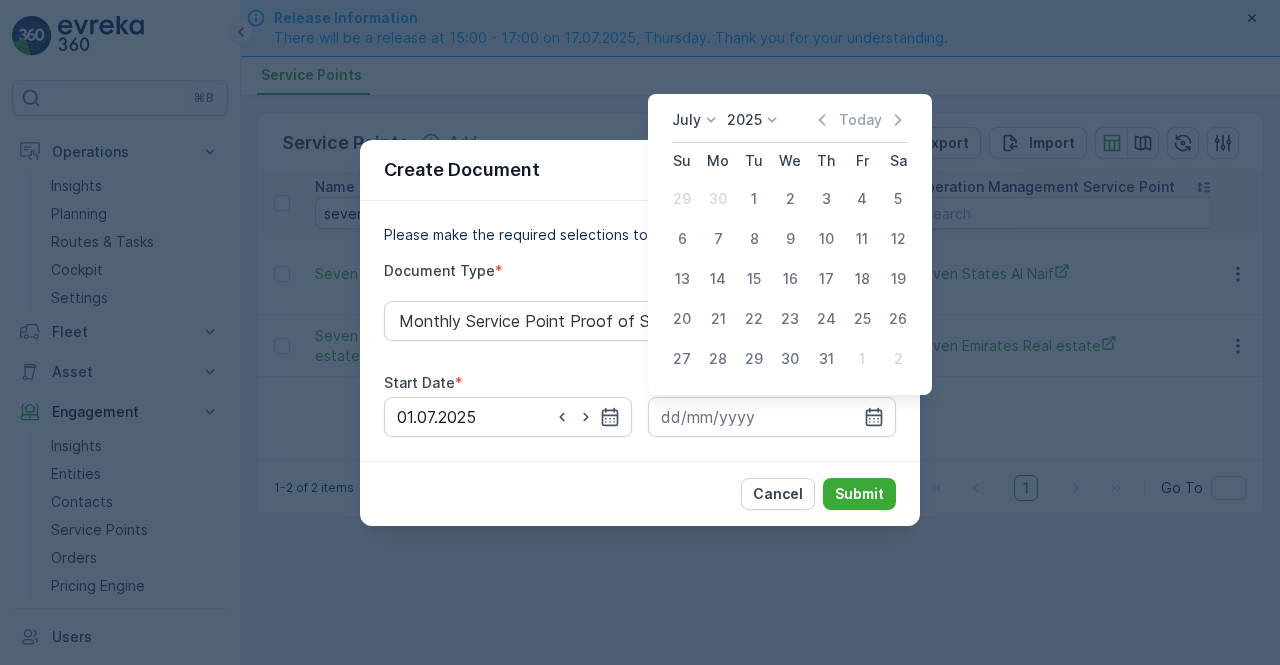 drag, startPoint x: 822, startPoint y: 360, endPoint x: 846, endPoint y: 466, distance: 108.68302 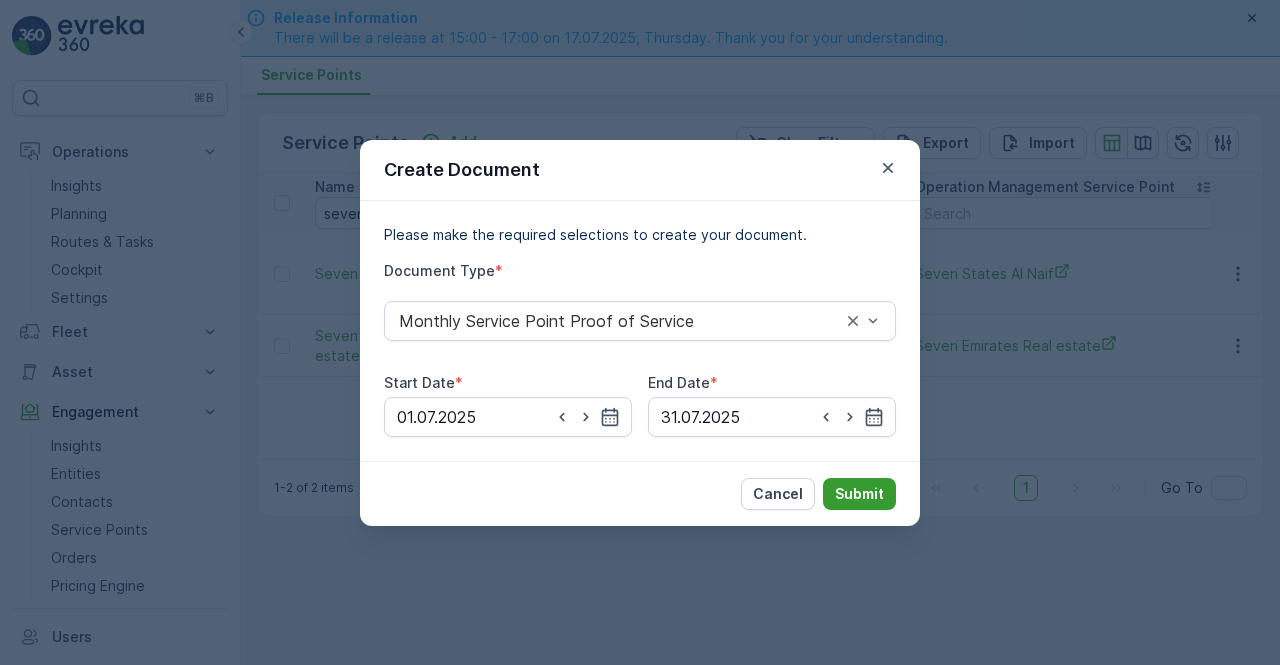 click on "Submit" at bounding box center [859, 494] 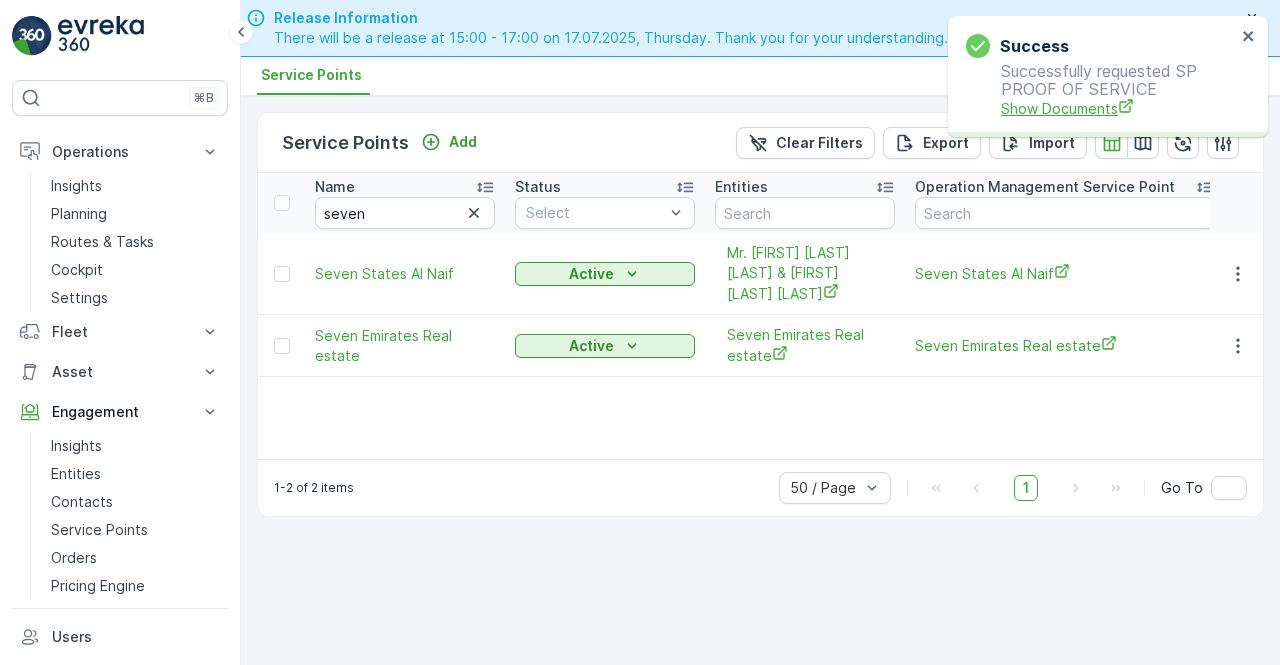 click on "Show Documents" at bounding box center [1118, 108] 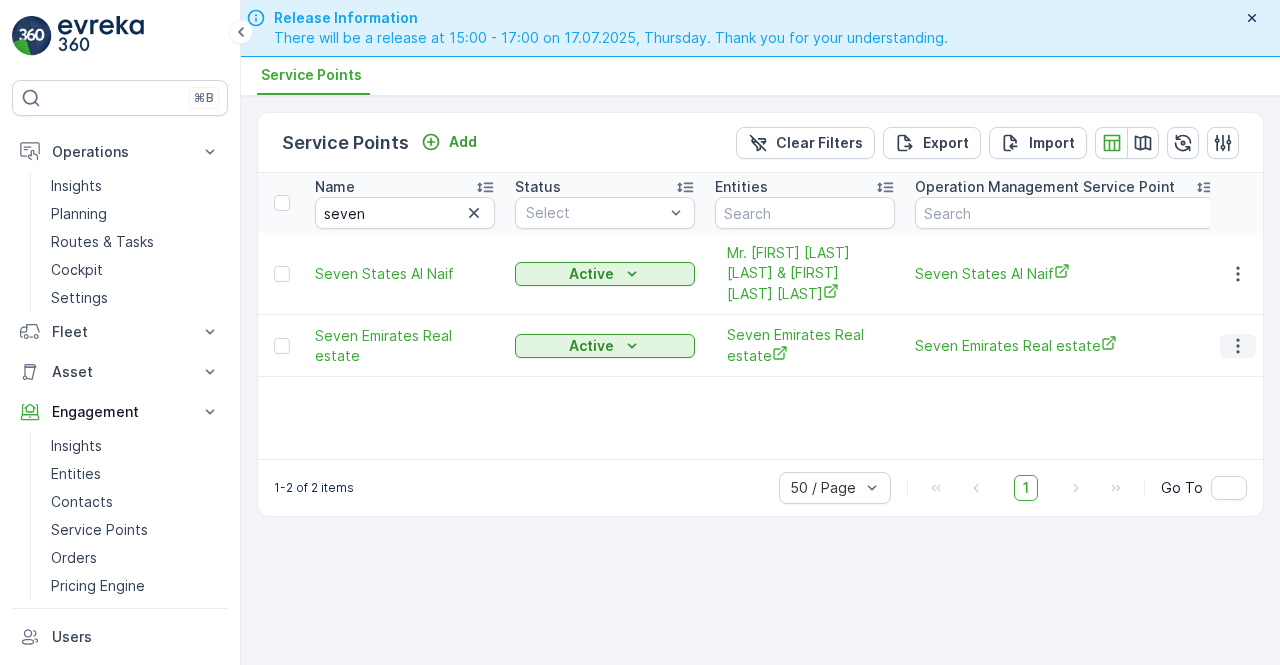 click 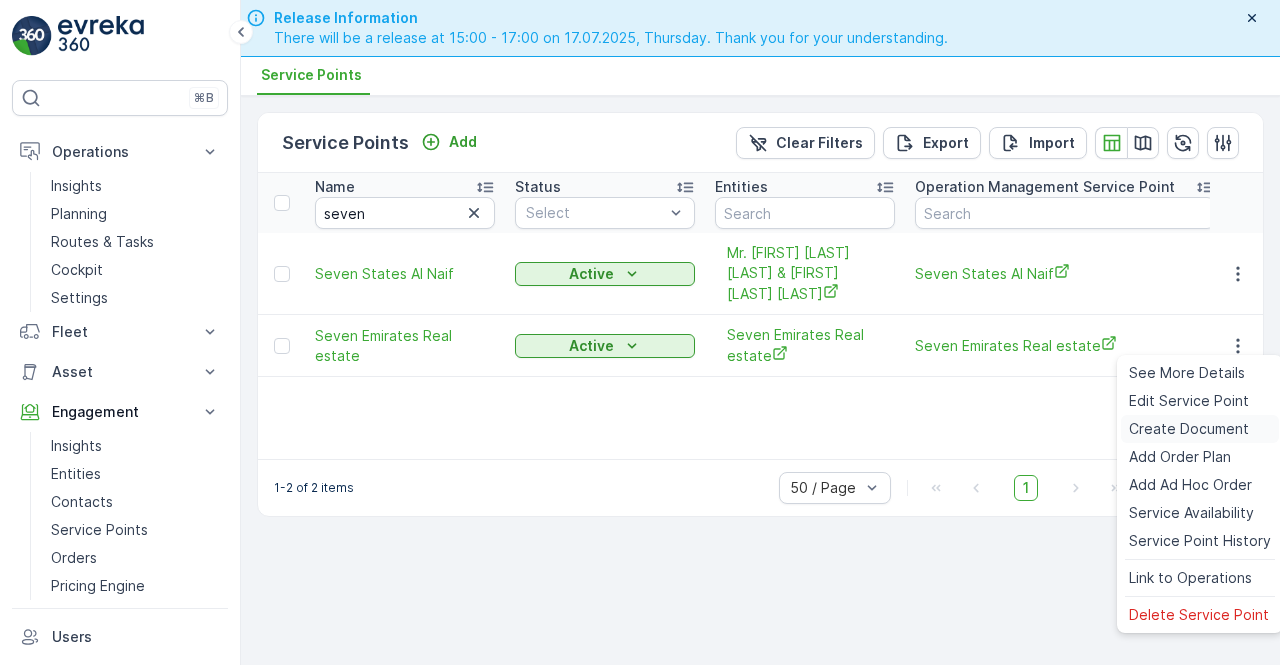 click on "Create Document" at bounding box center (1189, 429) 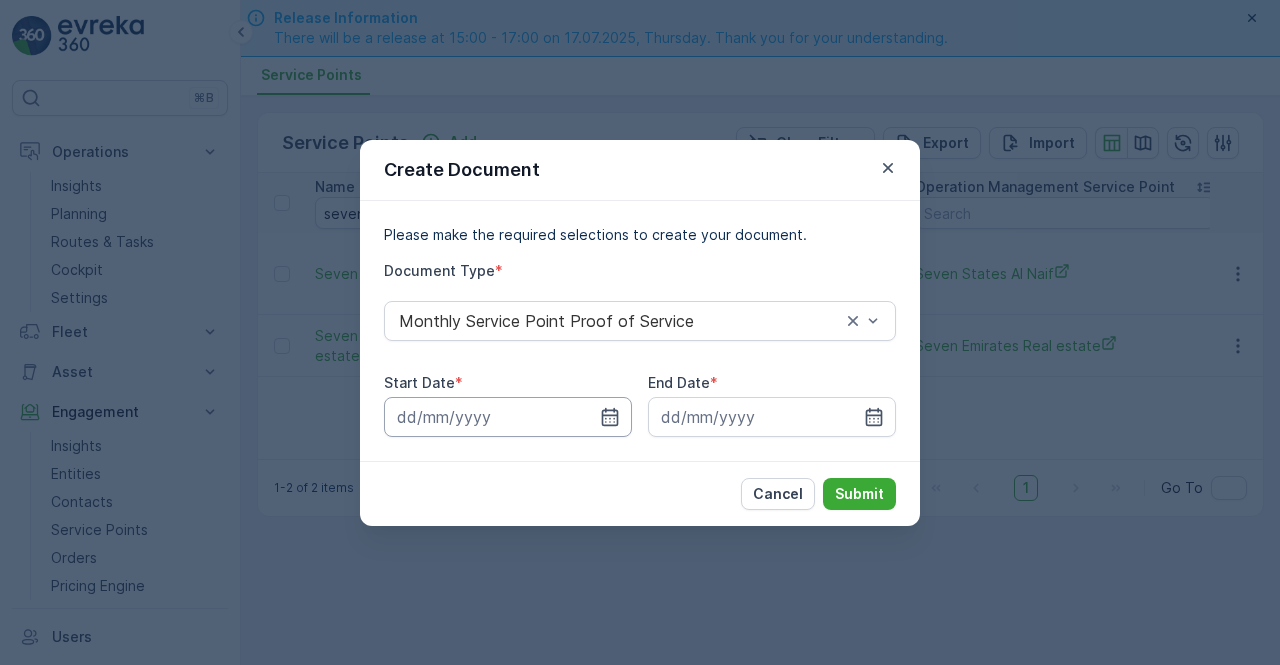 click at bounding box center [508, 417] 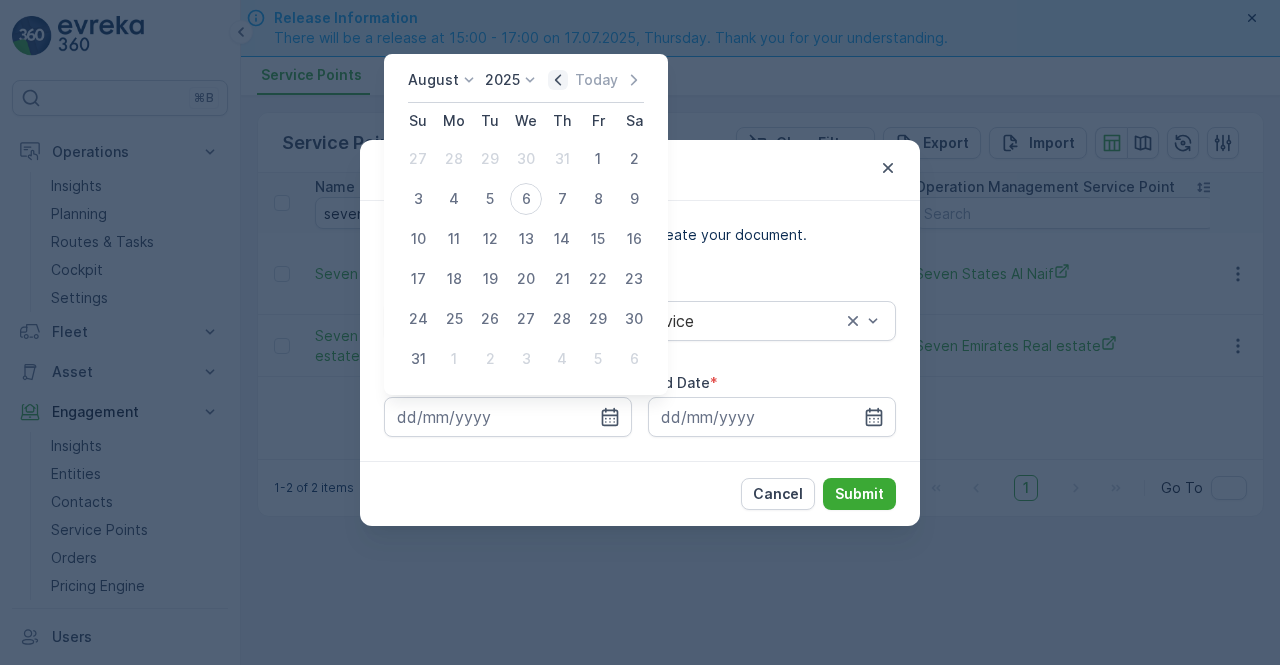 click on "August 2025 Today Su Mo Tu We Th Fr Sa 27 28 29 30 31 1 2 3 4 5 6 7 8 9 10 11 12 13 14 15 16 17 18 19 20 21 22 23 24 25 26 27 28 29 30 31 1 2 3 4 5 6" at bounding box center [526, 224] 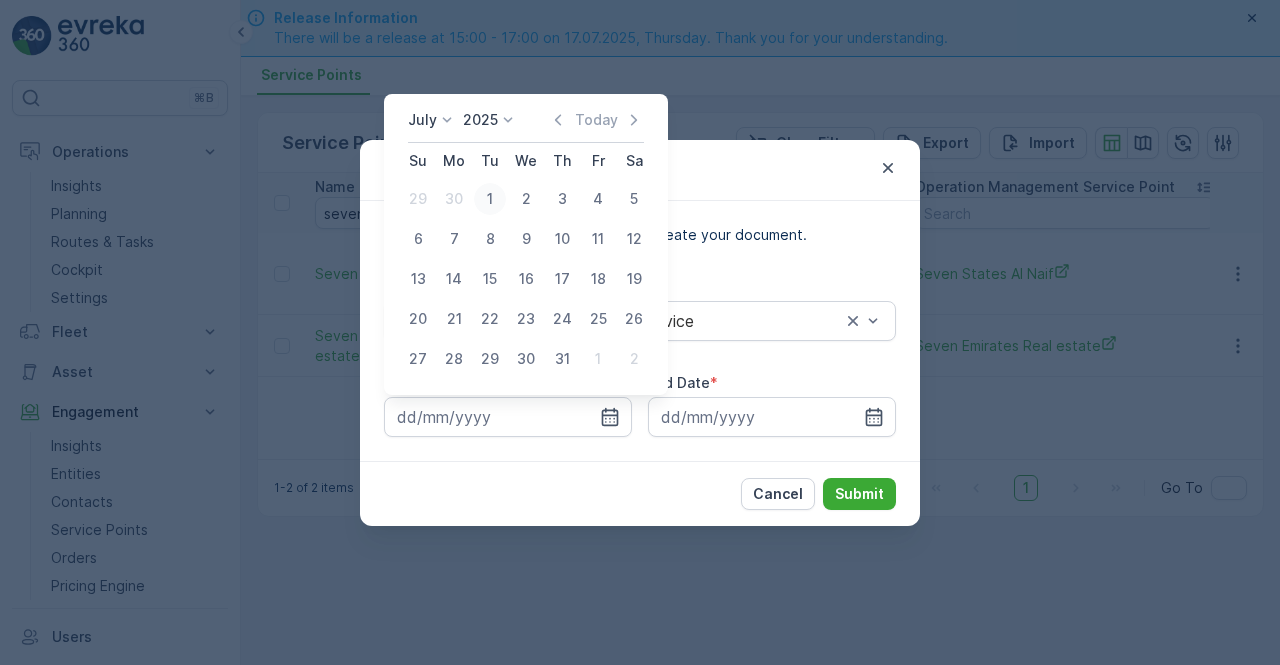 click on "1" at bounding box center [490, 199] 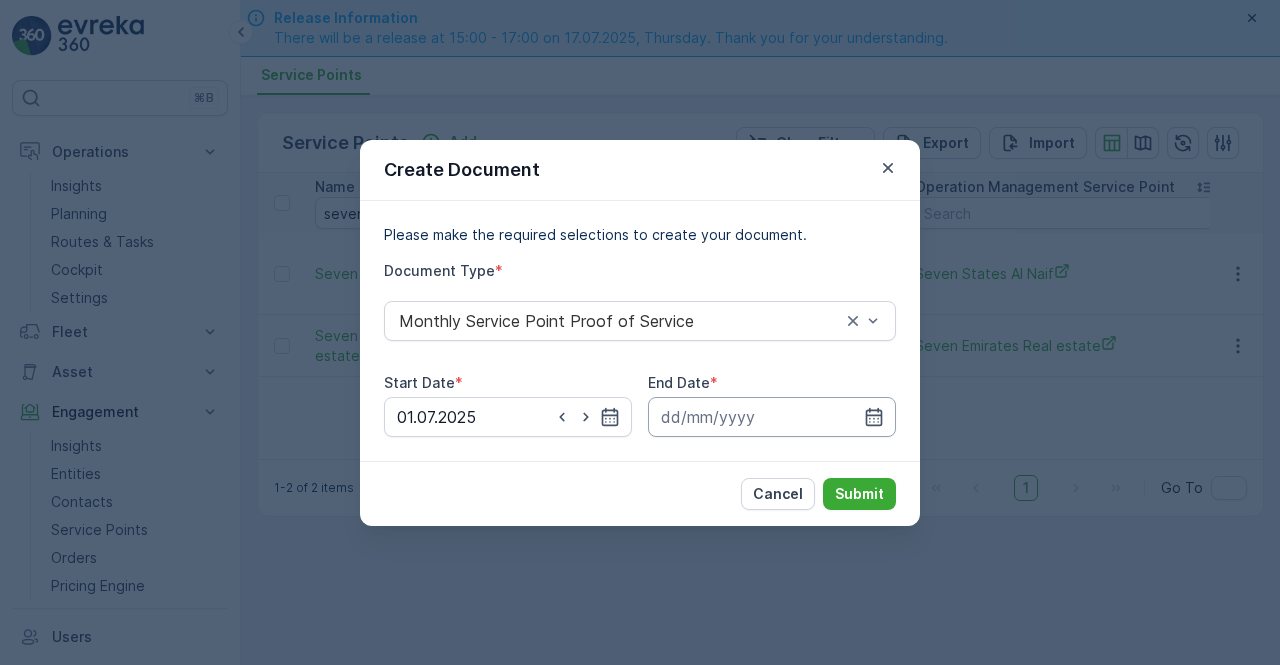 drag, startPoint x: 874, startPoint y: 417, endPoint x: 872, endPoint y: 401, distance: 16.124516 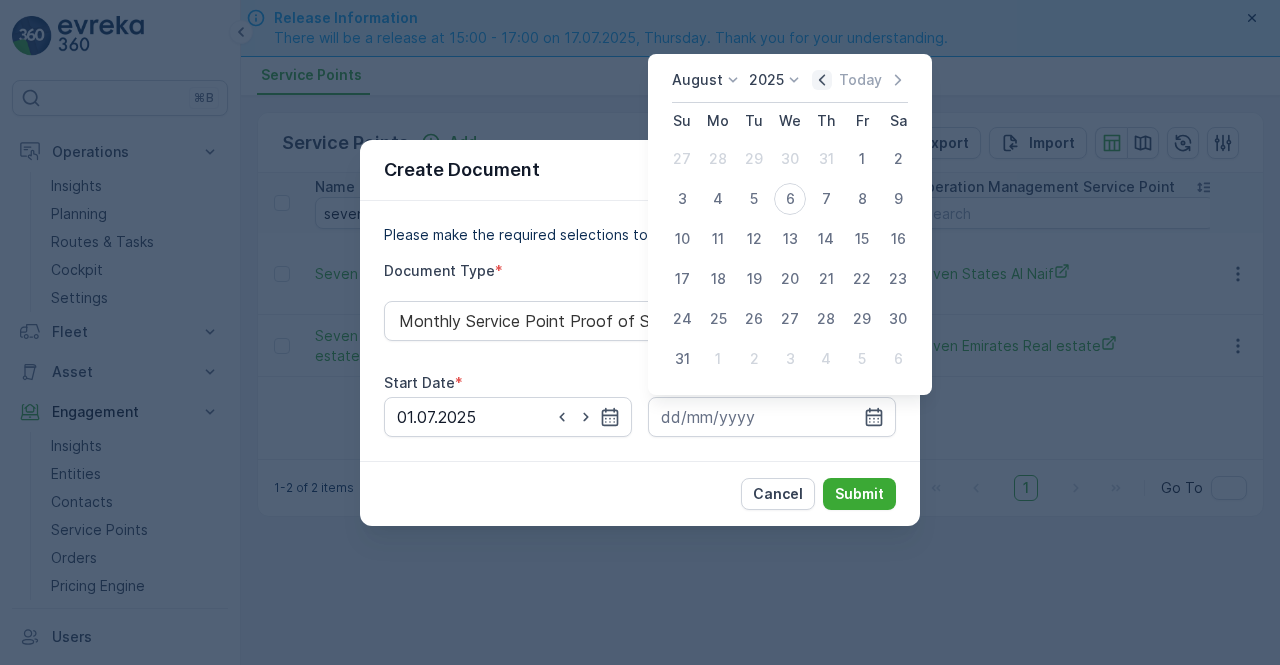 click 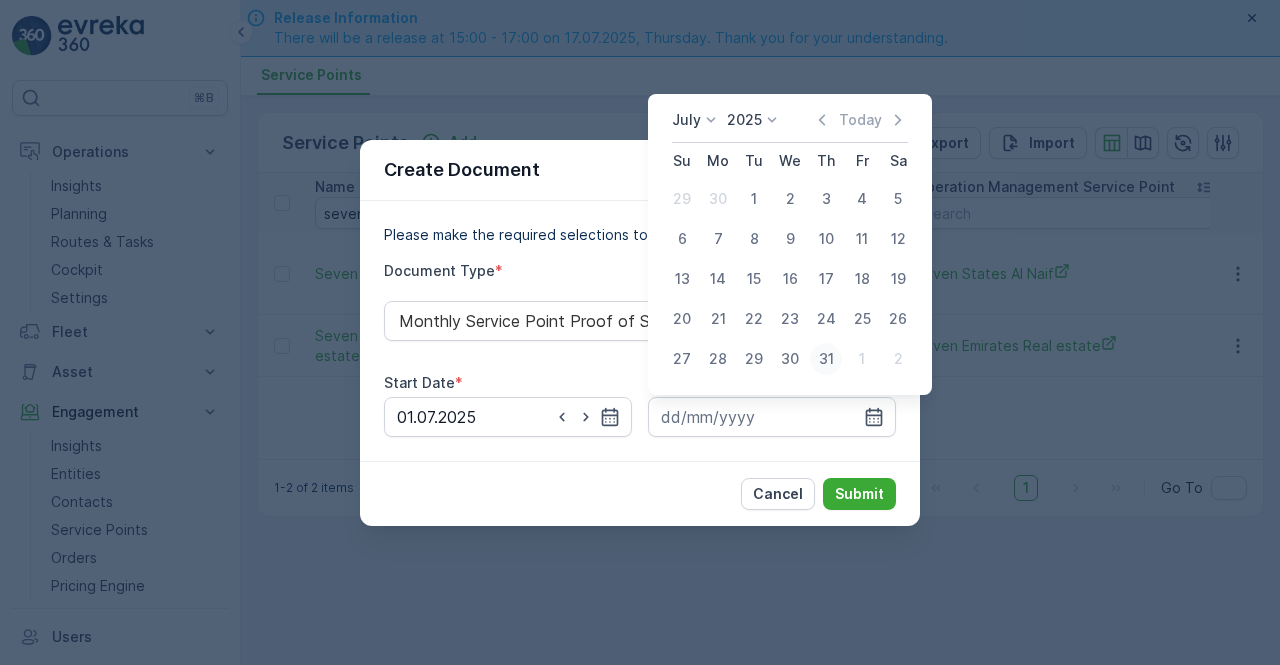 click on "31" at bounding box center [826, 359] 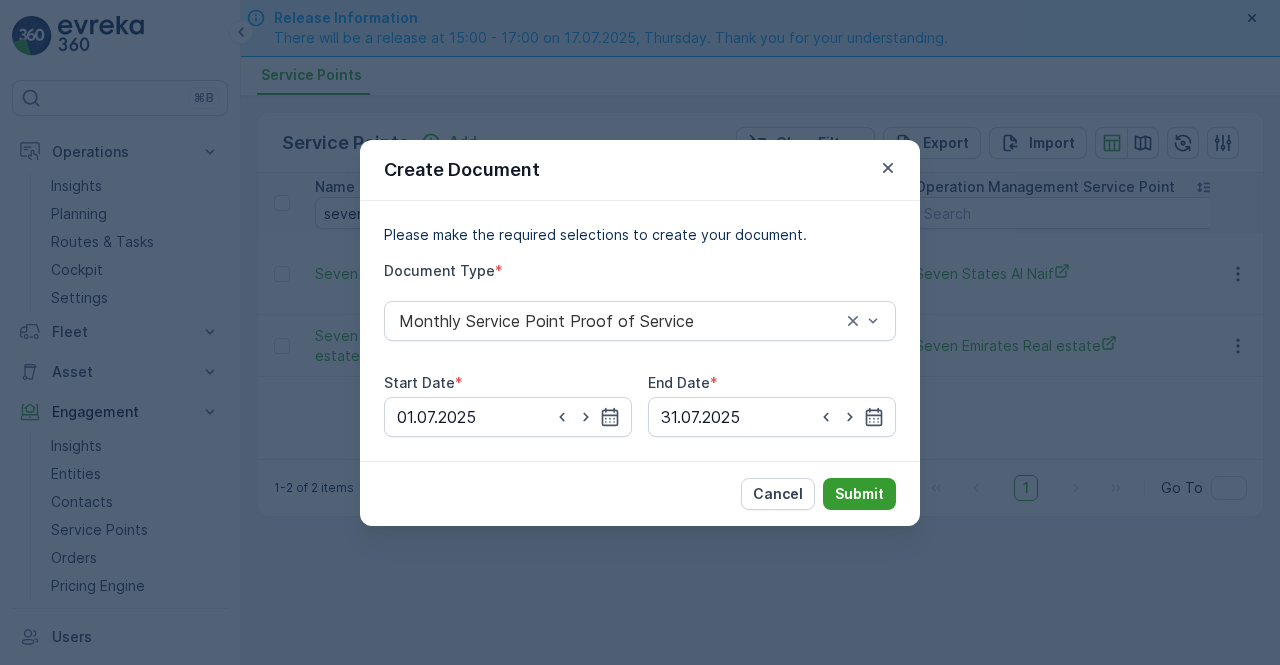click on "Submit" at bounding box center [859, 494] 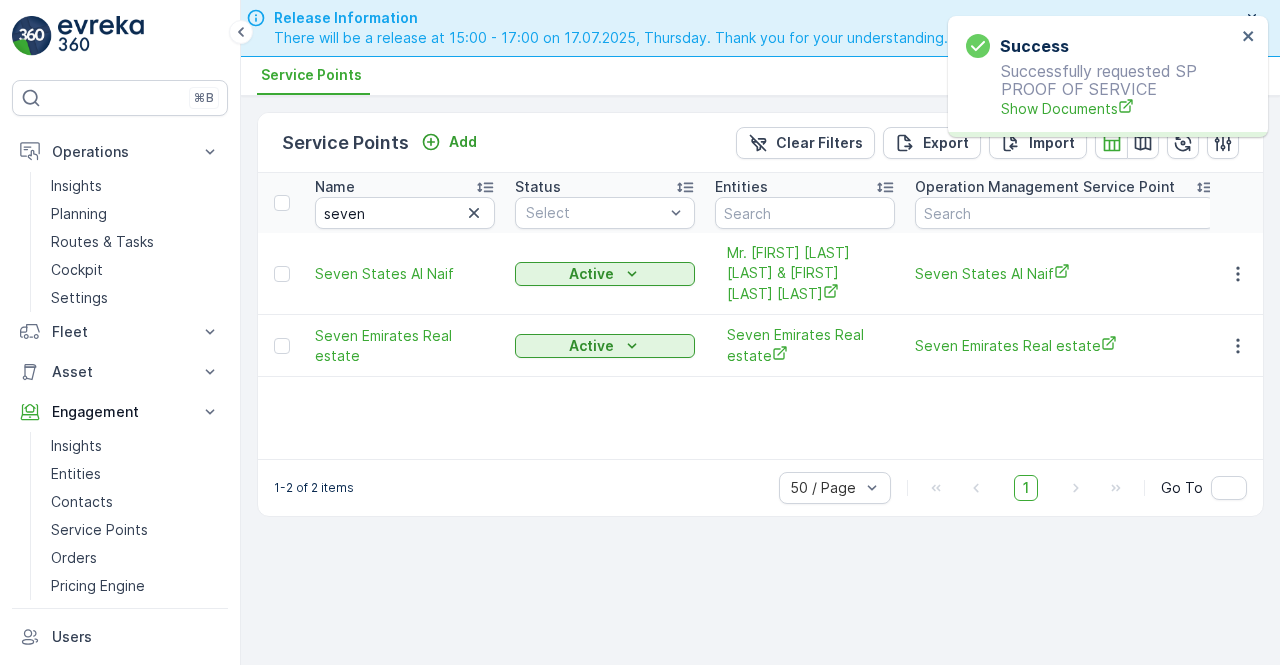 click on "Success Successfully requested SP PROOF OF SERVICE   Show Documents" at bounding box center [1101, 76] 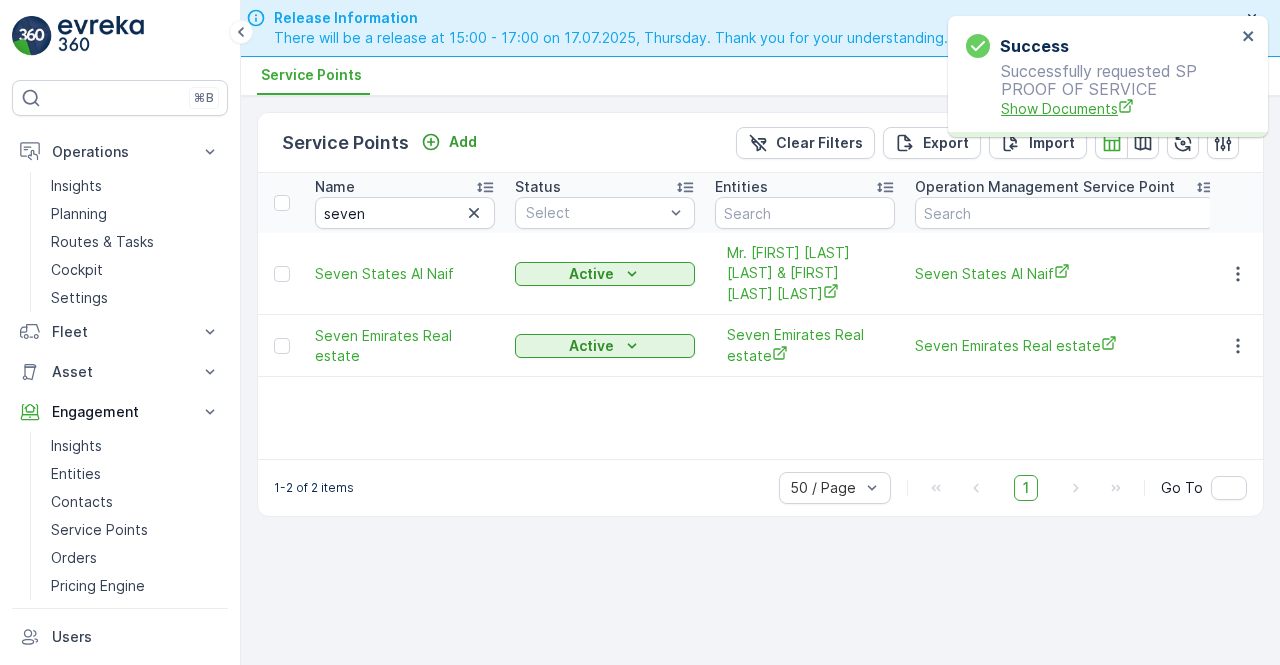 click on "Show Documents" at bounding box center (1118, 108) 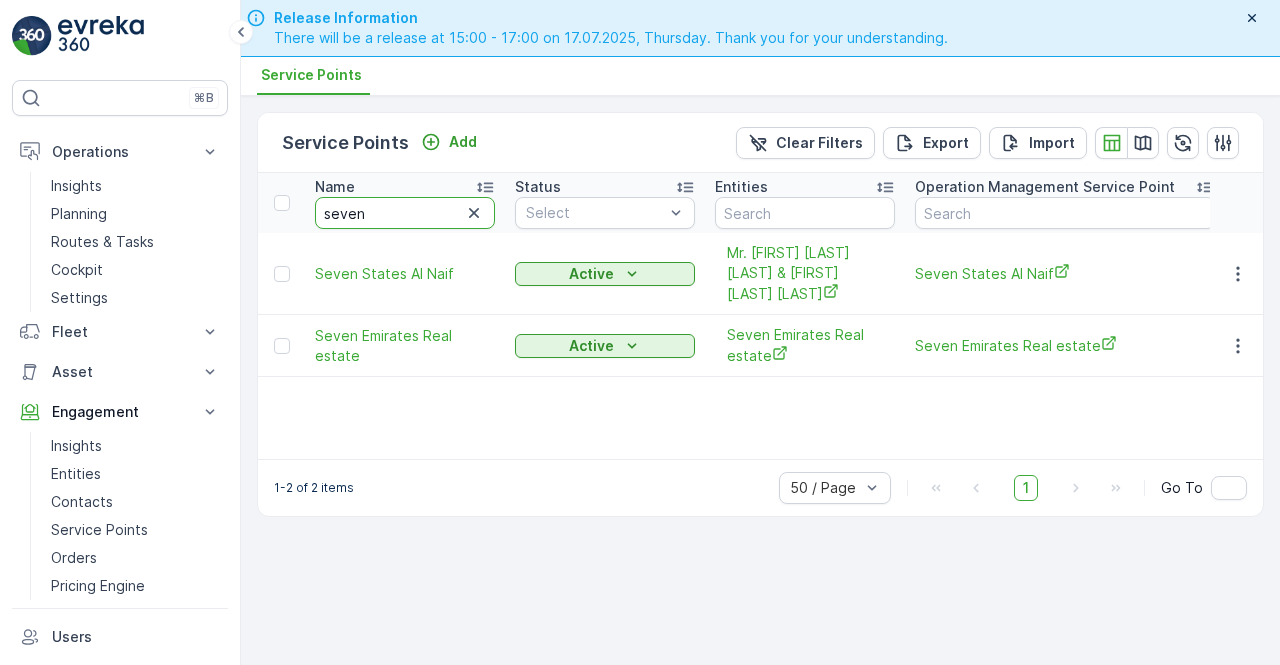 click on "seven" at bounding box center (405, 213) 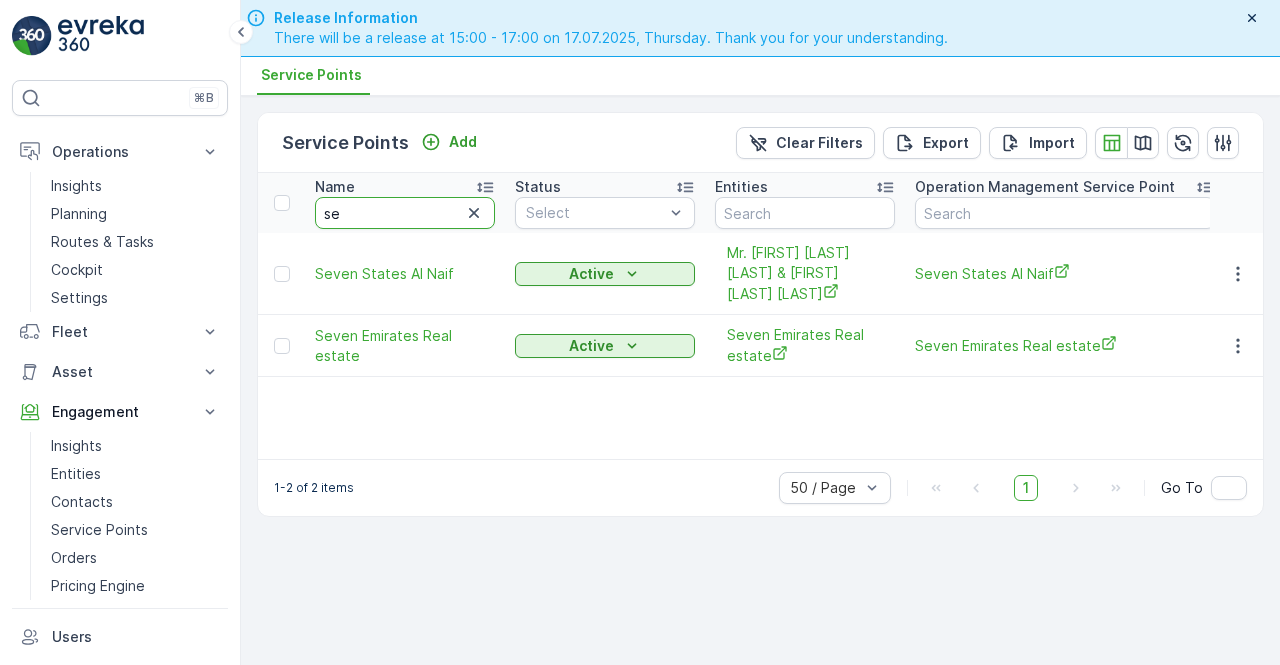 type on "s" 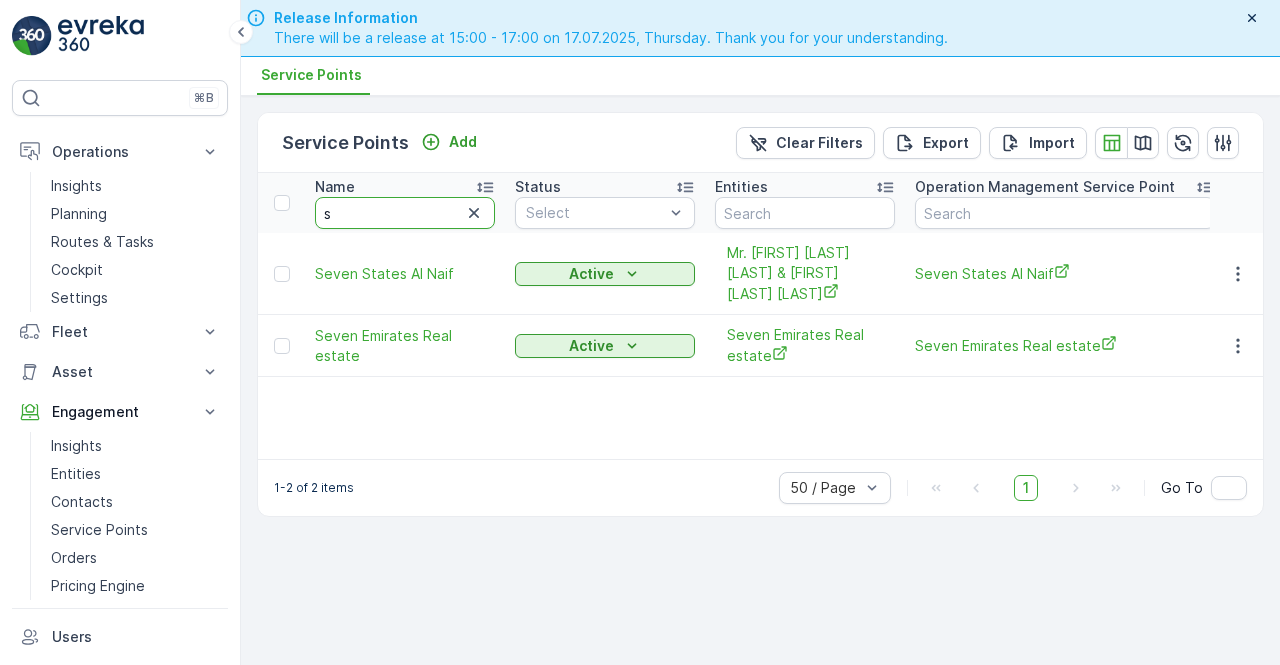 type 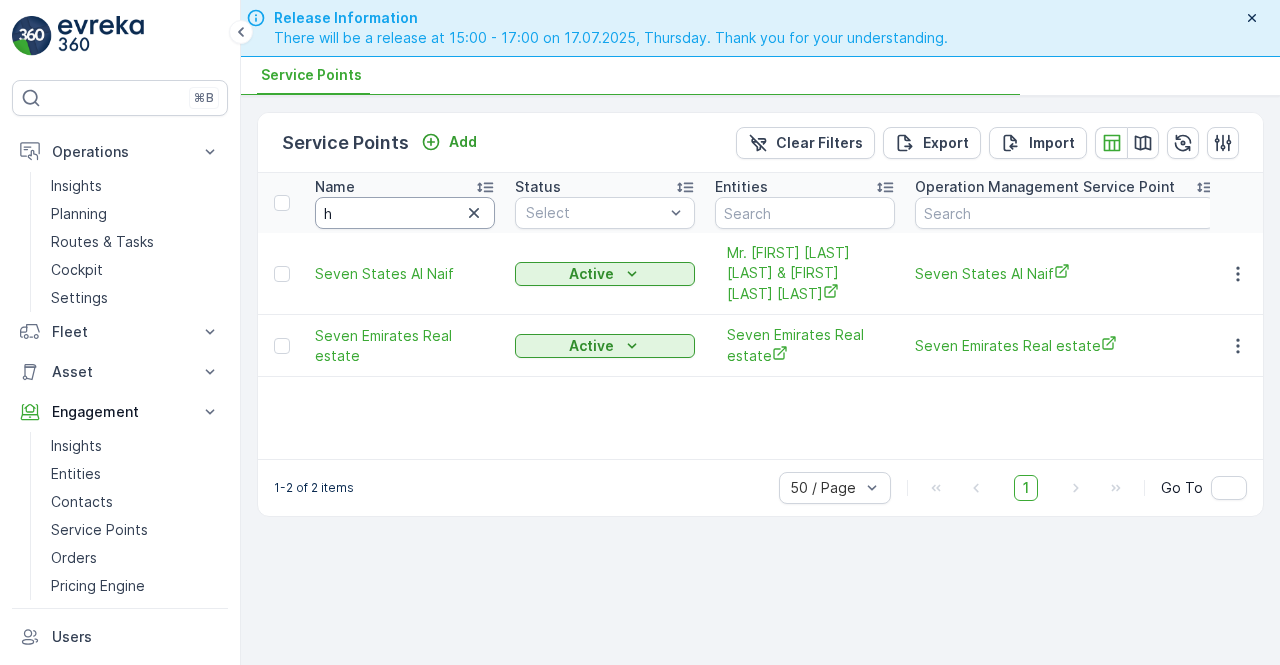 click on "h" at bounding box center (405, 213) 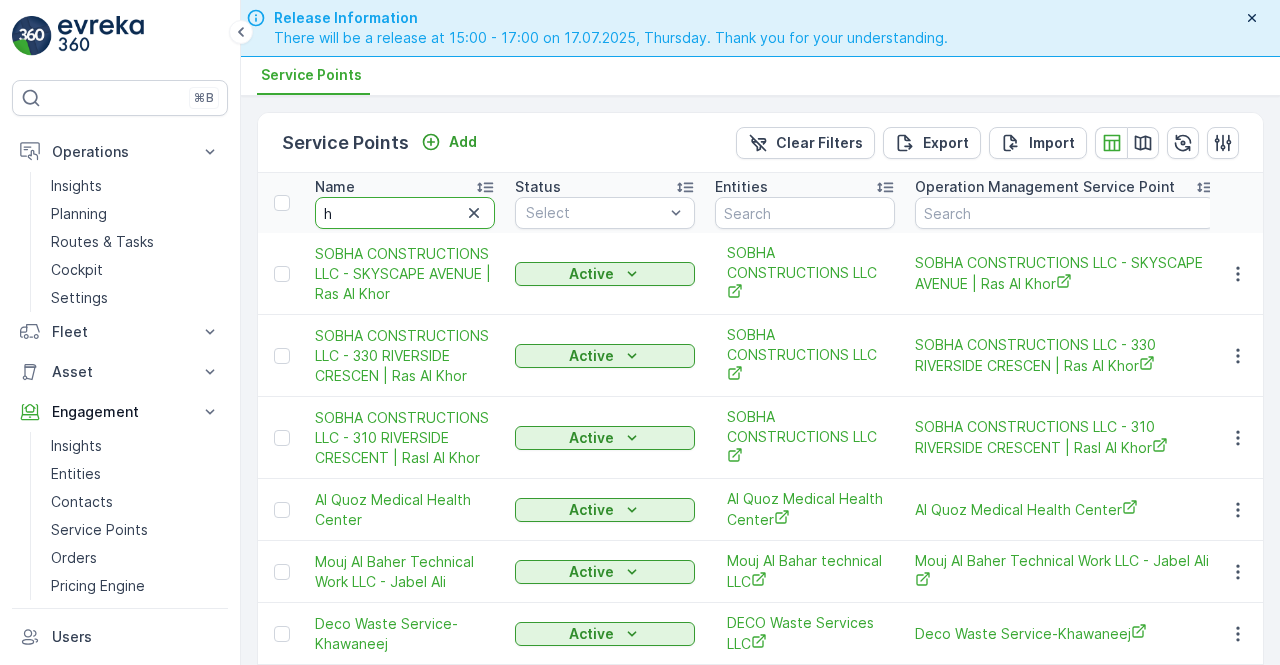 click on "h" at bounding box center (405, 213) 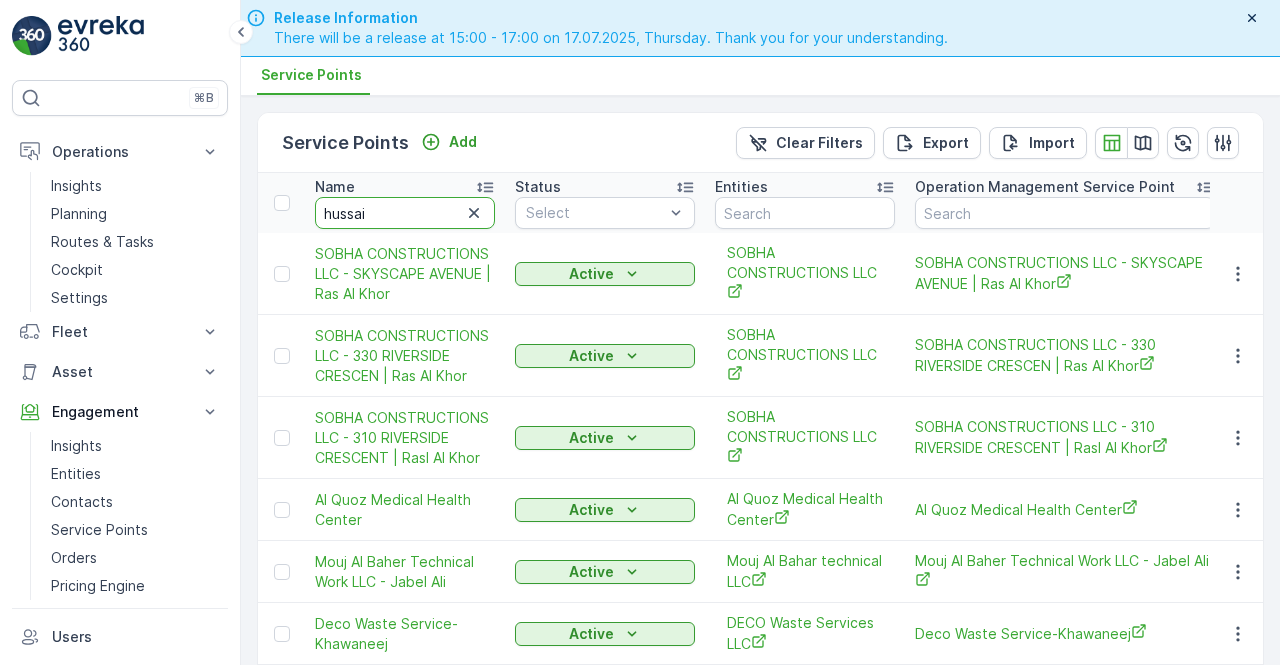 type on "hussain" 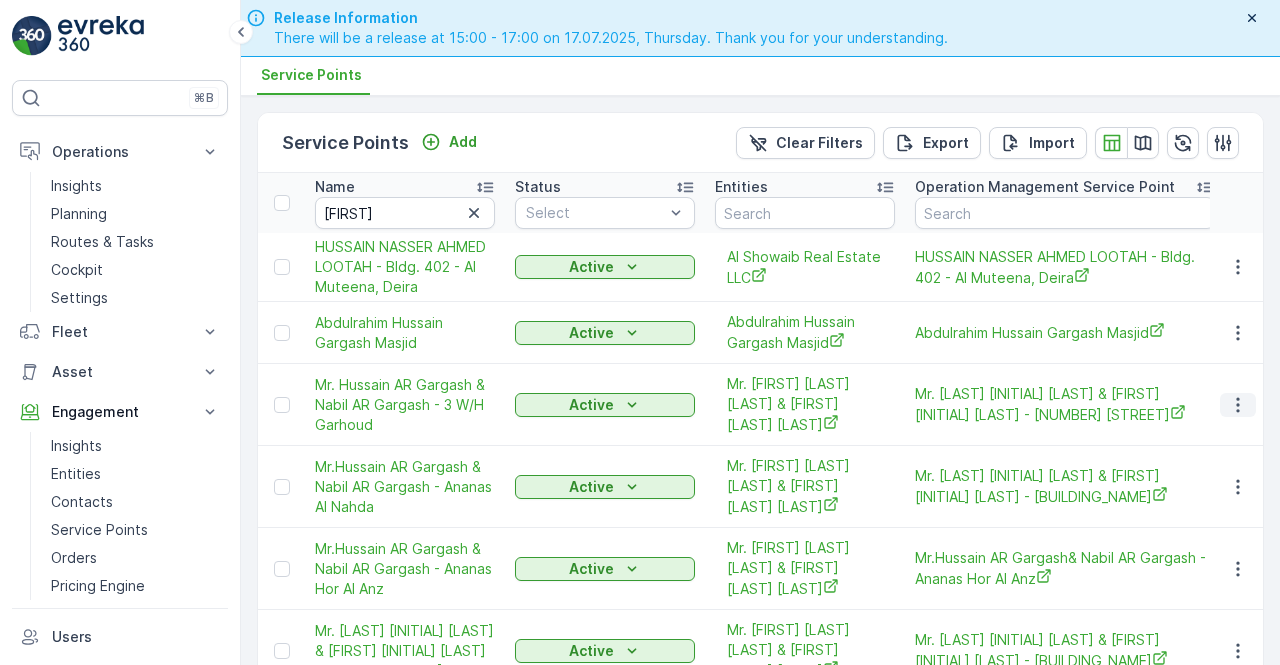 click 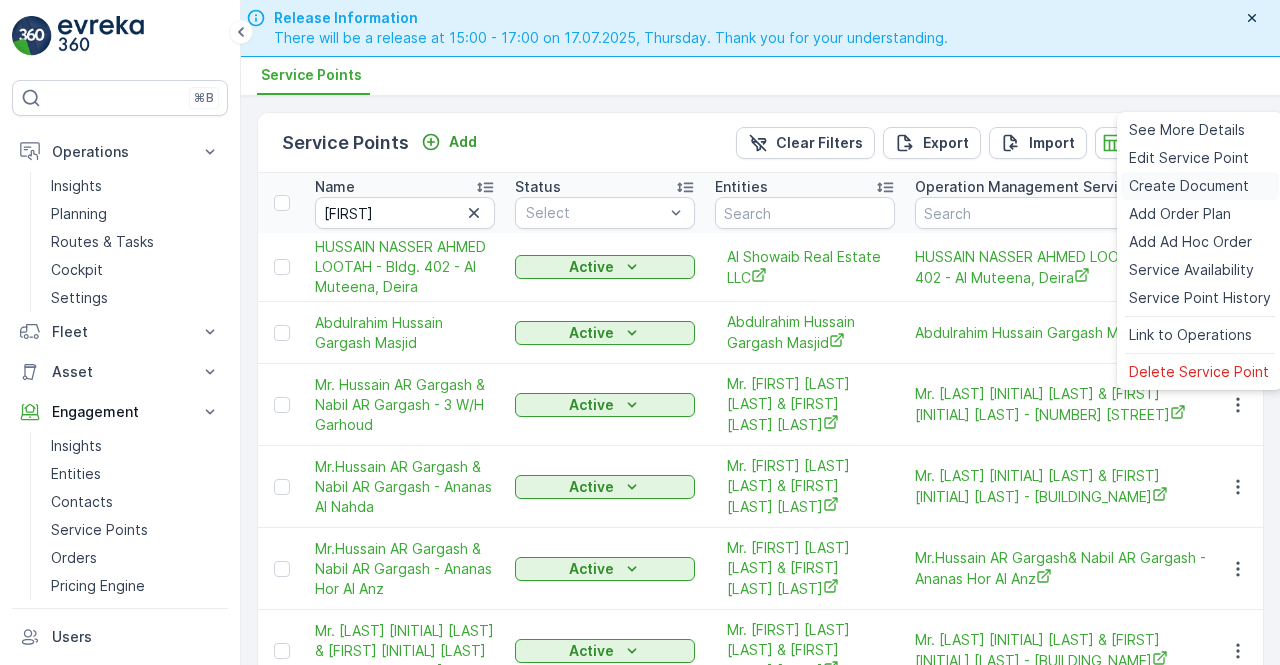click on "Create Document" at bounding box center [1189, 186] 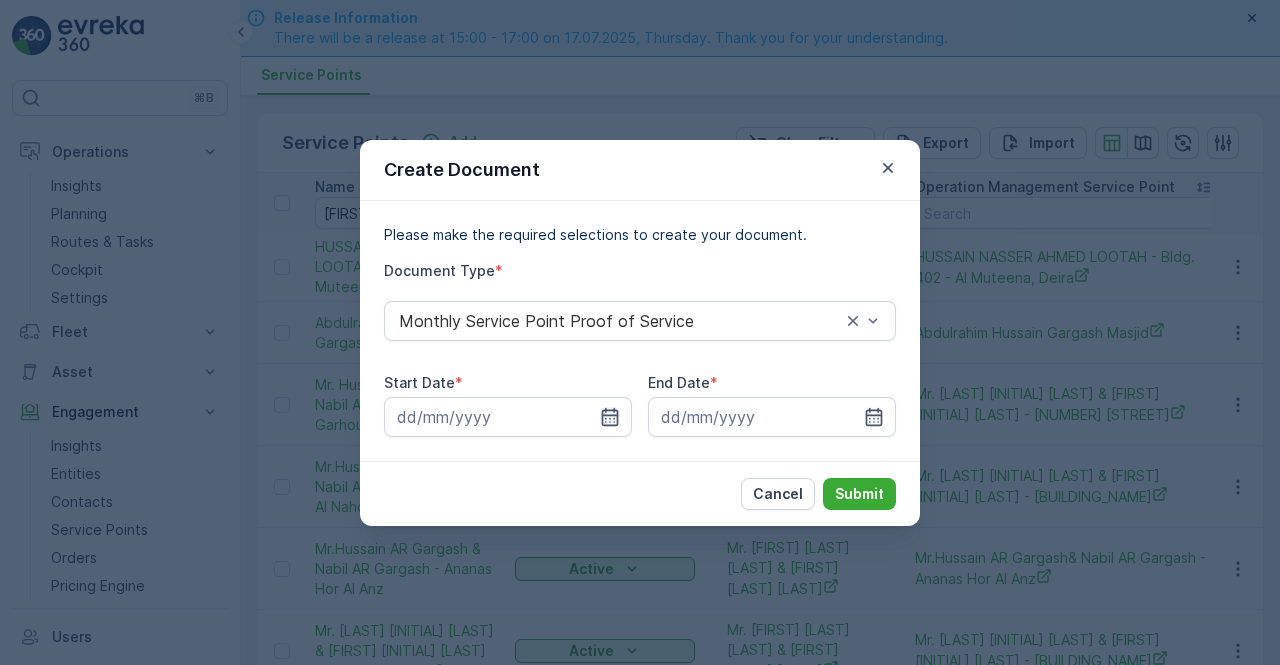 click 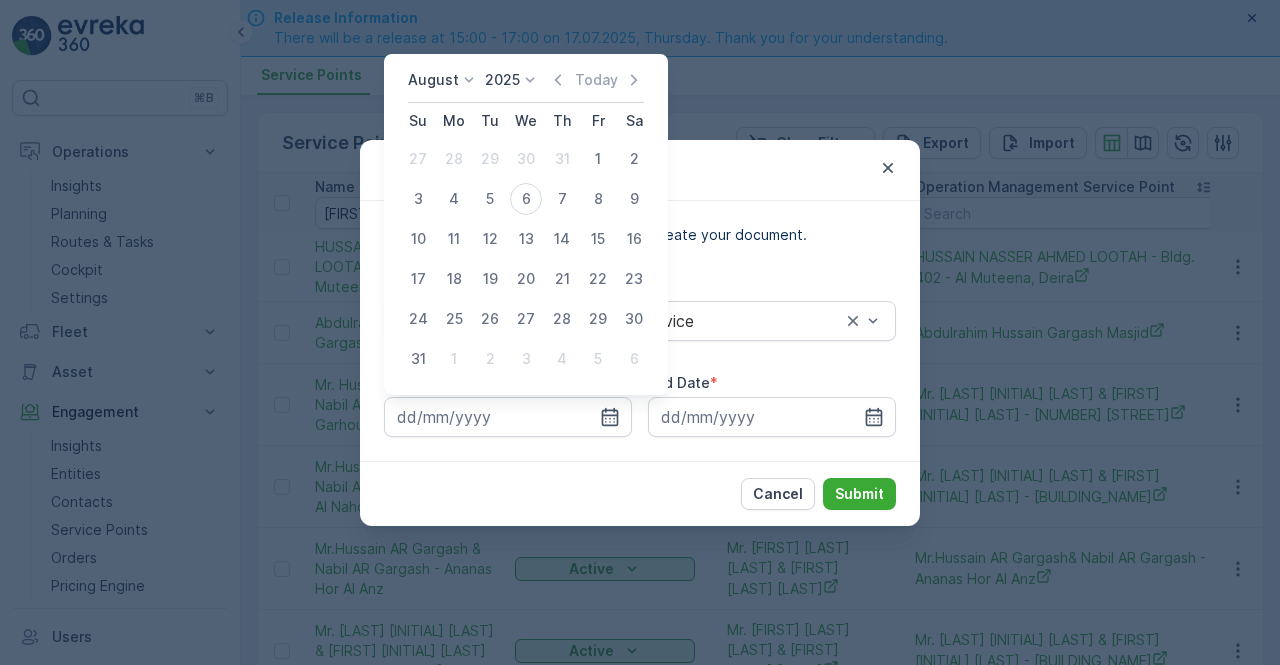 click 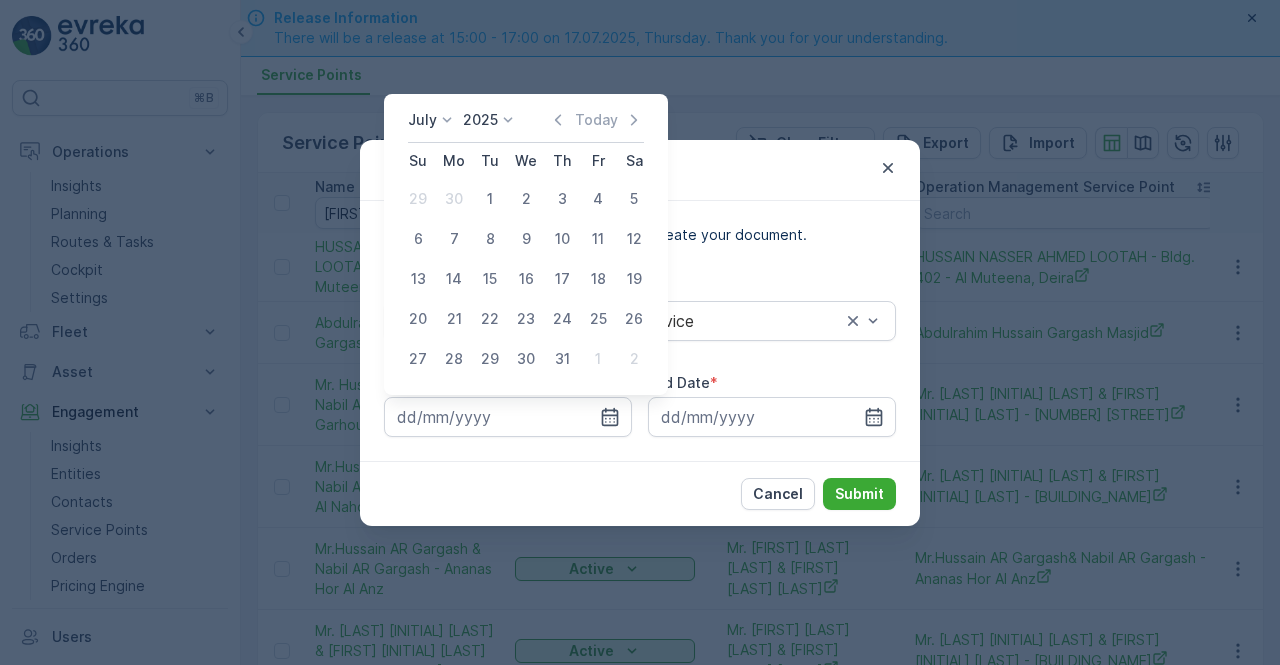drag, startPoint x: 492, startPoint y: 194, endPoint x: 502, endPoint y: 217, distance: 25.079872 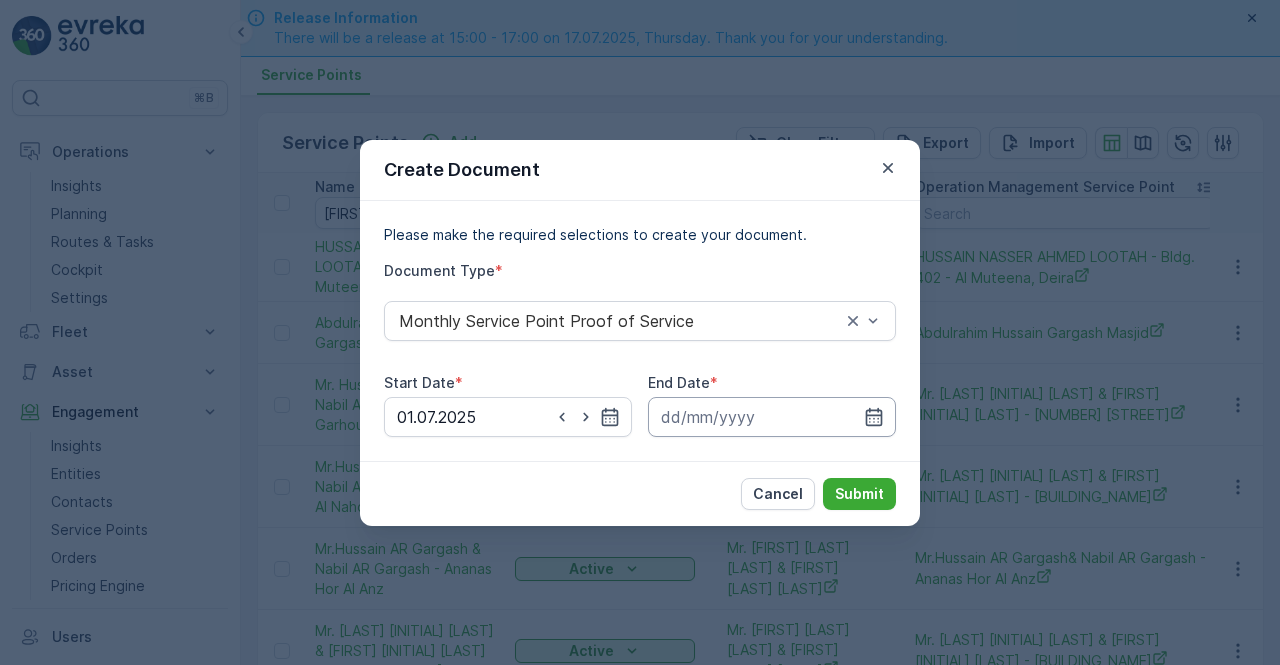 click at bounding box center (772, 417) 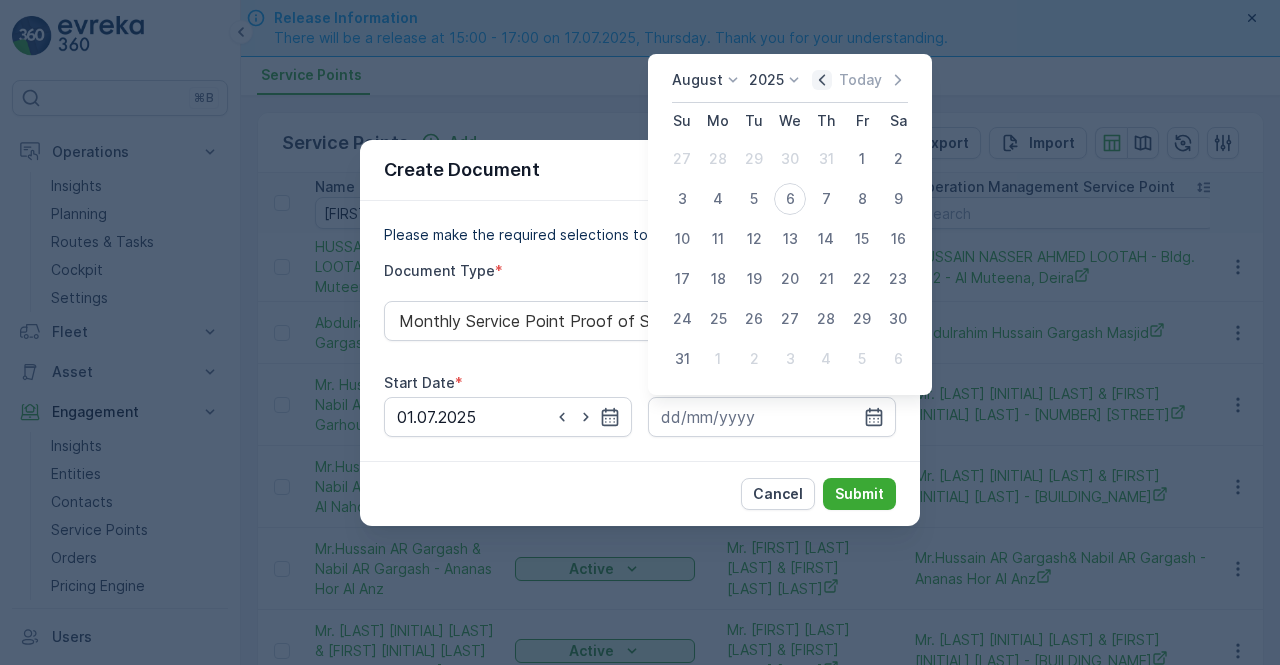 click 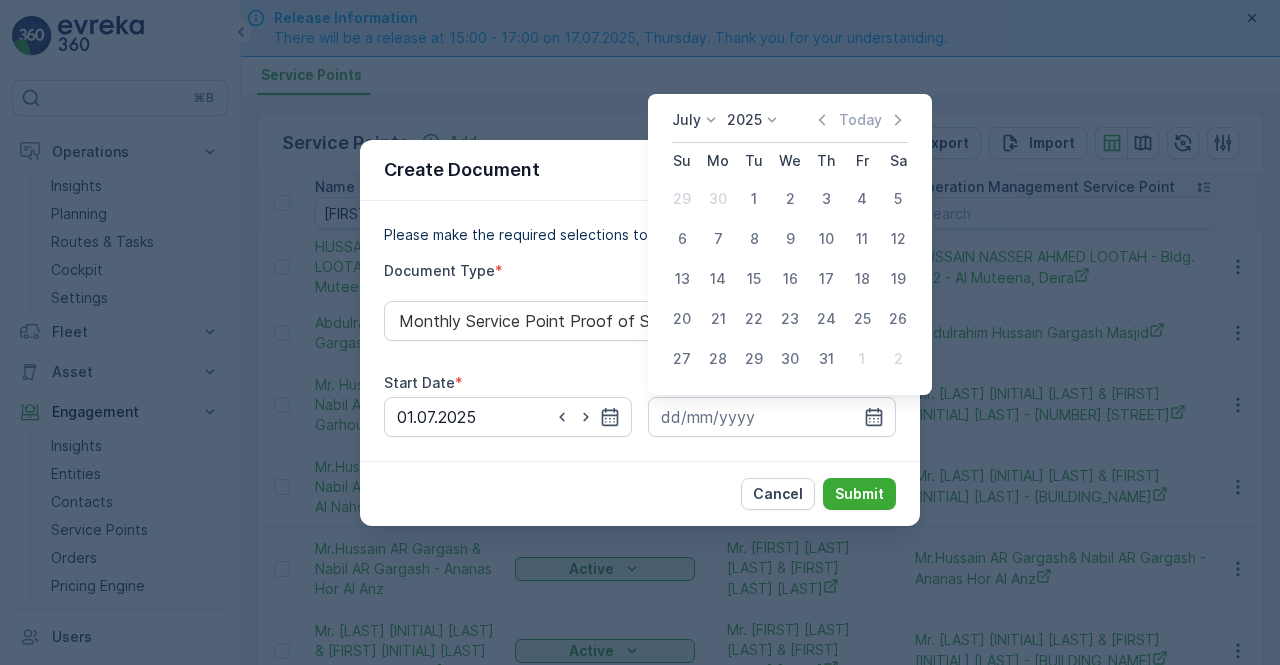 drag, startPoint x: 820, startPoint y: 357, endPoint x: 836, endPoint y: 380, distance: 28.01785 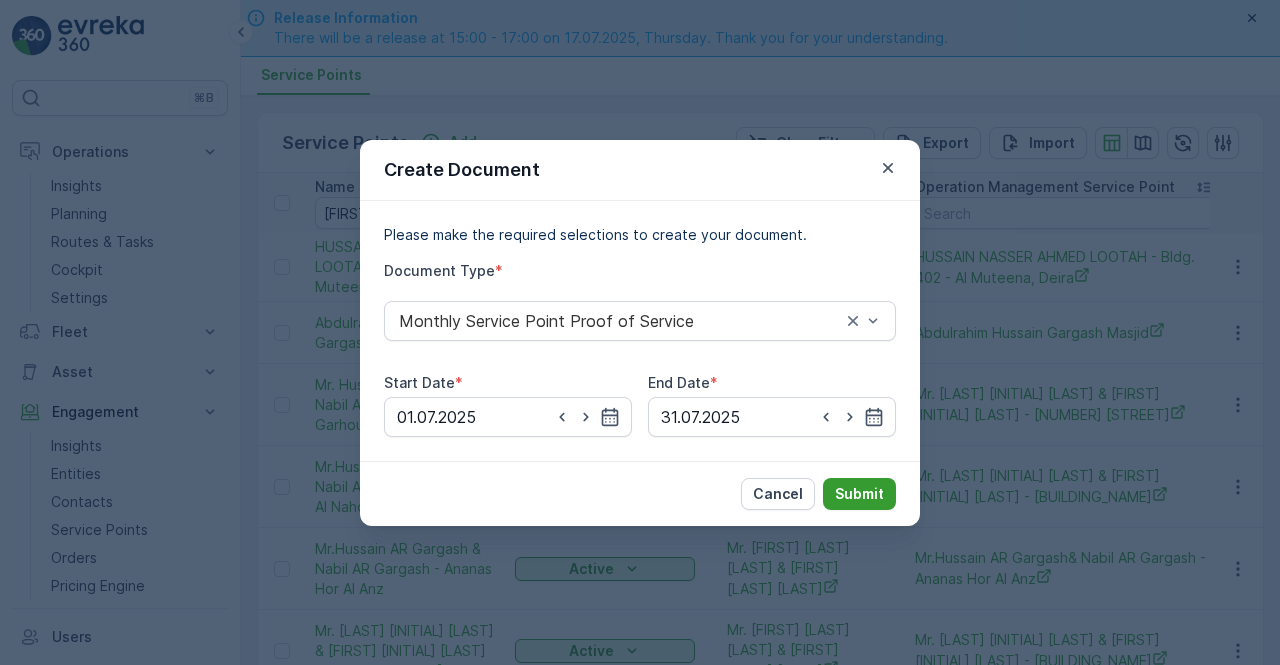 click on "Submit" at bounding box center (859, 494) 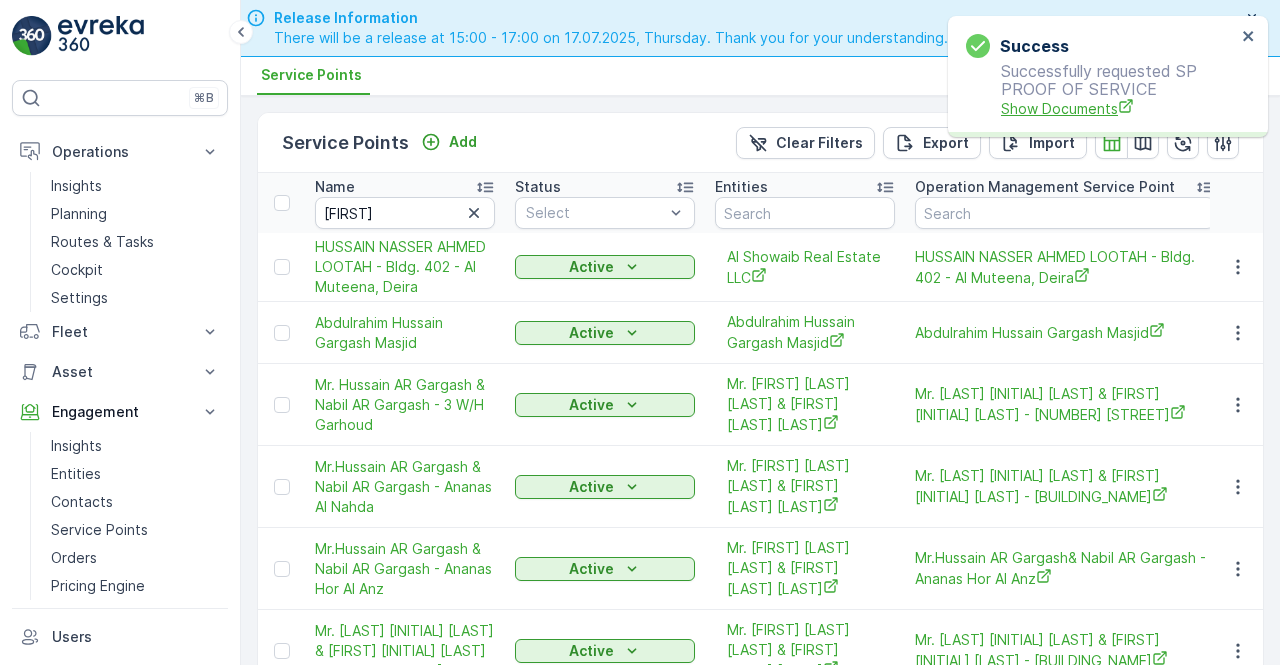 click on "Show Documents" at bounding box center [1118, 108] 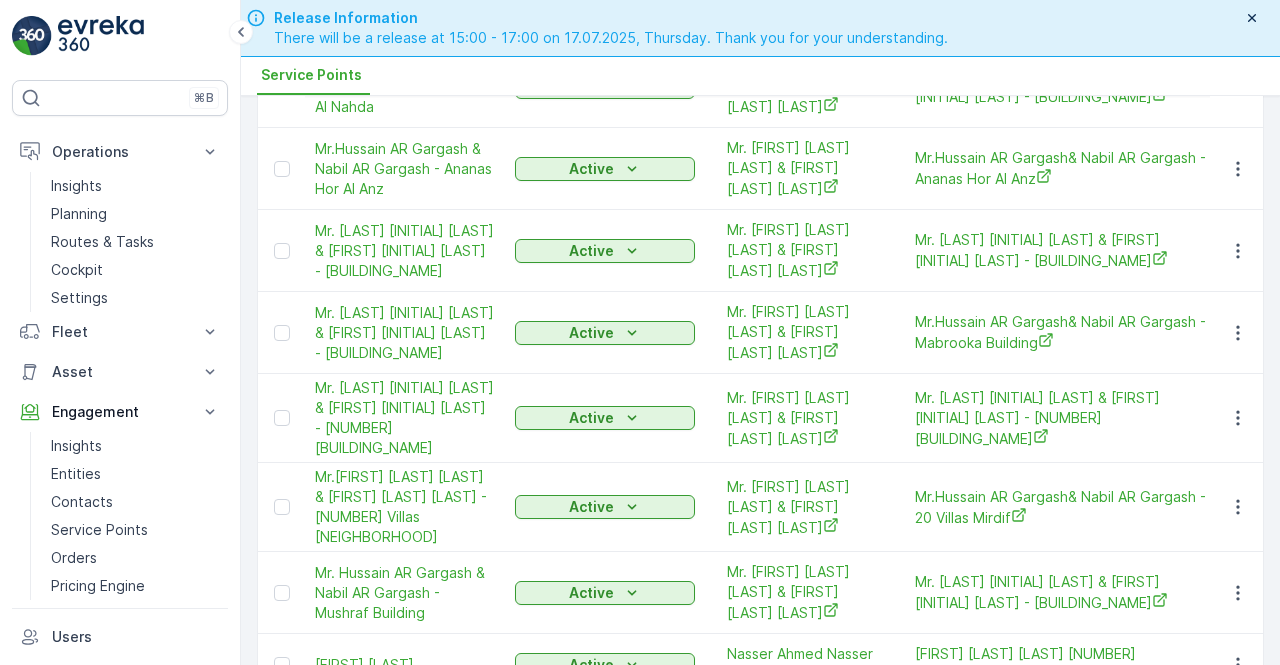 scroll, scrollTop: 497, scrollLeft: 0, axis: vertical 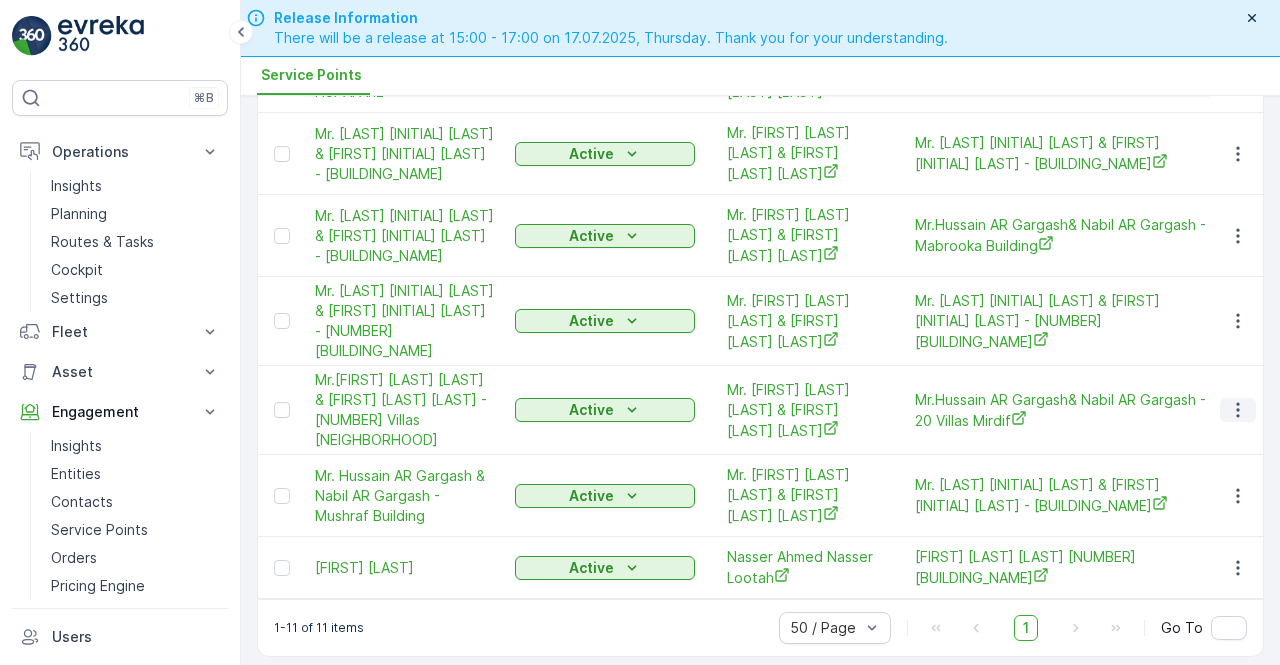 click 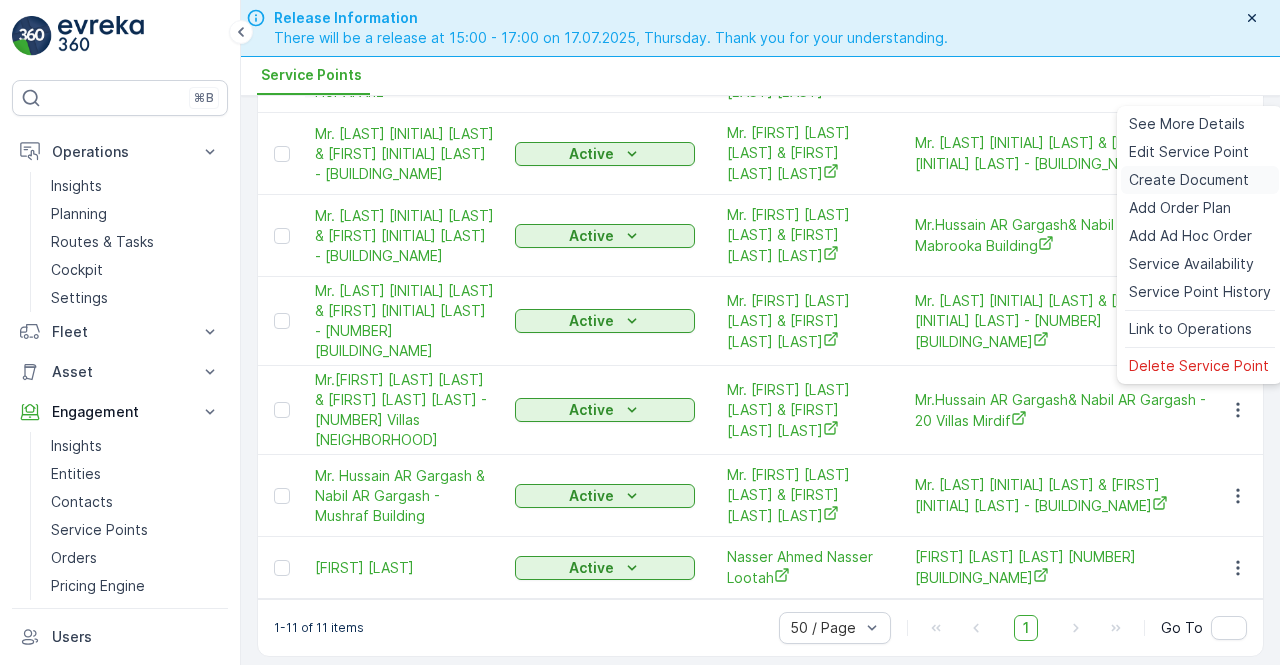 click on "Create Document" at bounding box center [1189, 180] 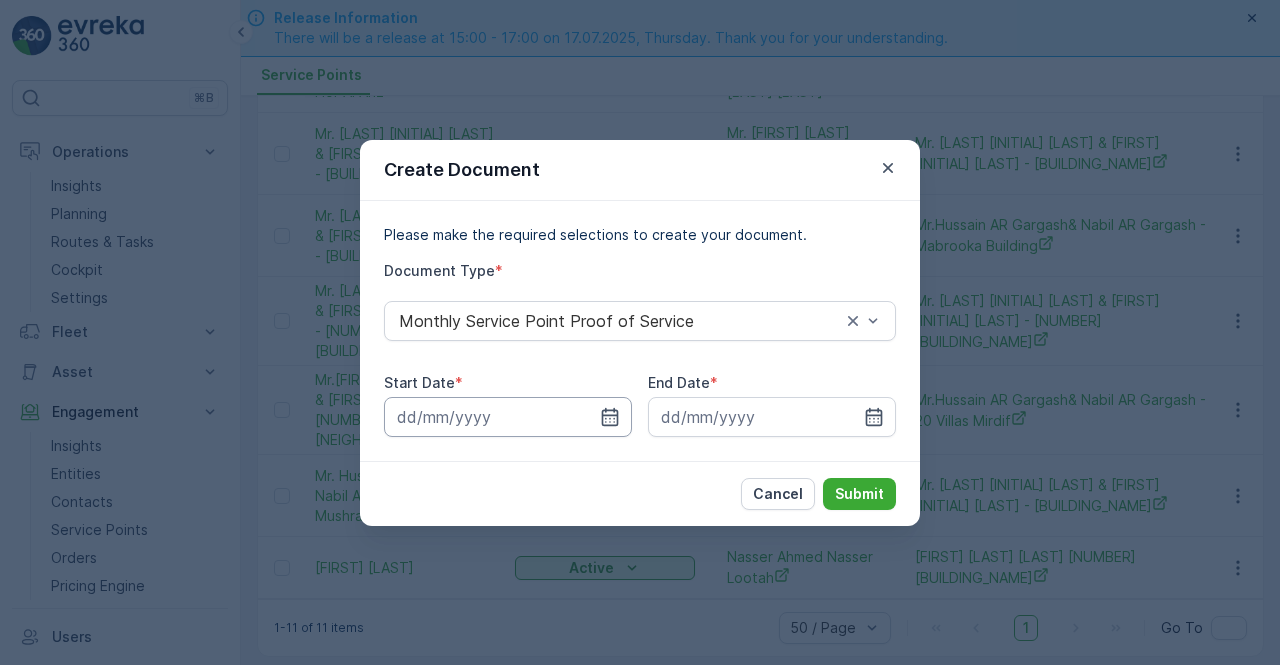 drag, startPoint x: 603, startPoint y: 425, endPoint x: 597, endPoint y: 401, distance: 24.738634 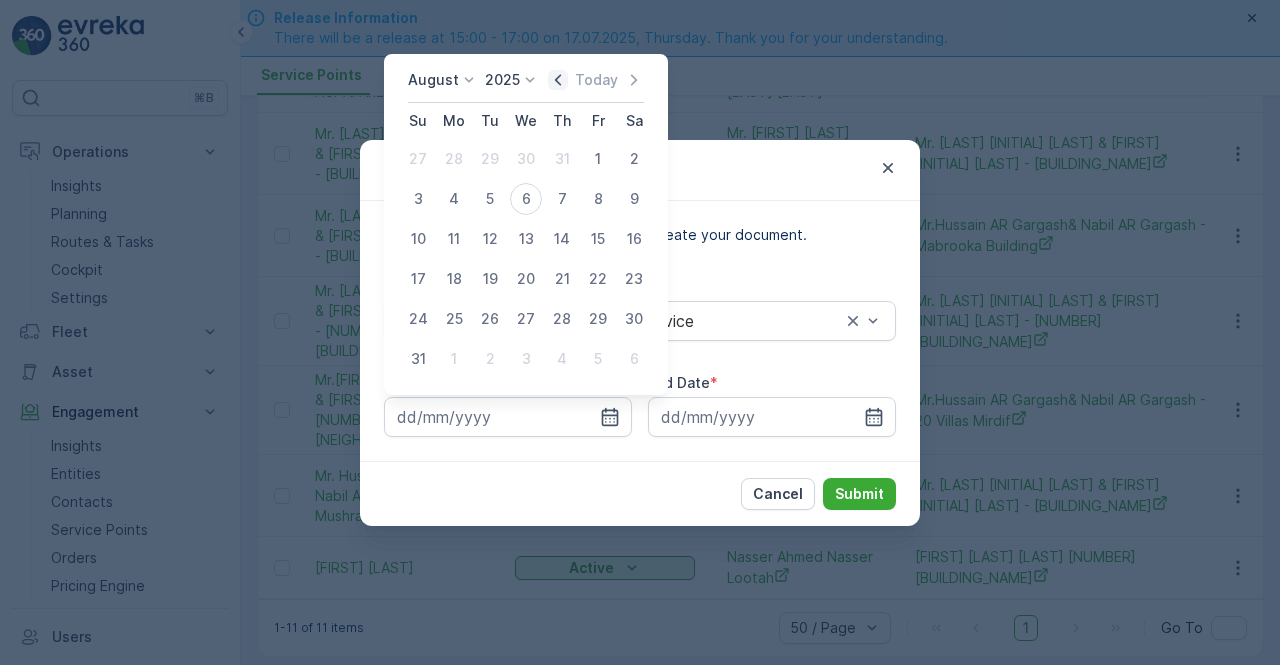 click 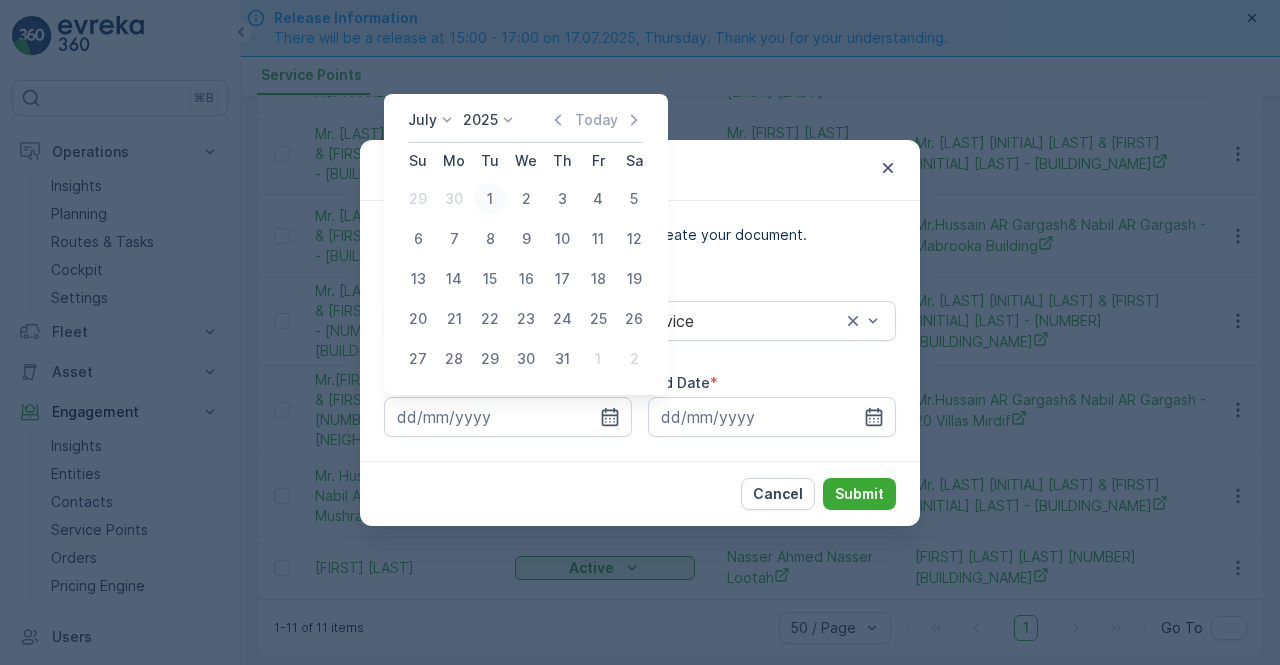 click on "1" at bounding box center (490, 199) 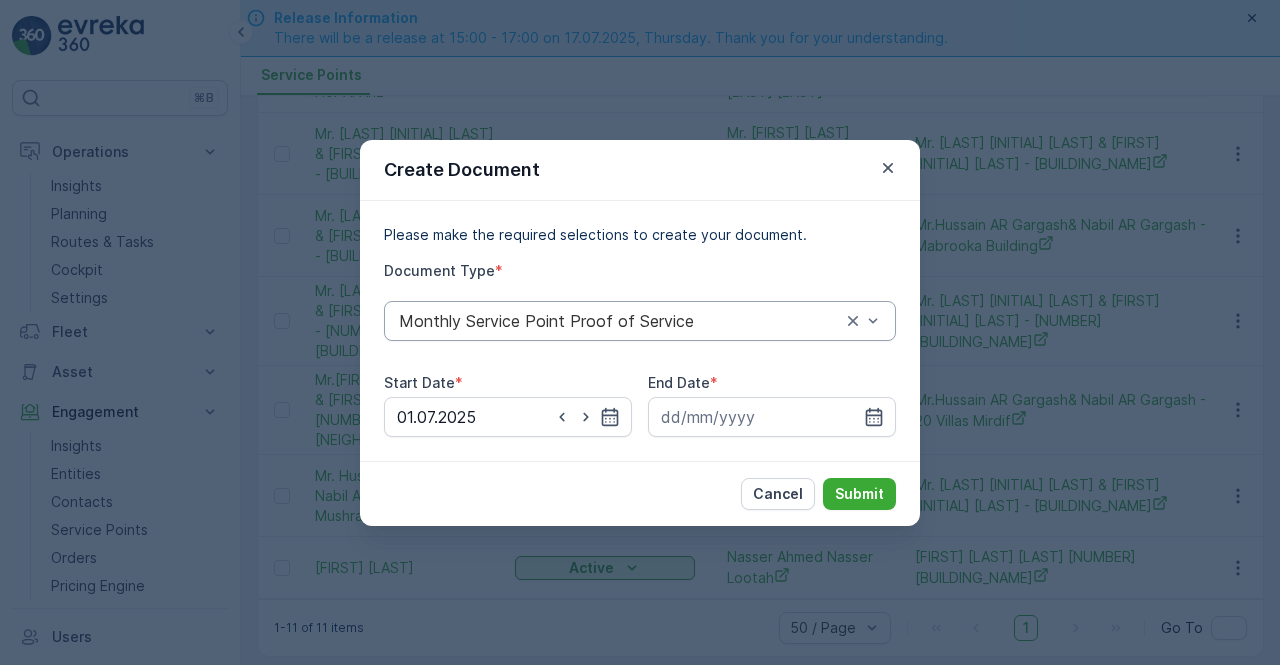 drag, startPoint x: 876, startPoint y: 411, endPoint x: 846, endPoint y: 321, distance: 94.86833 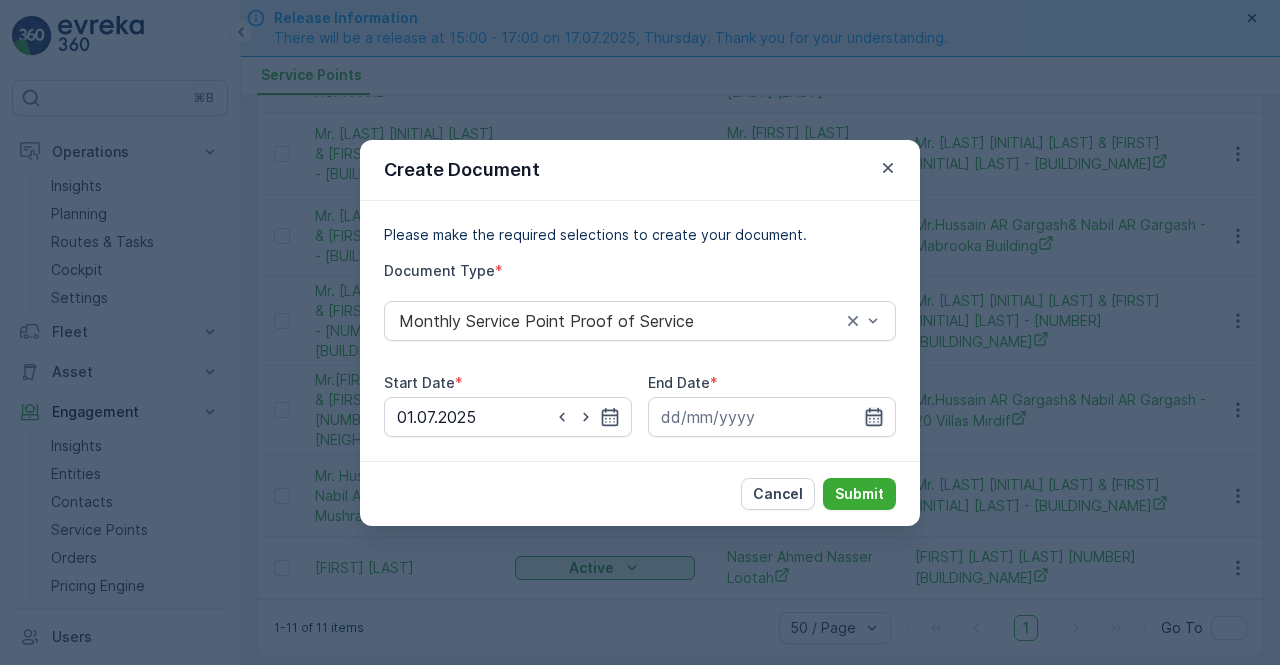 click 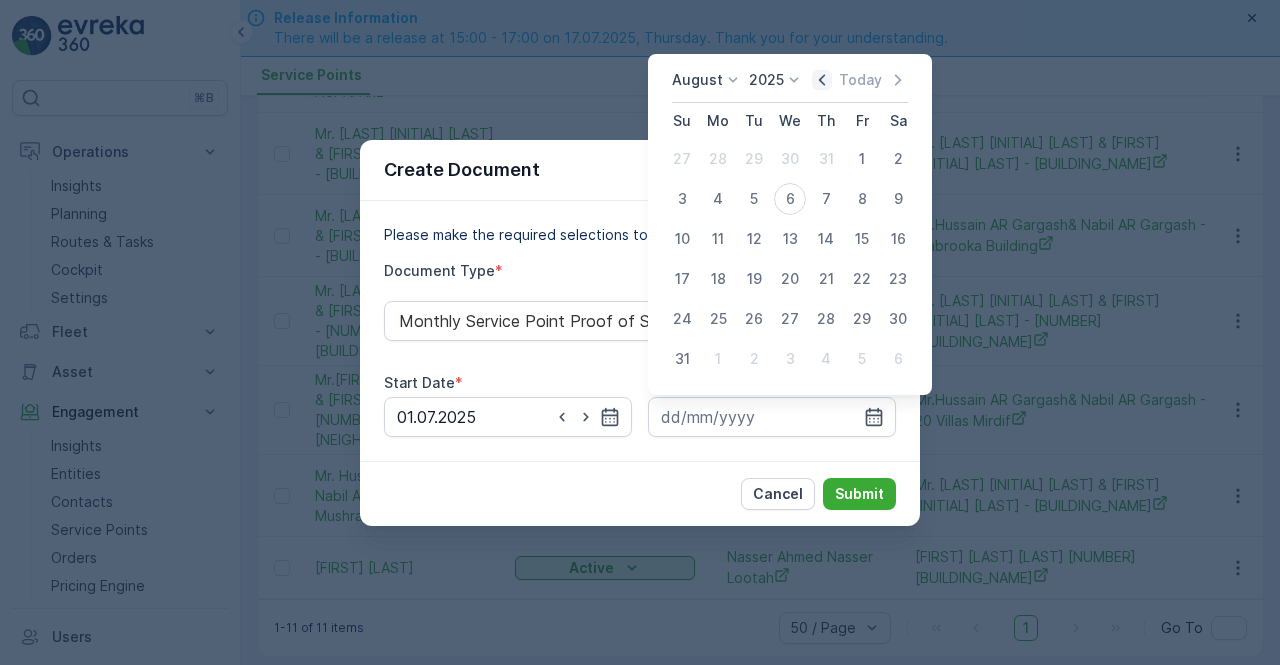click 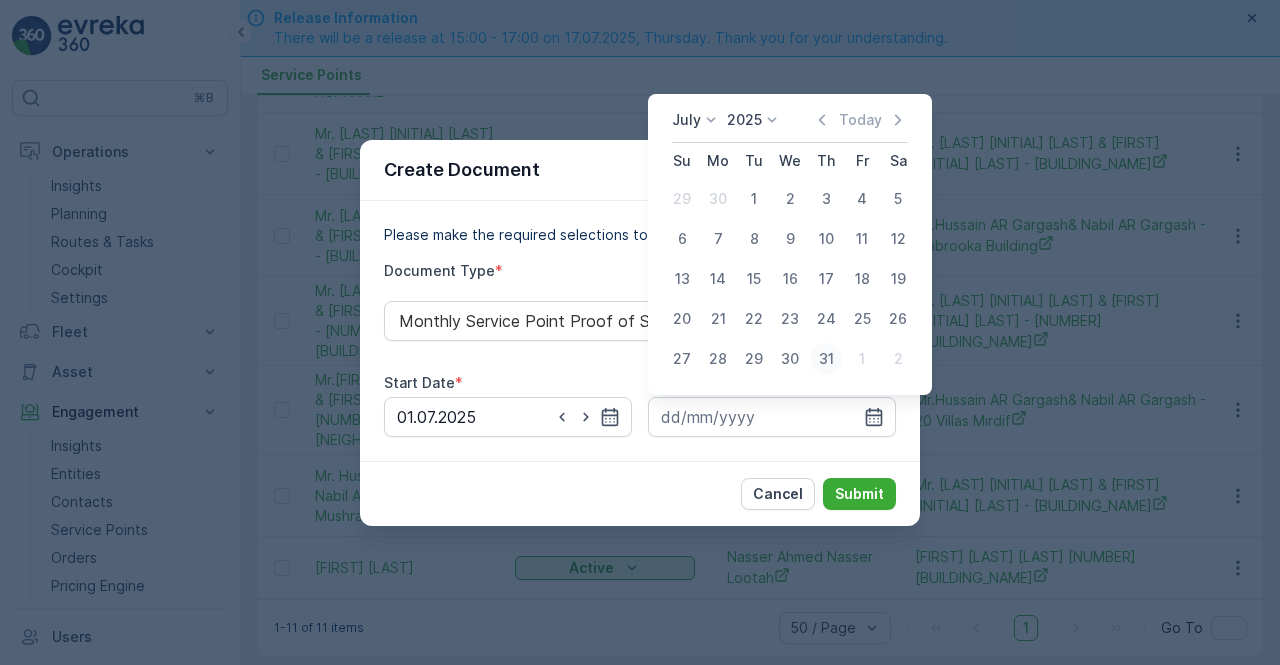 click on "31" at bounding box center [826, 359] 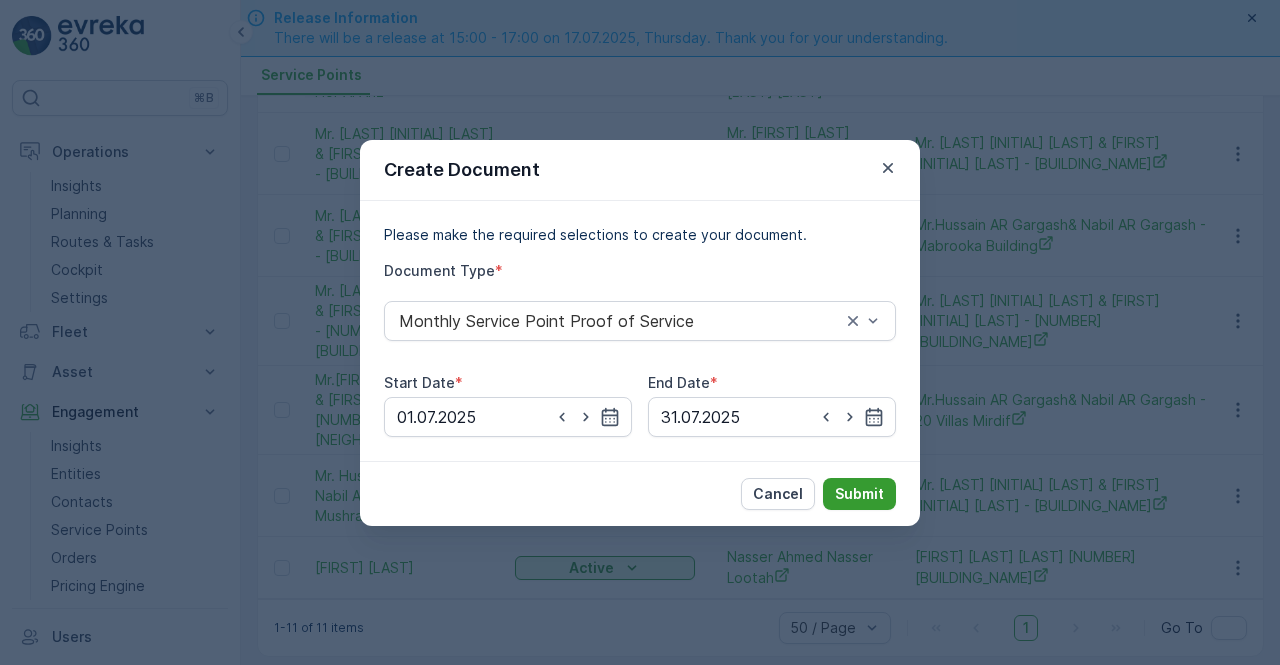 click on "Submit" at bounding box center (859, 494) 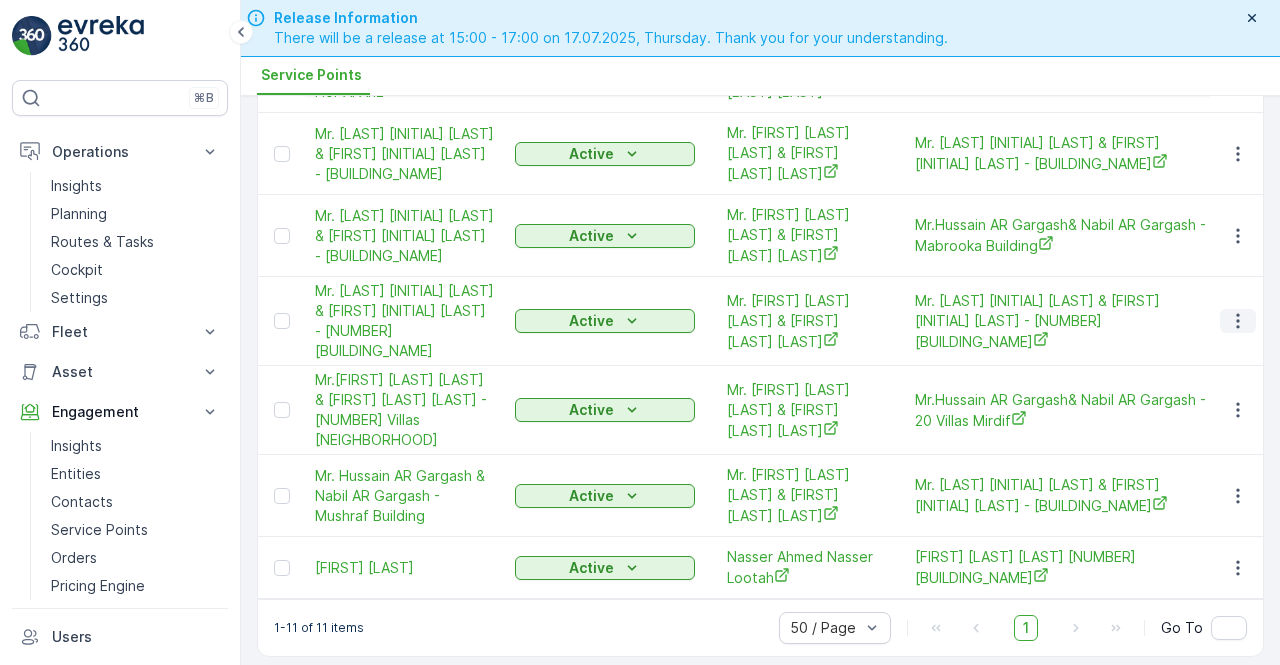 click 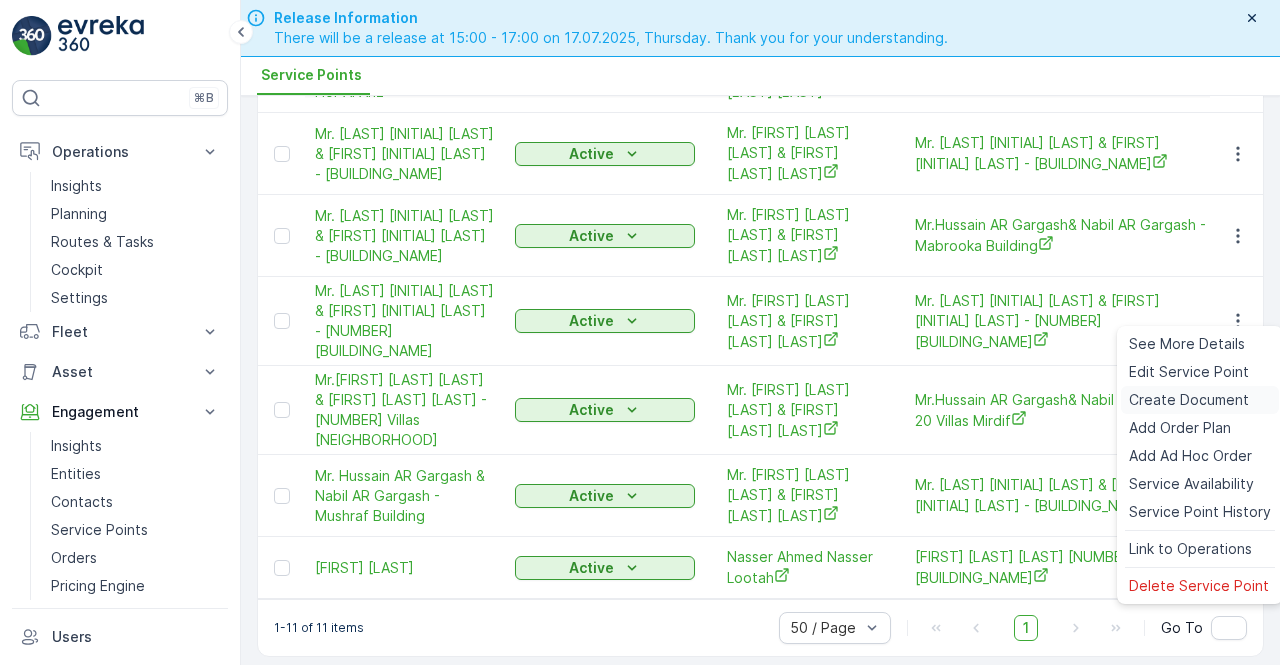click on "Create Document" at bounding box center (1189, 400) 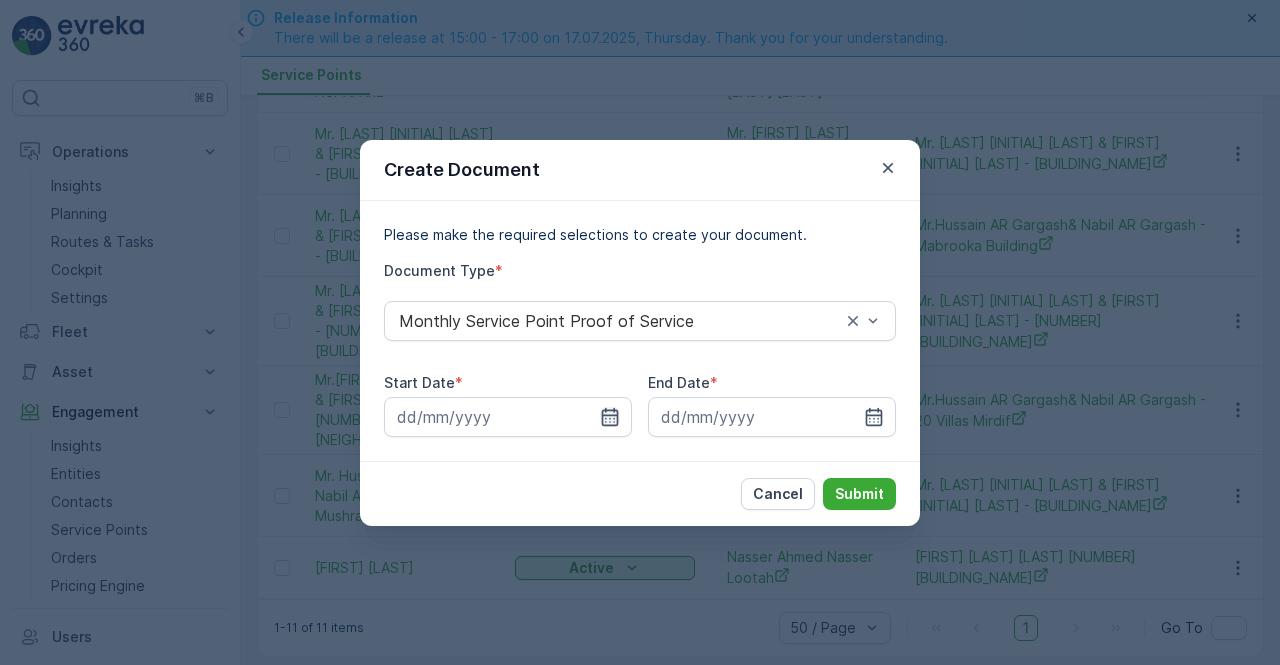 click 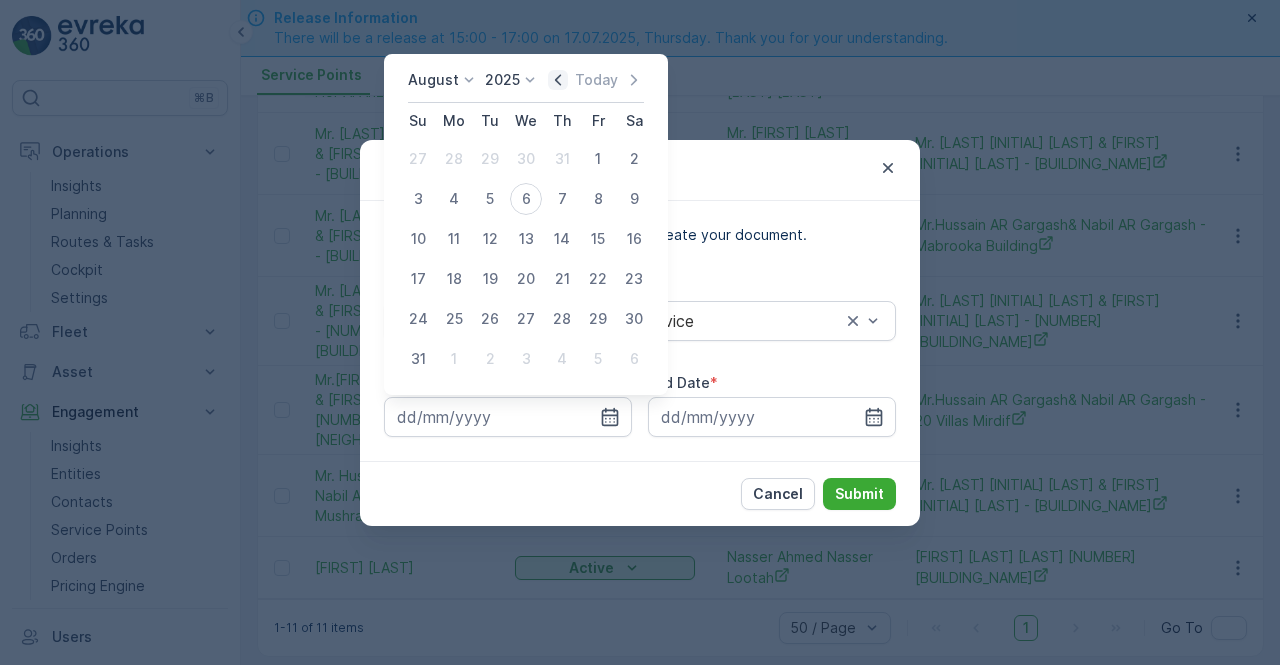 click 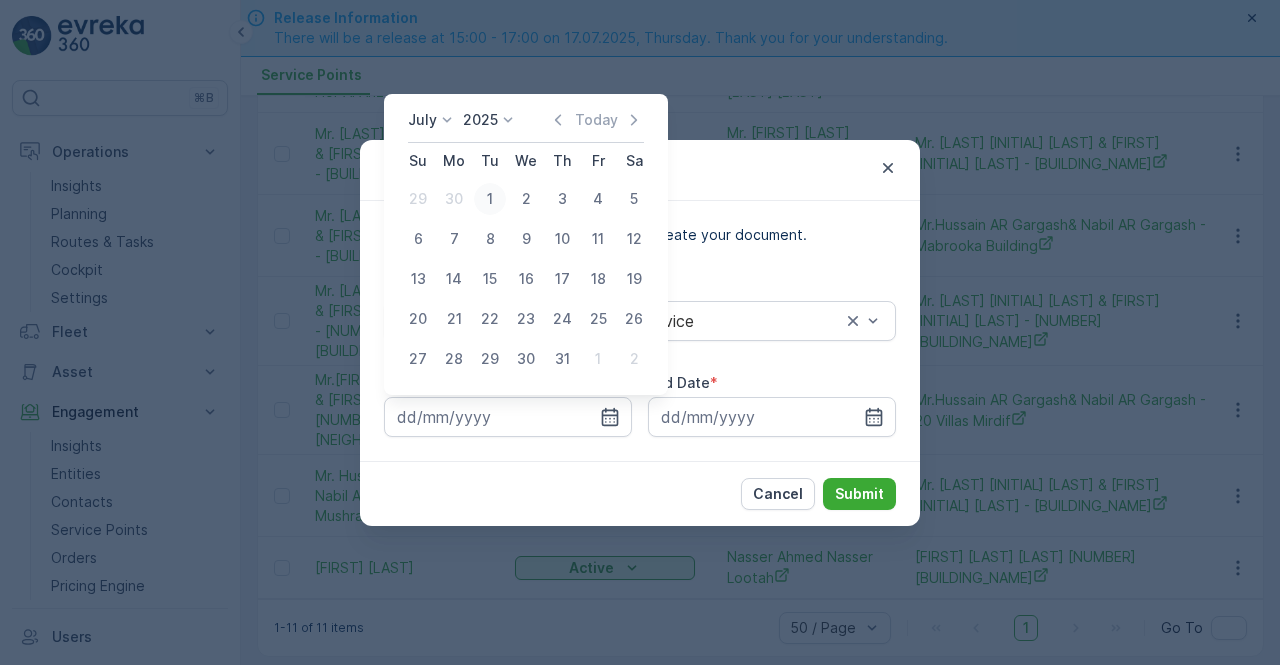 click on "1" at bounding box center (490, 199) 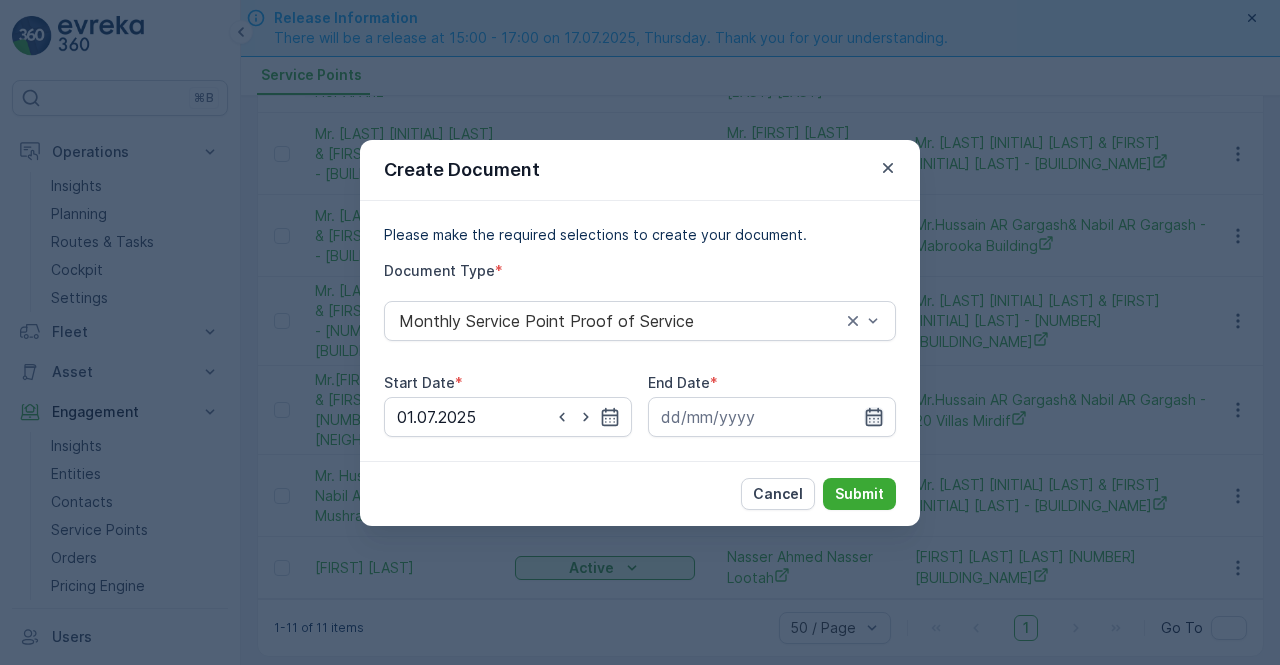 click 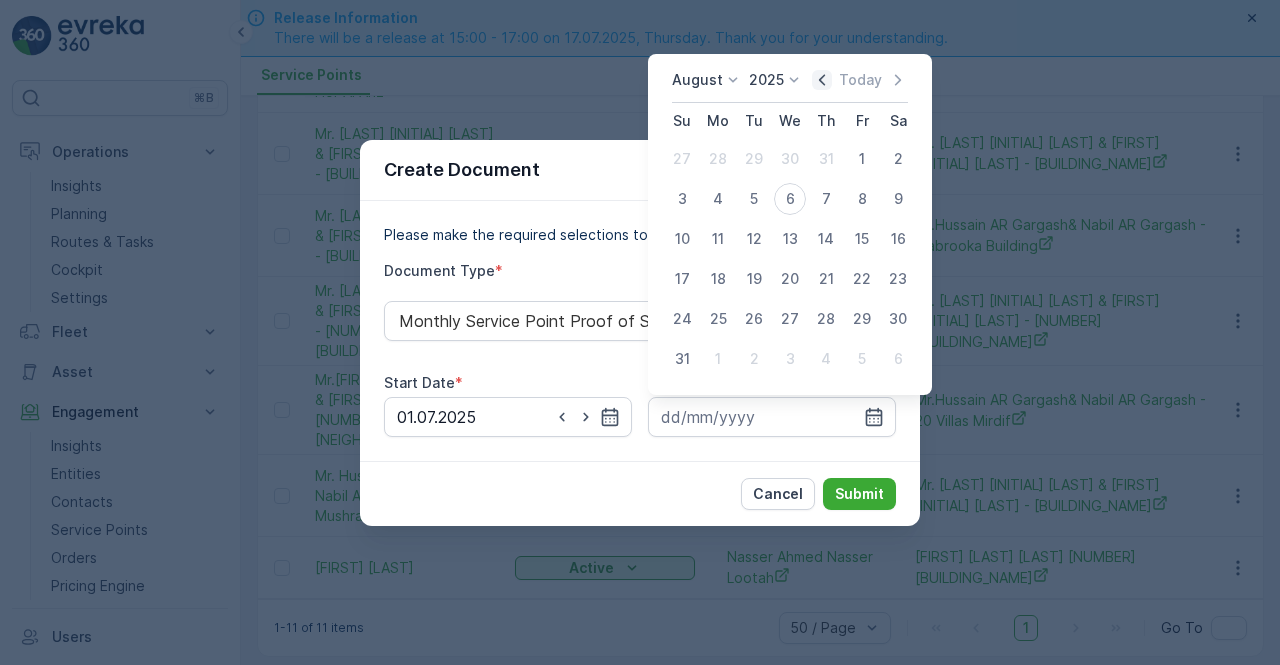 drag, startPoint x: 827, startPoint y: 72, endPoint x: 815, endPoint y: 123, distance: 52.392746 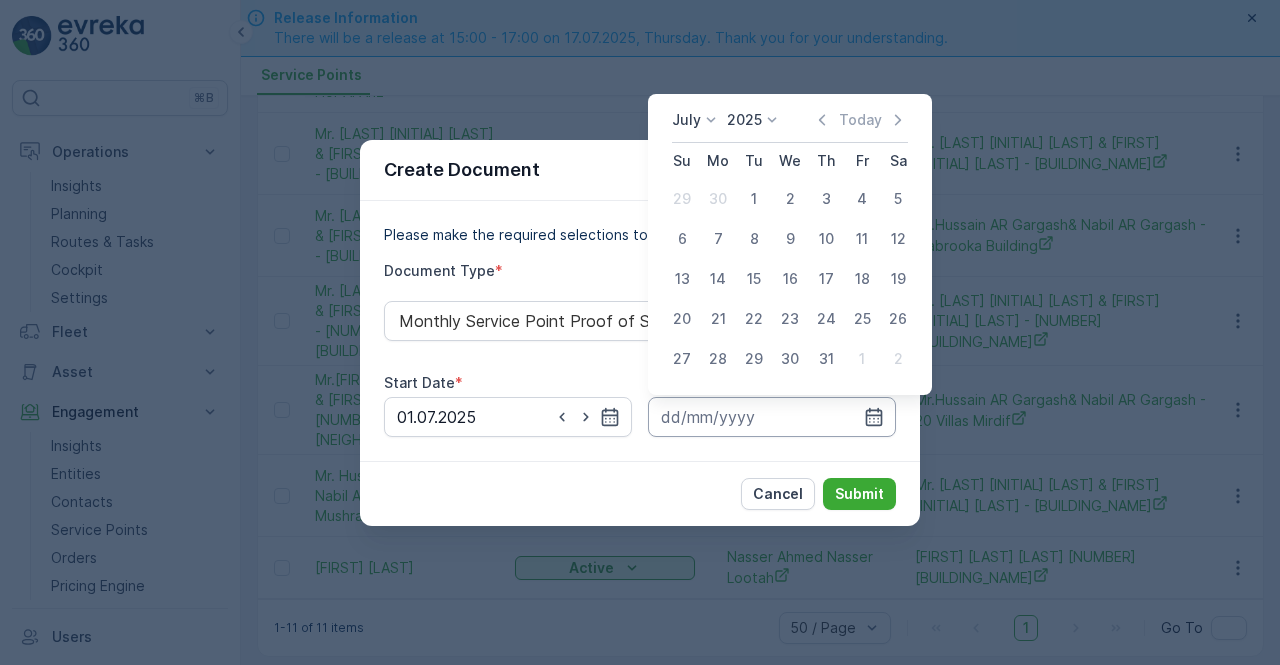 drag, startPoint x: 821, startPoint y: 356, endPoint x: 844, endPoint y: 401, distance: 50.537113 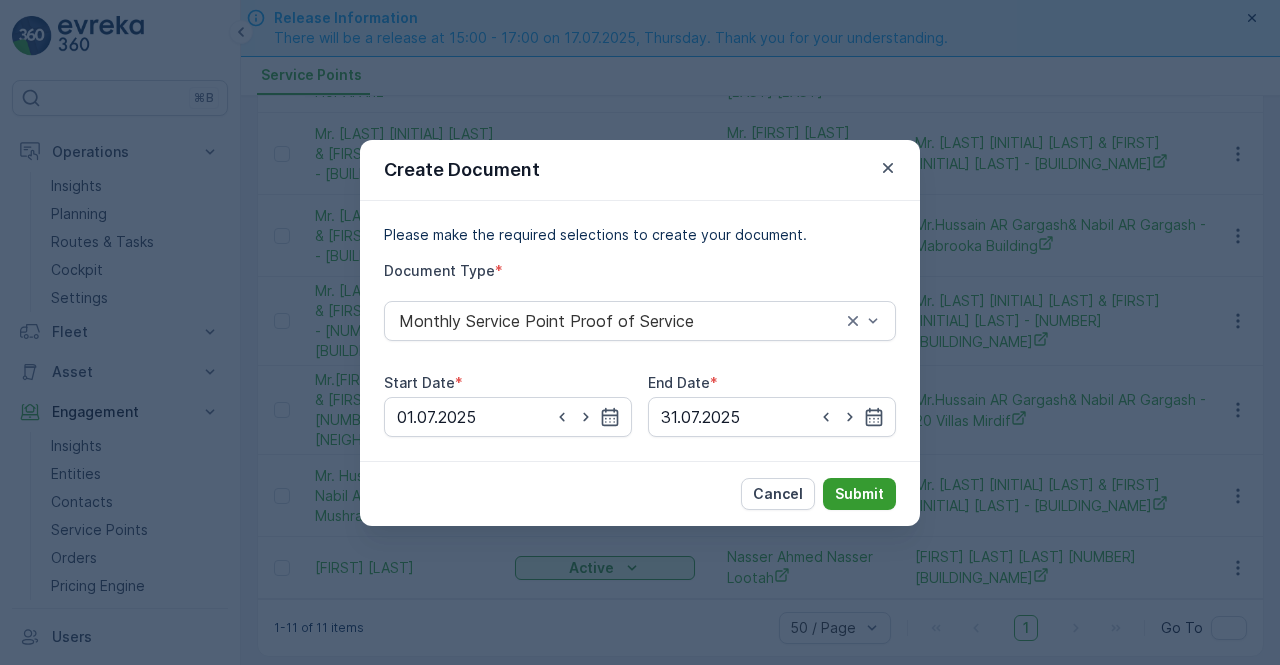 click on "Submit" at bounding box center [859, 494] 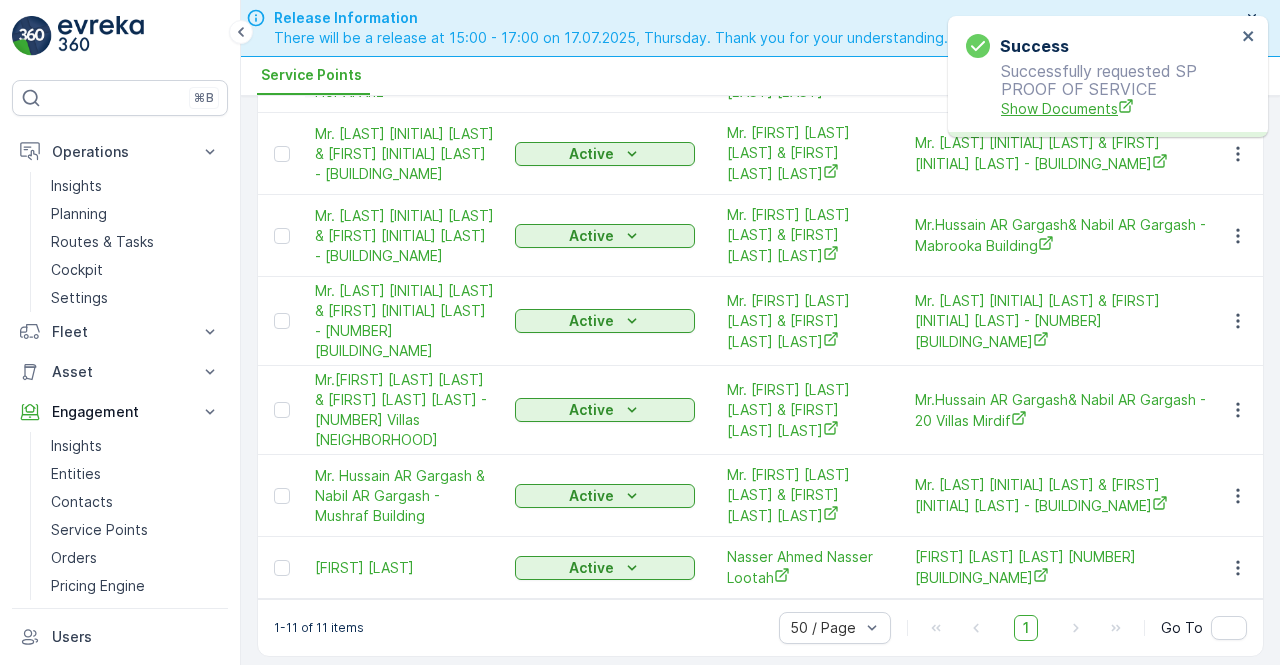 click on "Show Documents" at bounding box center [1118, 108] 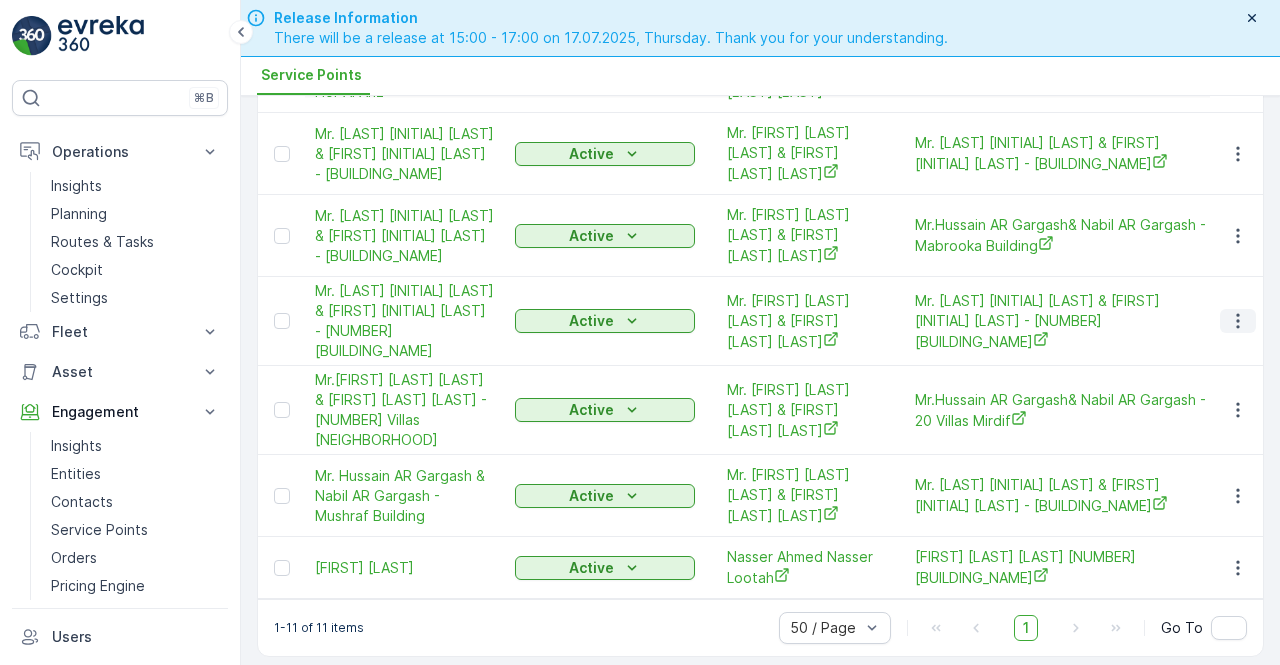 click 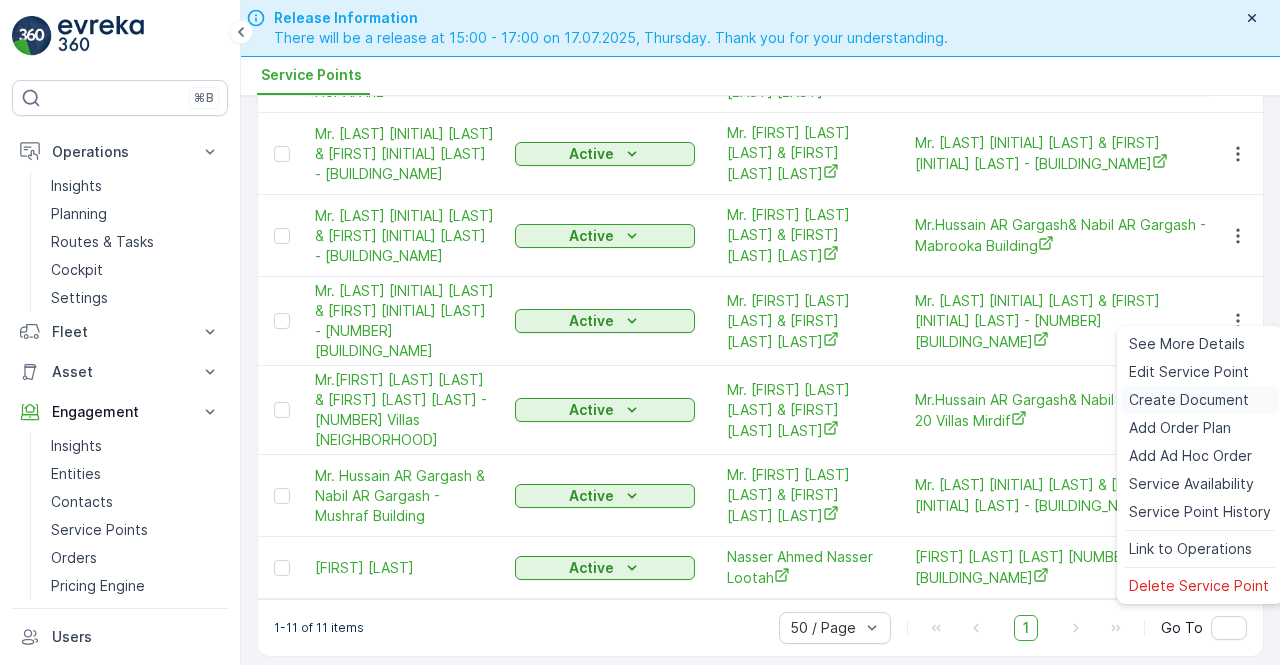 drag, startPoint x: 1179, startPoint y: 402, endPoint x: 1168, endPoint y: 402, distance: 11 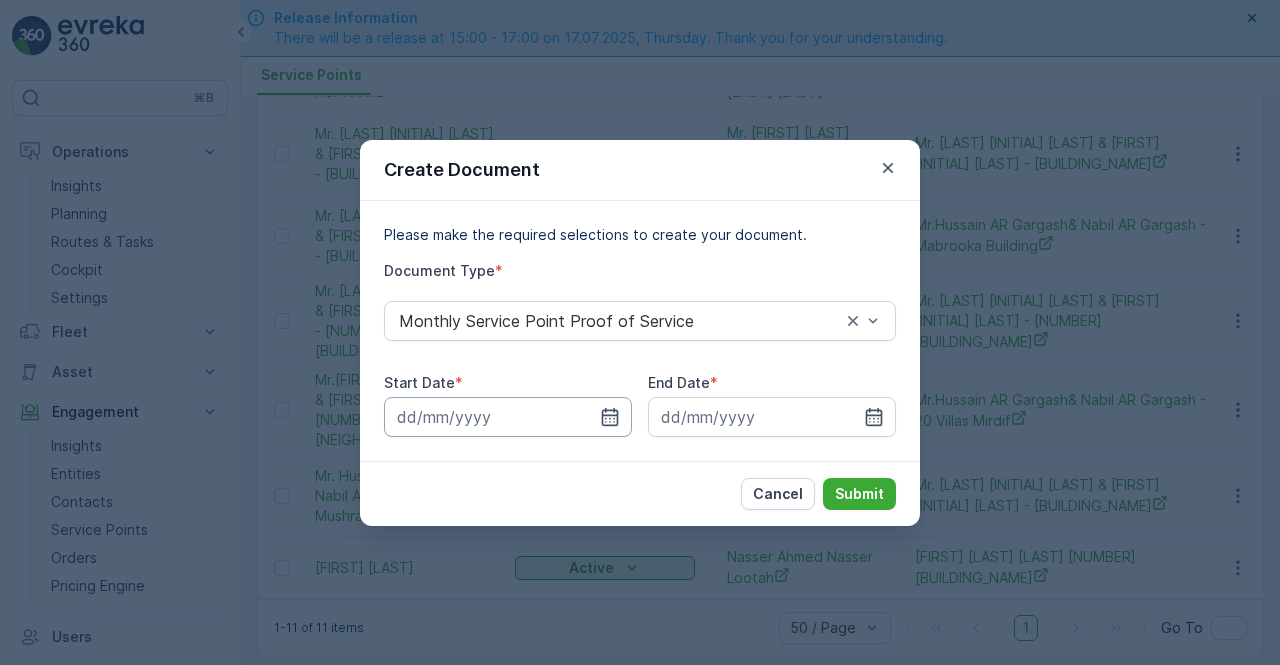 click at bounding box center (508, 417) 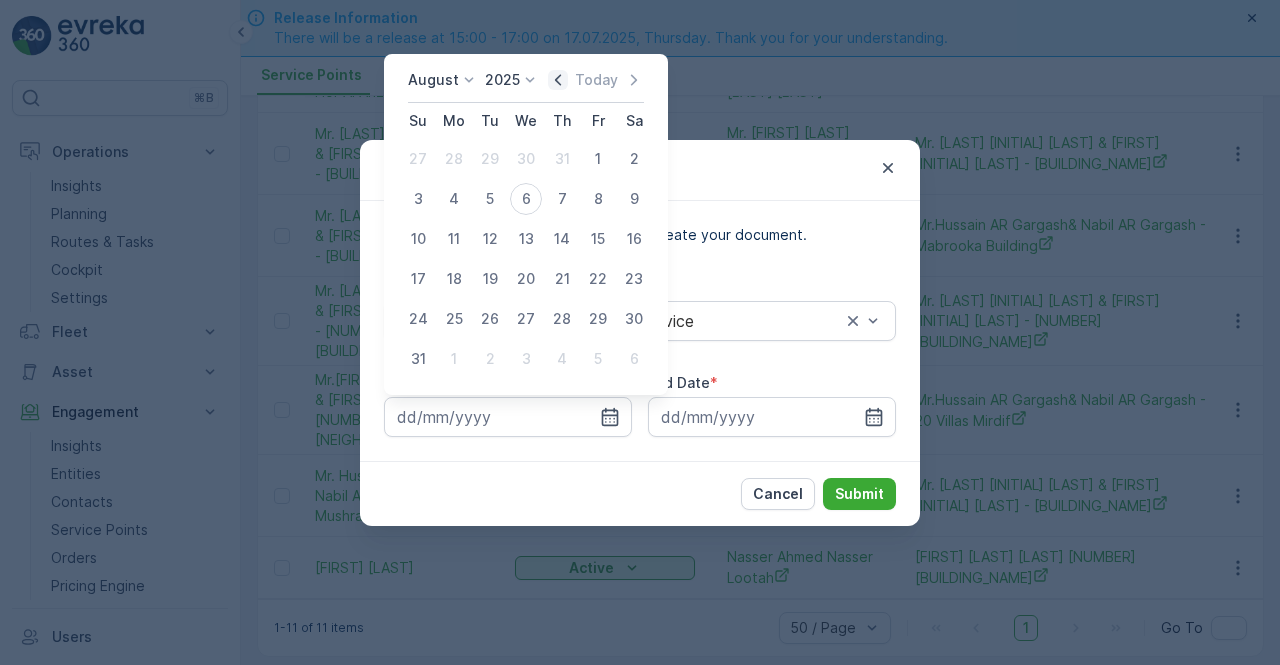 click 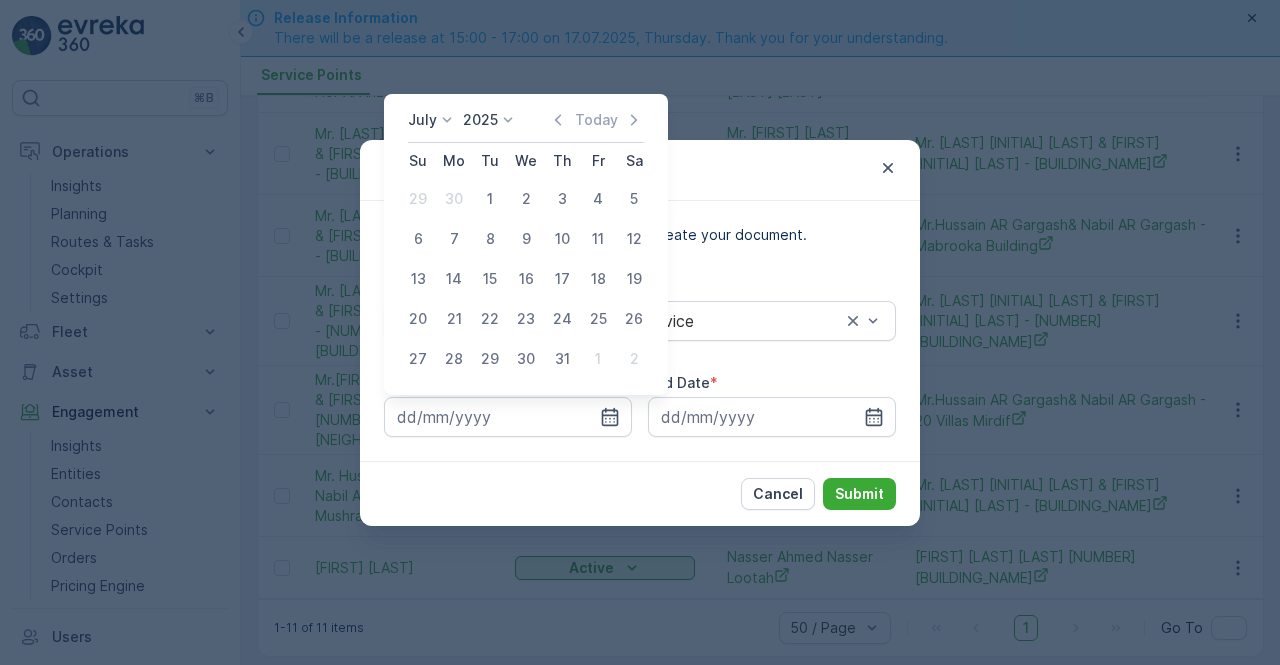 drag, startPoint x: 492, startPoint y: 195, endPoint x: 557, endPoint y: 237, distance: 77.388626 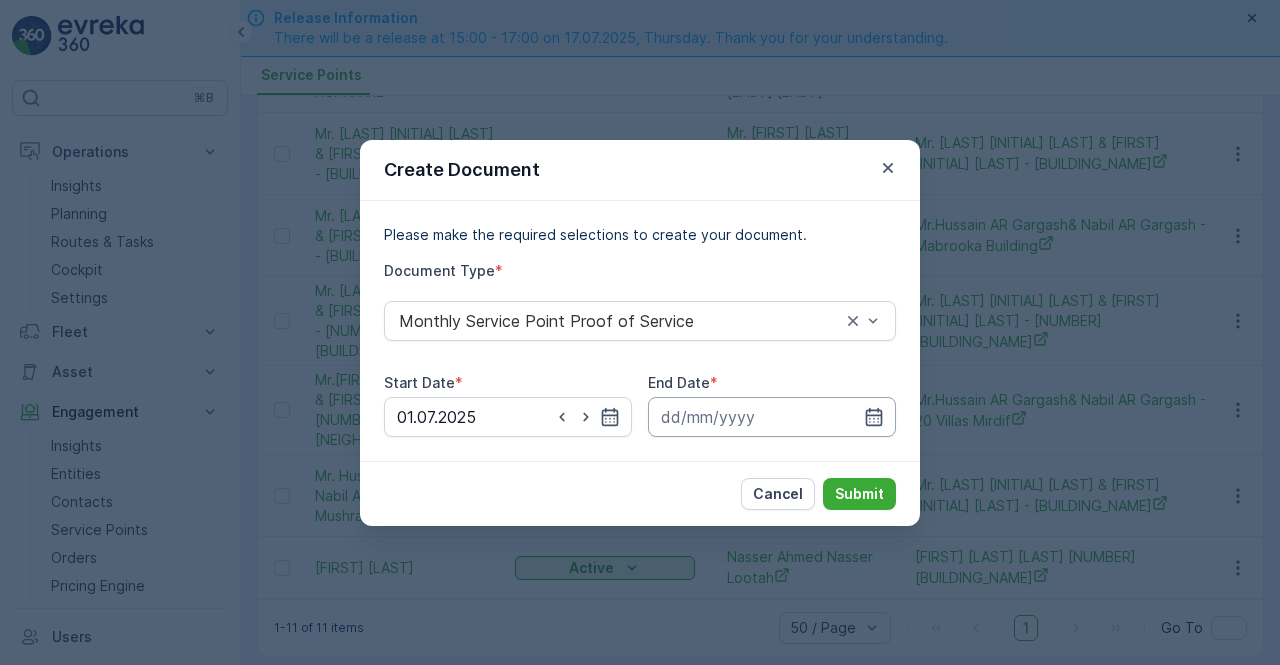 drag, startPoint x: 876, startPoint y: 419, endPoint x: 876, endPoint y: 403, distance: 16 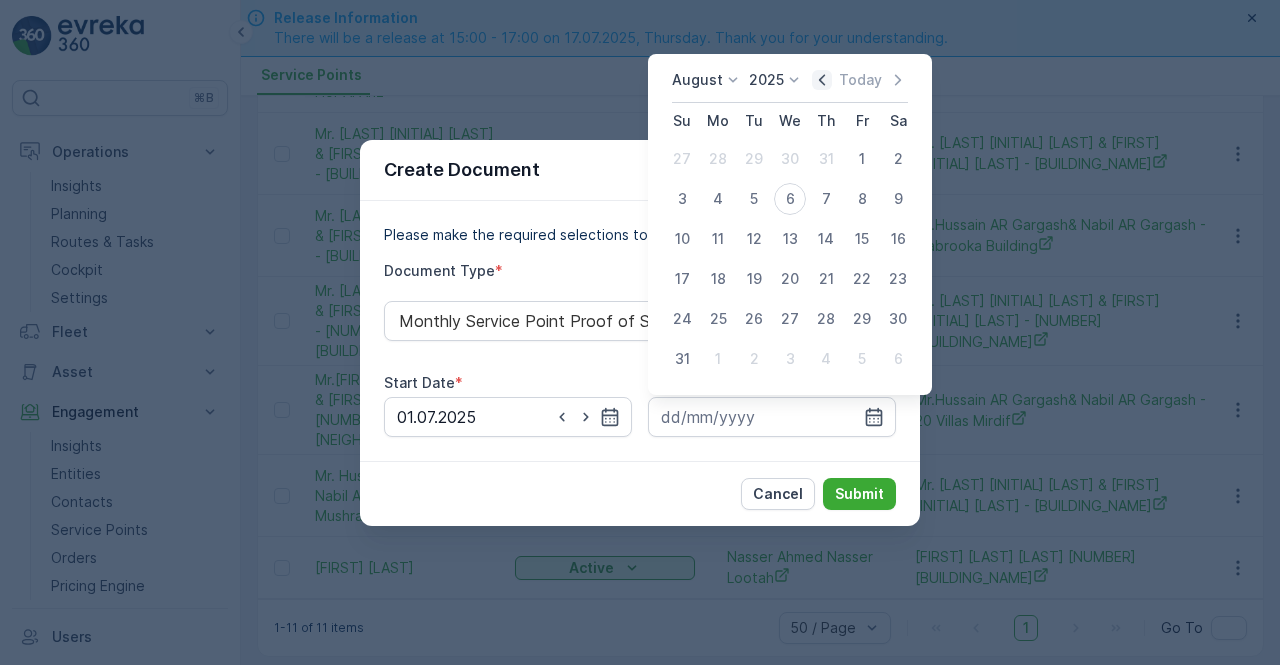 click 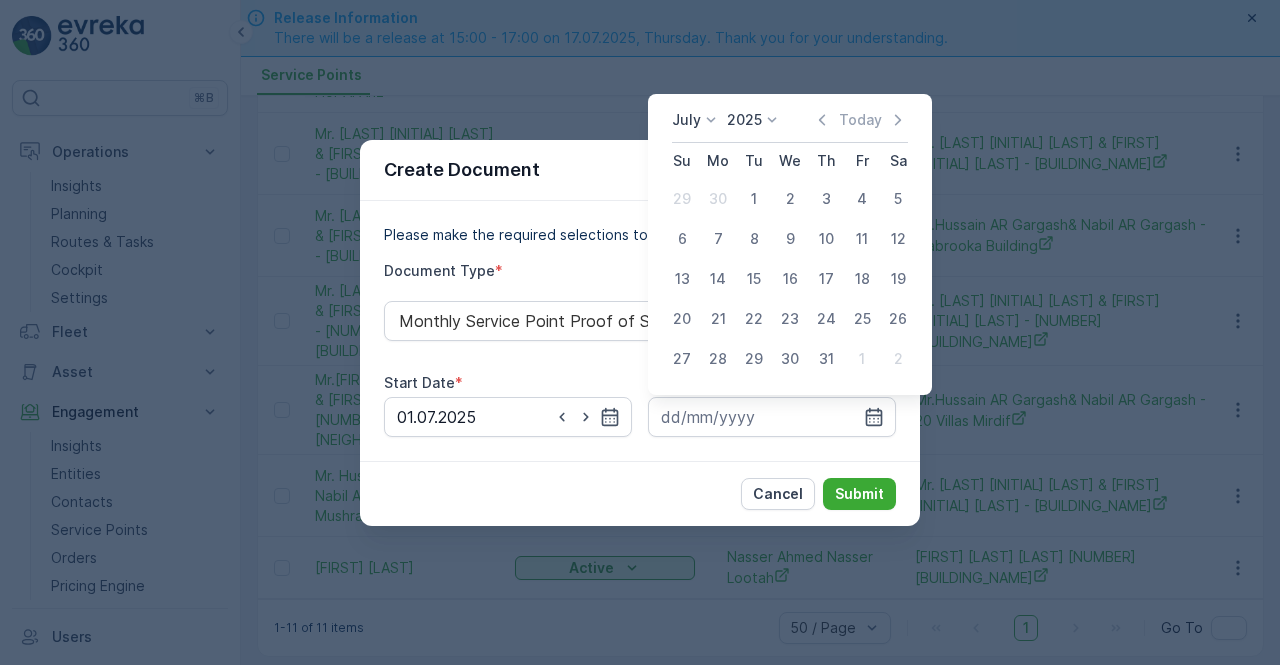 click on "31" at bounding box center (826, 359) 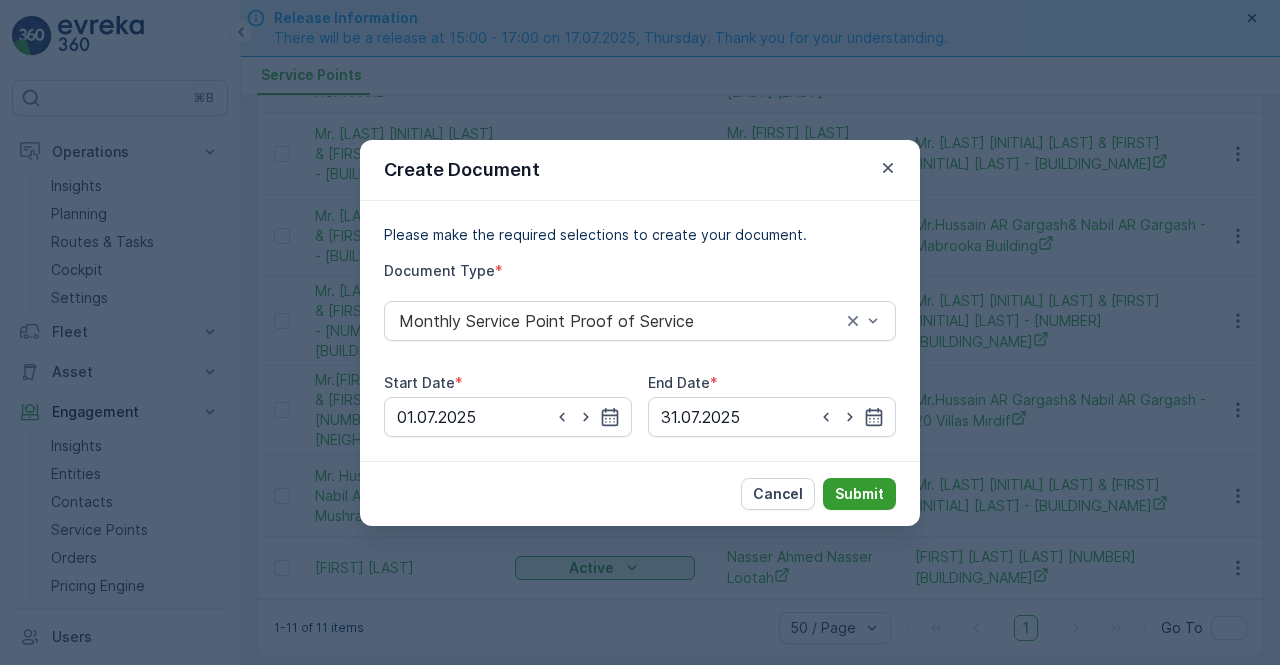 click on "Submit" at bounding box center (859, 494) 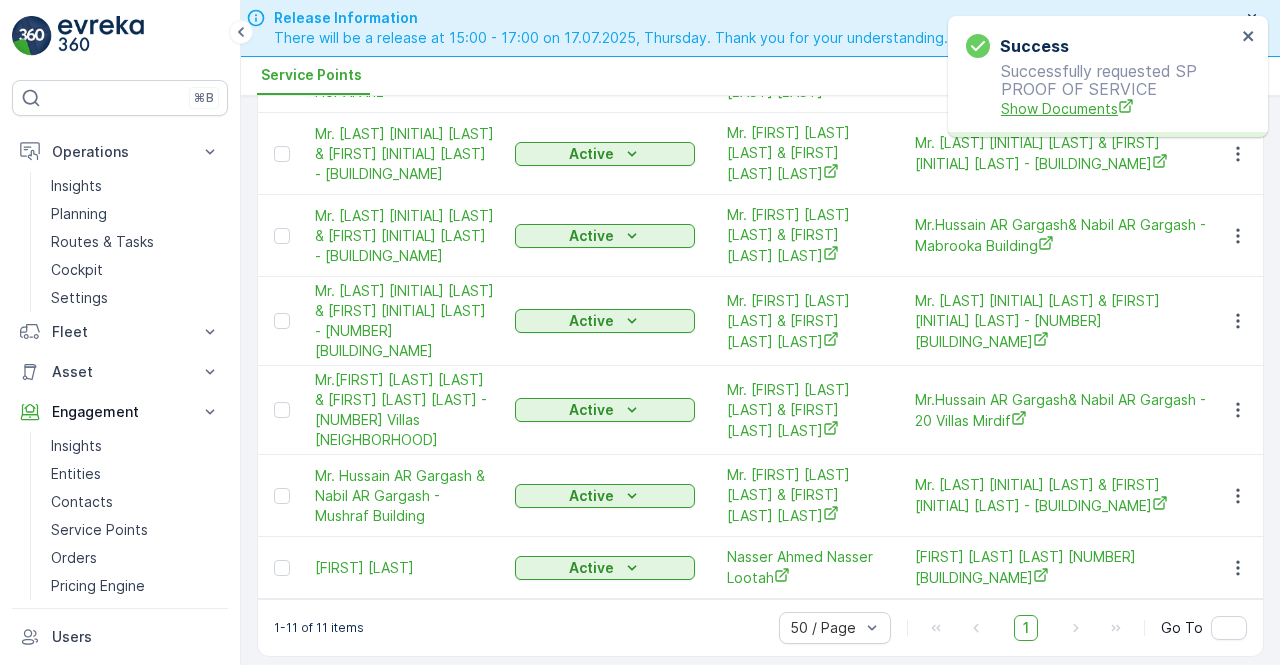 click on "Show Documents" at bounding box center (1118, 108) 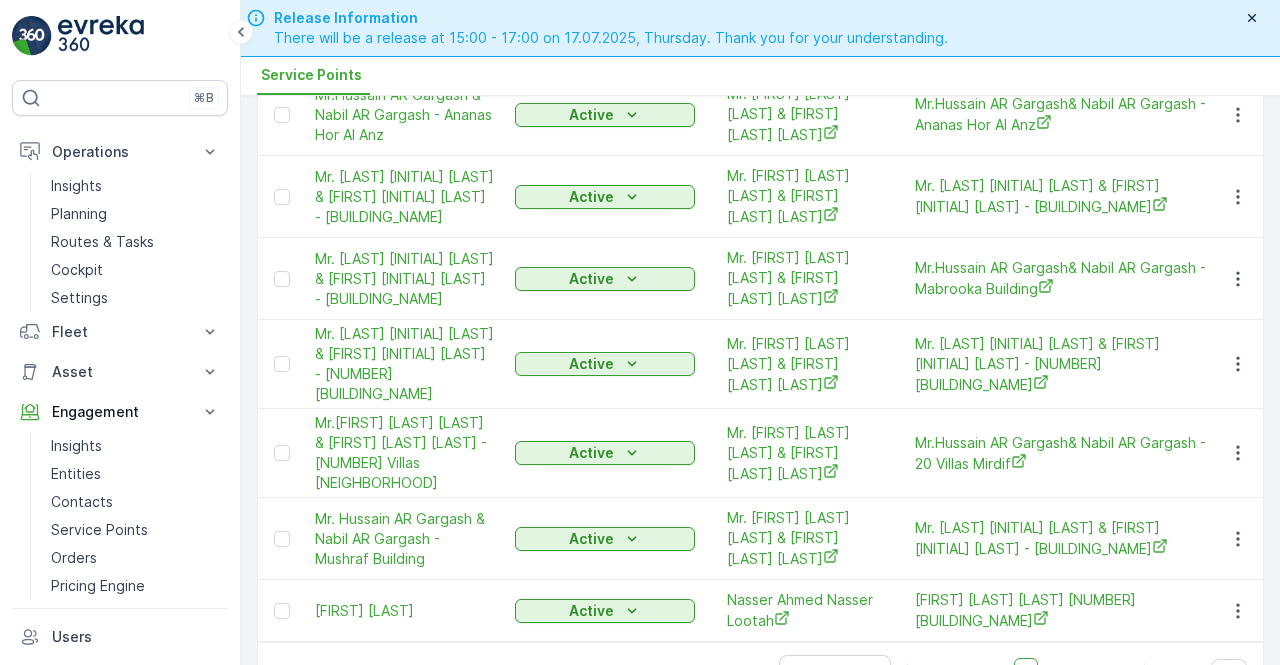 scroll, scrollTop: 397, scrollLeft: 0, axis: vertical 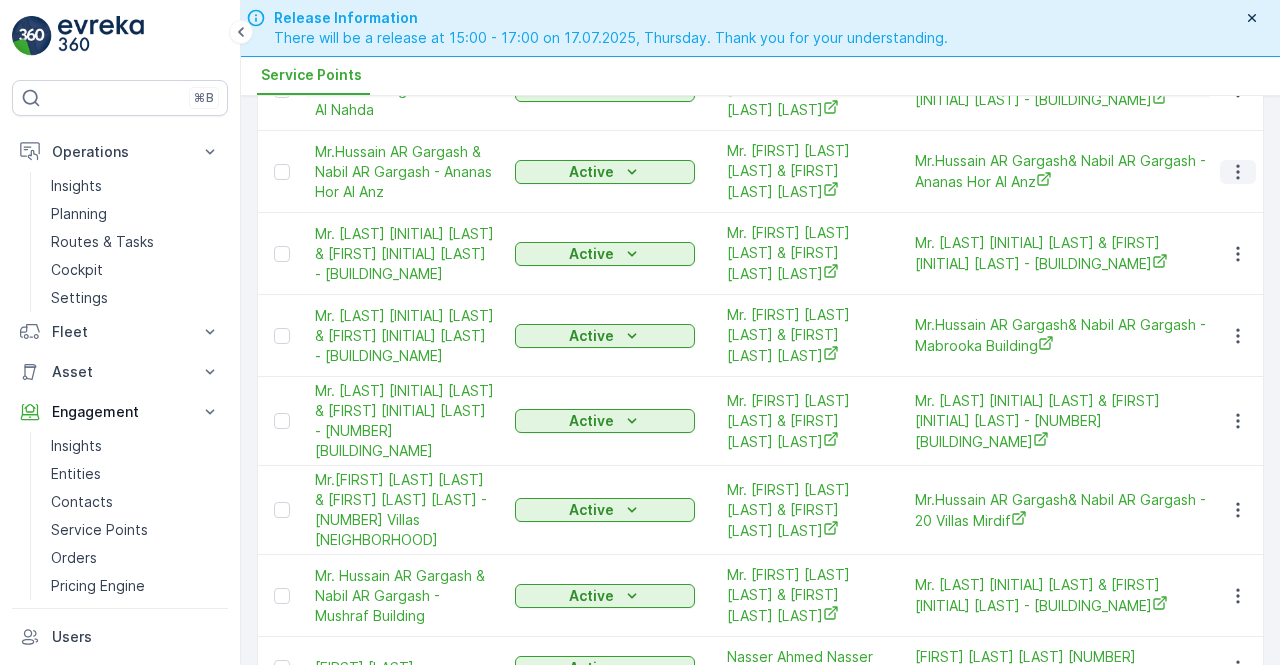 click 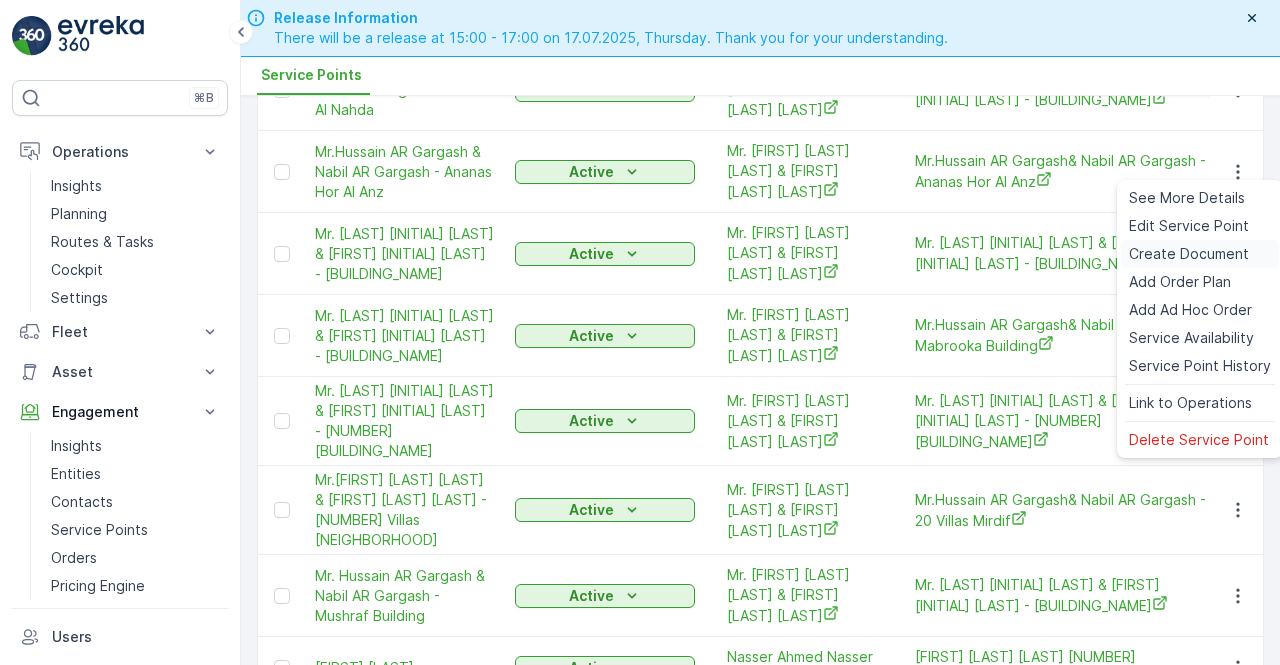 click on "Create Document" at bounding box center (1189, 254) 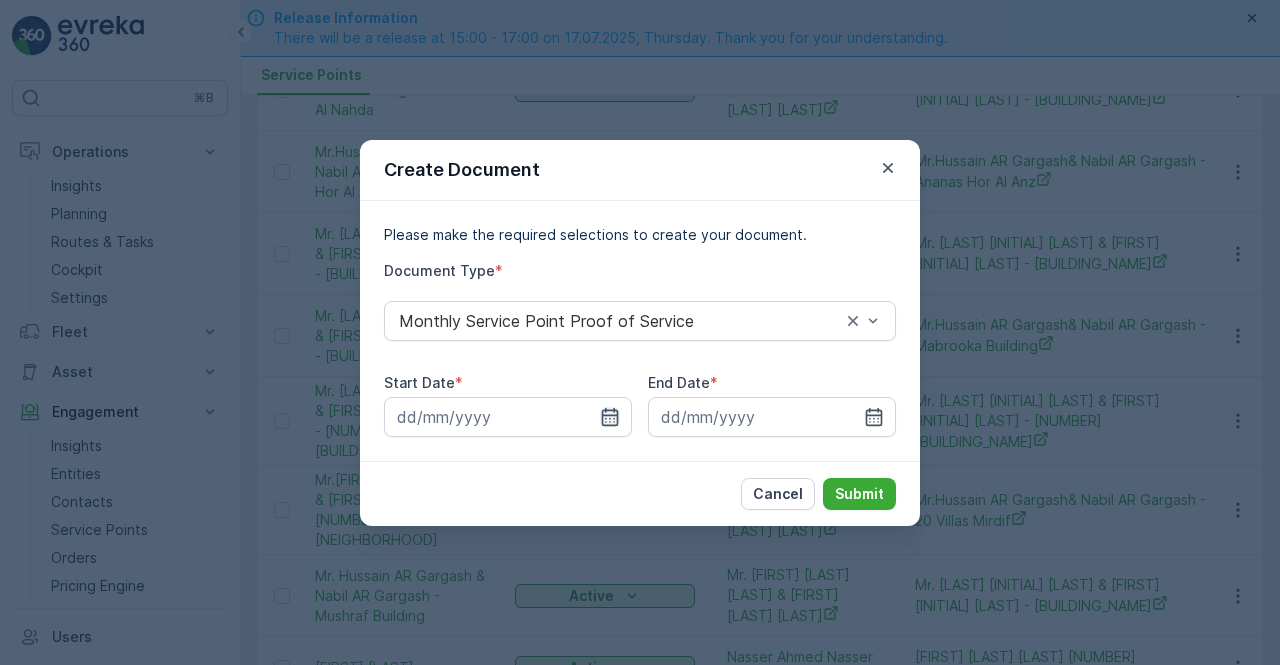 click at bounding box center [508, 417] 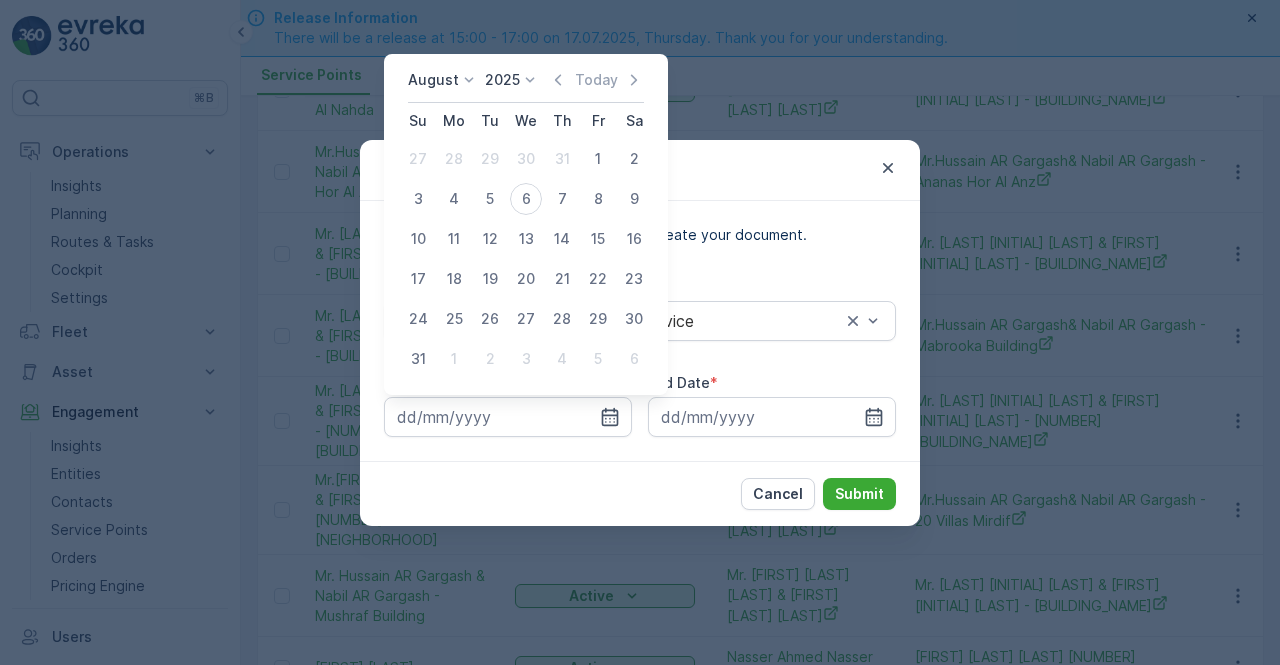 click 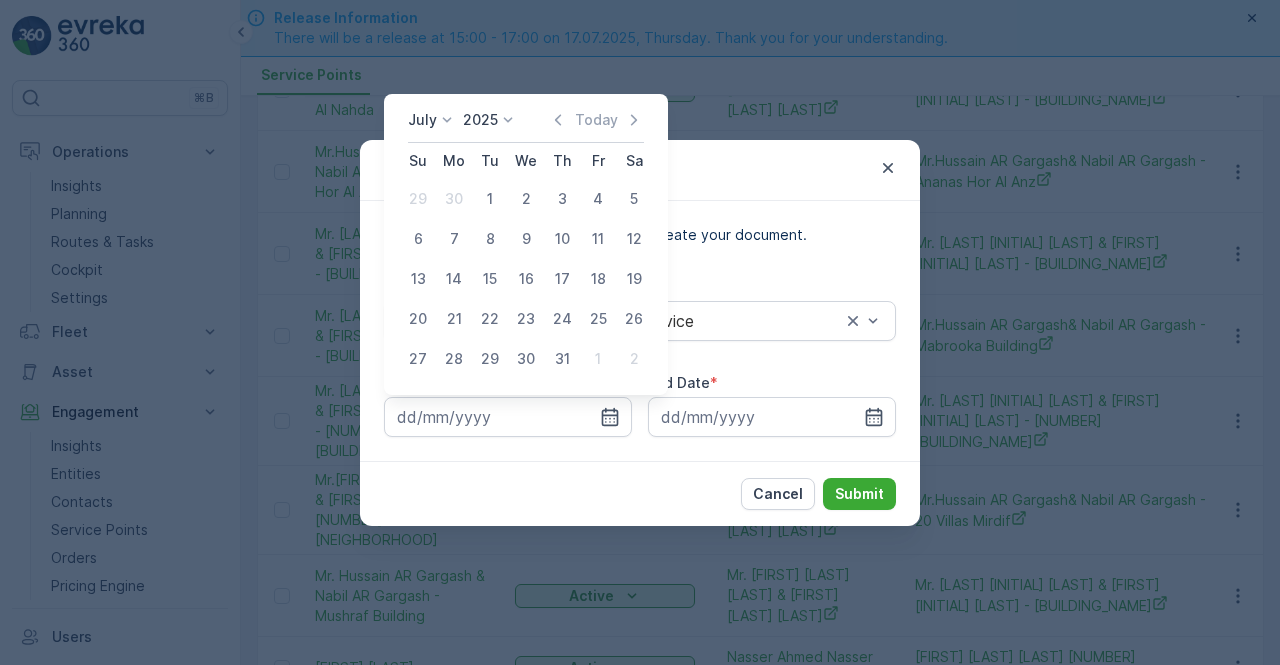 click on "1" at bounding box center [490, 199] 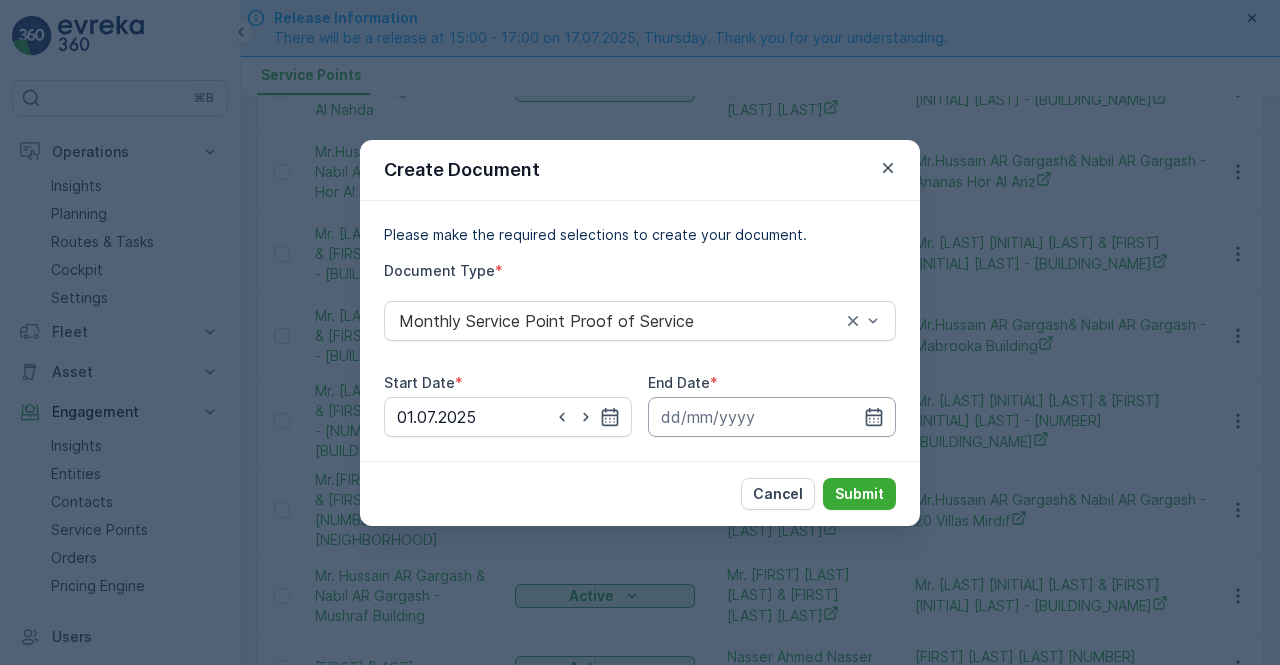 click at bounding box center [772, 417] 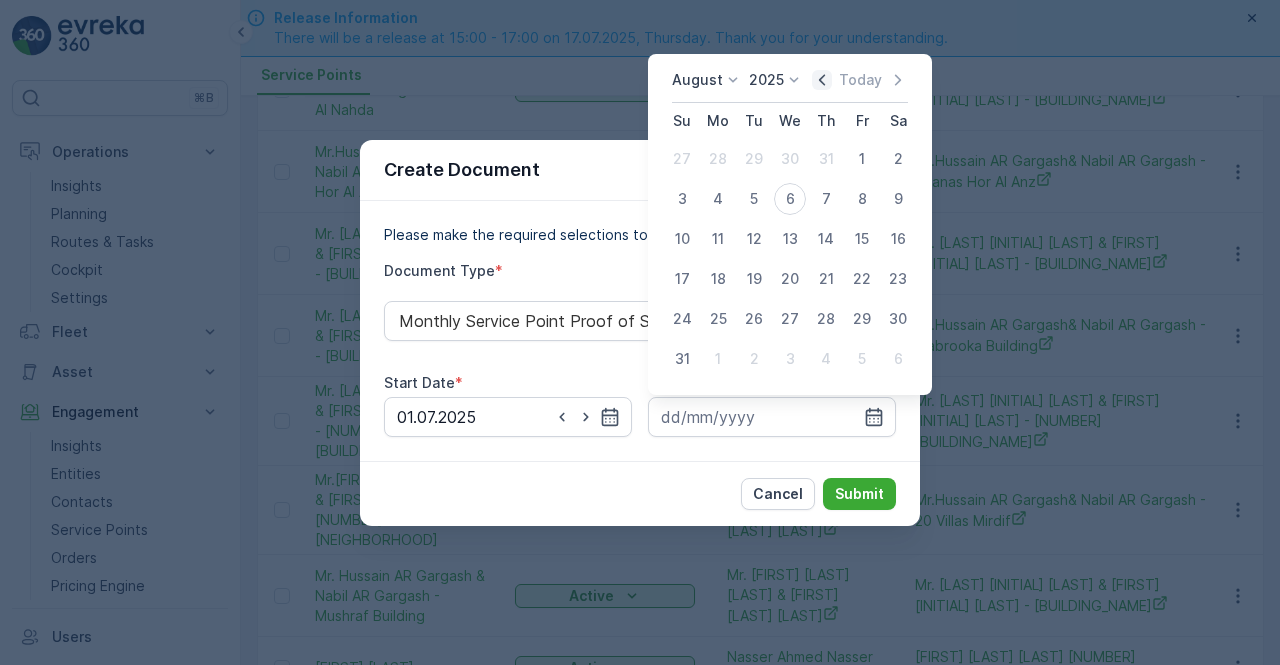 click 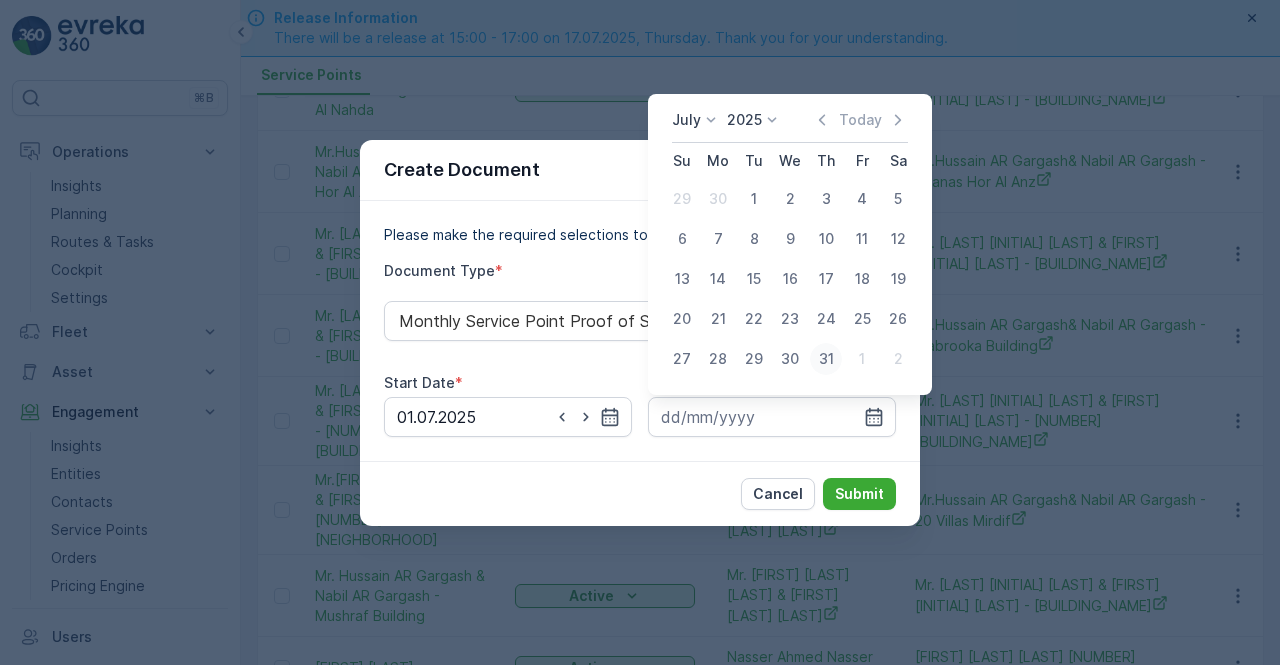 click on "31" at bounding box center [826, 359] 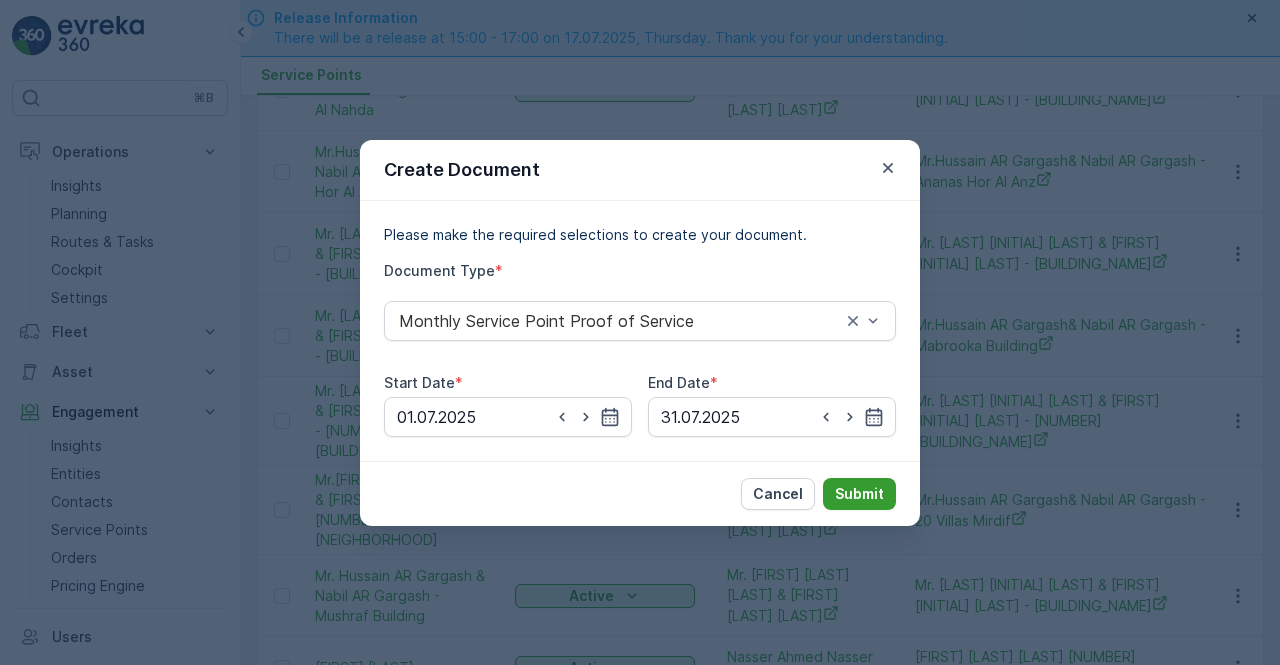 click on "Submit" at bounding box center [859, 494] 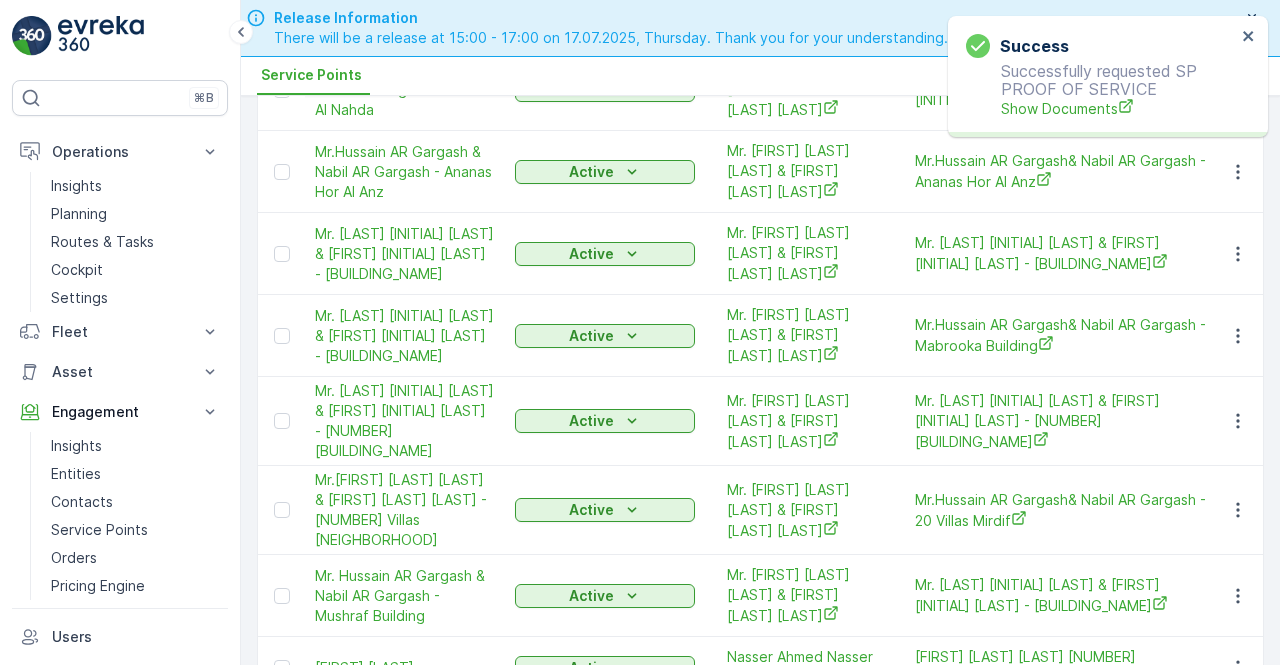 drag, startPoint x: 1135, startPoint y: 61, endPoint x: 1130, endPoint y: 77, distance: 16.763054 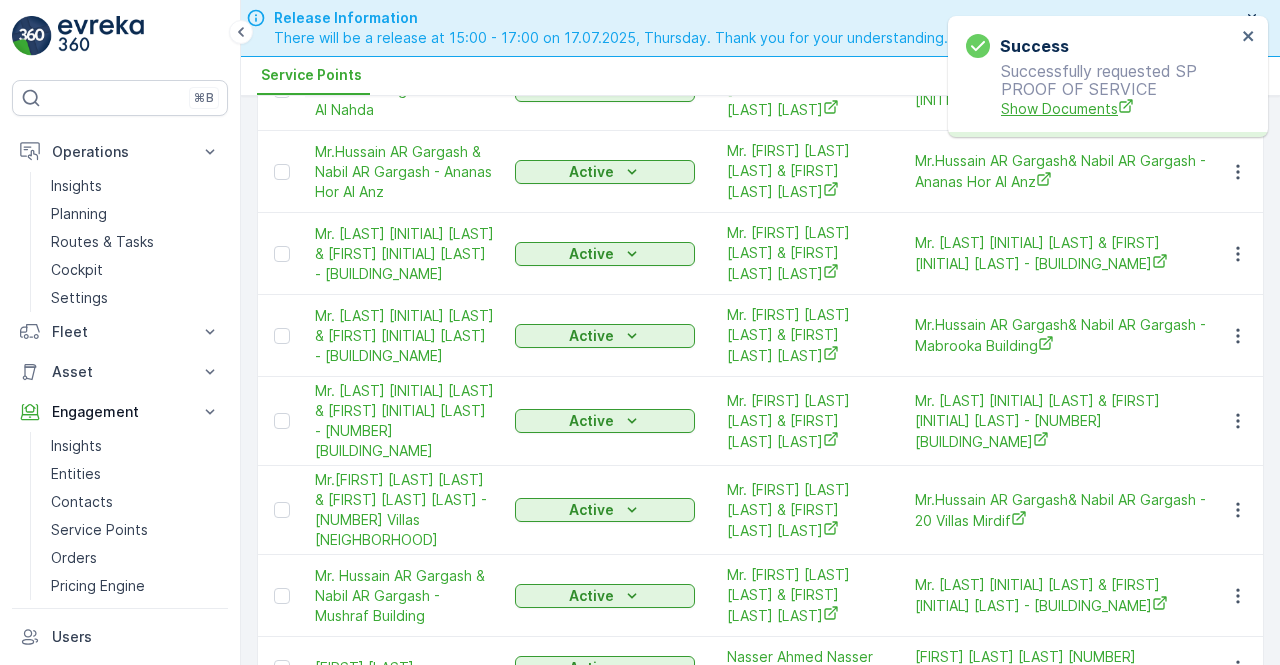 click on "Show Documents" at bounding box center (1118, 108) 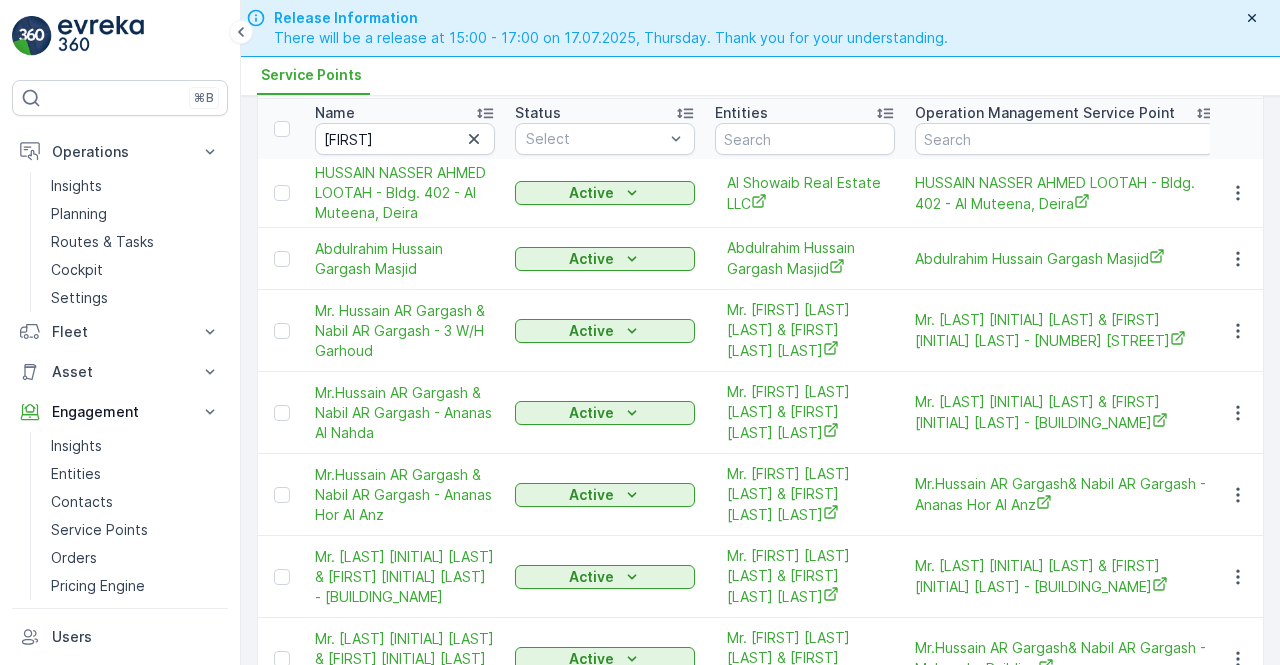 scroll, scrollTop: 100, scrollLeft: 0, axis: vertical 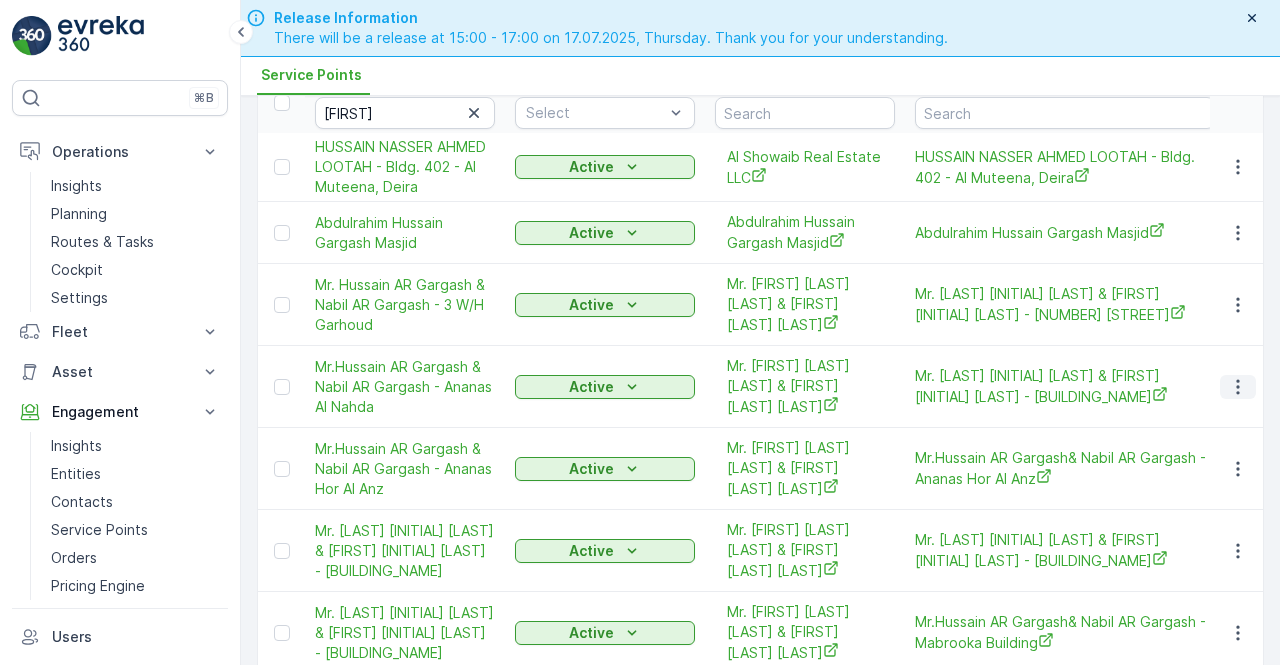 click 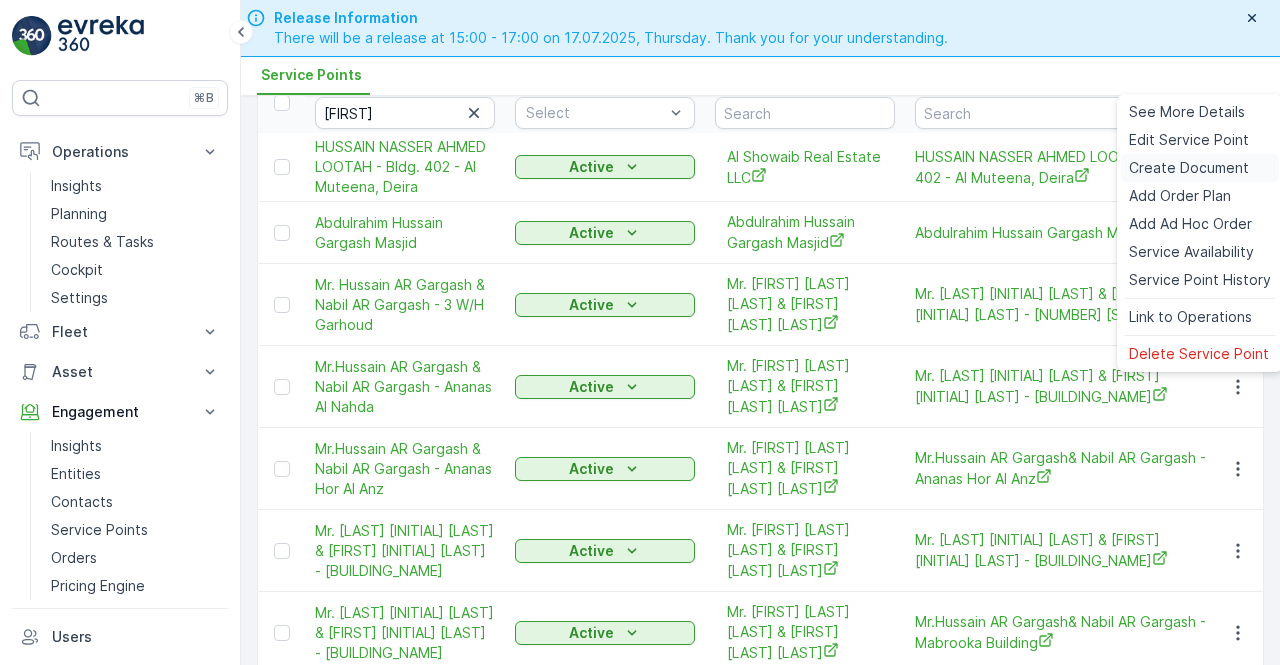 click on "Create Document" at bounding box center [1189, 168] 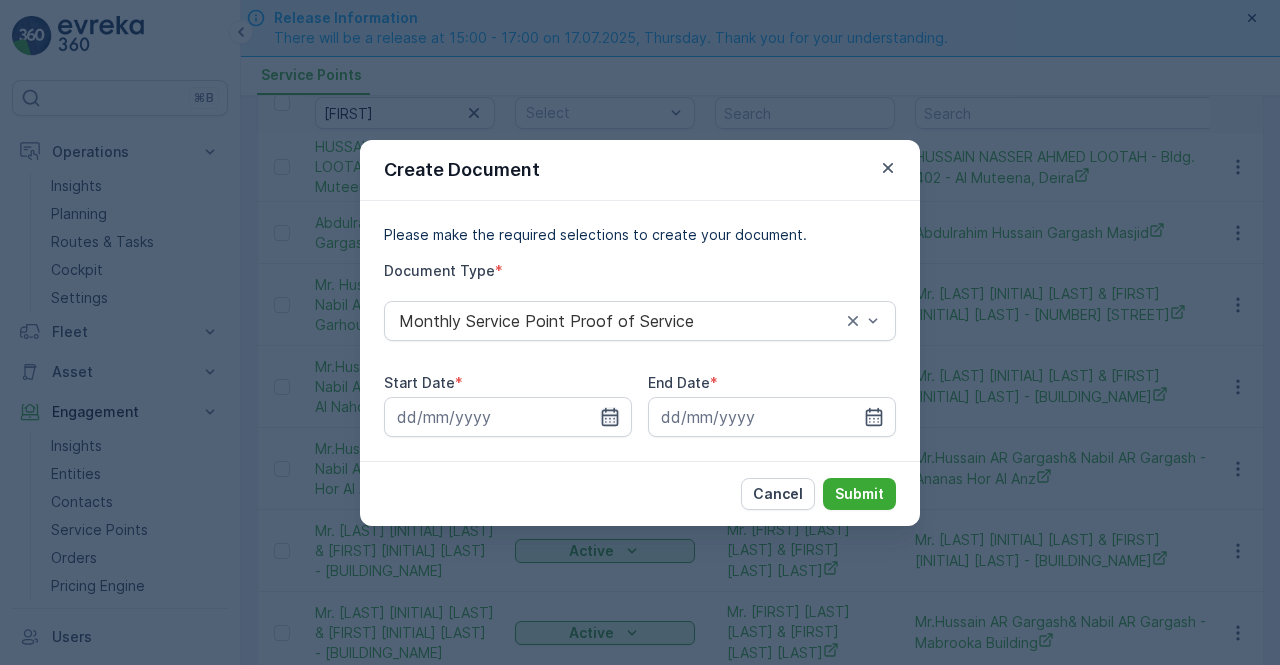 click 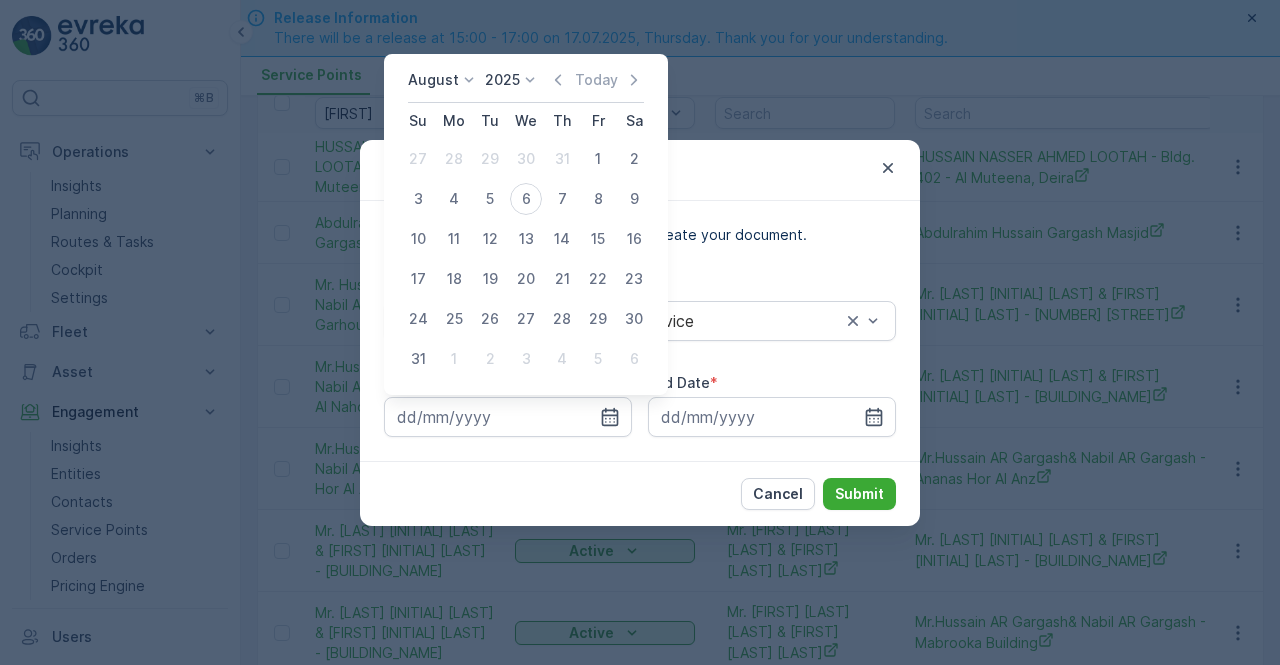 click 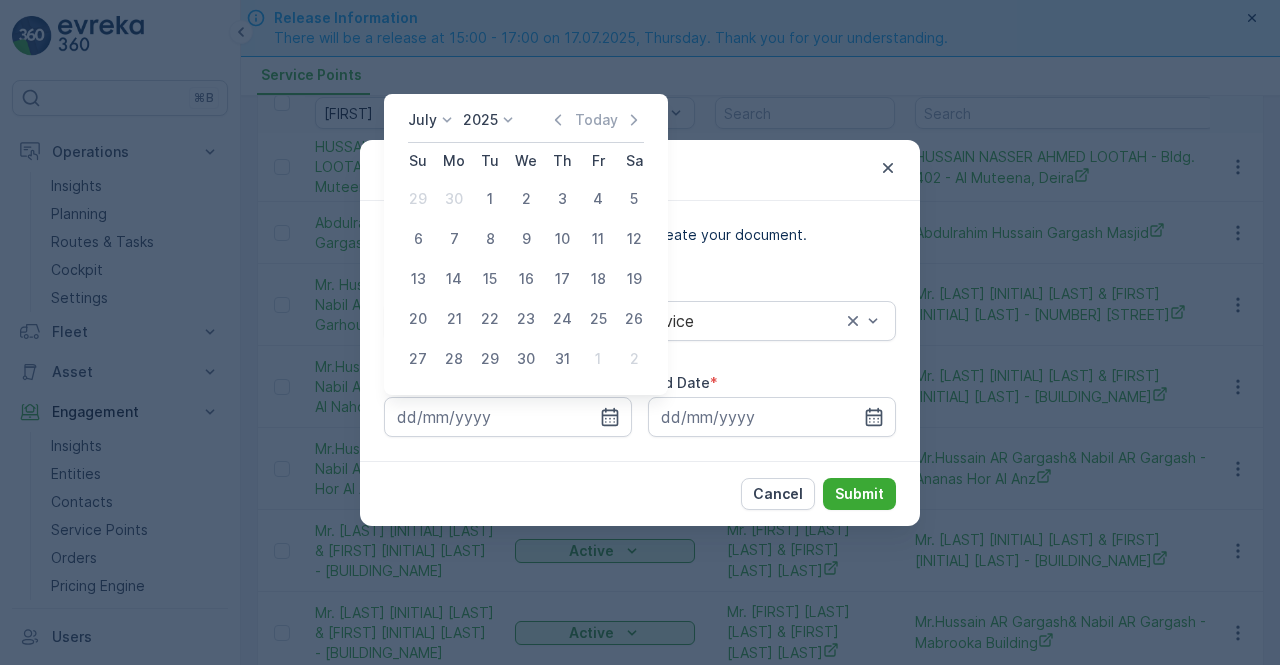 drag, startPoint x: 491, startPoint y: 199, endPoint x: 617, endPoint y: 299, distance: 160.86018 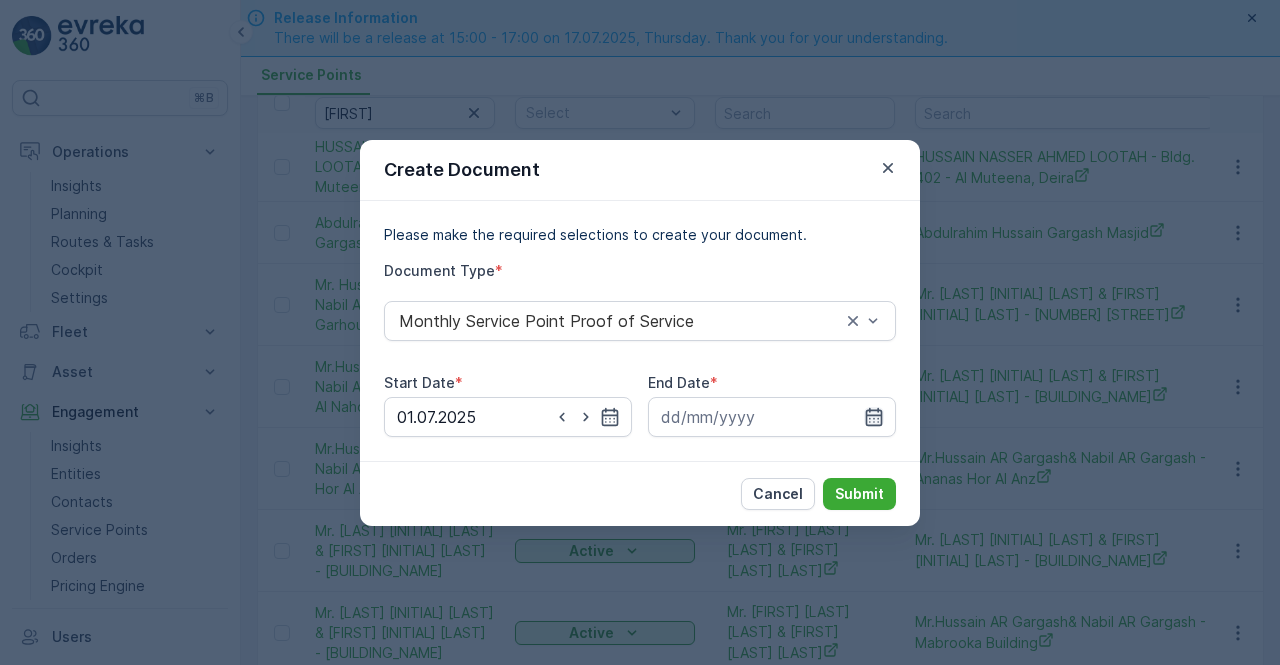 click 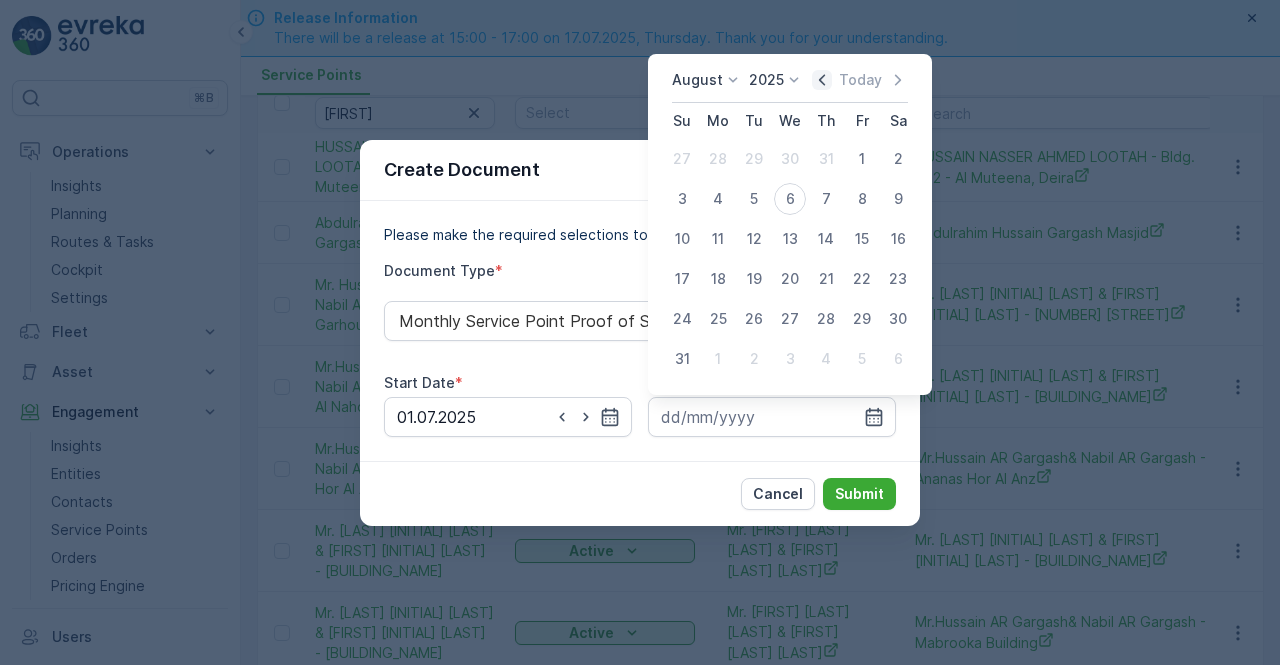 click 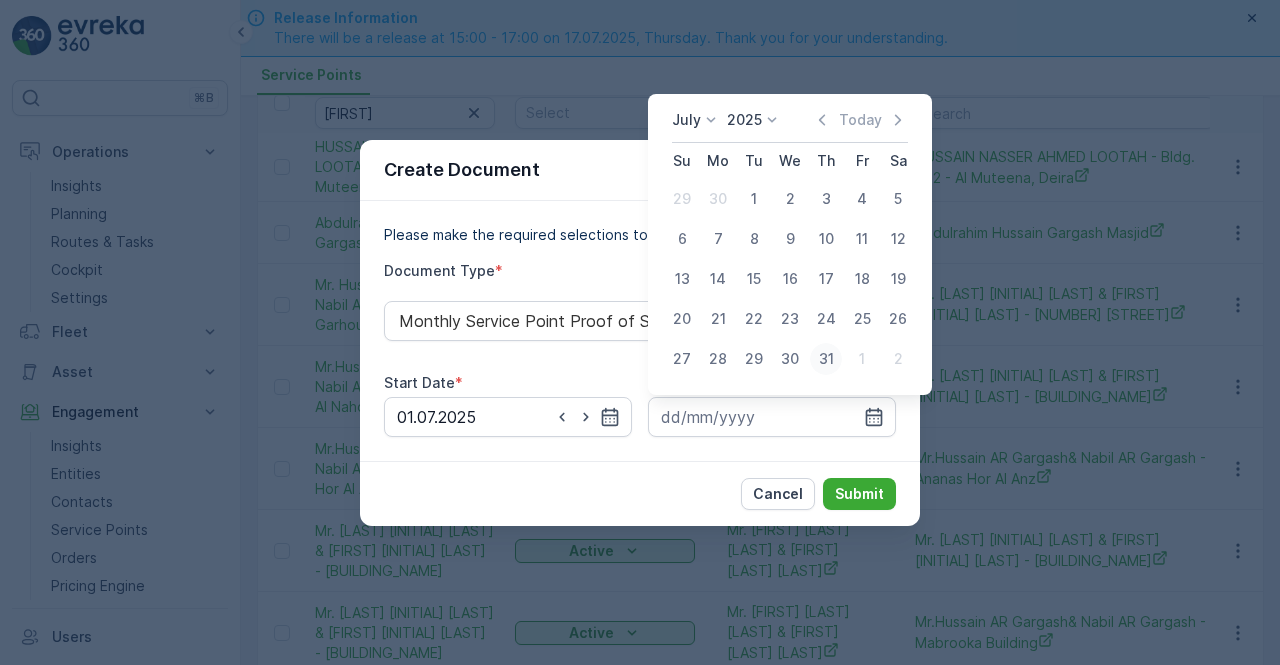 click on "31" at bounding box center [826, 359] 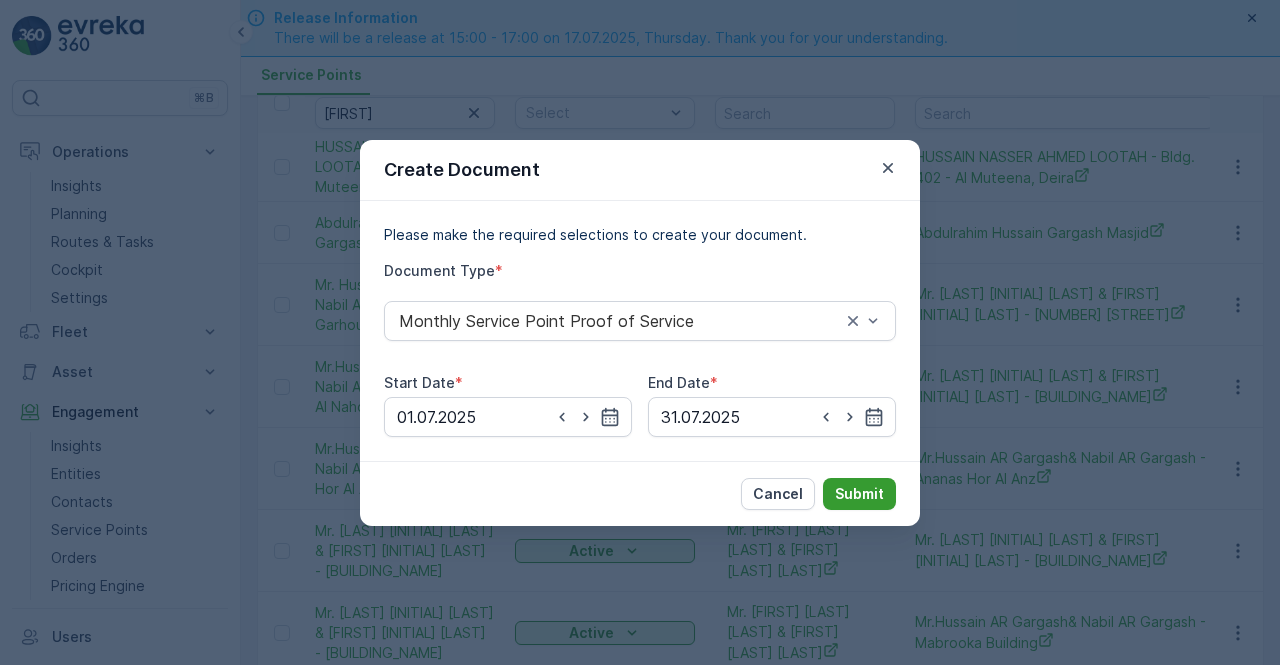 click on "Submit" at bounding box center (859, 494) 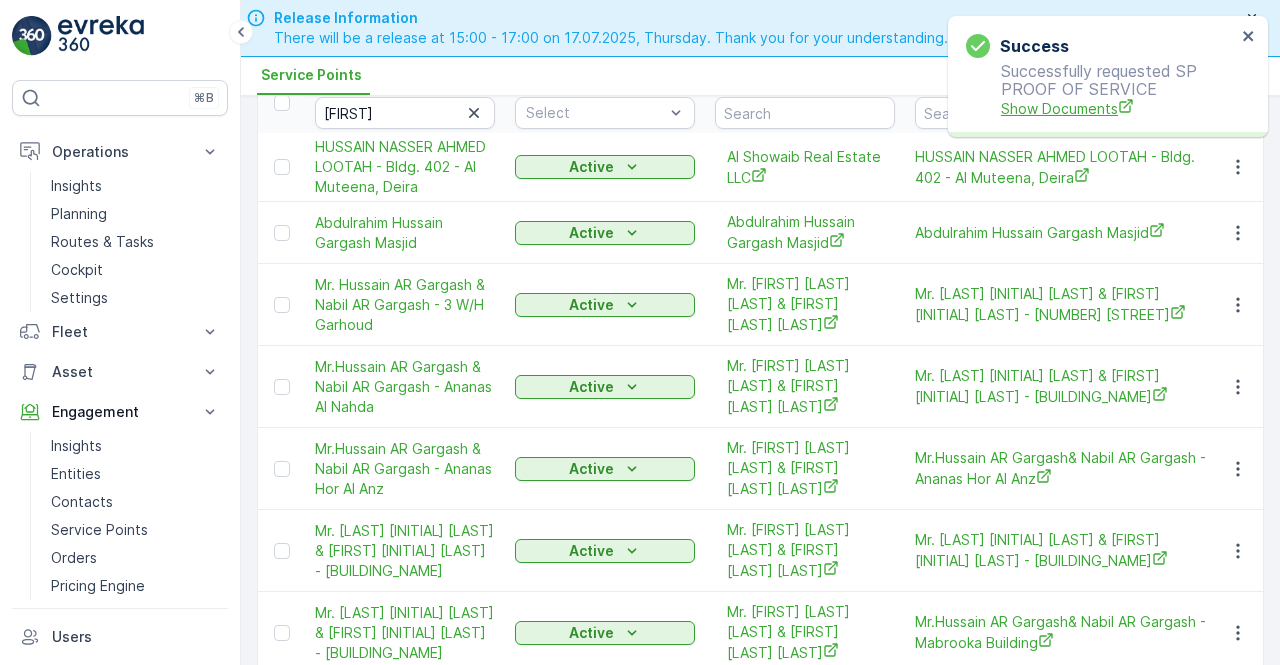 click on "Show Documents" at bounding box center [1118, 108] 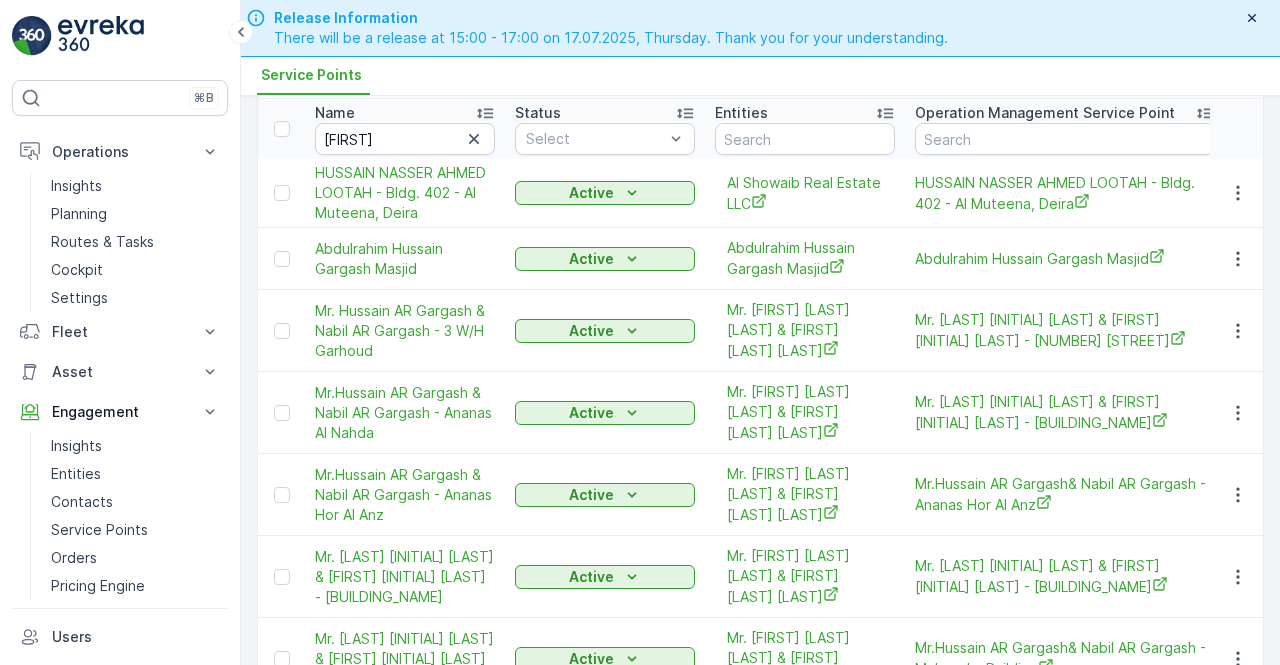 scroll, scrollTop: 100, scrollLeft: 0, axis: vertical 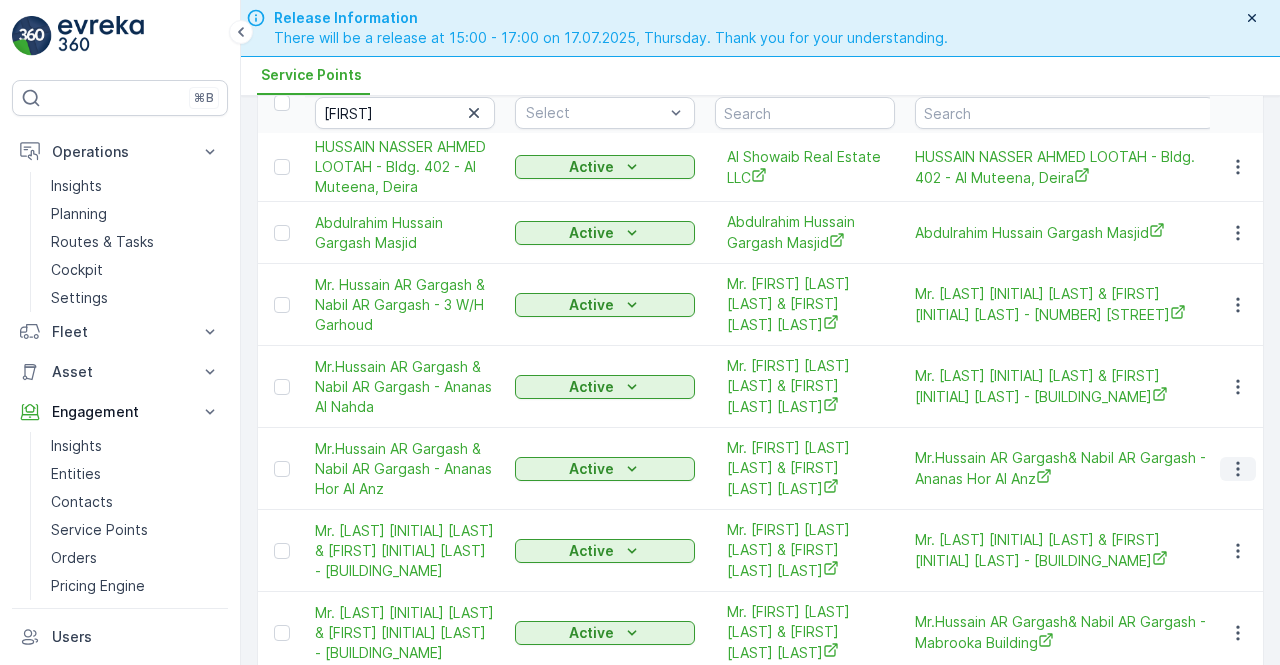 click 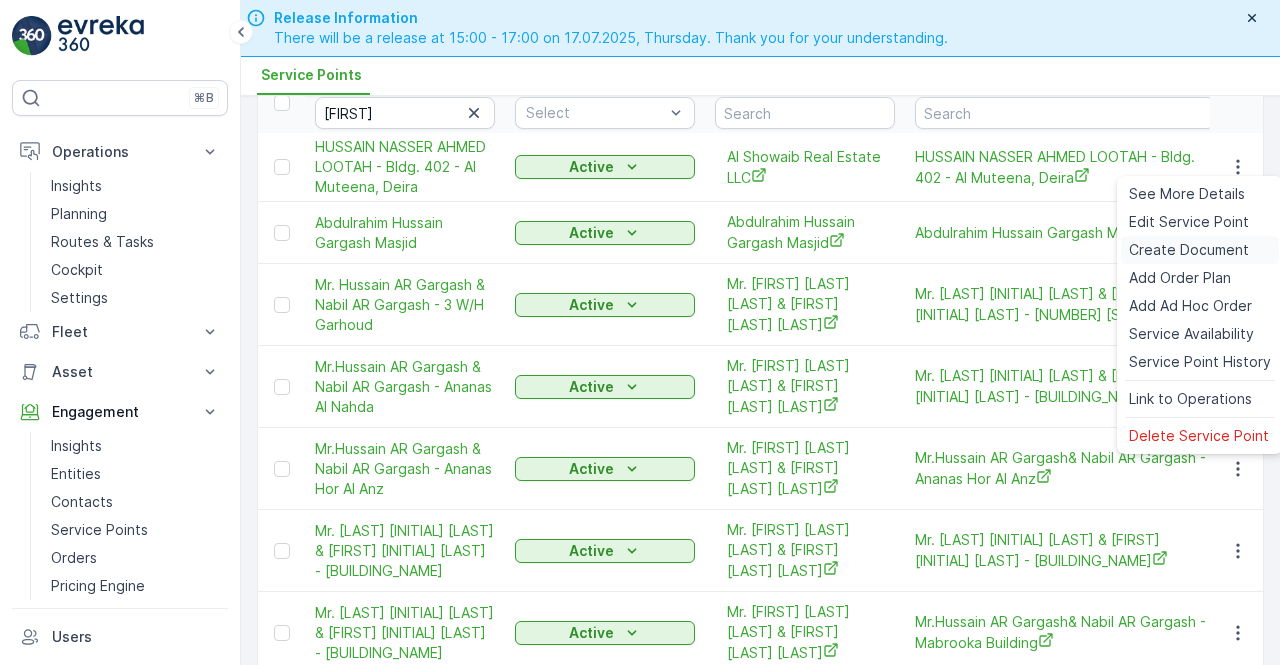 click on "Create Document" at bounding box center (1189, 250) 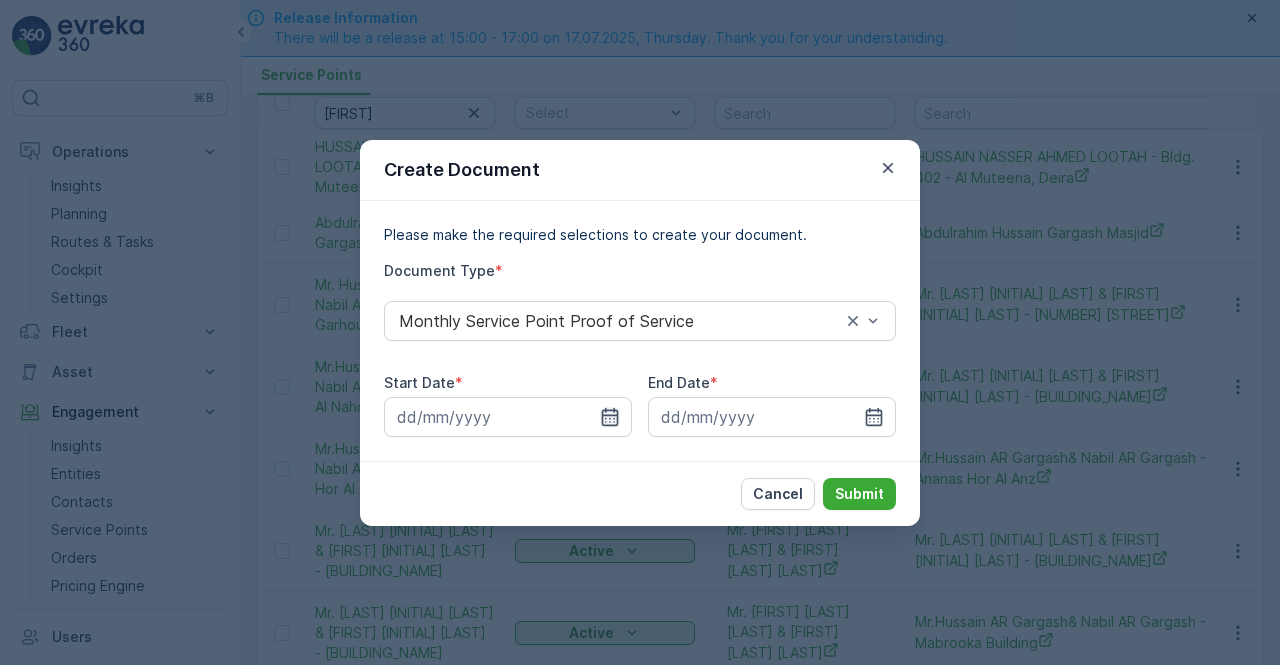 click 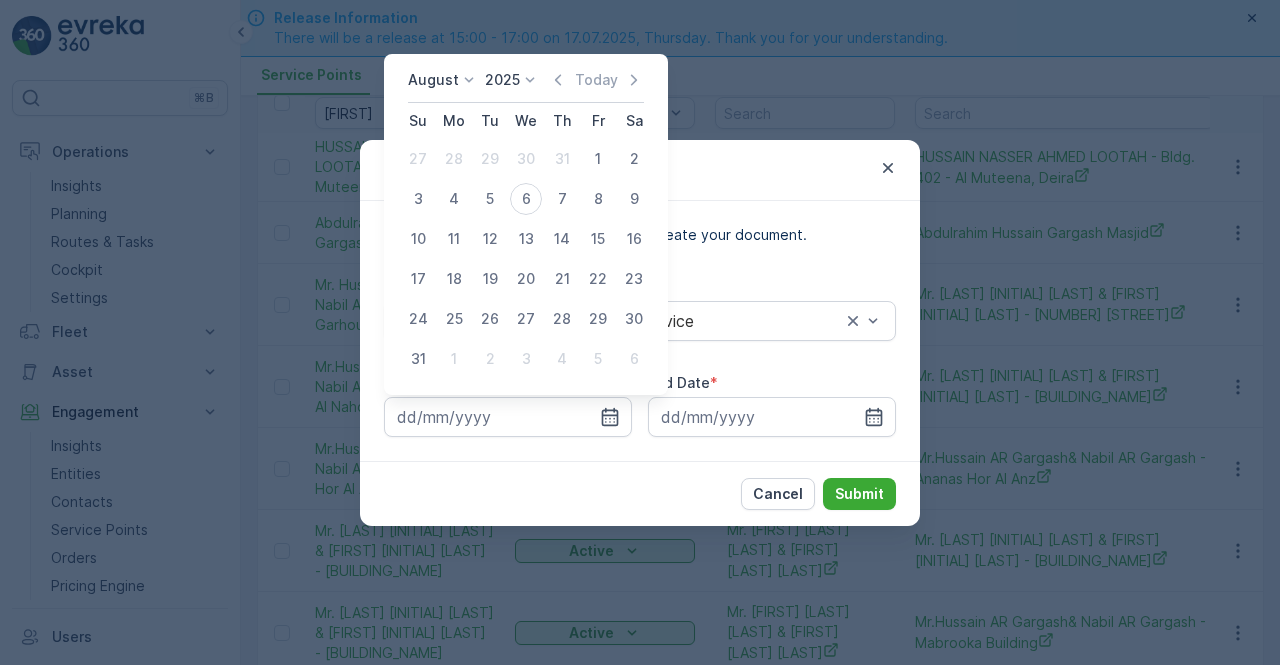 click on "August 2025 Today" at bounding box center (526, 86) 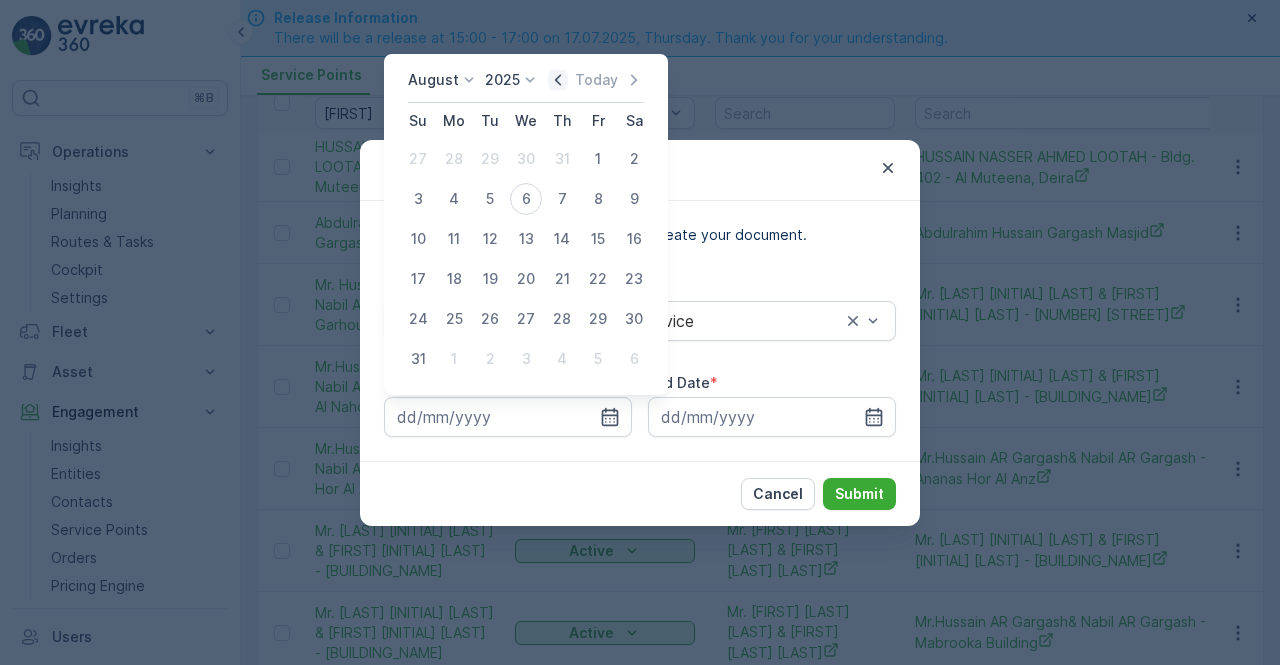 click 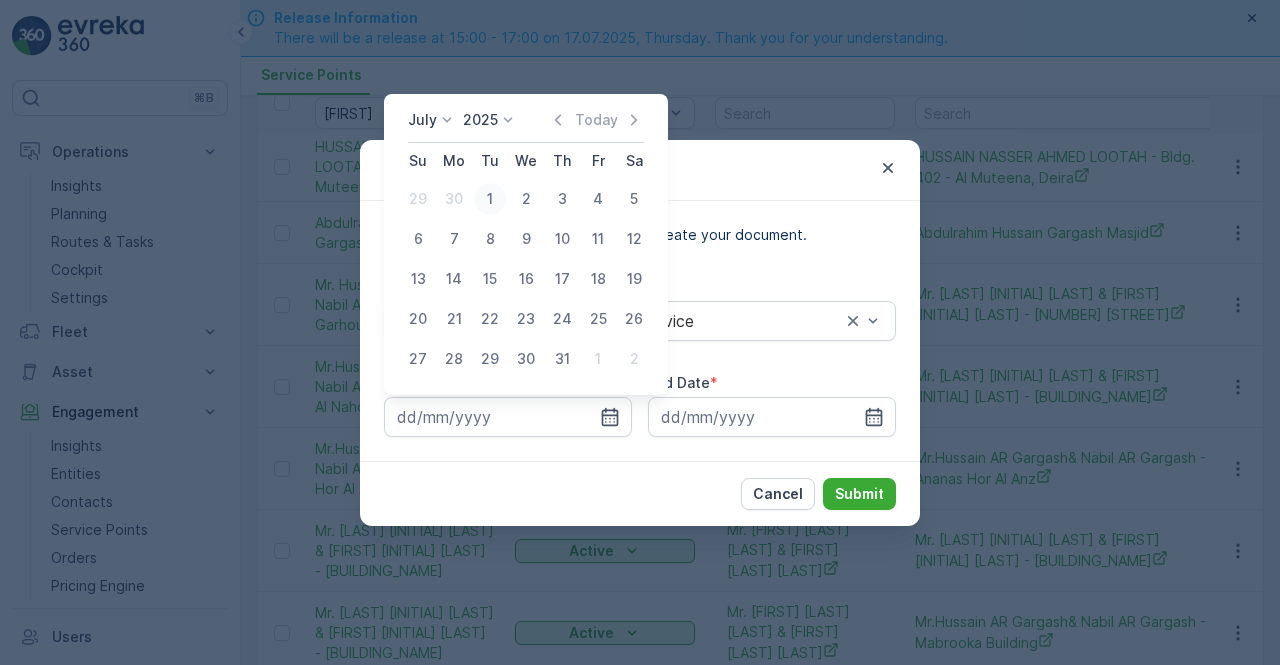 click on "1" at bounding box center [490, 199] 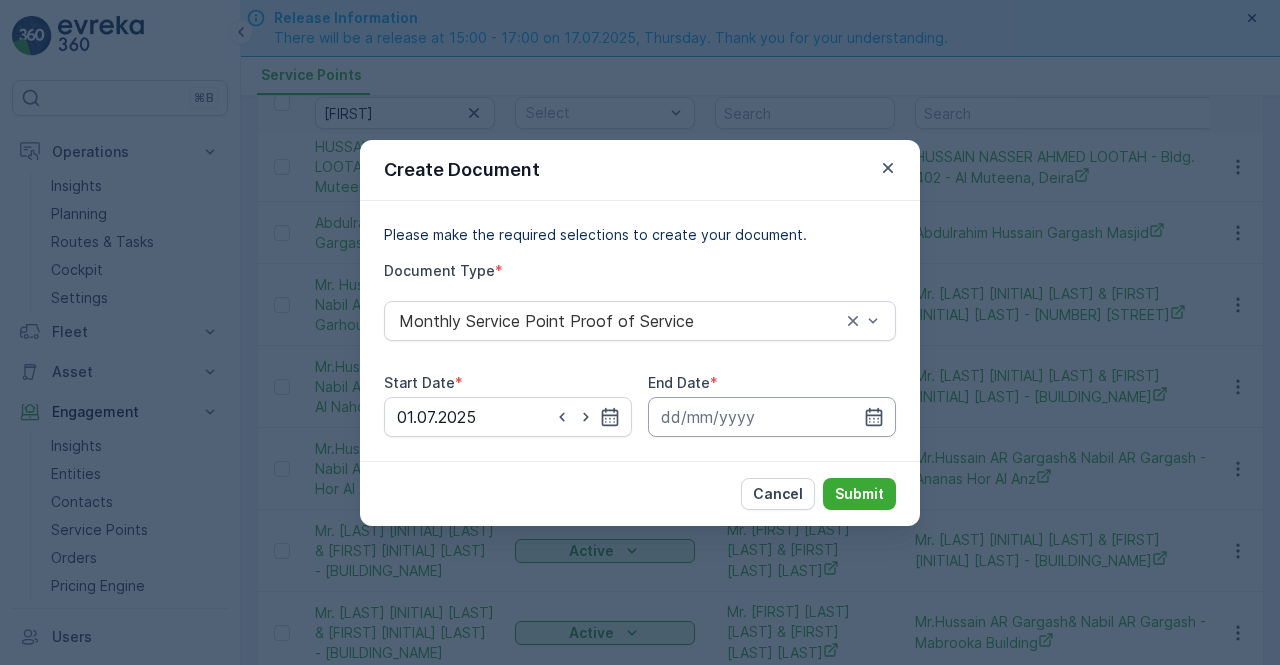 drag, startPoint x: 868, startPoint y: 422, endPoint x: 873, endPoint y: 400, distance: 22.561028 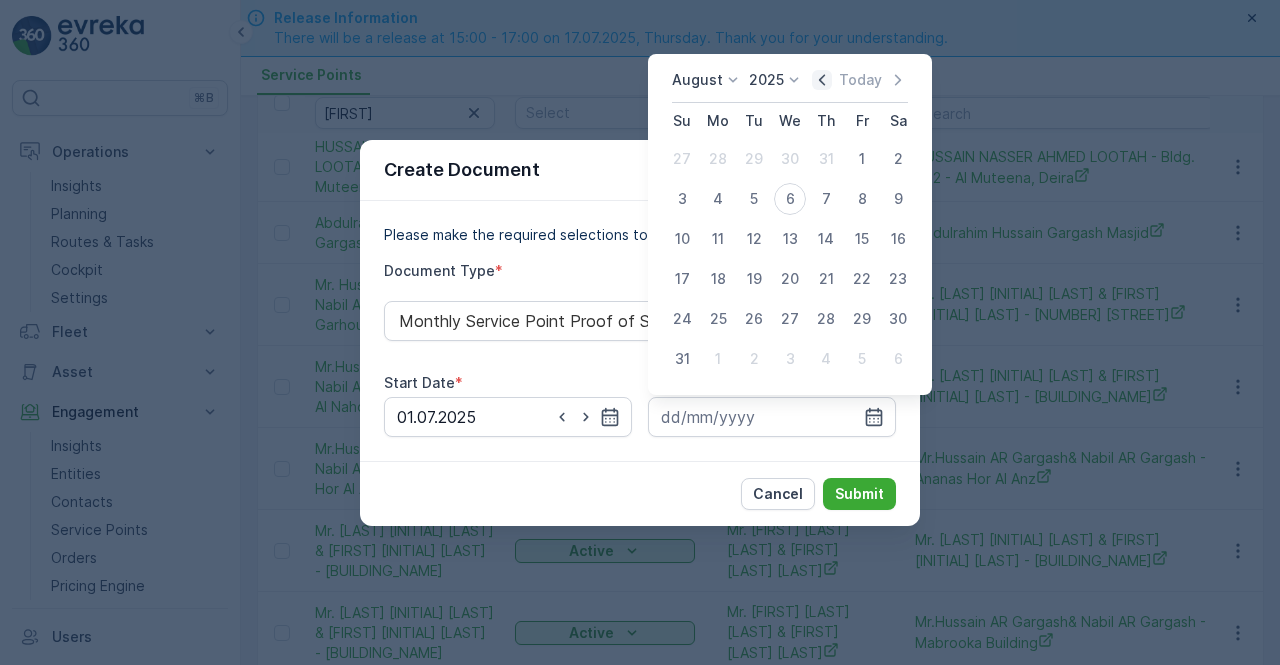click 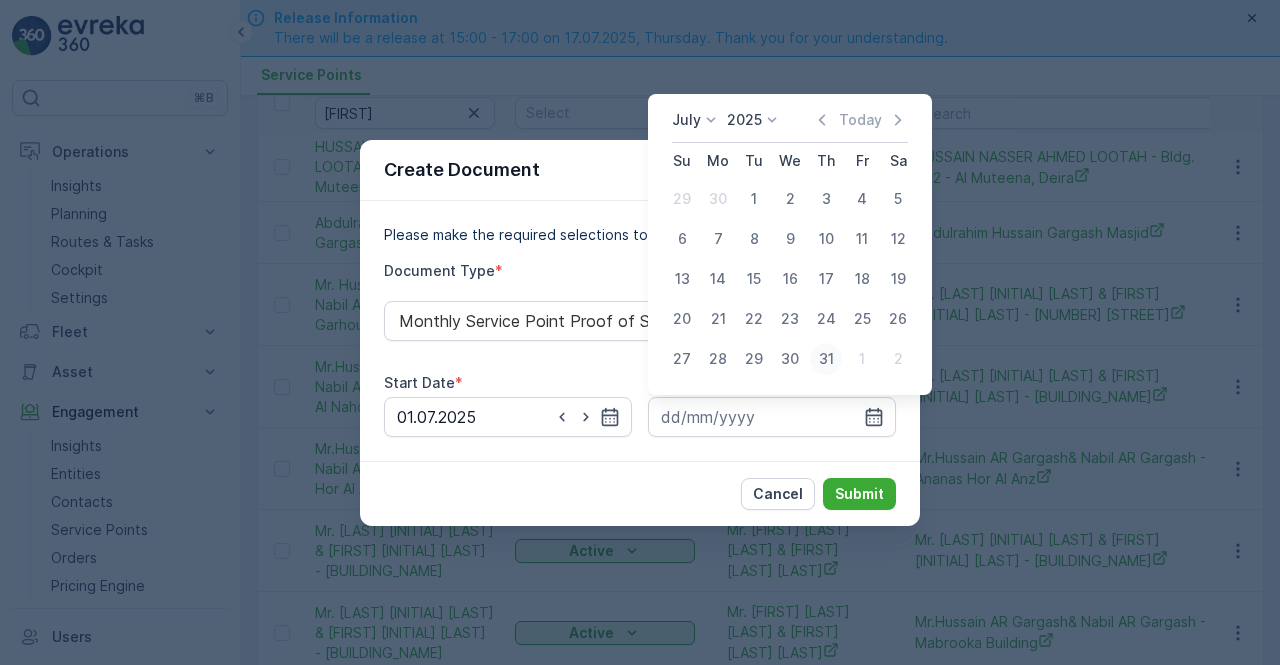click on "31" at bounding box center [826, 359] 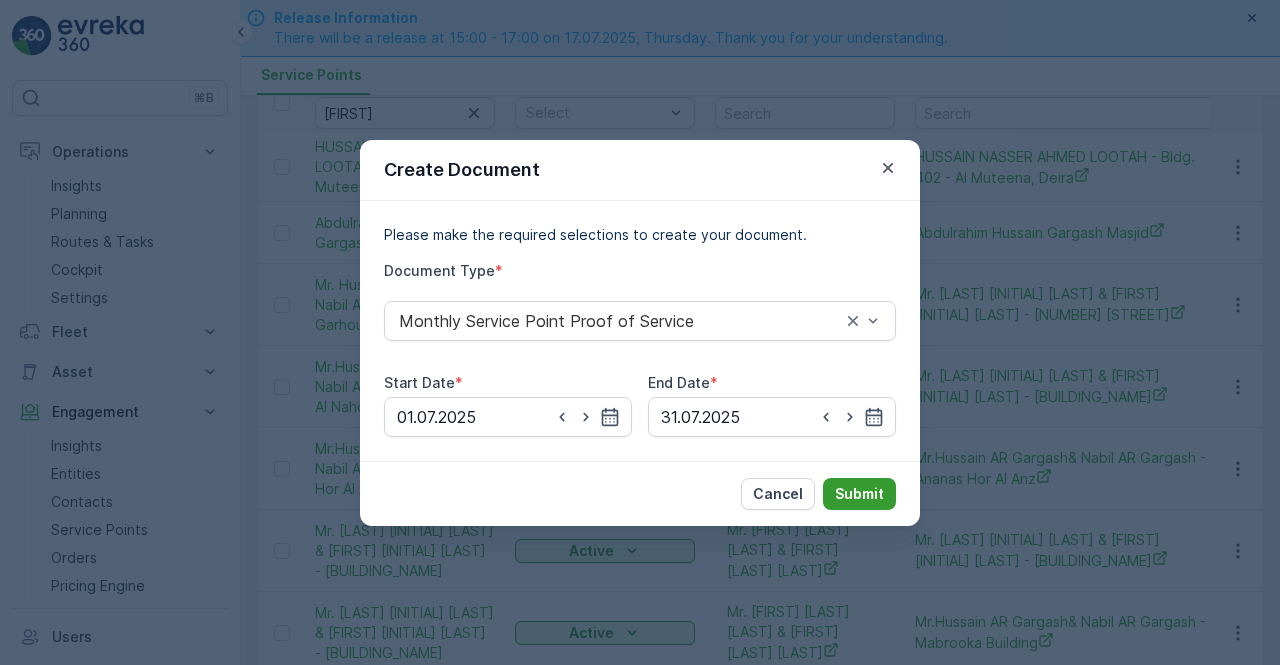 click on "Submit" at bounding box center [859, 494] 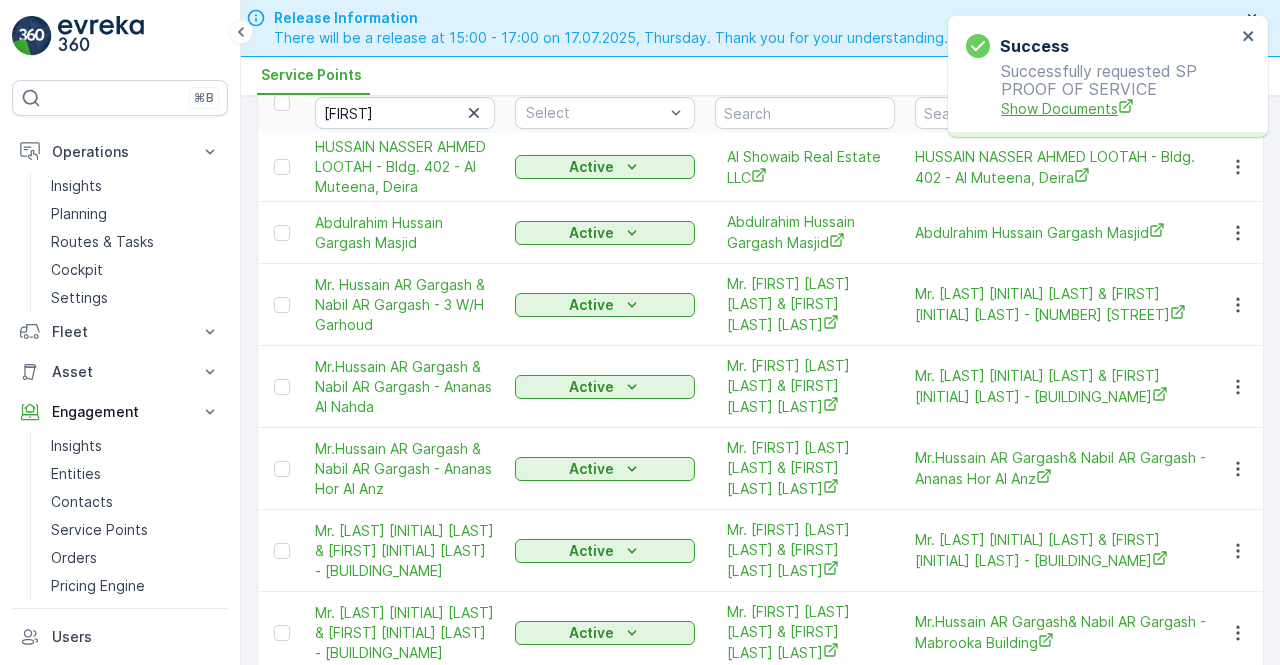 click on "Show Documents" at bounding box center (1118, 108) 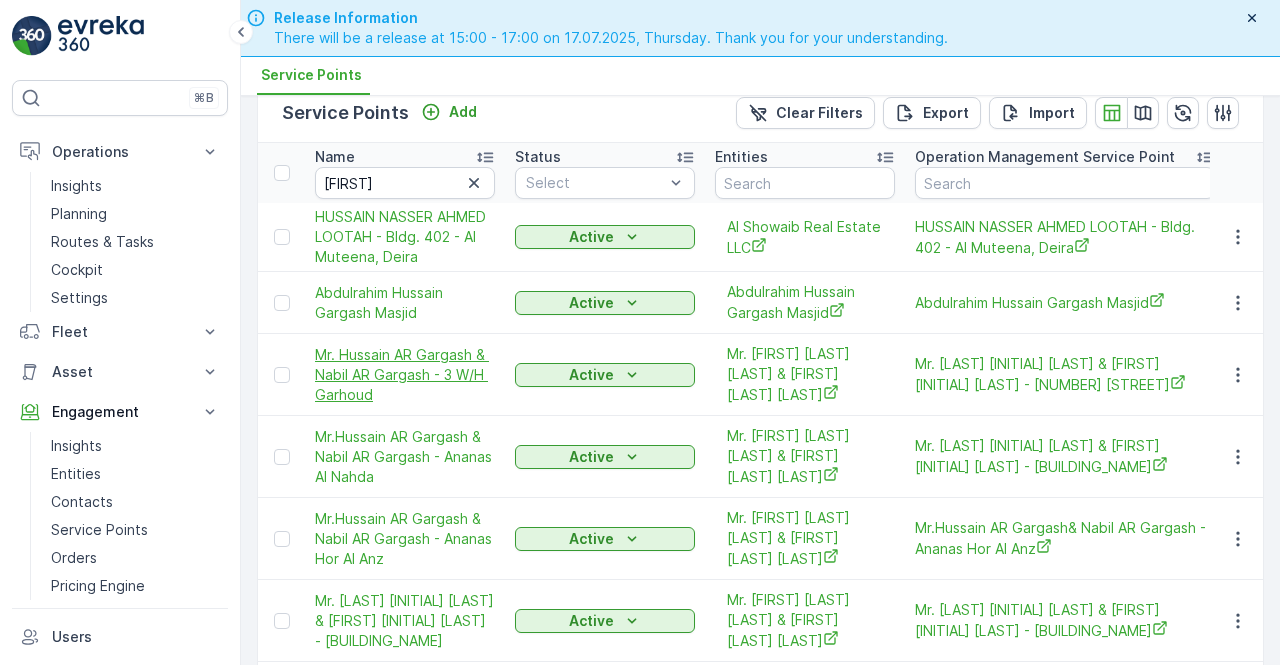 scroll, scrollTop: 0, scrollLeft: 0, axis: both 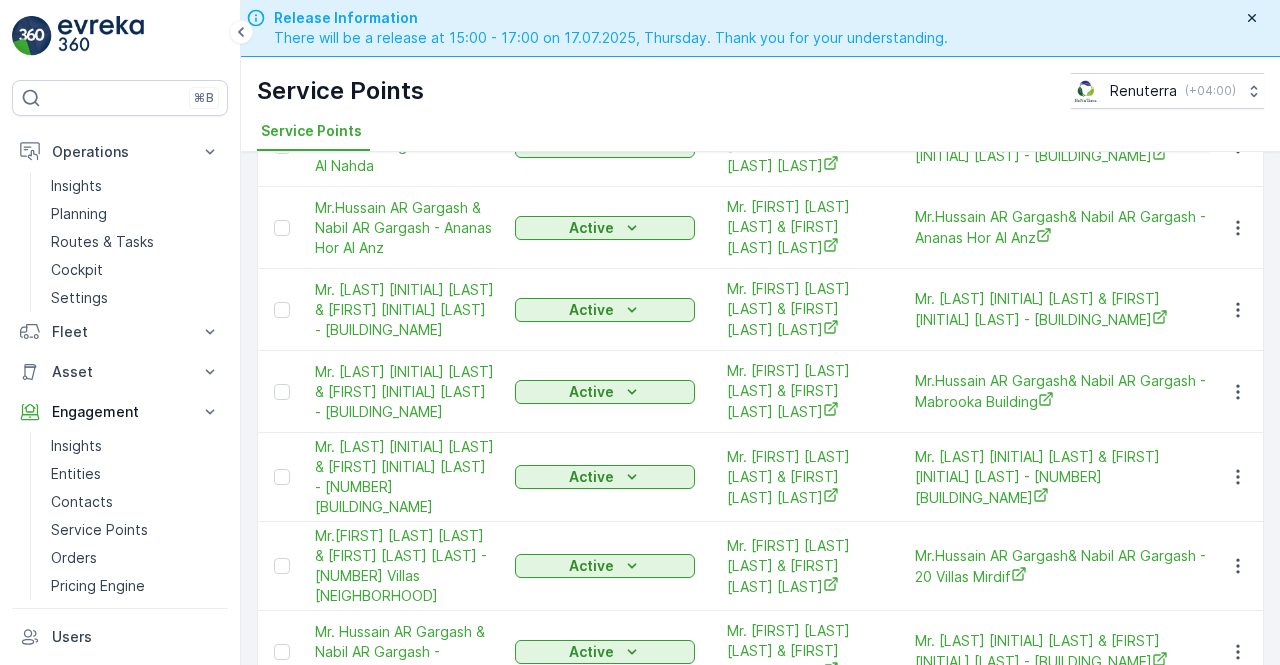 drag, startPoint x: 1230, startPoint y: 387, endPoint x: 1212, endPoint y: 400, distance: 22.203604 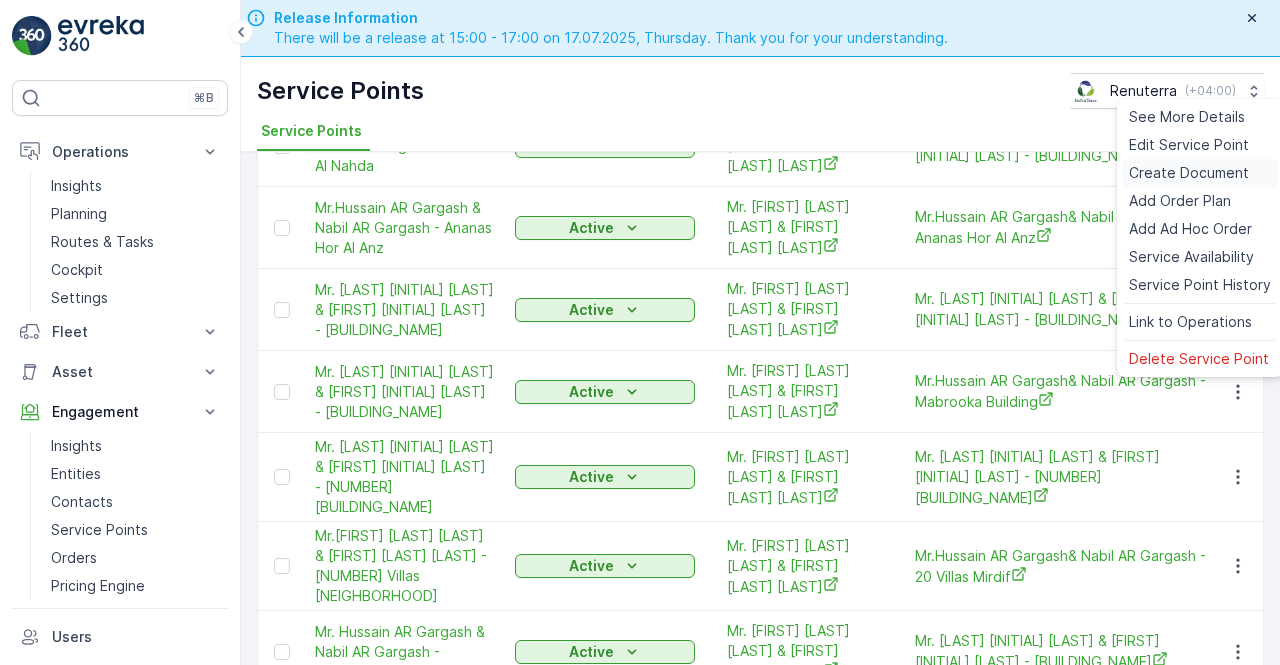 click on "Create Document" at bounding box center (1189, 173) 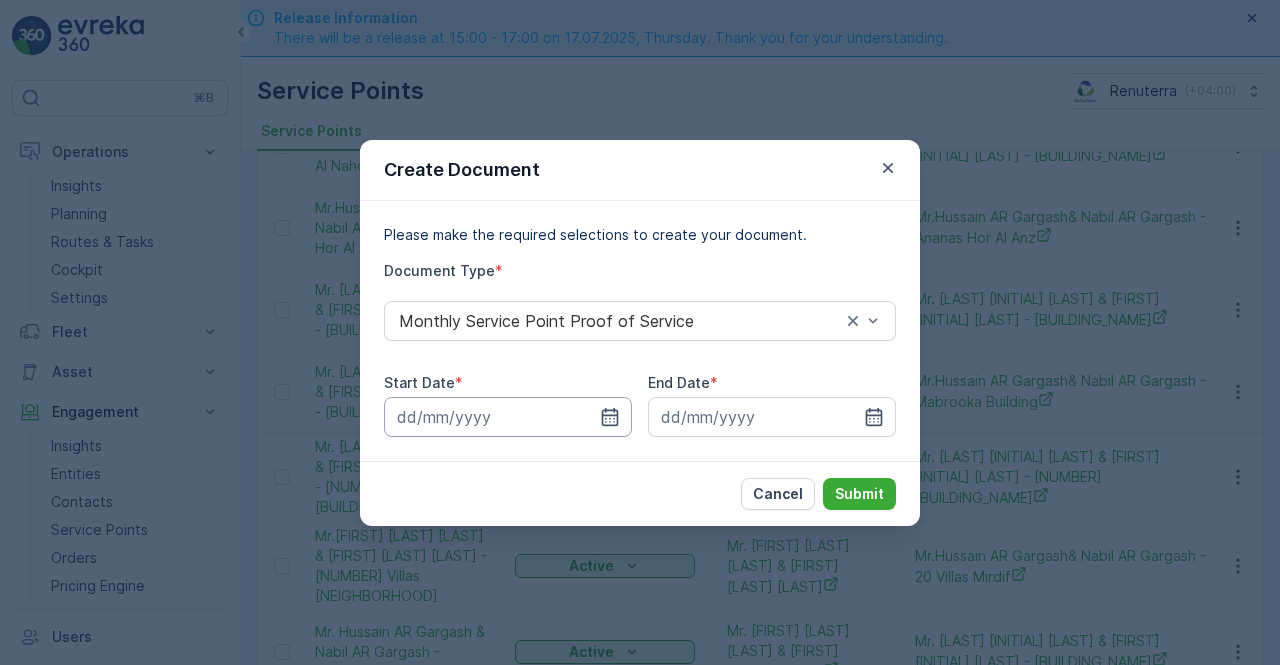 click at bounding box center (508, 417) 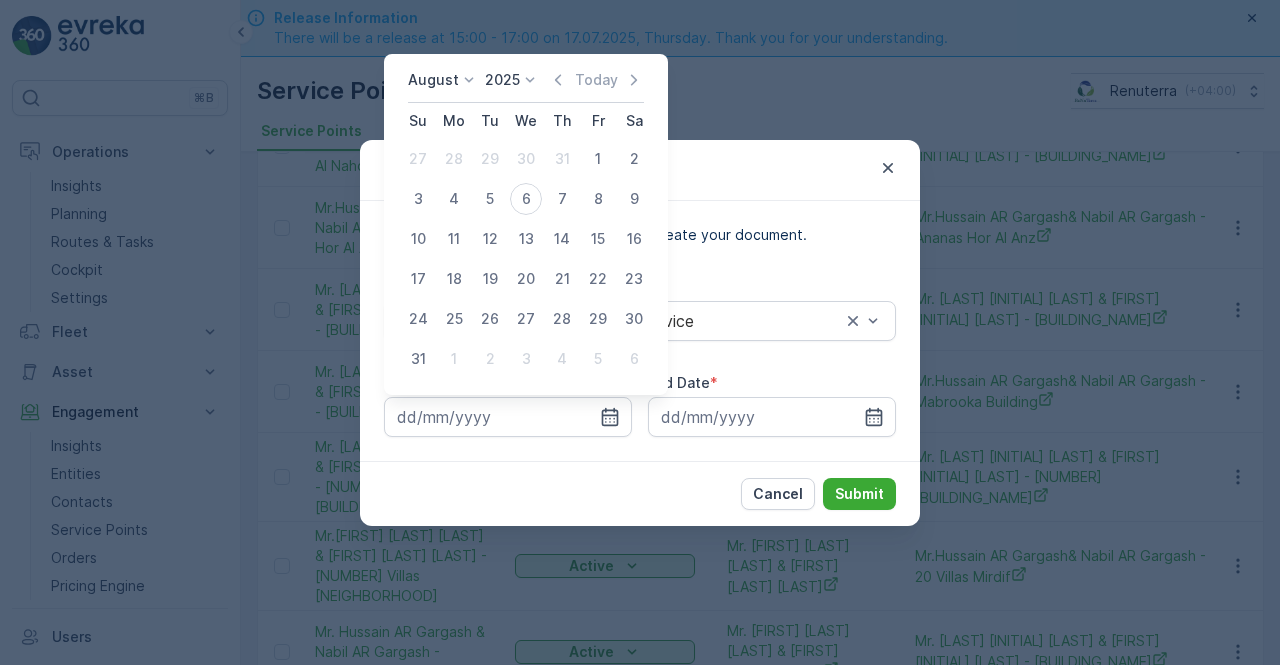 drag, startPoint x: 562, startPoint y: 73, endPoint x: 550, endPoint y: 85, distance: 16.970562 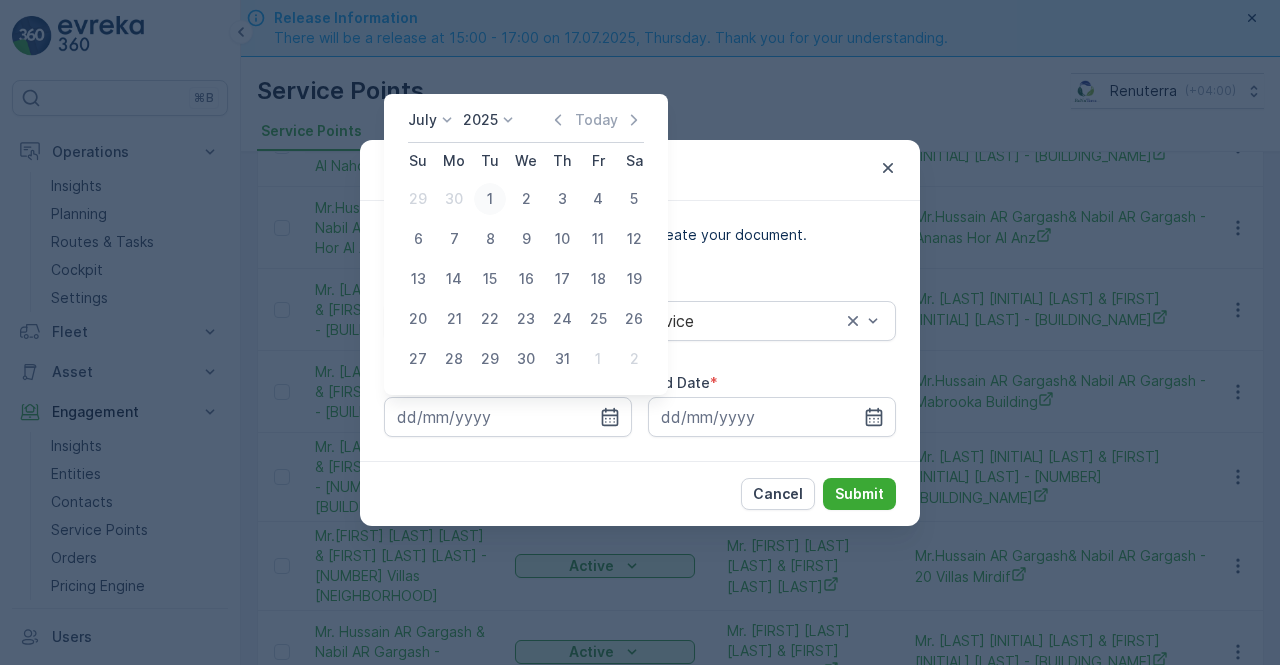 click on "1" at bounding box center [490, 199] 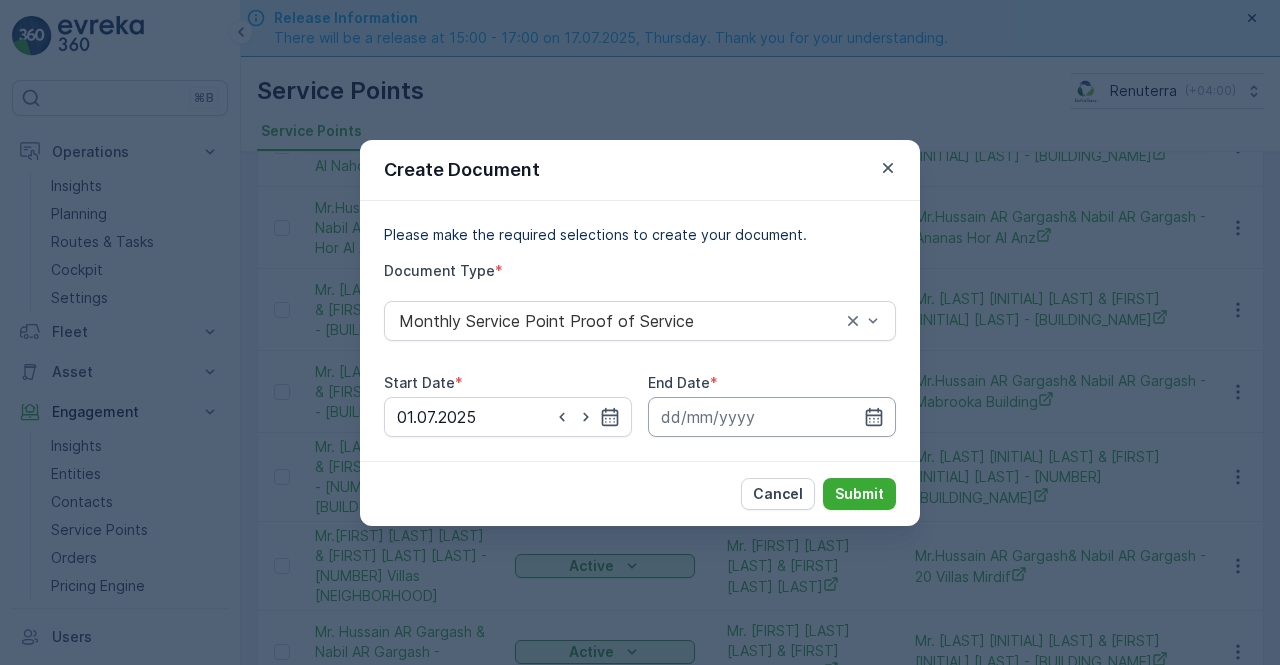 drag, startPoint x: 866, startPoint y: 414, endPoint x: 865, endPoint y: 404, distance: 10.049875 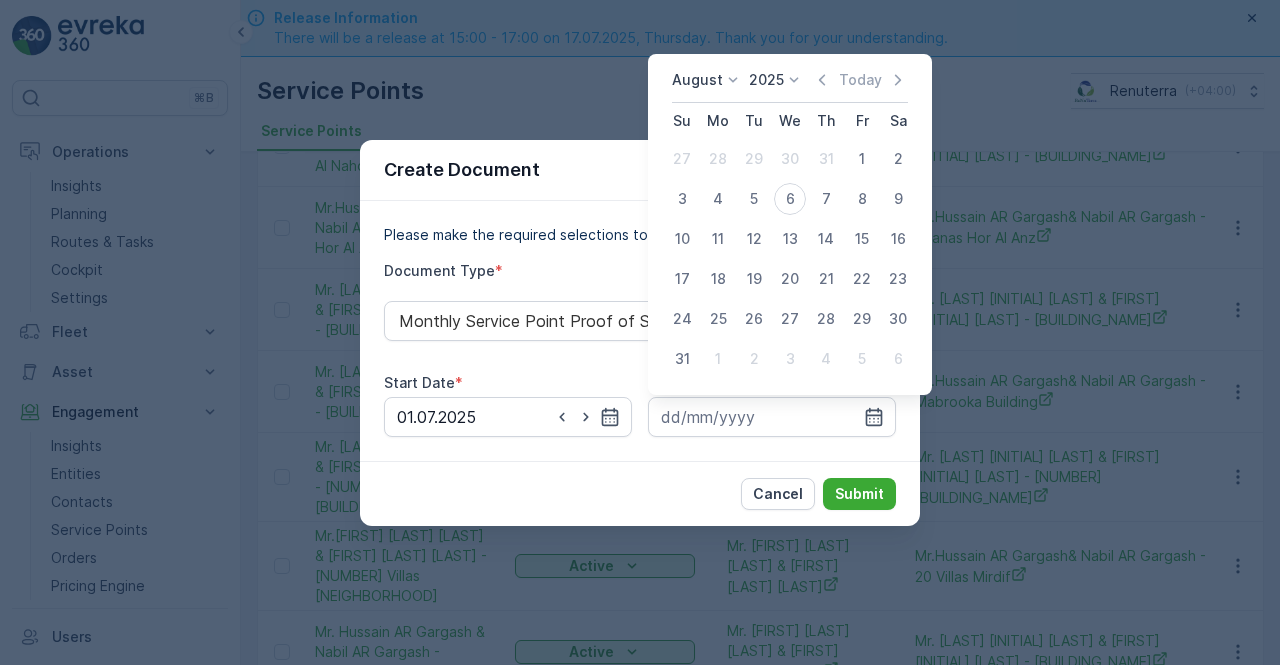 click 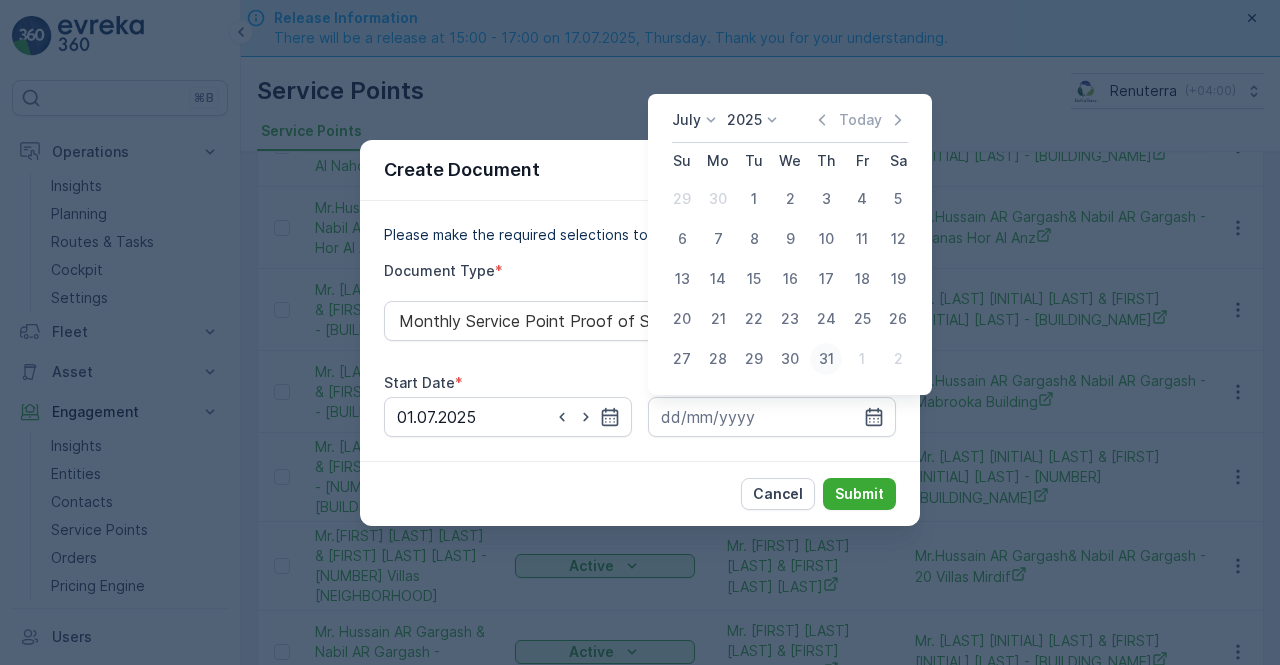 click on "31" at bounding box center [826, 359] 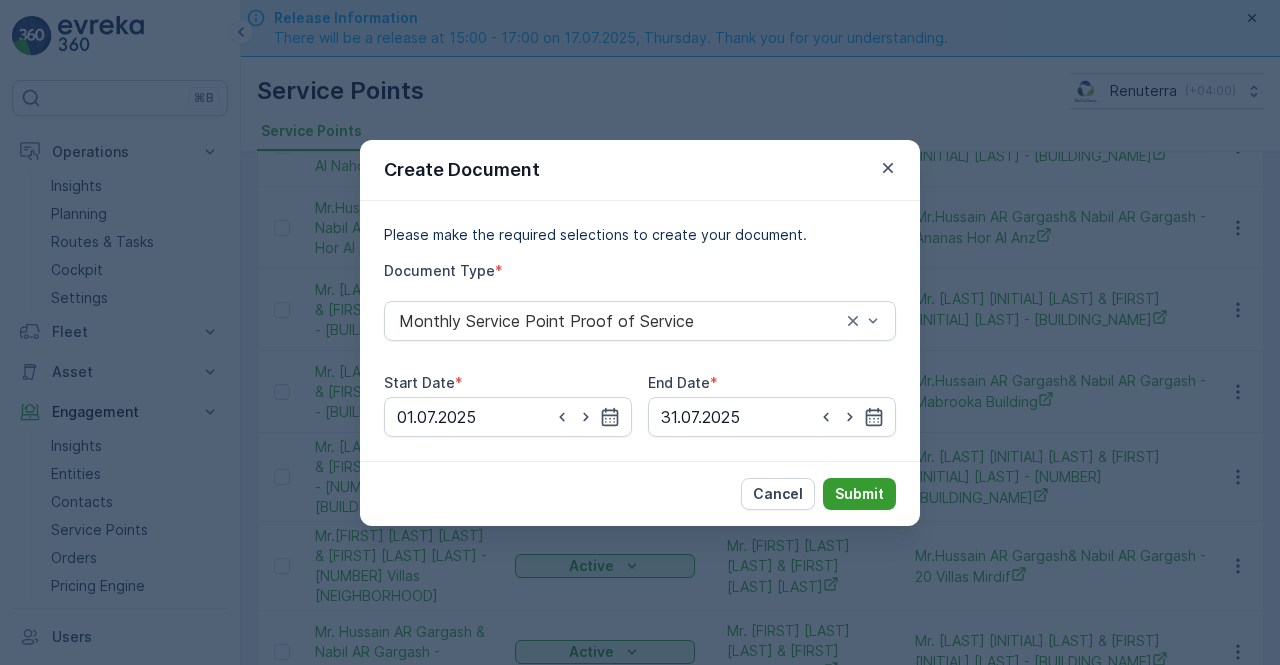 click on "Submit" at bounding box center [859, 494] 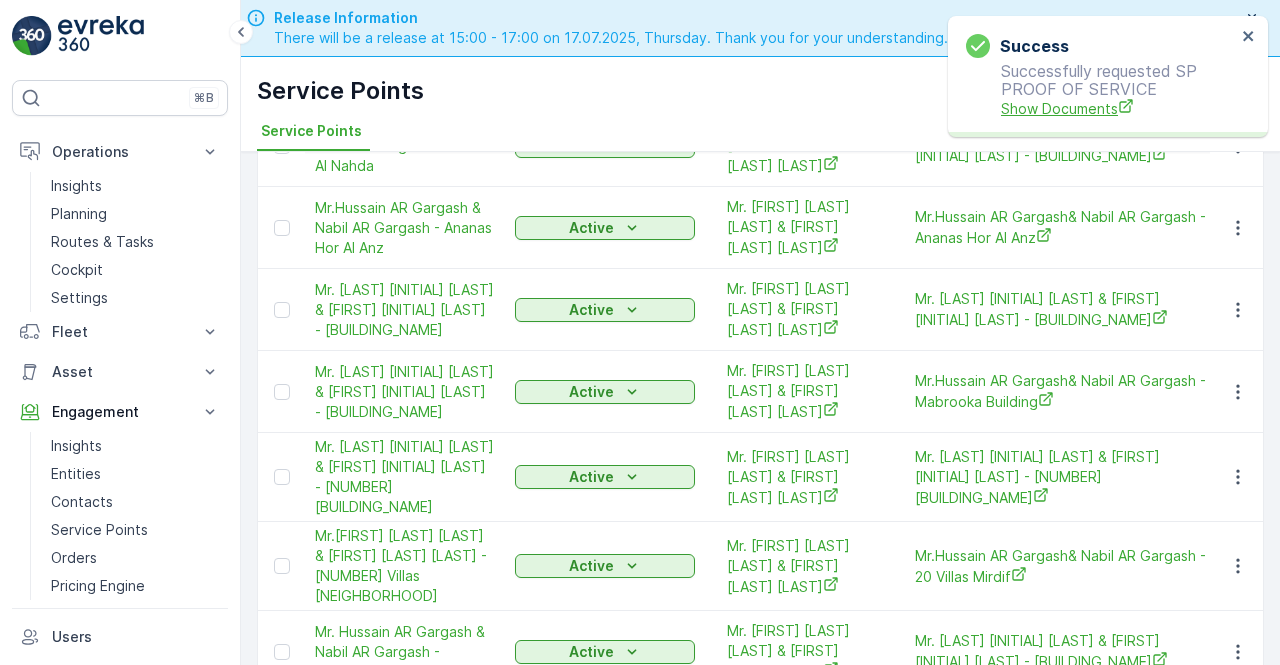 click on "Show Documents" at bounding box center (1118, 108) 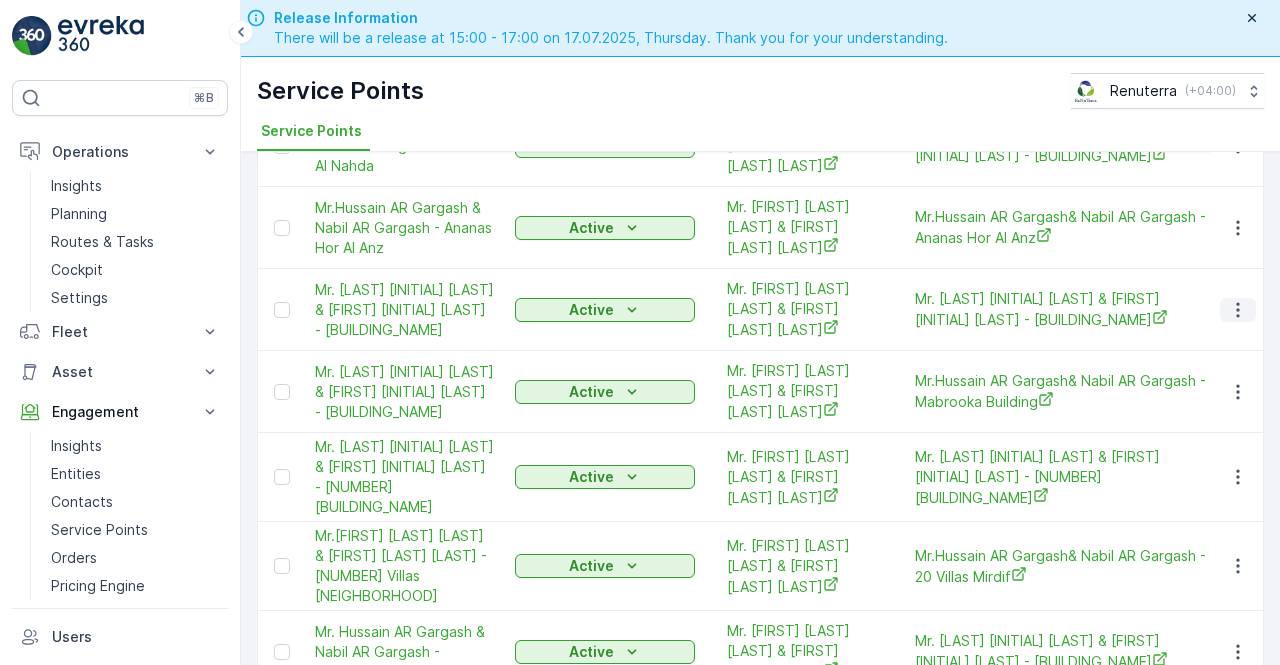 click 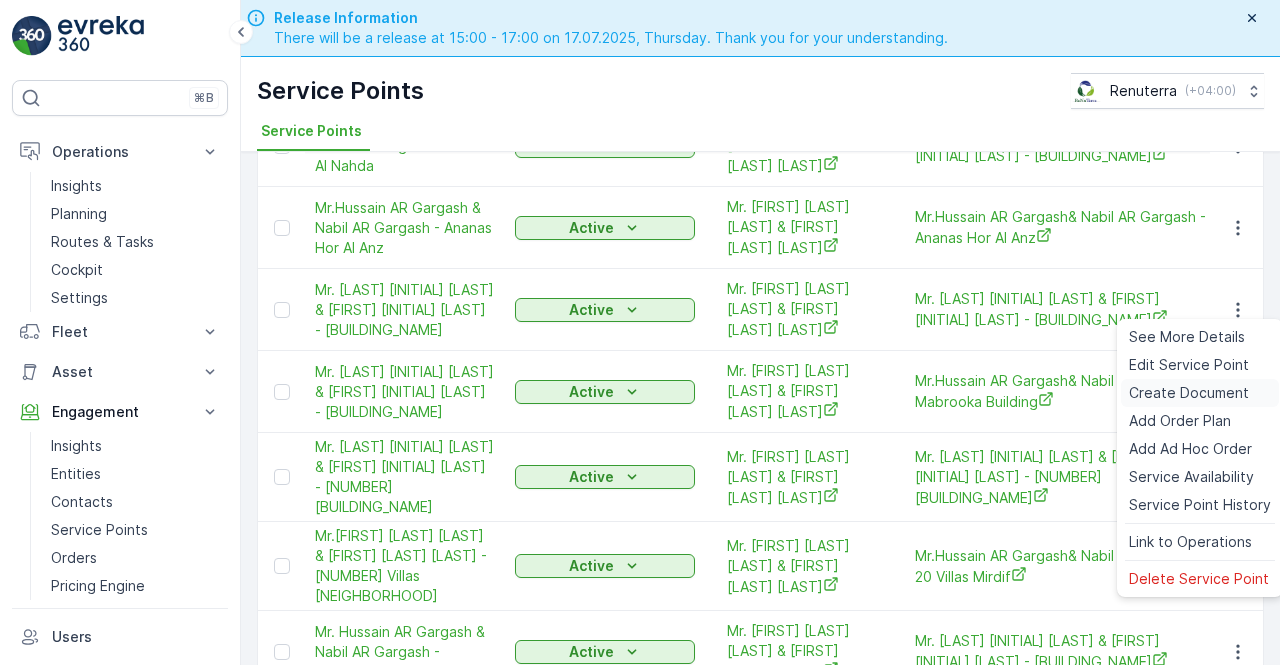 click on "Create Document" at bounding box center [1189, 393] 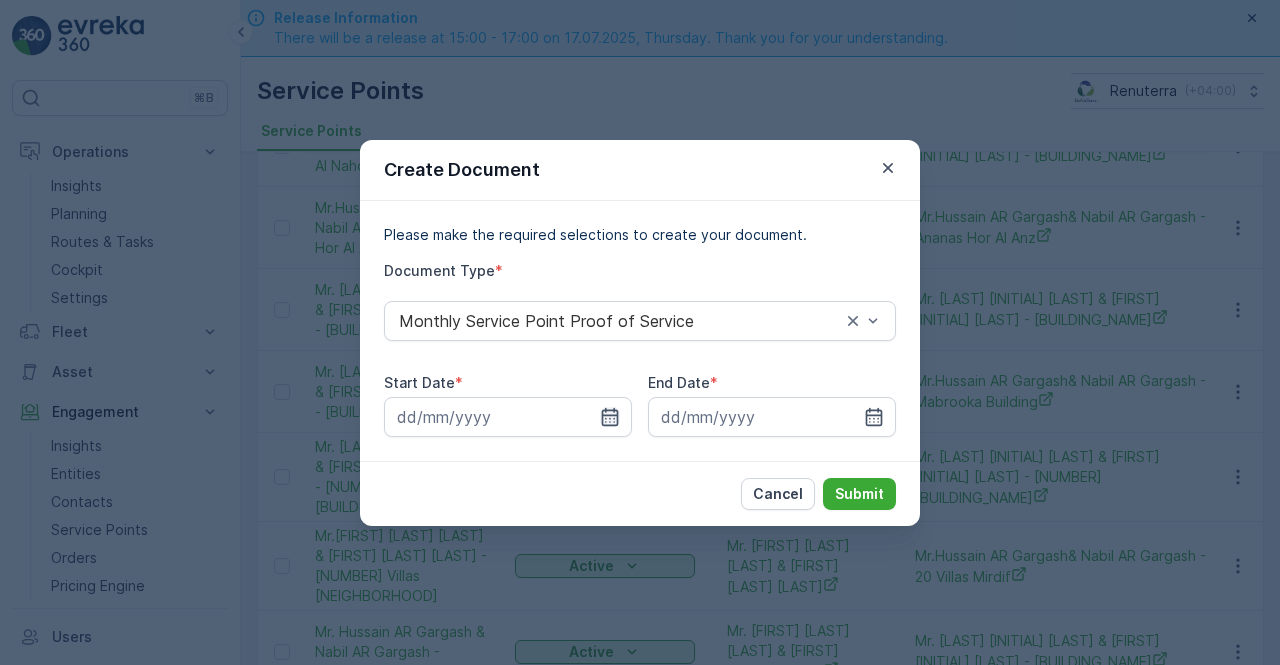 click 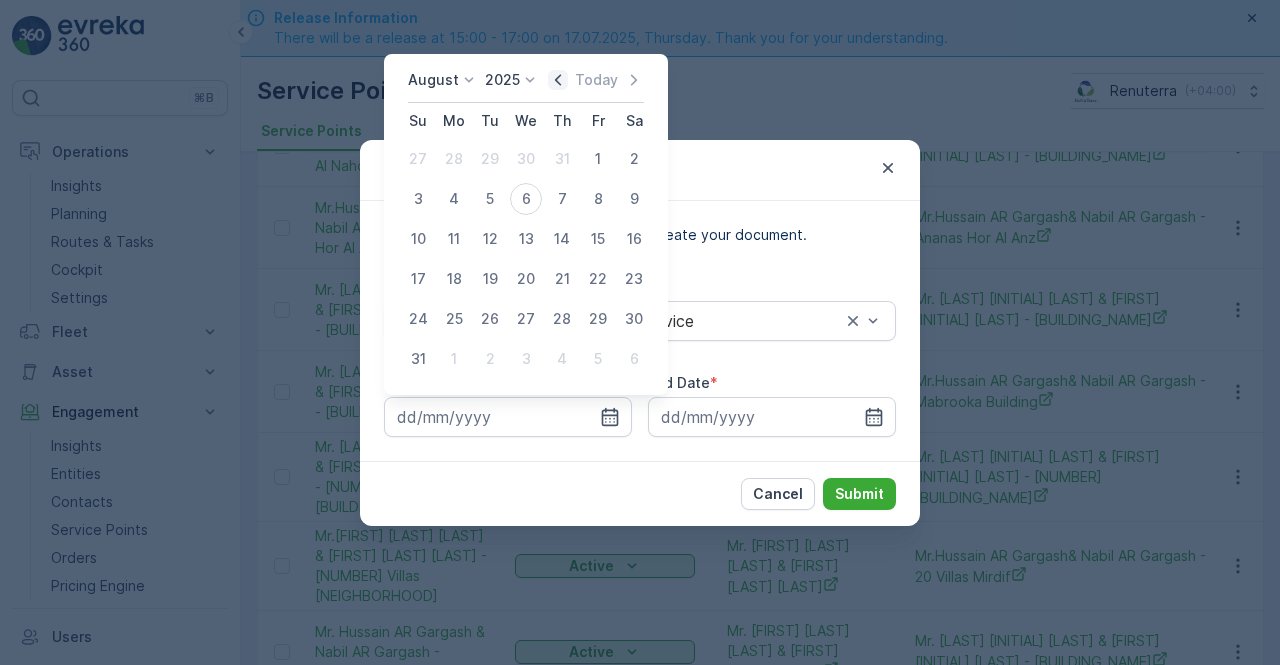 click 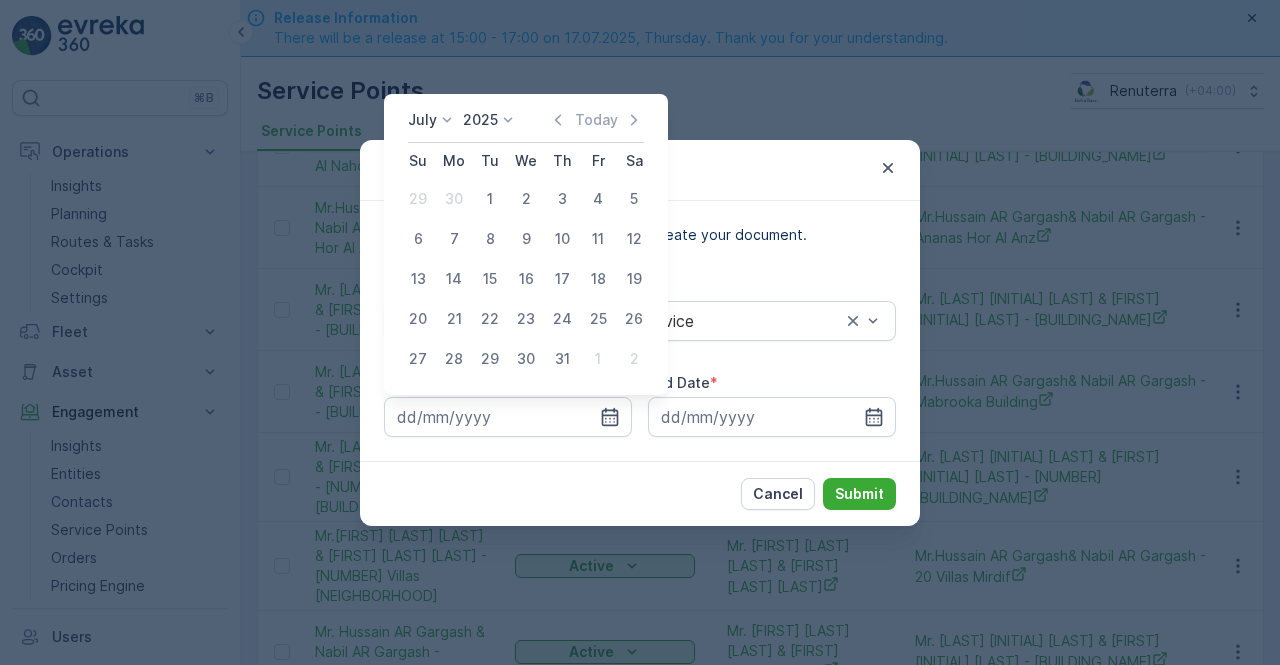 click on "1" at bounding box center [490, 199] 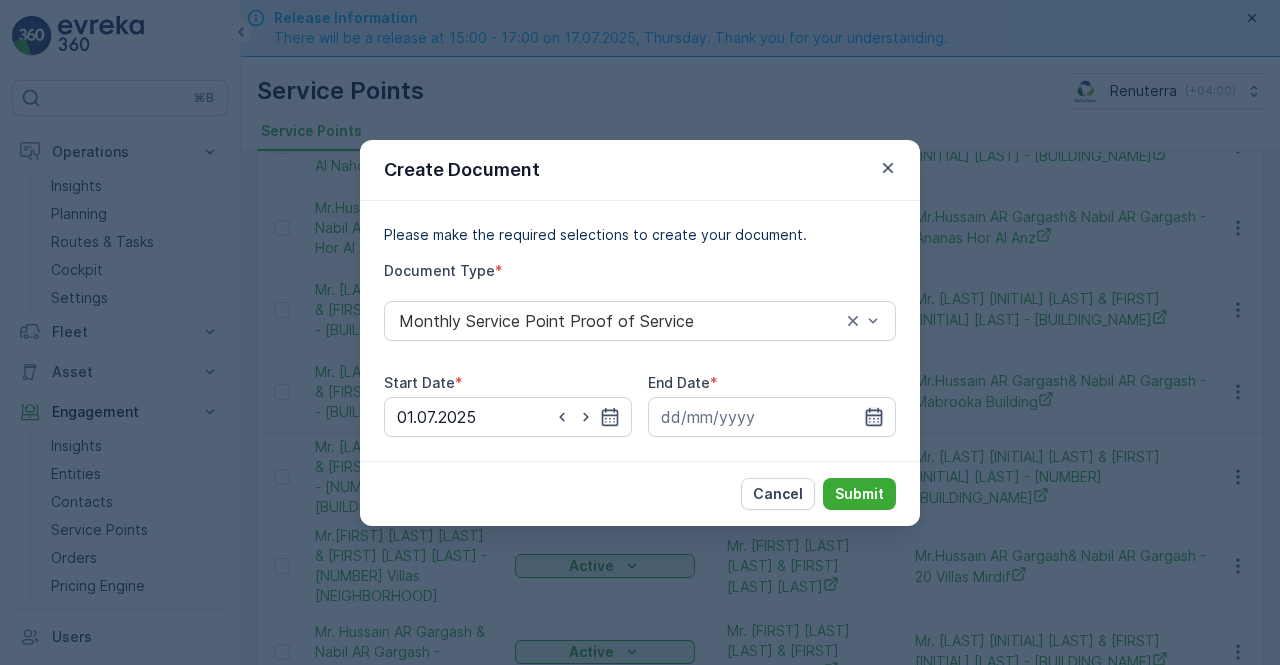 click at bounding box center [772, 417] 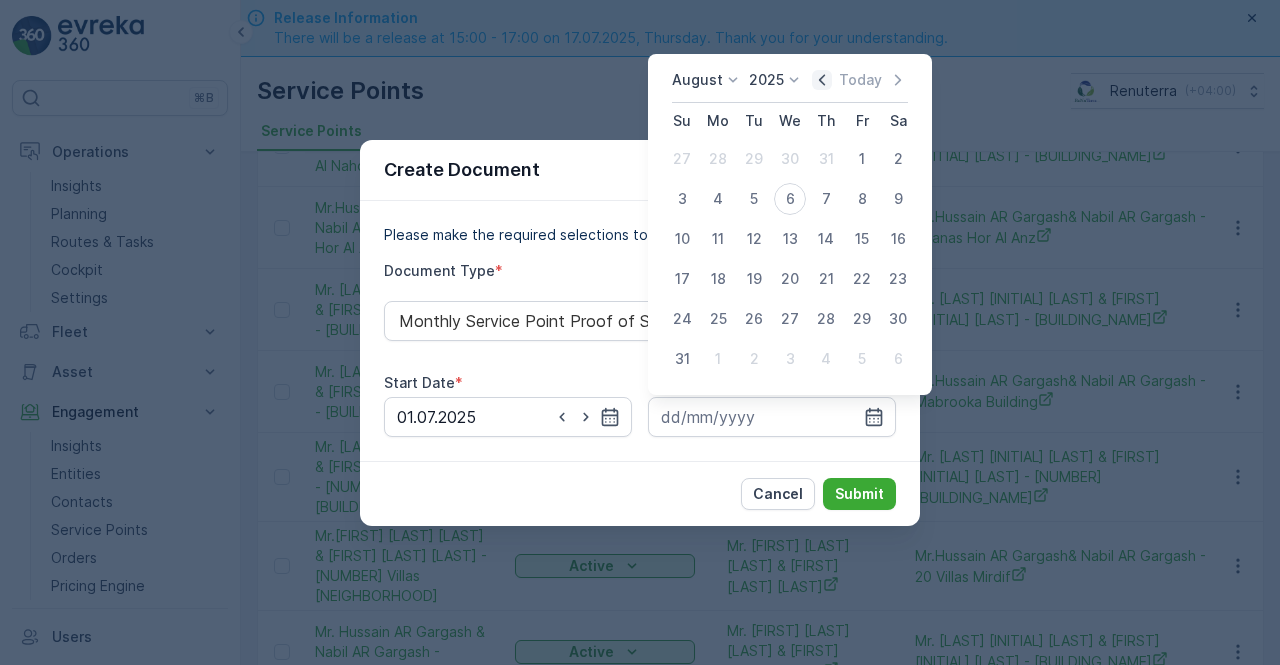 click 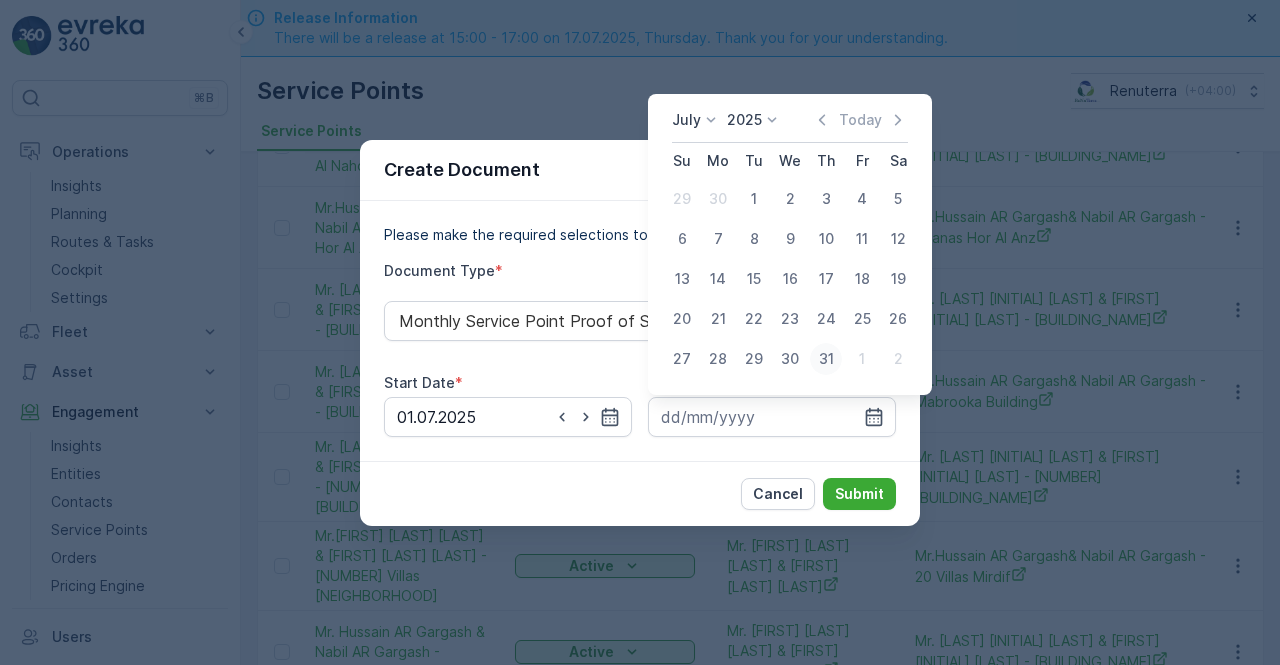 click on "31" at bounding box center [826, 359] 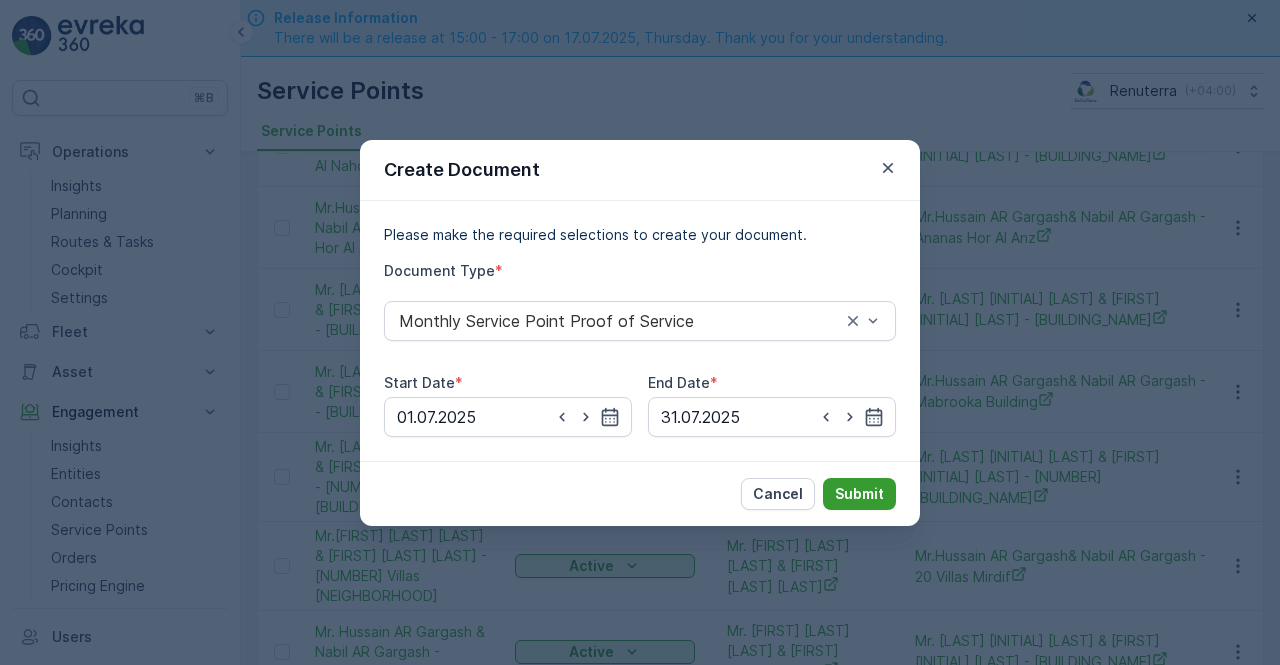 click on "Submit" at bounding box center (859, 494) 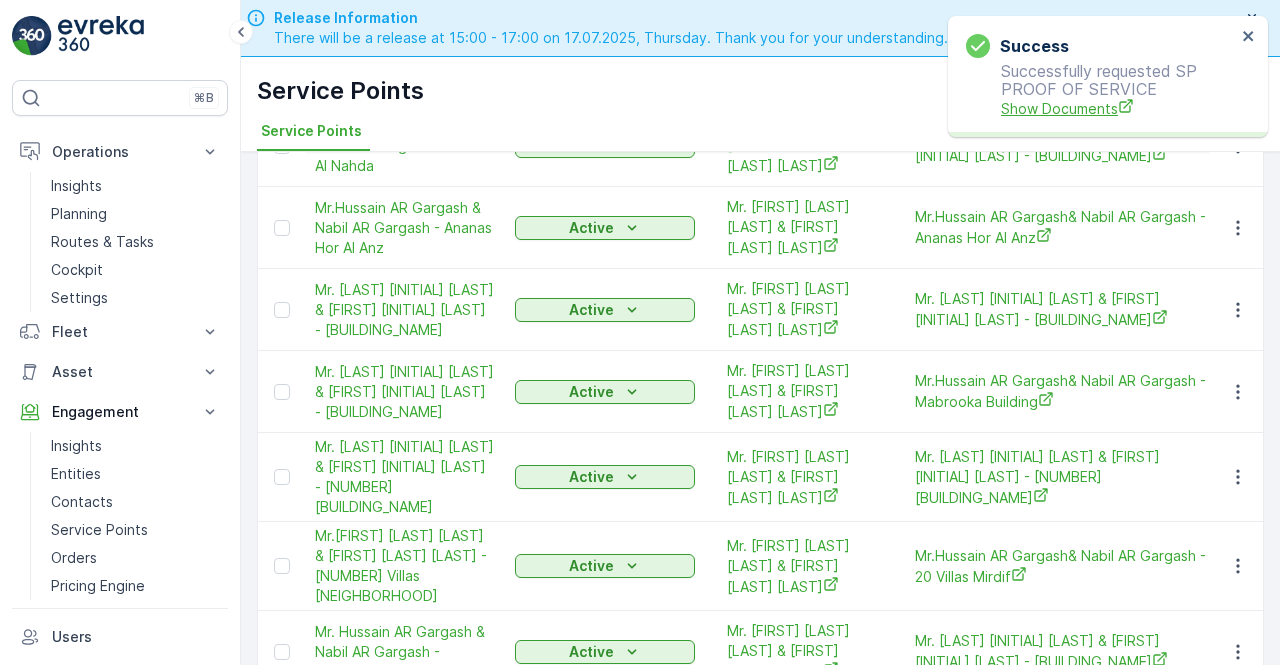 click on "Show Documents" at bounding box center (1118, 108) 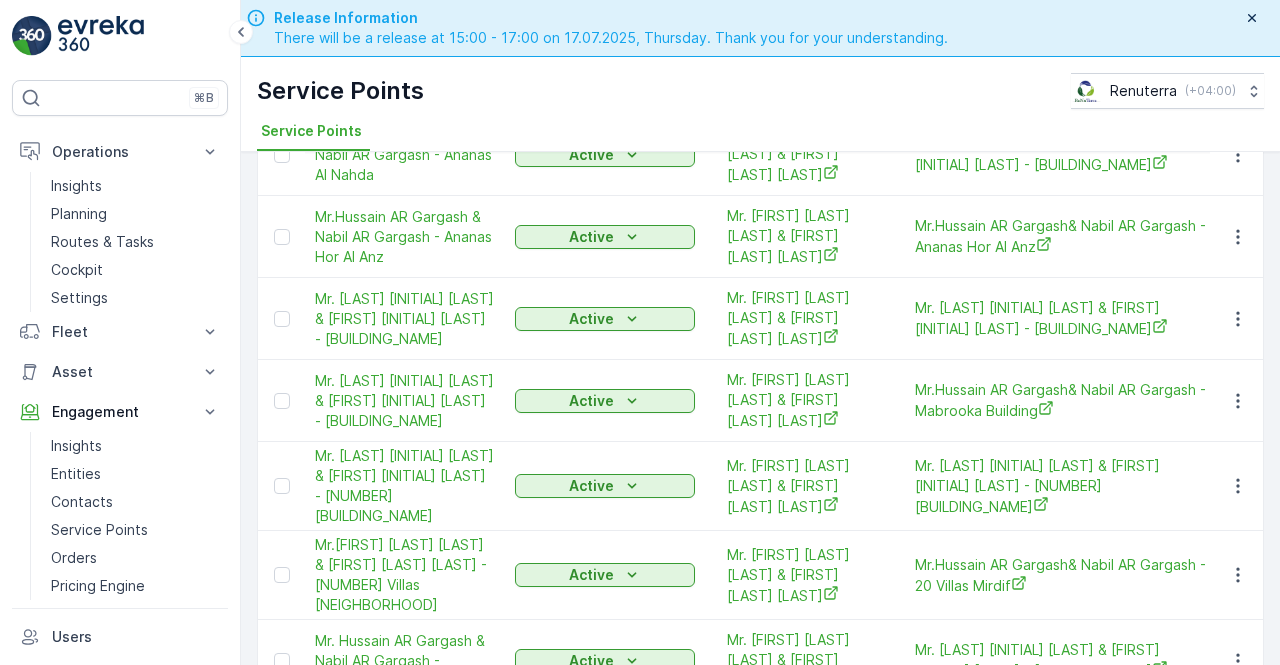 scroll, scrollTop: 497, scrollLeft: 0, axis: vertical 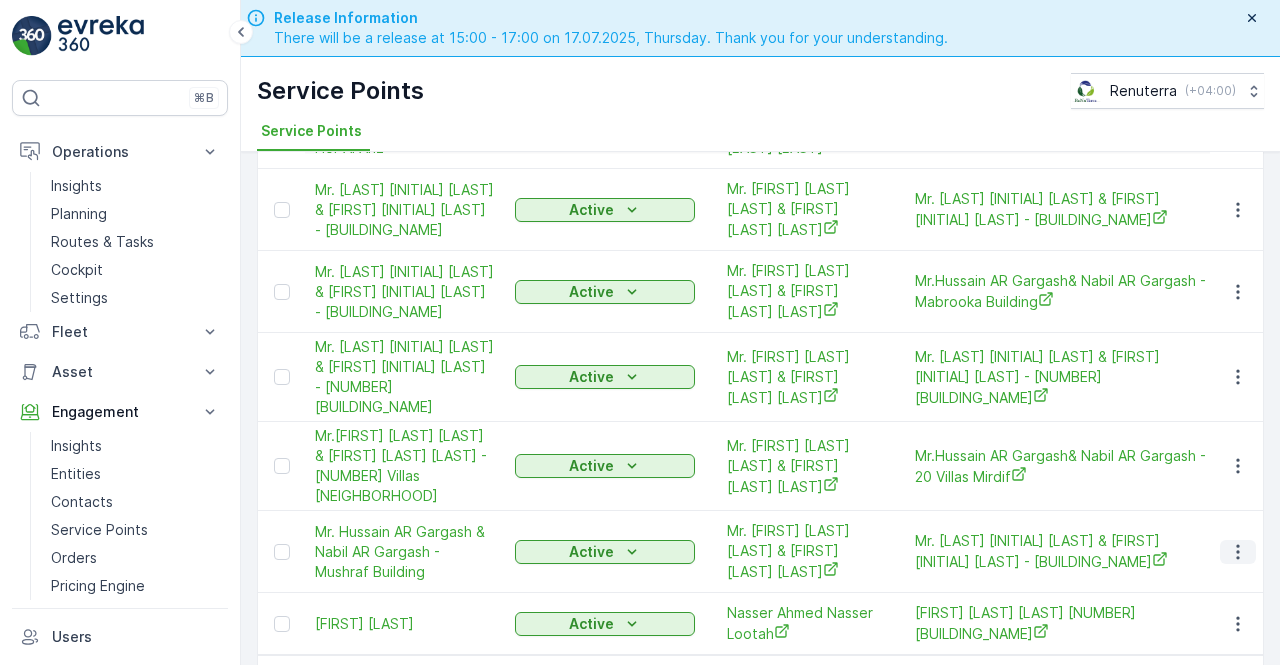 click 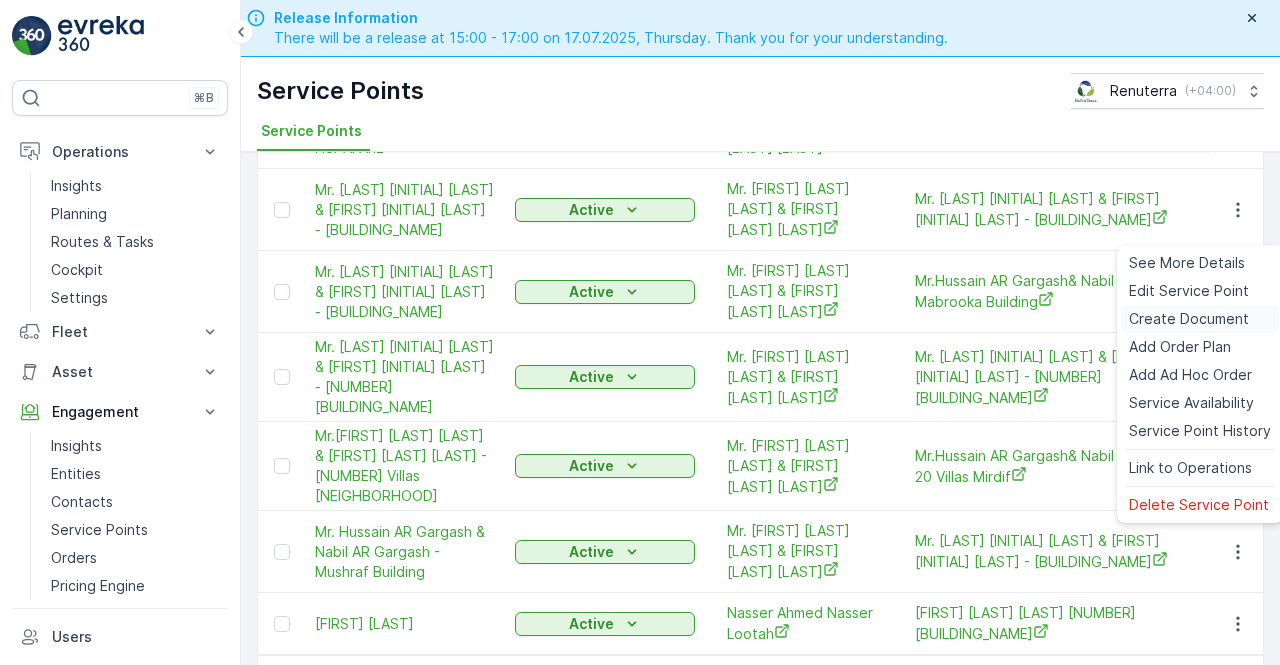 click on "Create Document" at bounding box center (1189, 319) 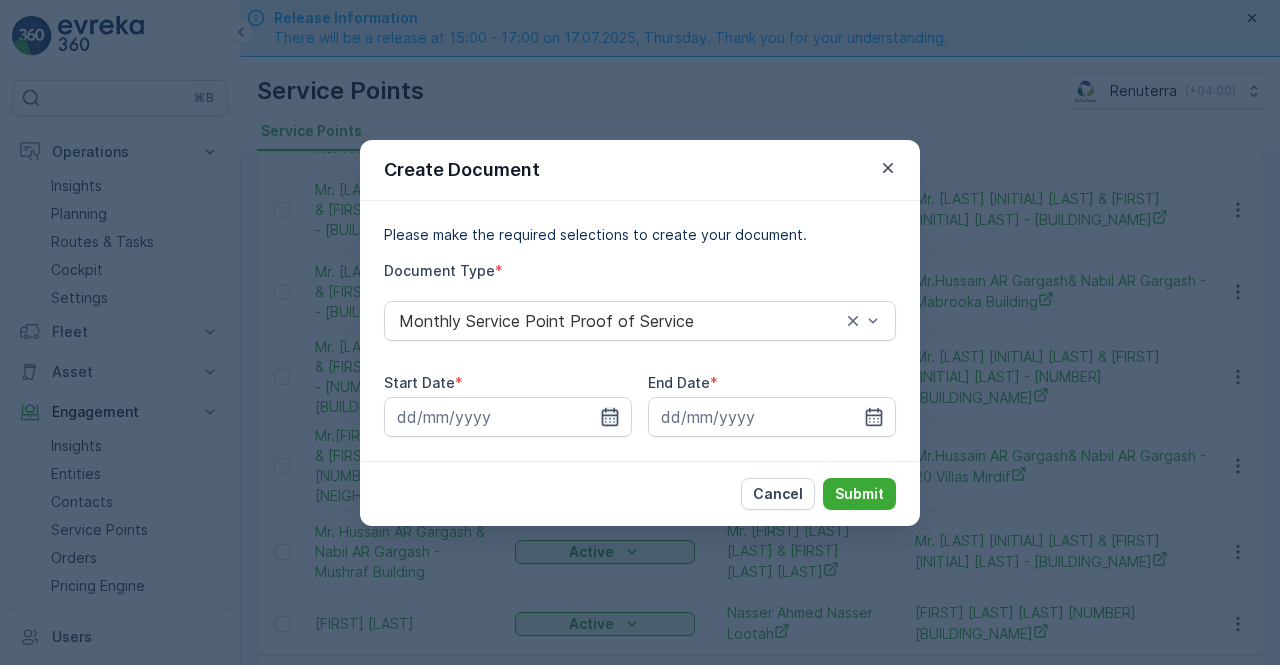 click 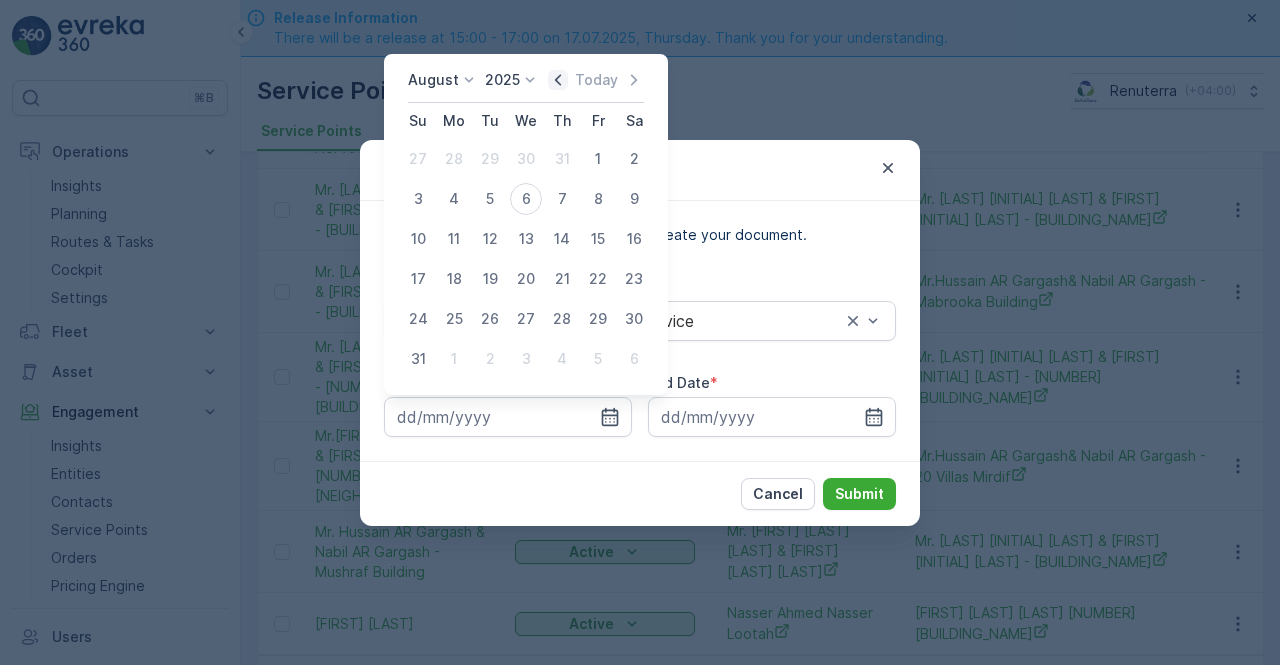 click 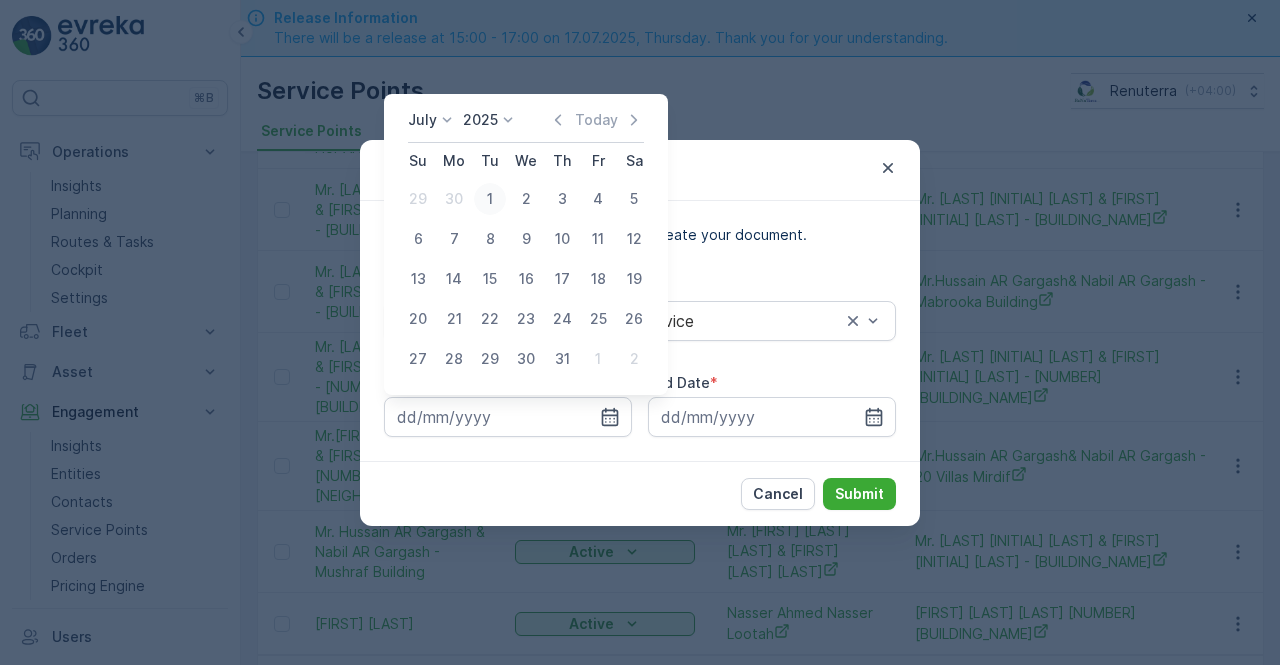 click on "1" at bounding box center (490, 199) 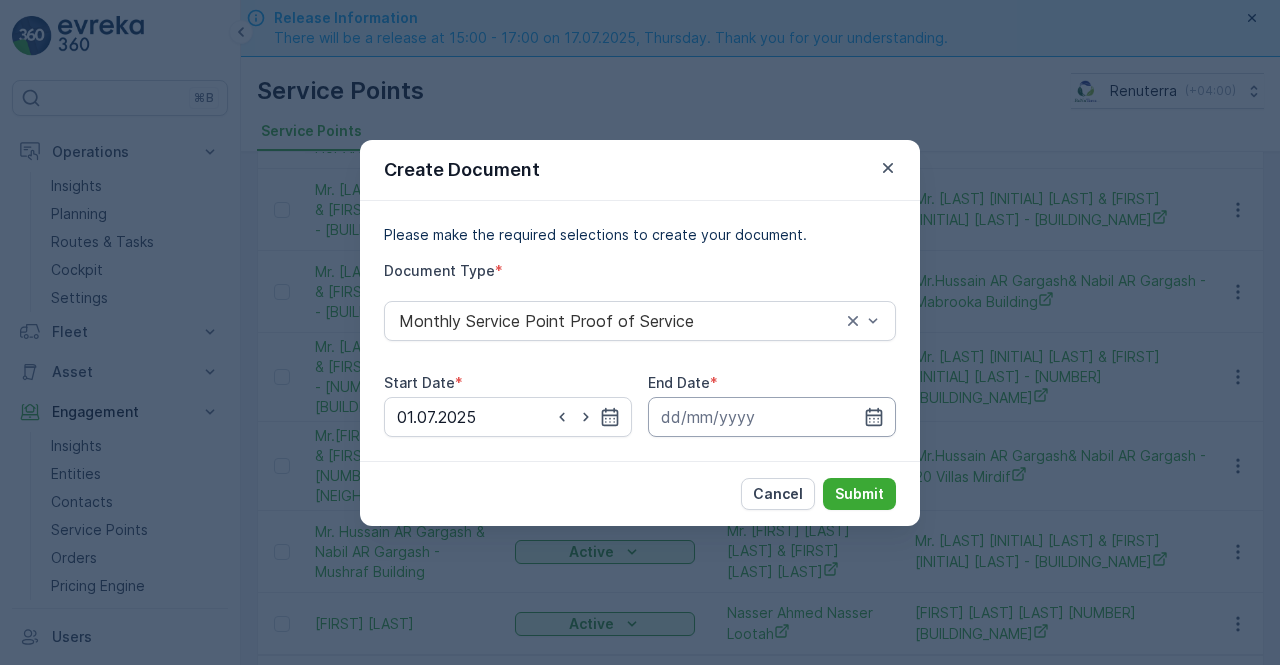 click at bounding box center [772, 417] 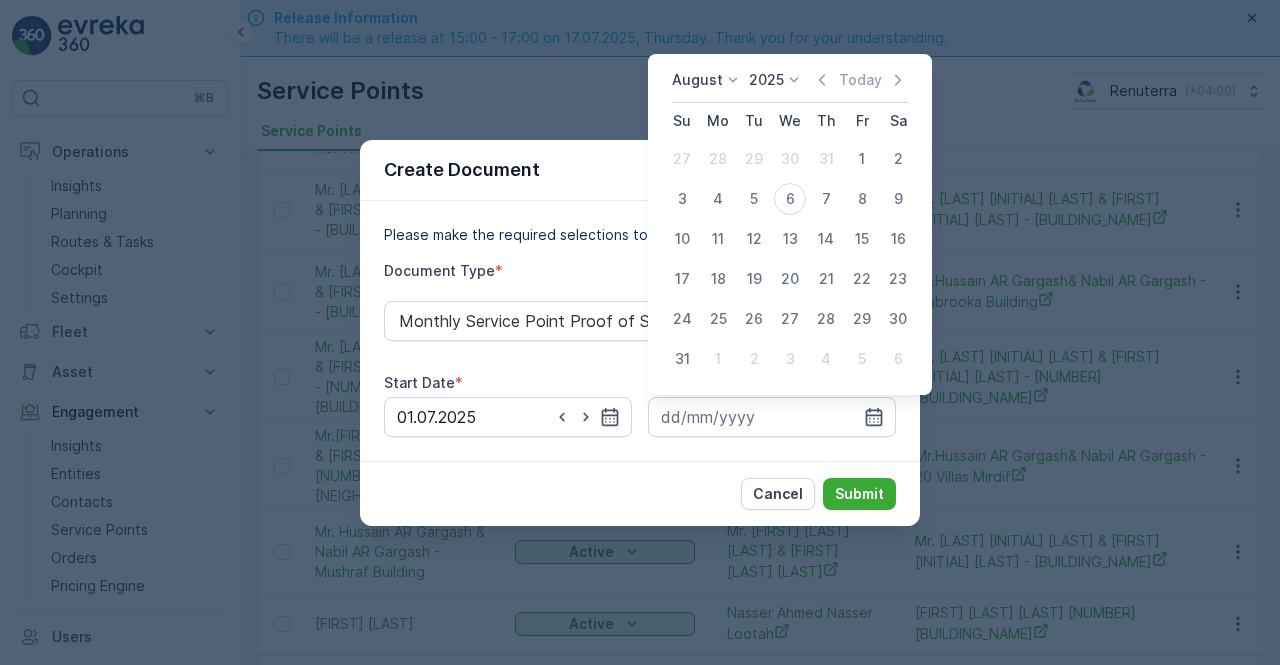 drag, startPoint x: 820, startPoint y: 81, endPoint x: 815, endPoint y: 137, distance: 56.22277 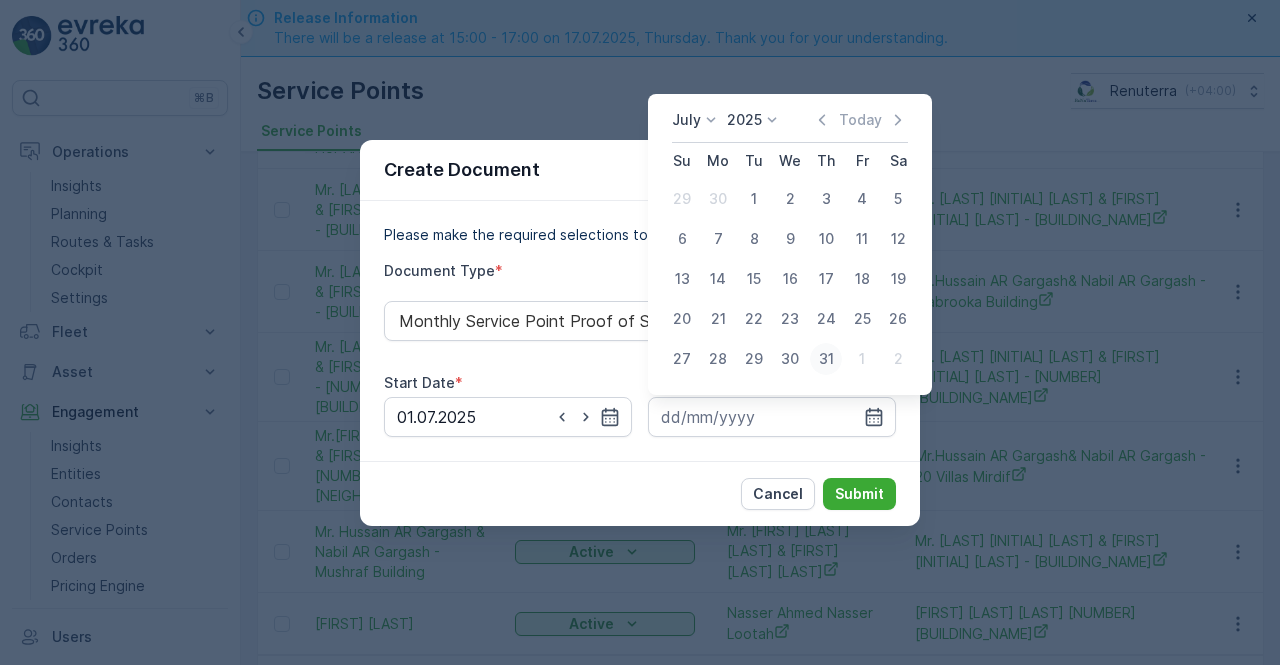 click on "31" at bounding box center [826, 359] 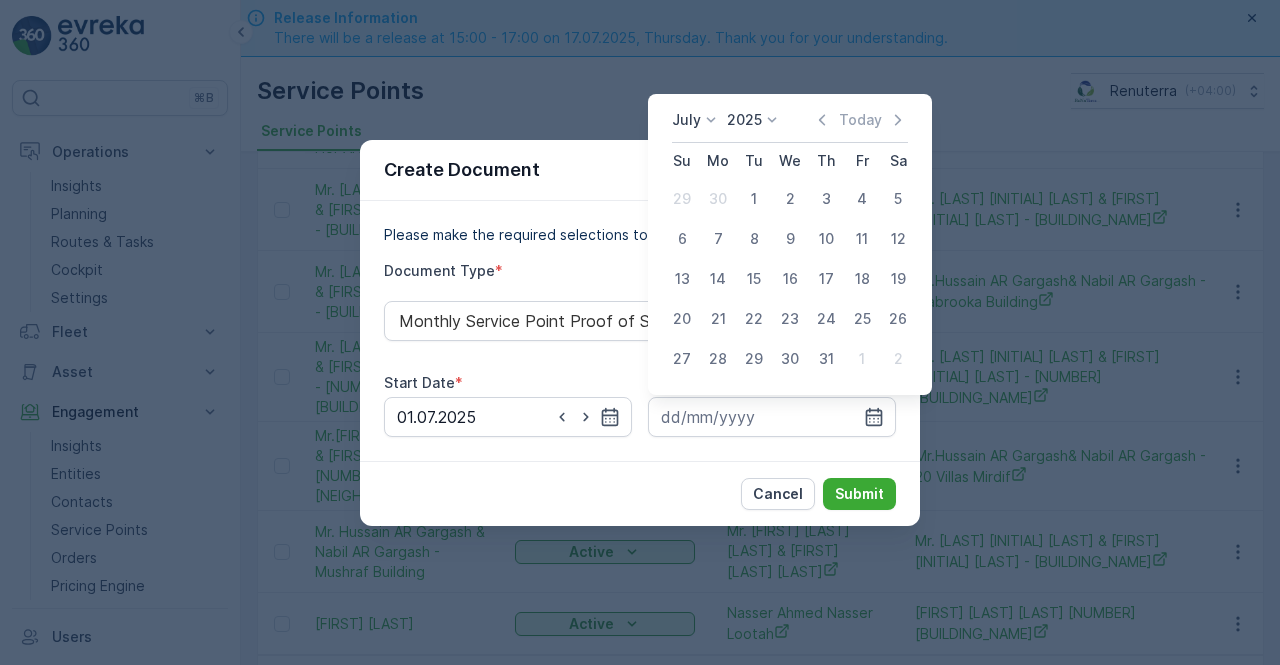 type on "31.07.2025" 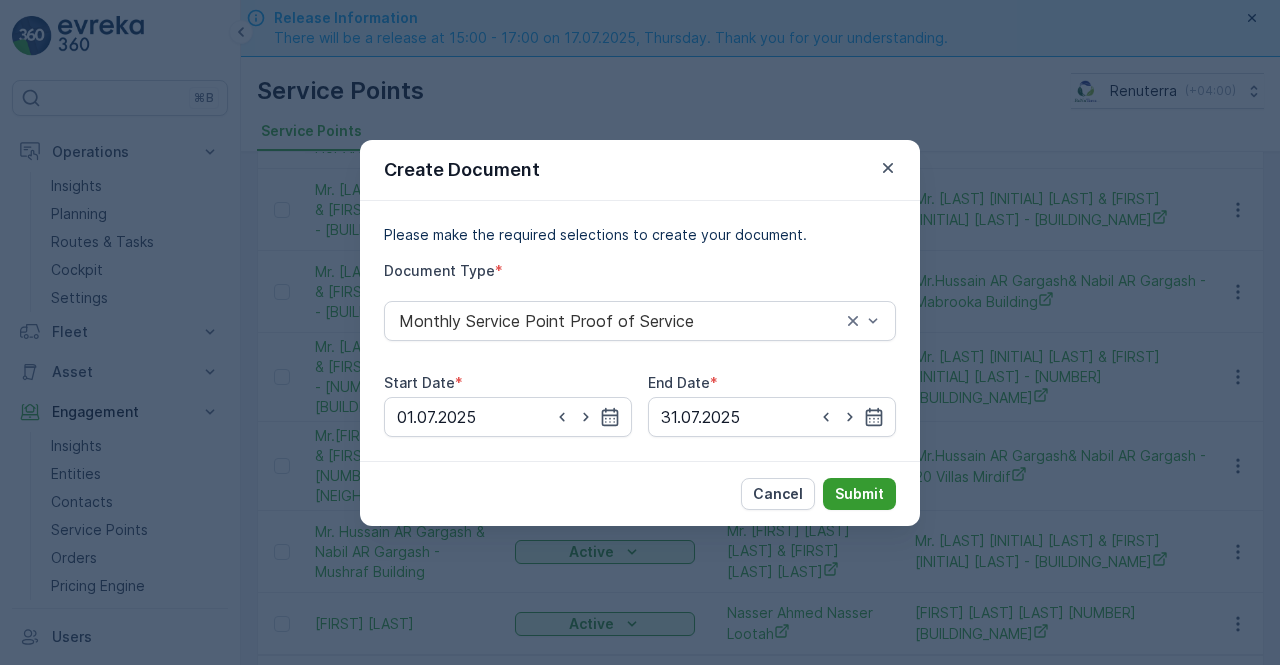 click on "Submit" at bounding box center (859, 494) 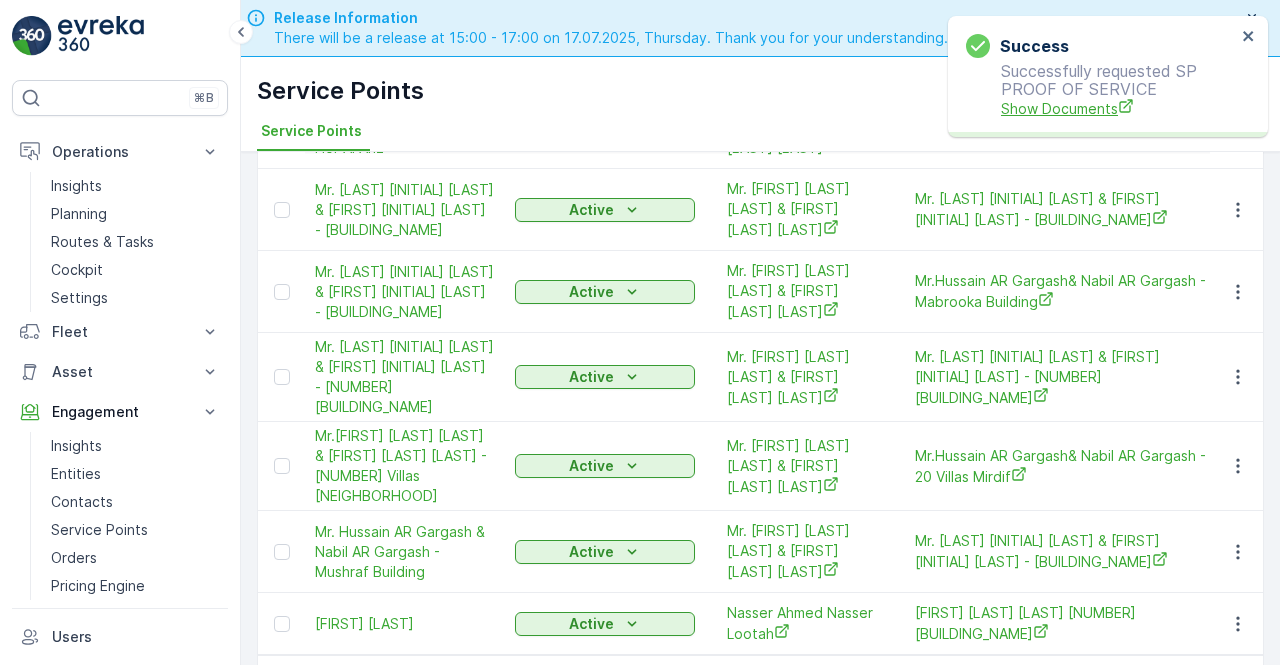 drag, startPoint x: 1094, startPoint y: 85, endPoint x: 1082, endPoint y: 98, distance: 17.691807 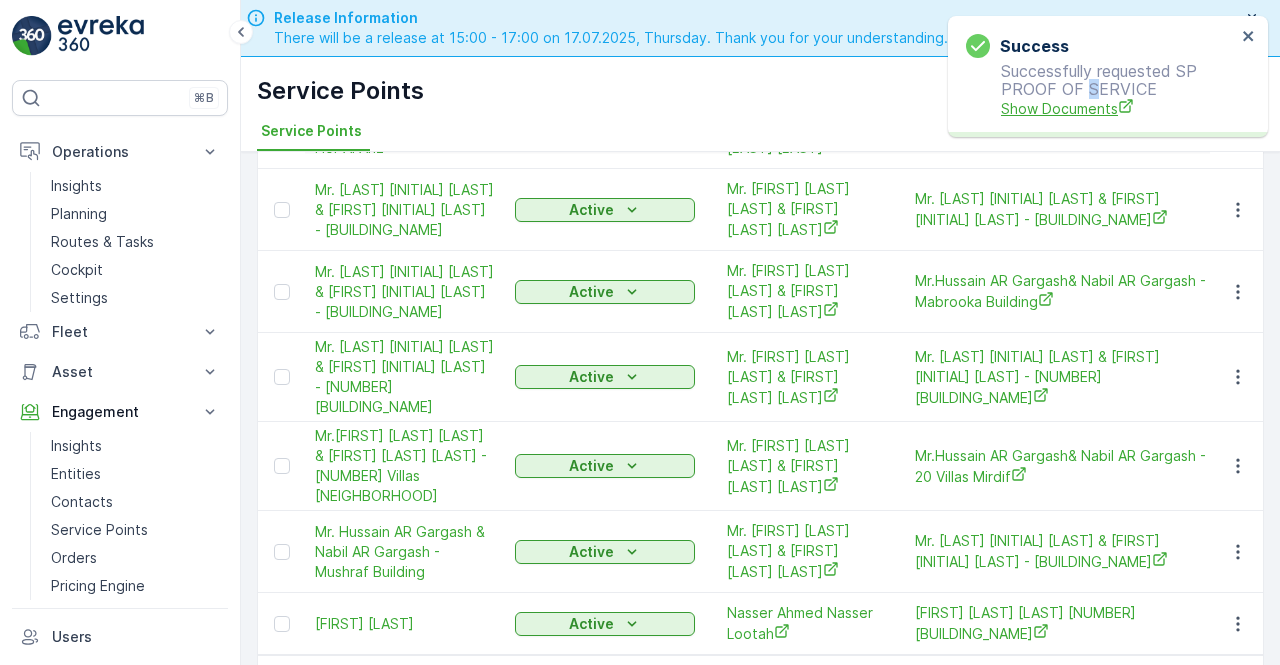 click on "Show Documents" at bounding box center [1118, 108] 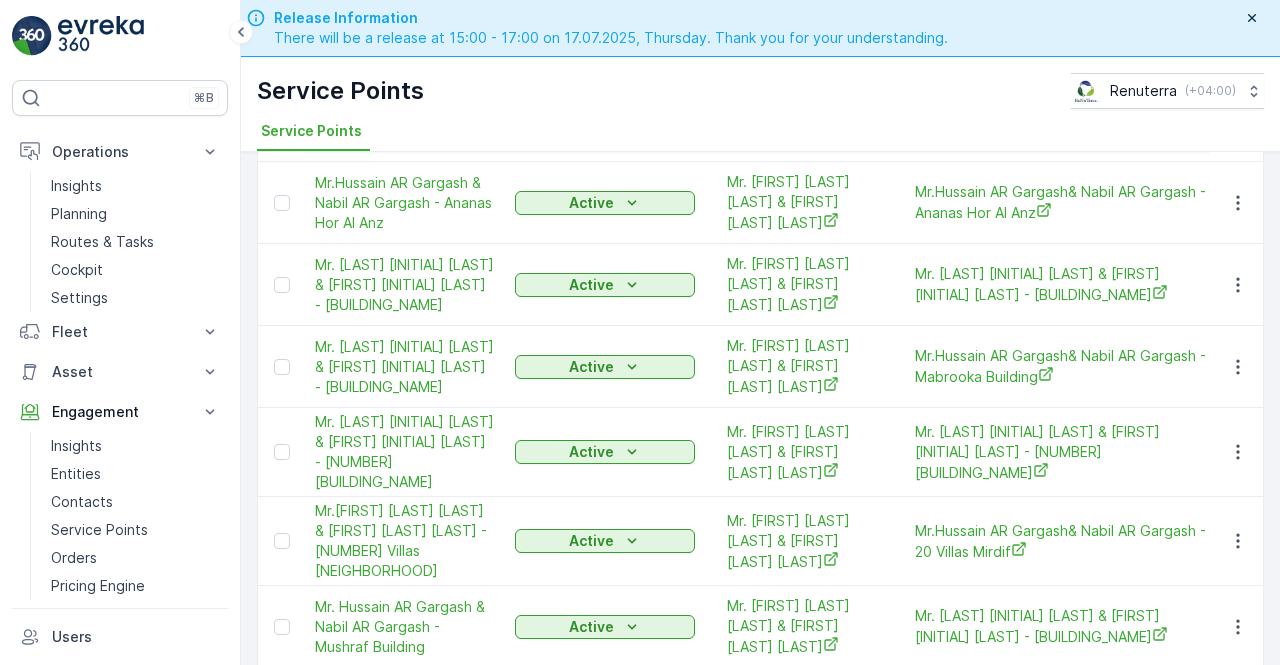 scroll, scrollTop: 497, scrollLeft: 0, axis: vertical 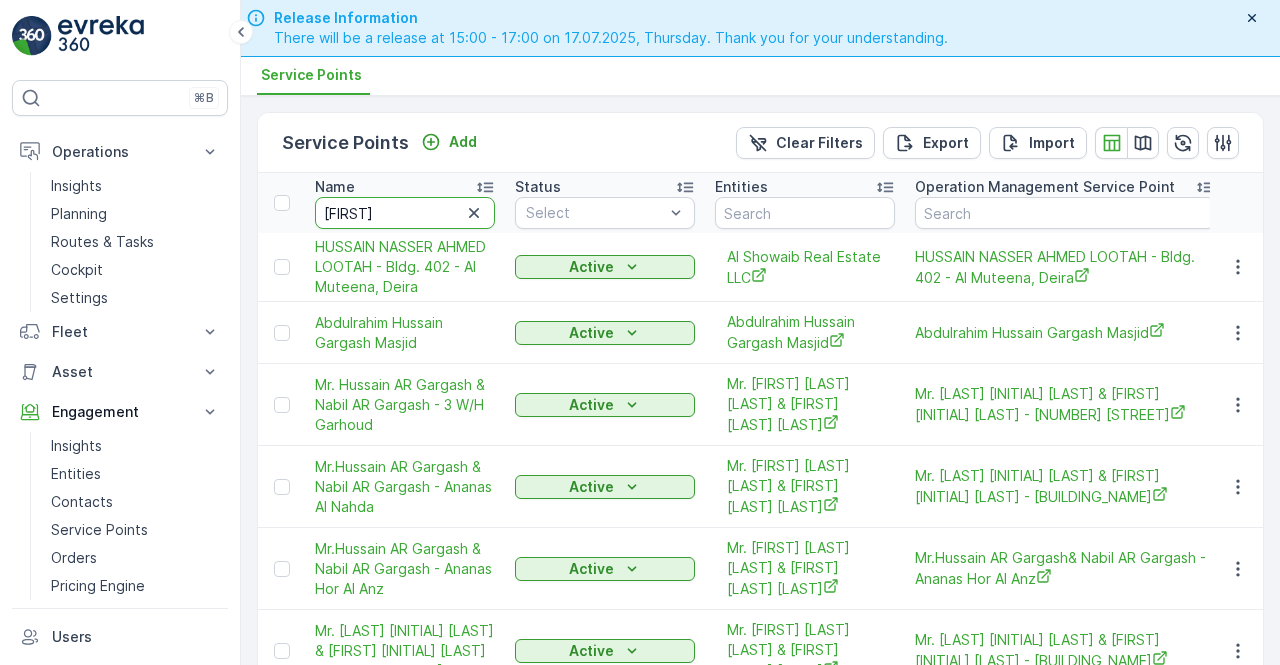 click on "hussain" at bounding box center (405, 213) 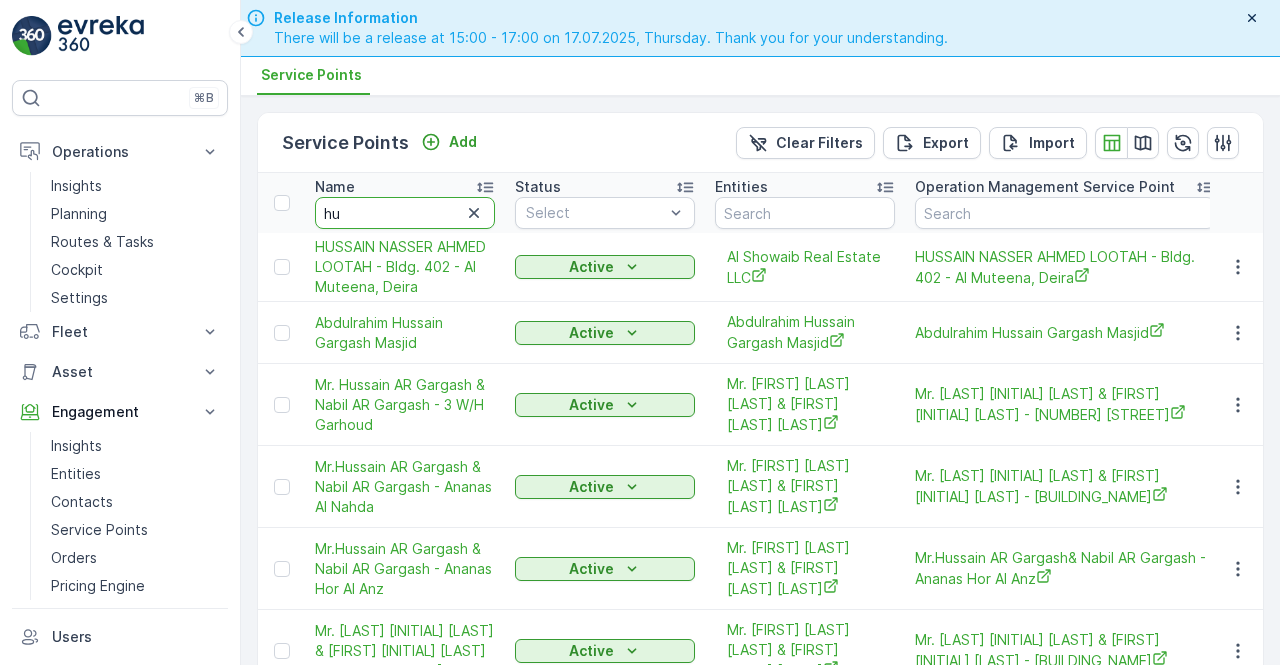 type on "h" 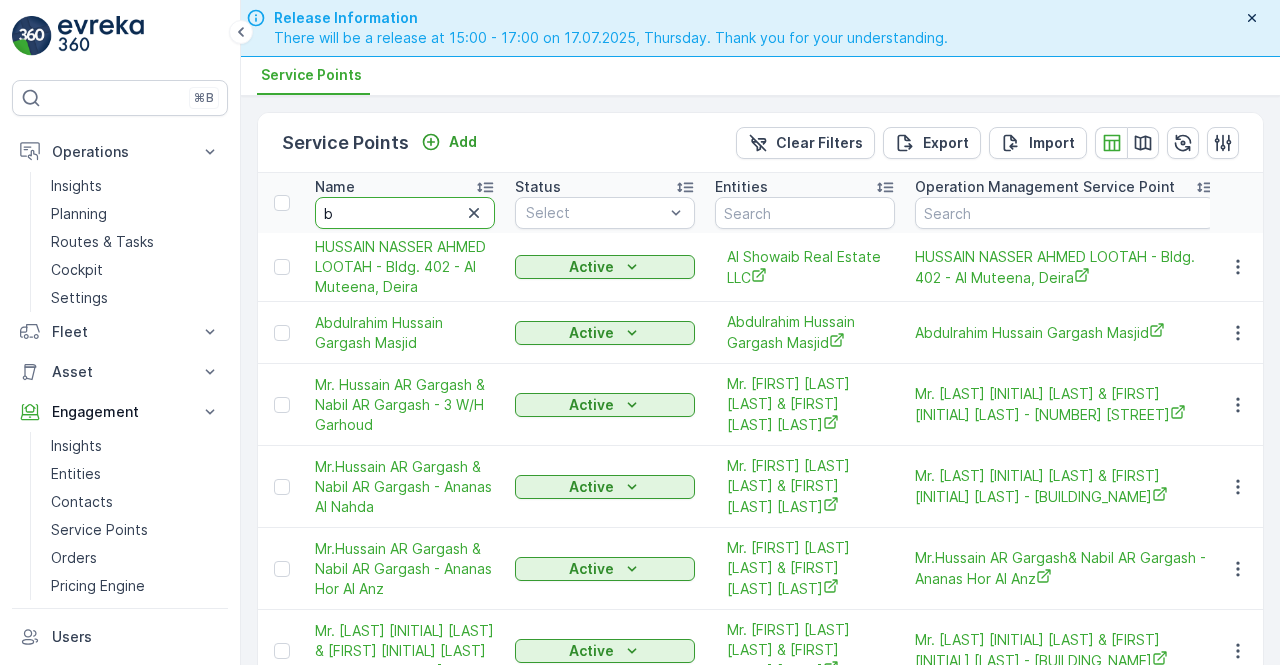 type on "ba" 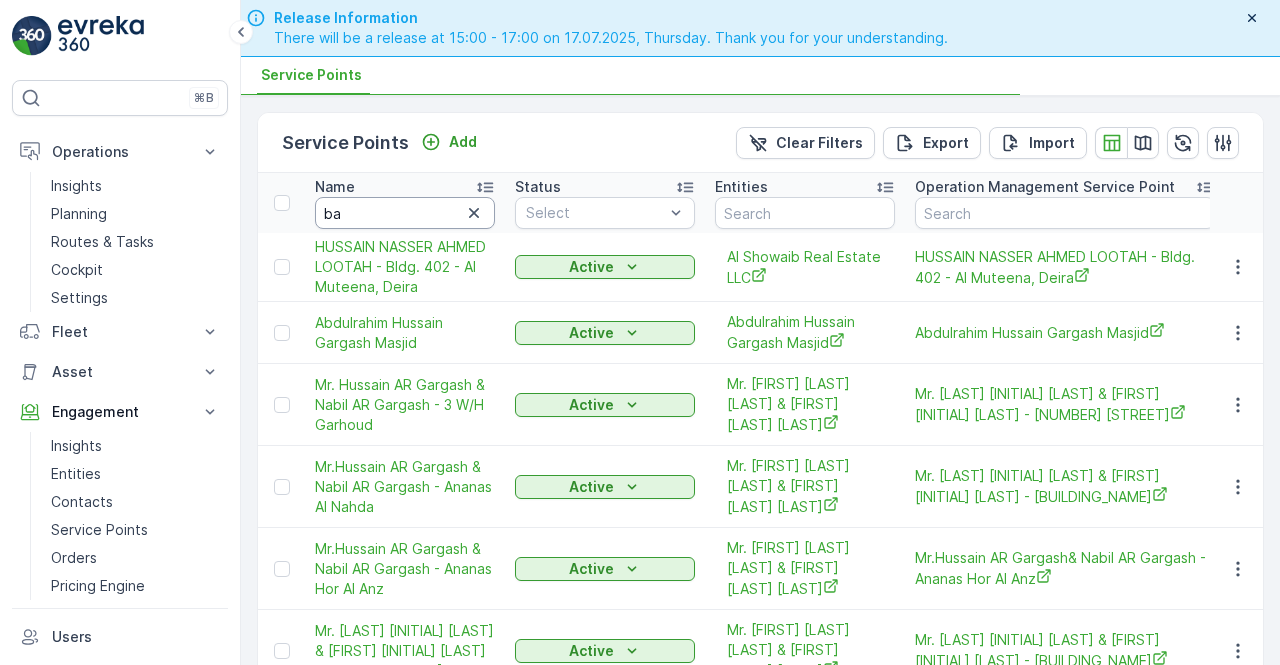 click on "ba" at bounding box center (405, 213) 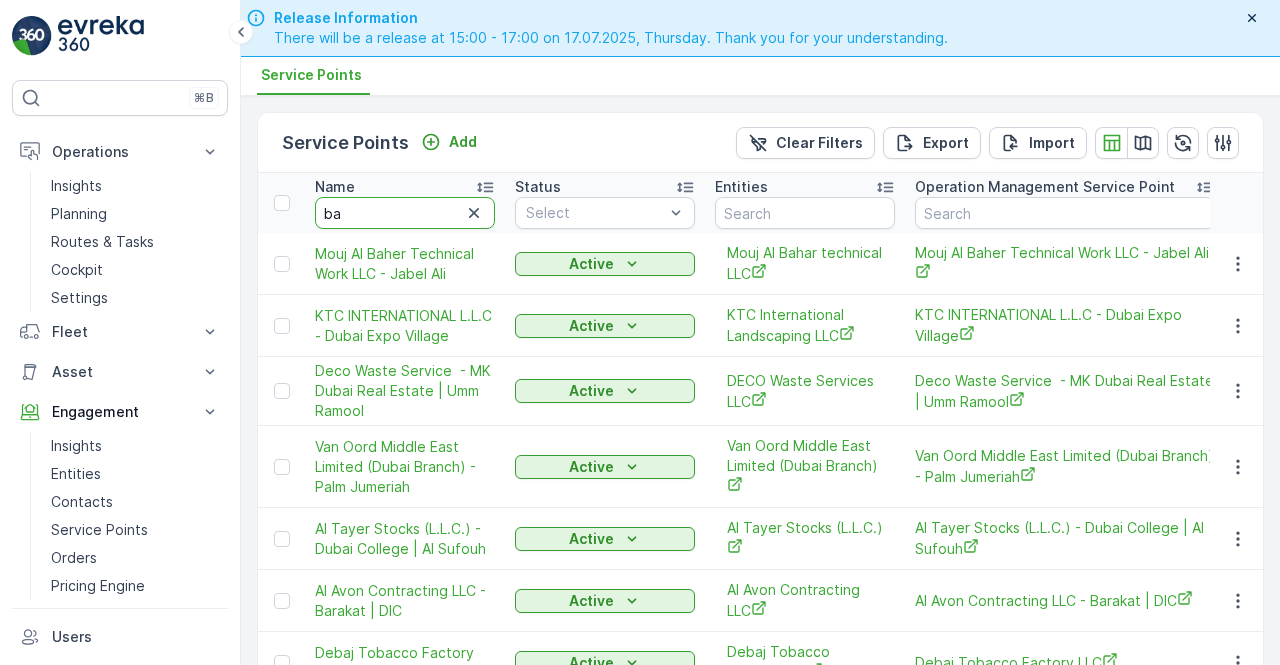 click on "ba" at bounding box center [405, 213] 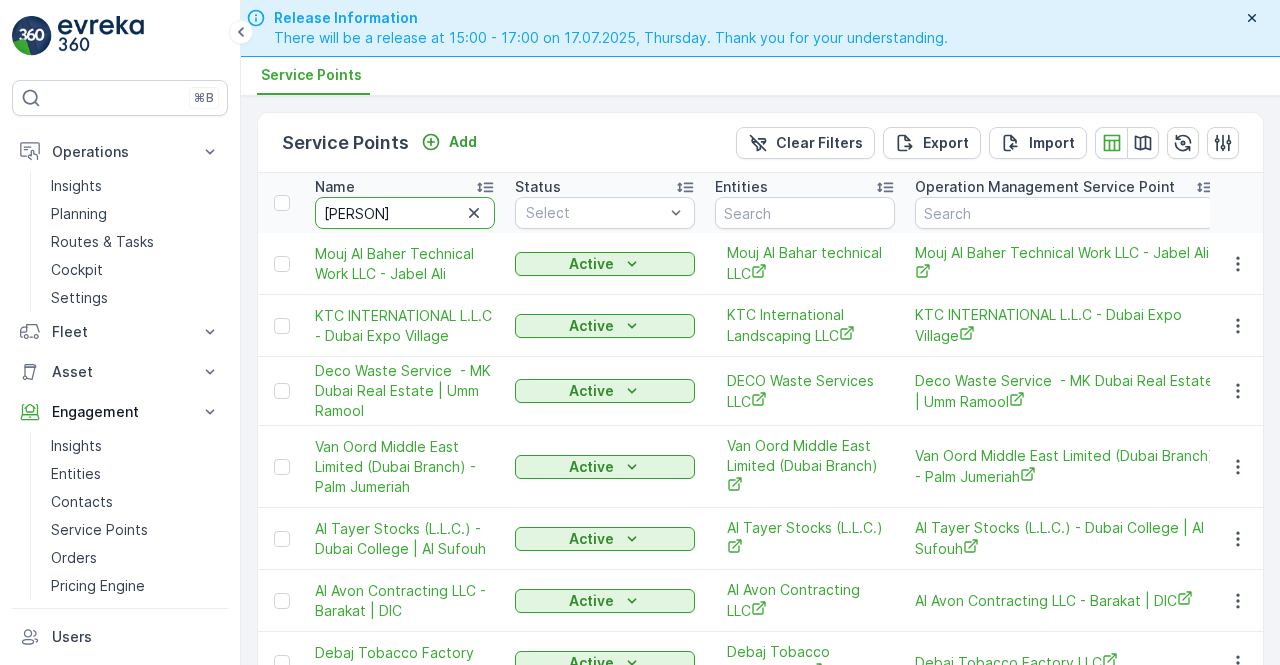 type on "nabil" 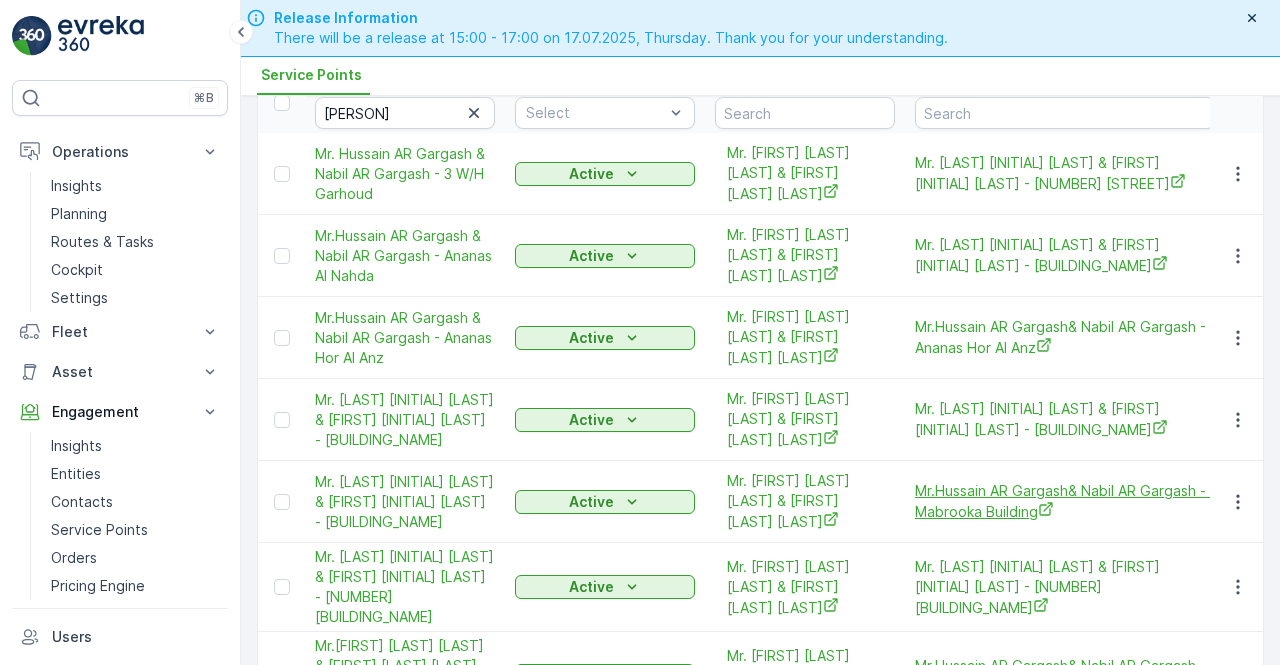 scroll, scrollTop: 0, scrollLeft: 0, axis: both 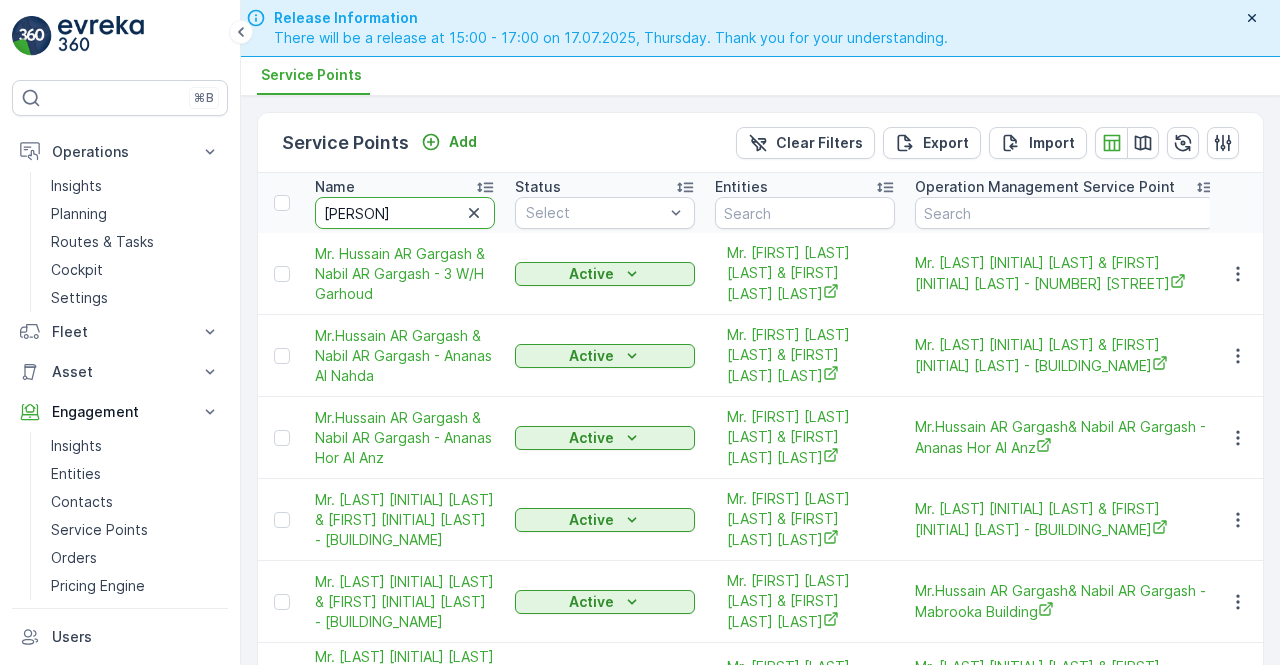 drag, startPoint x: 376, startPoint y: 218, endPoint x: 306, endPoint y: 210, distance: 70.45566 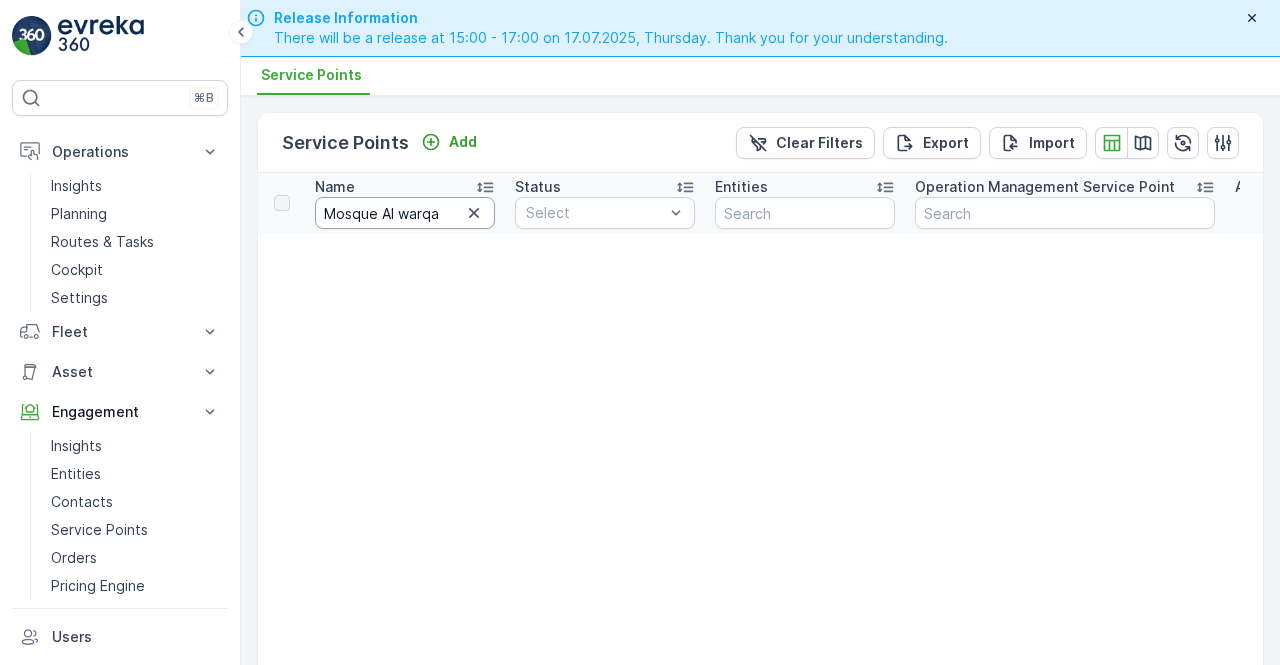 click on "Mosque Al warqa" at bounding box center [405, 213] 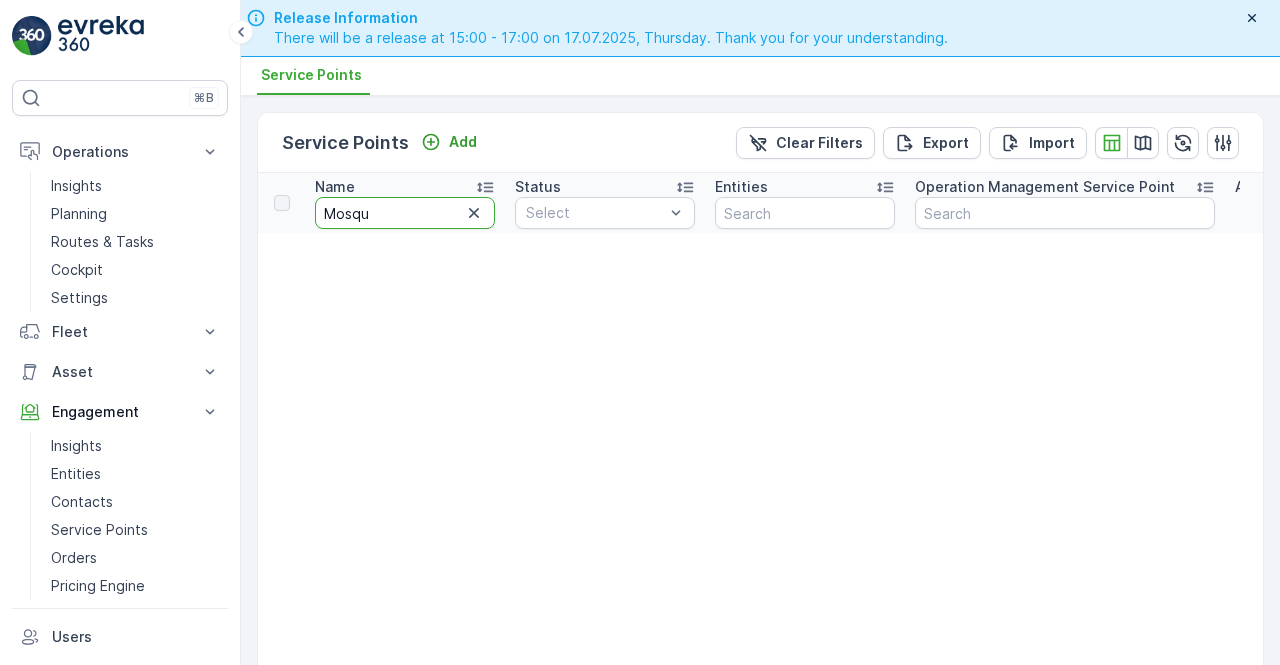type on "Mosq" 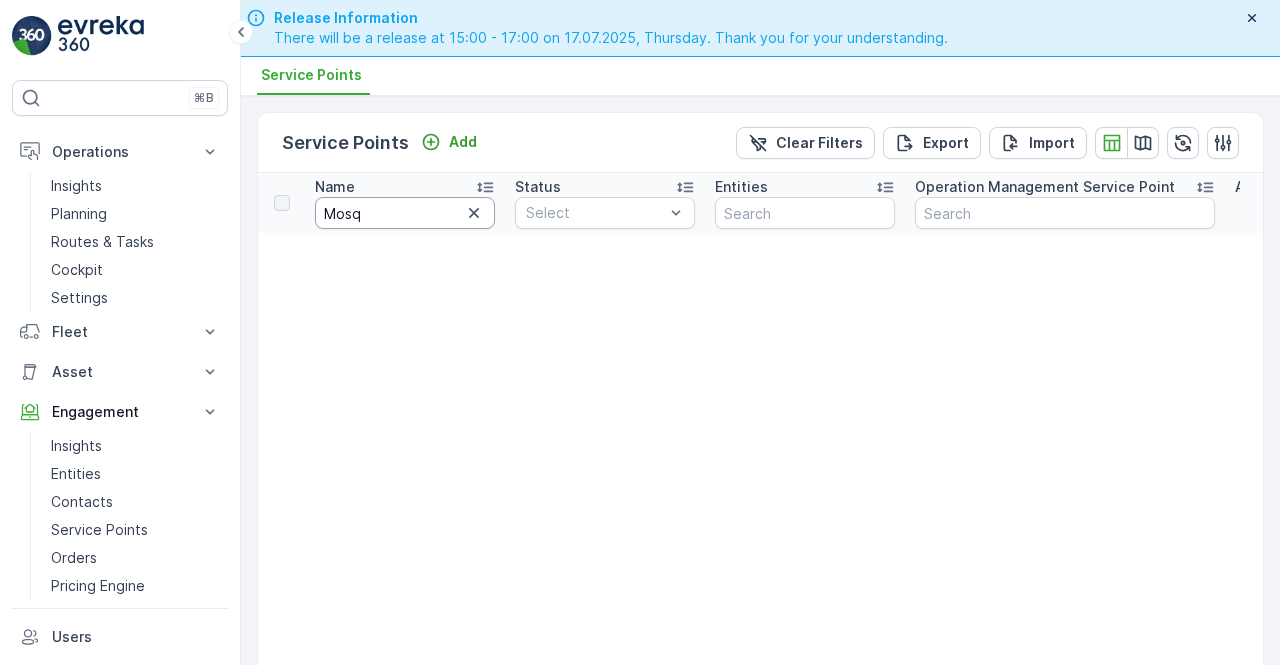 click on "Mosq" at bounding box center (405, 213) 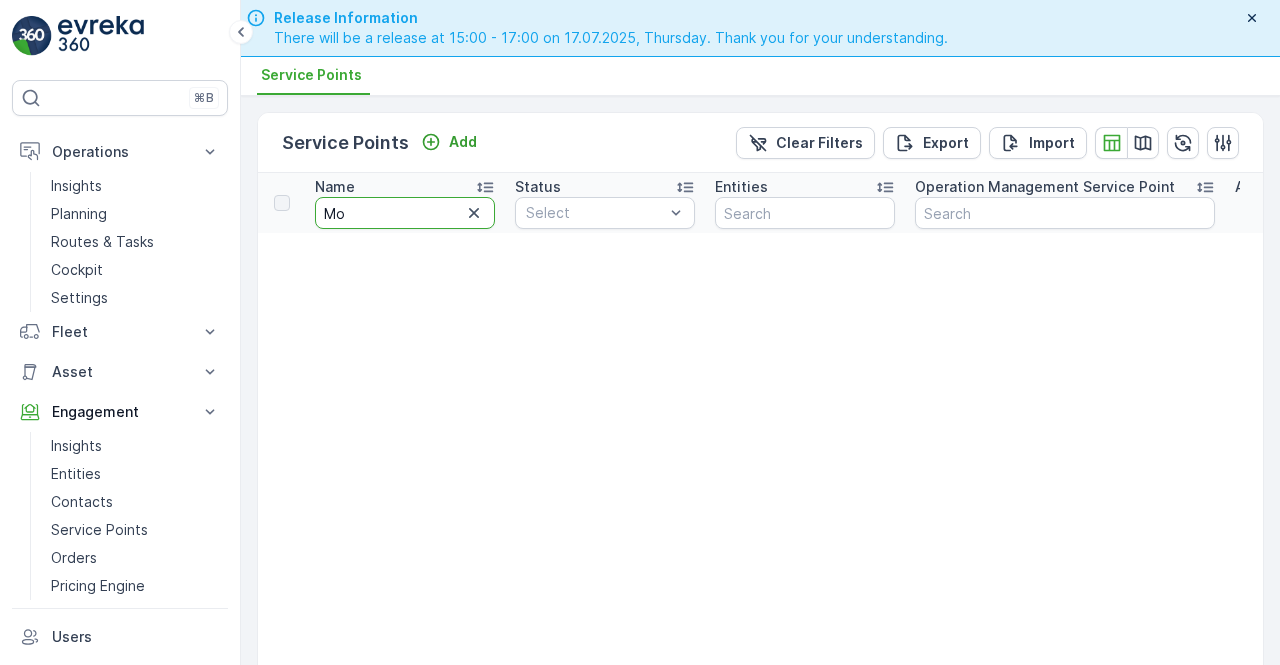 type on "M" 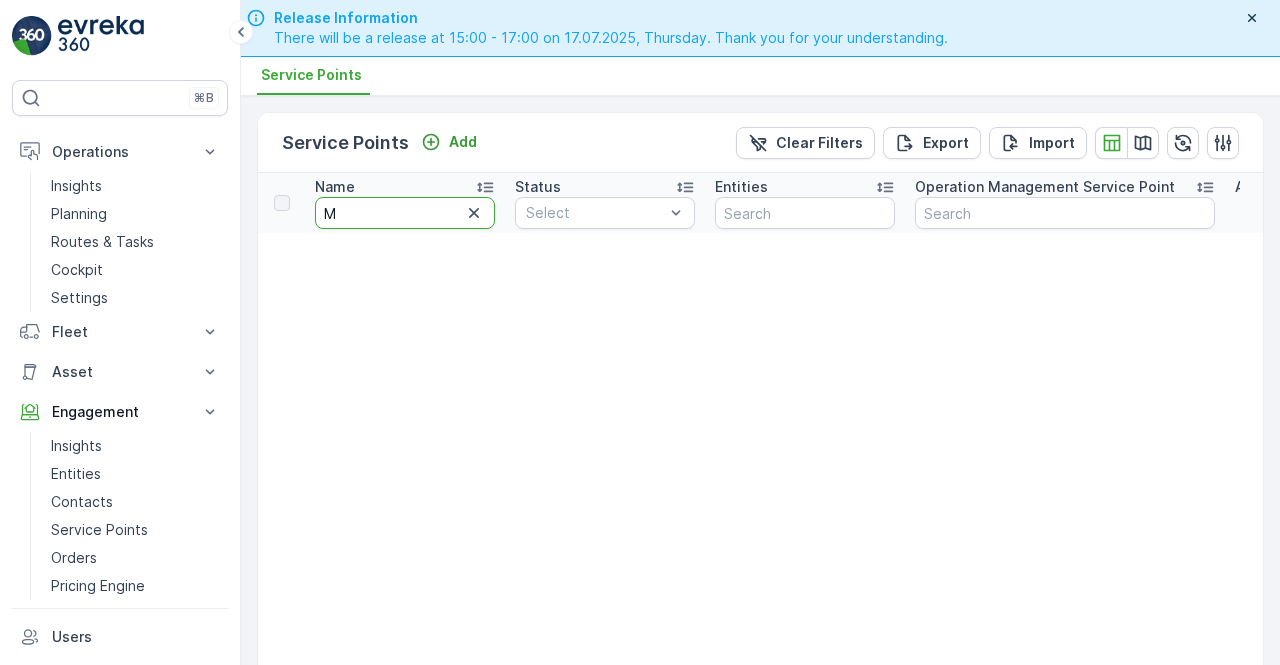 type 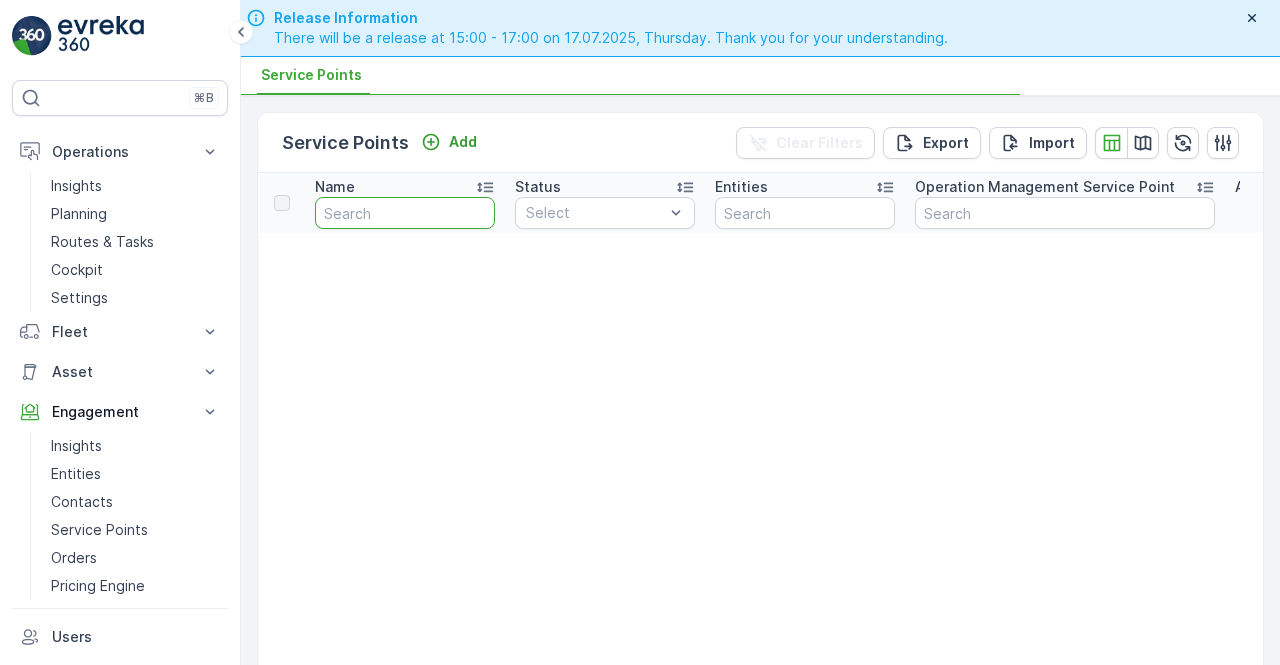 click at bounding box center (405, 213) 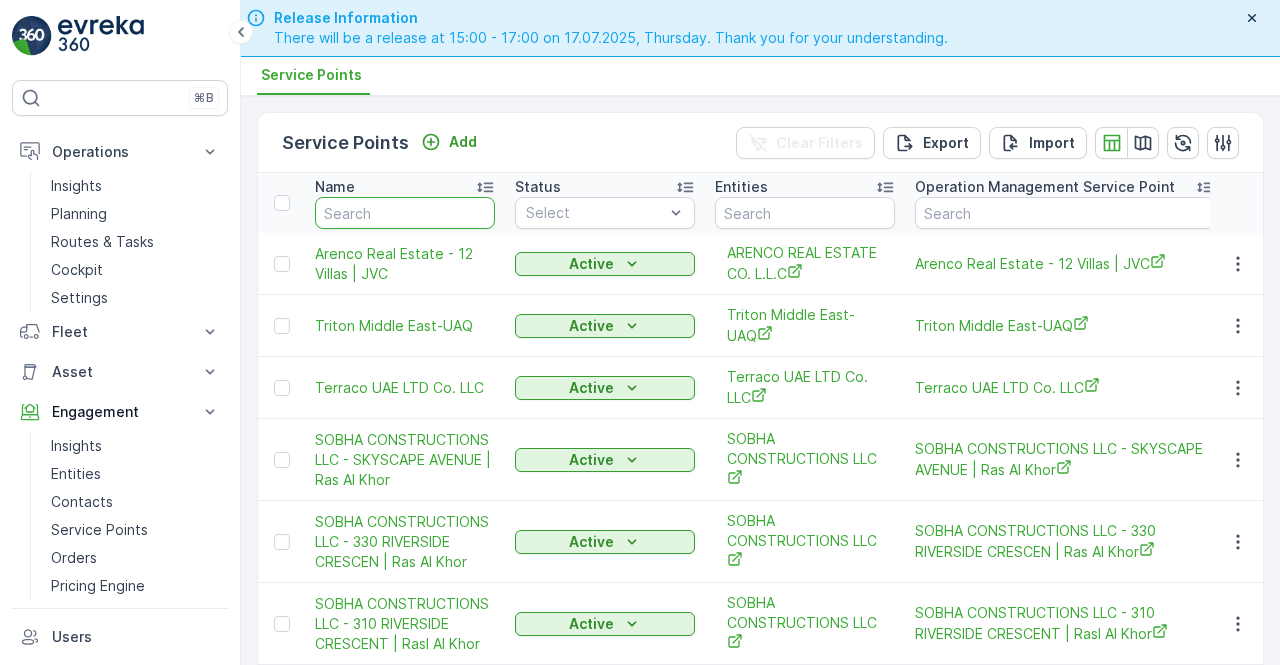click at bounding box center [405, 213] 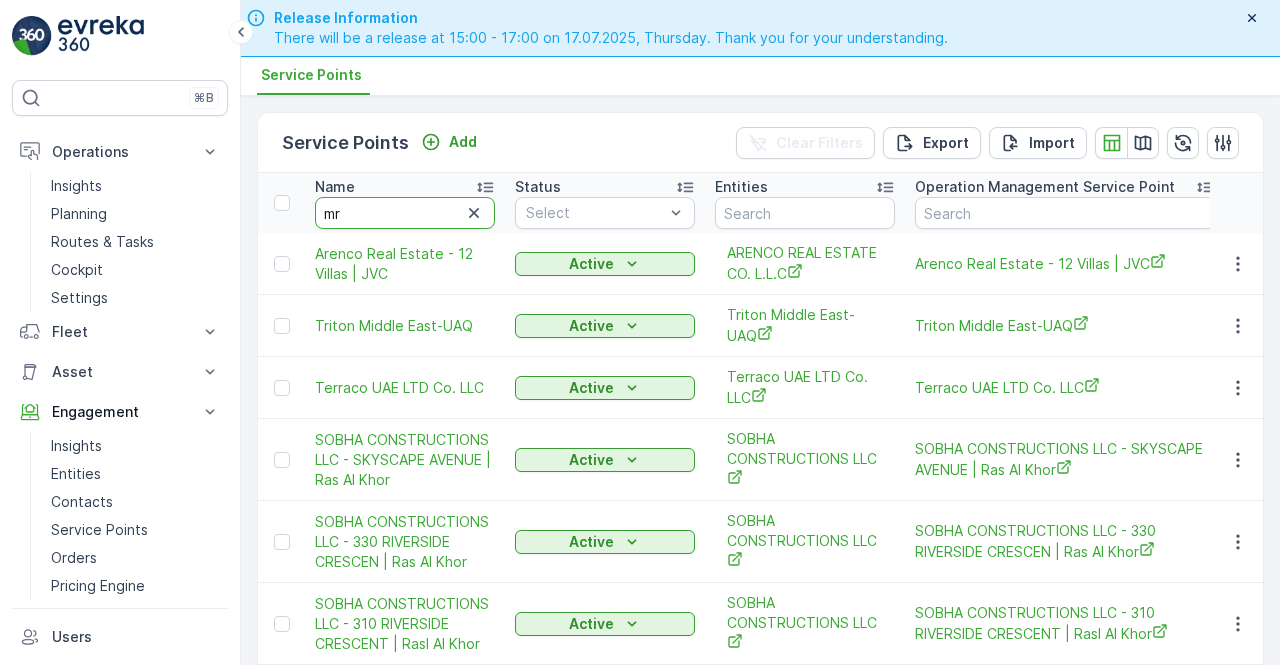 type on "mr." 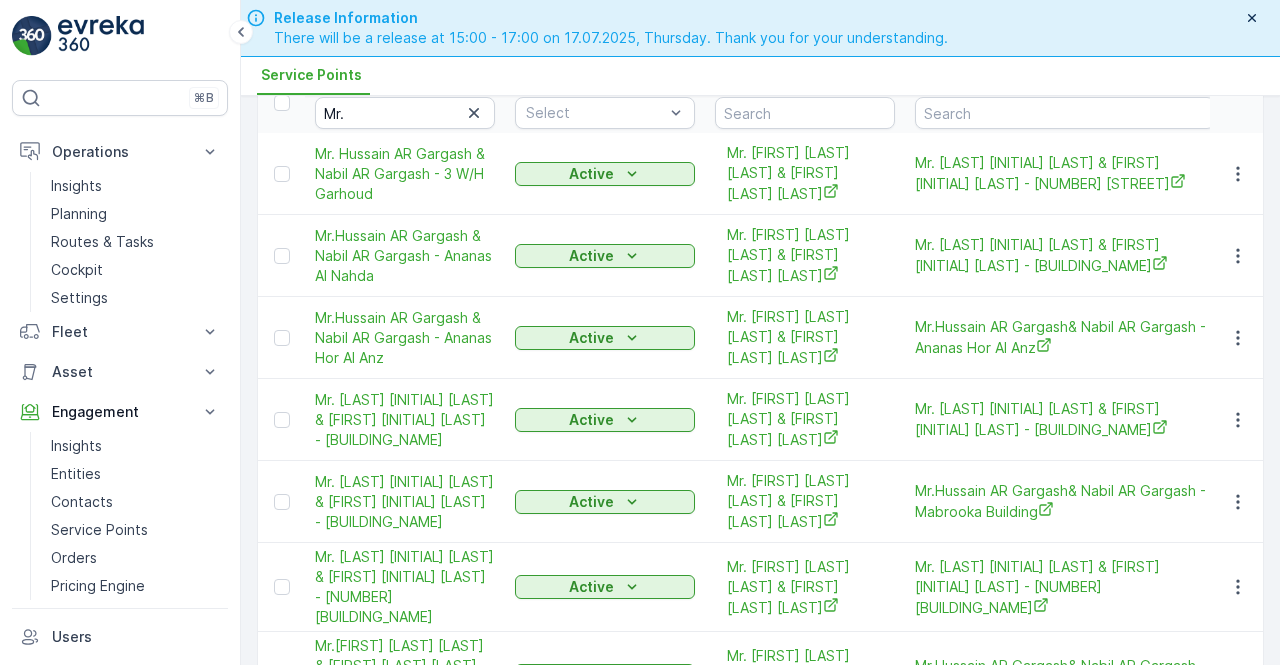 scroll, scrollTop: 0, scrollLeft: 0, axis: both 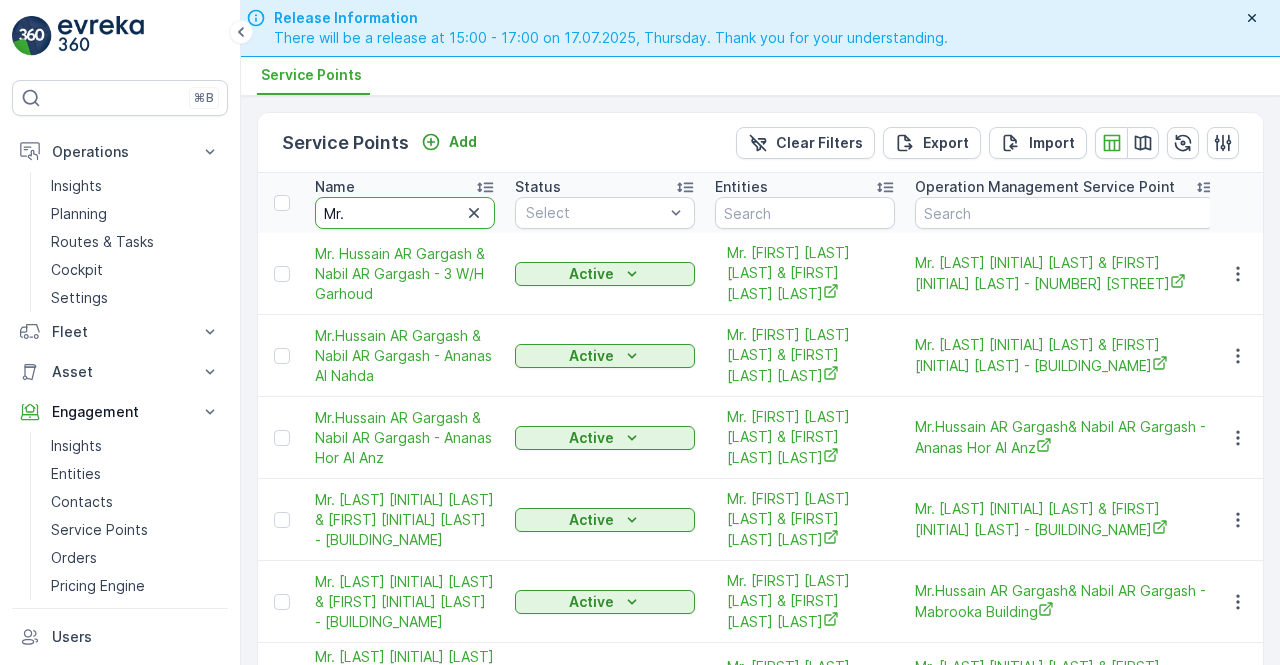 click on "mr." at bounding box center (405, 213) 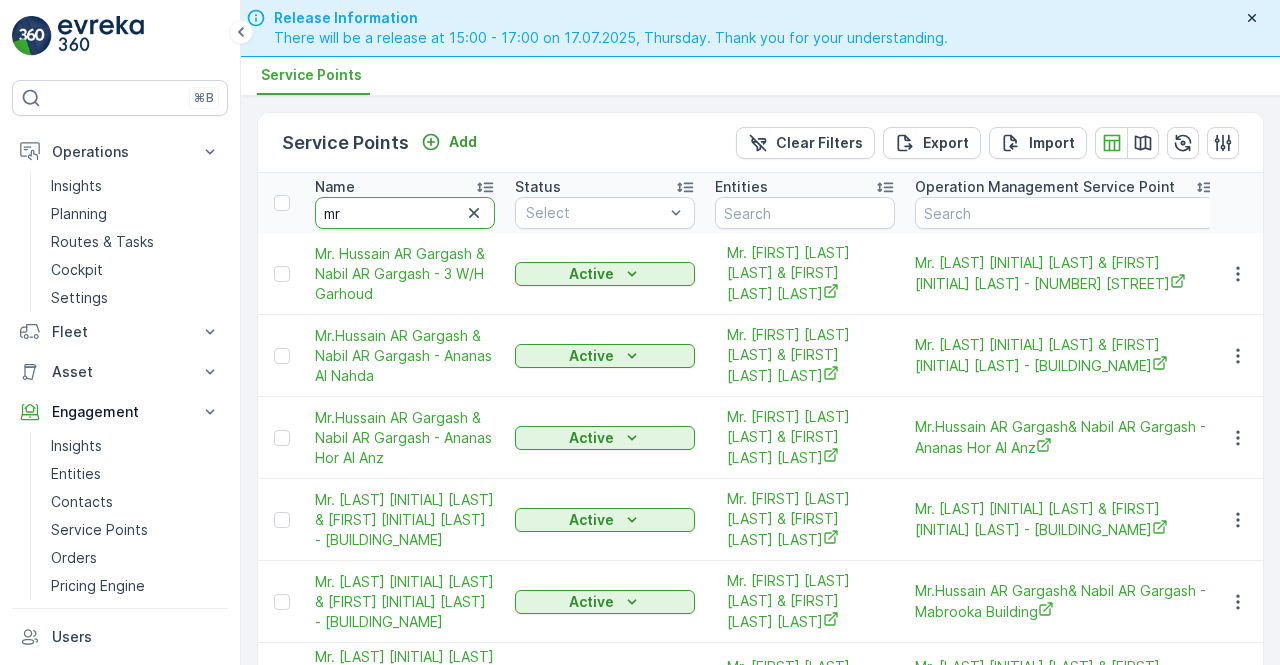type on "m" 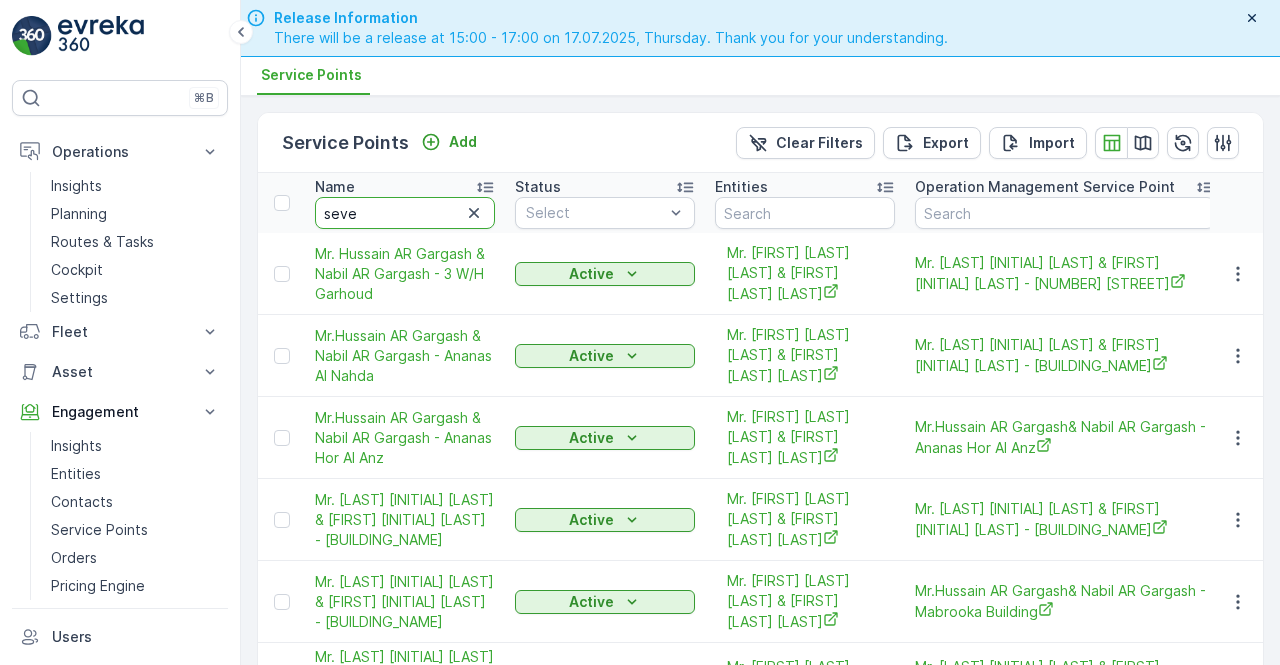 type on "seven" 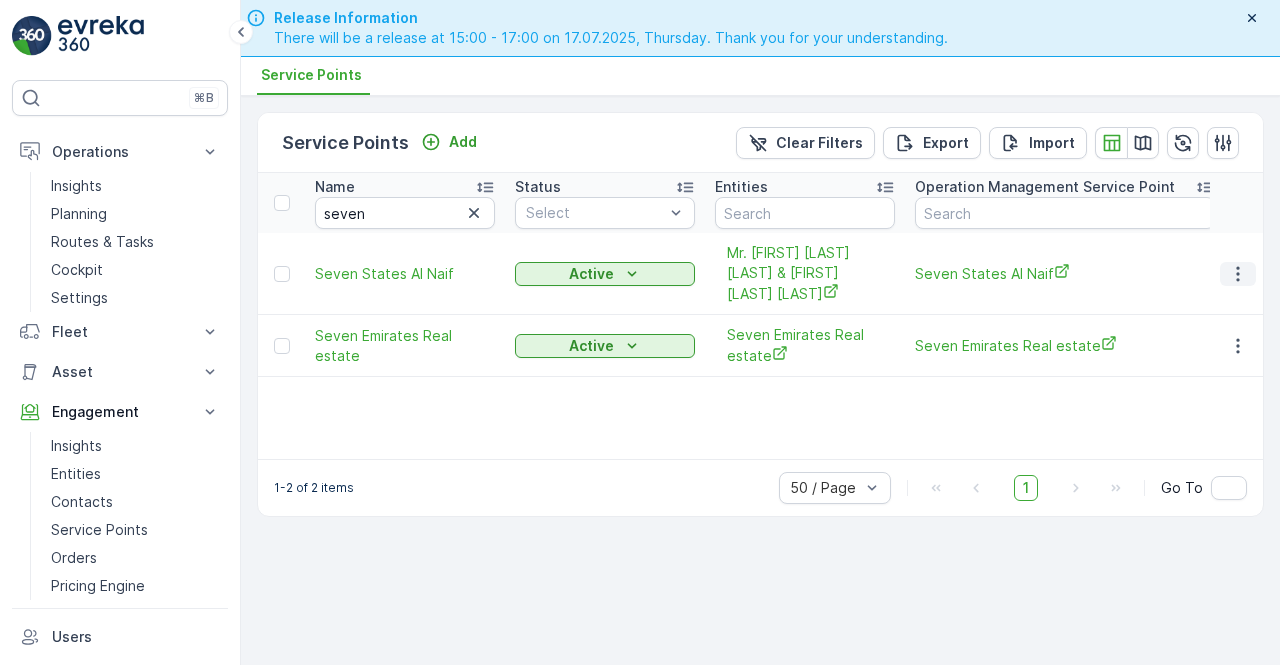 click 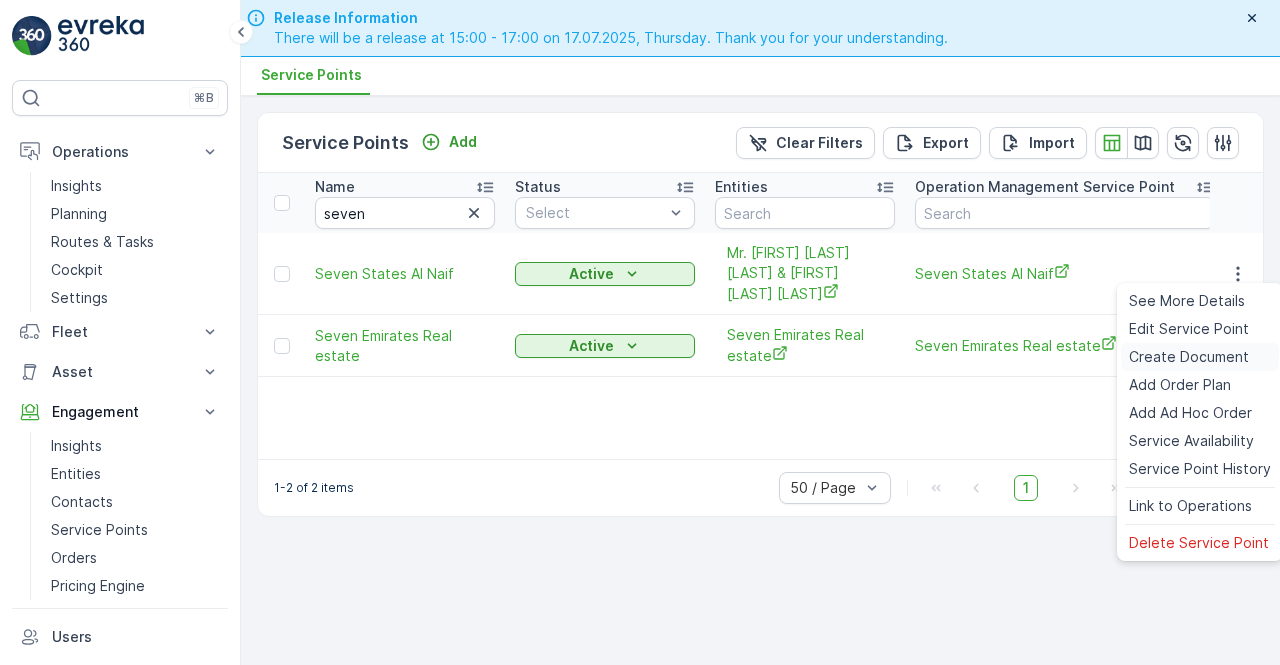 click on "Create Document" at bounding box center [1189, 357] 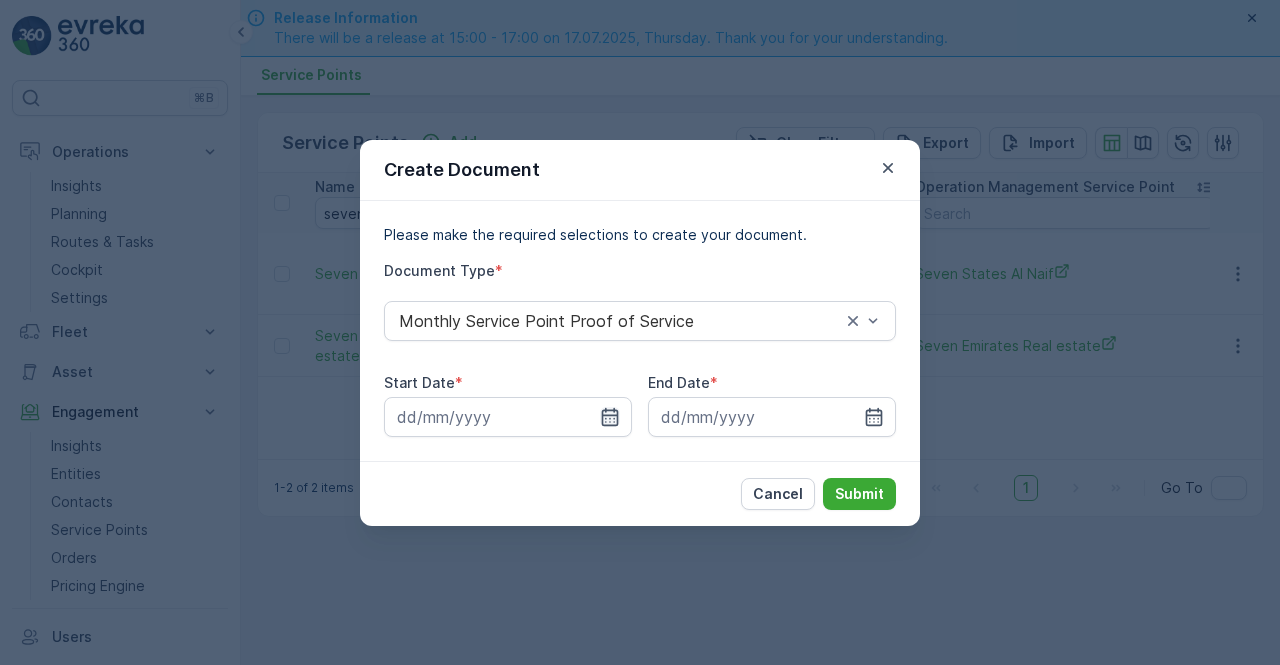 click 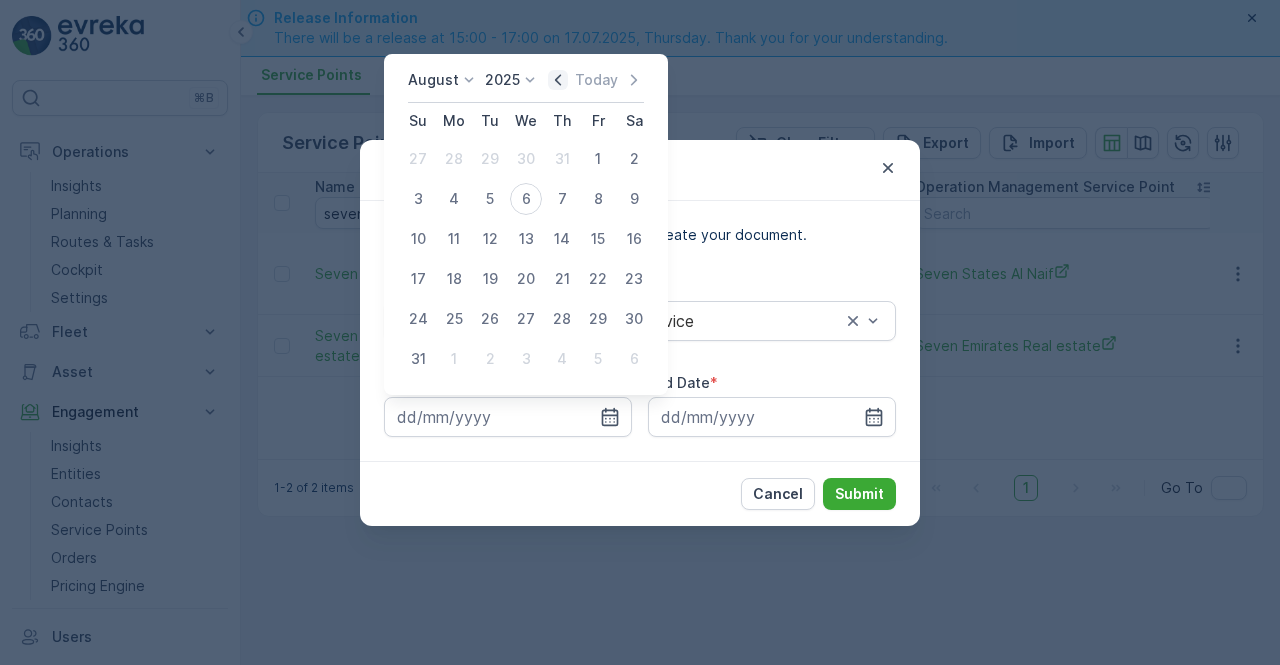 drag, startPoint x: 560, startPoint y: 77, endPoint x: 512, endPoint y: 169, distance: 103.768974 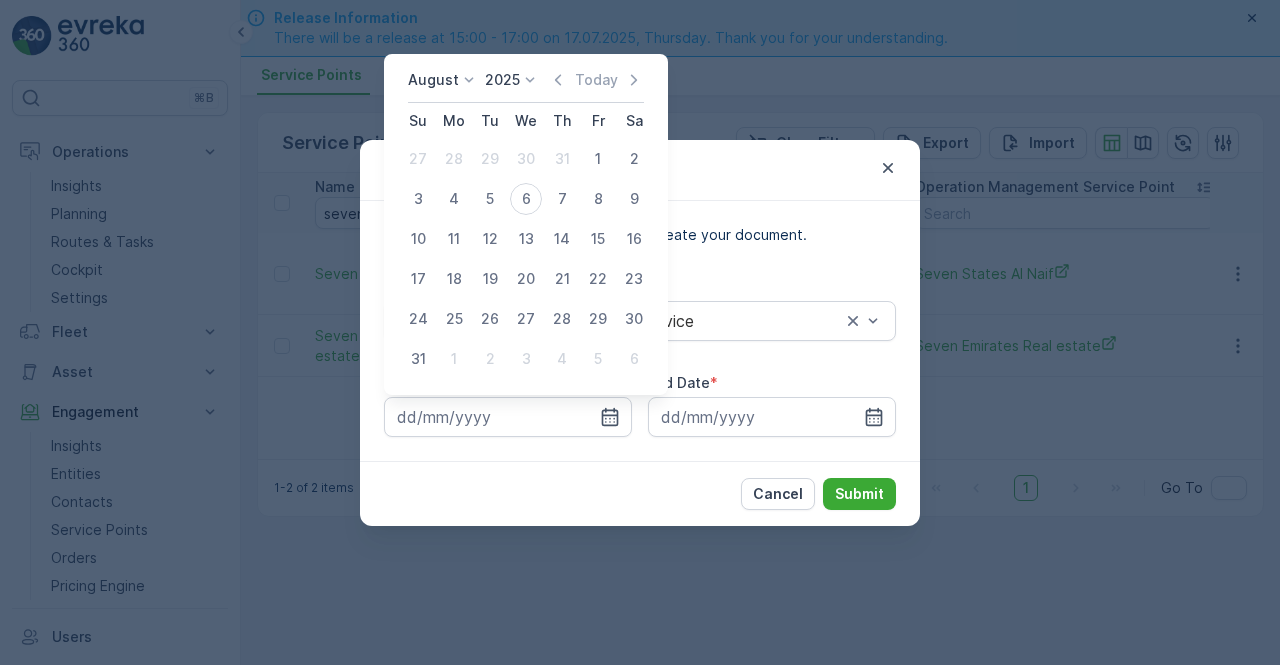click 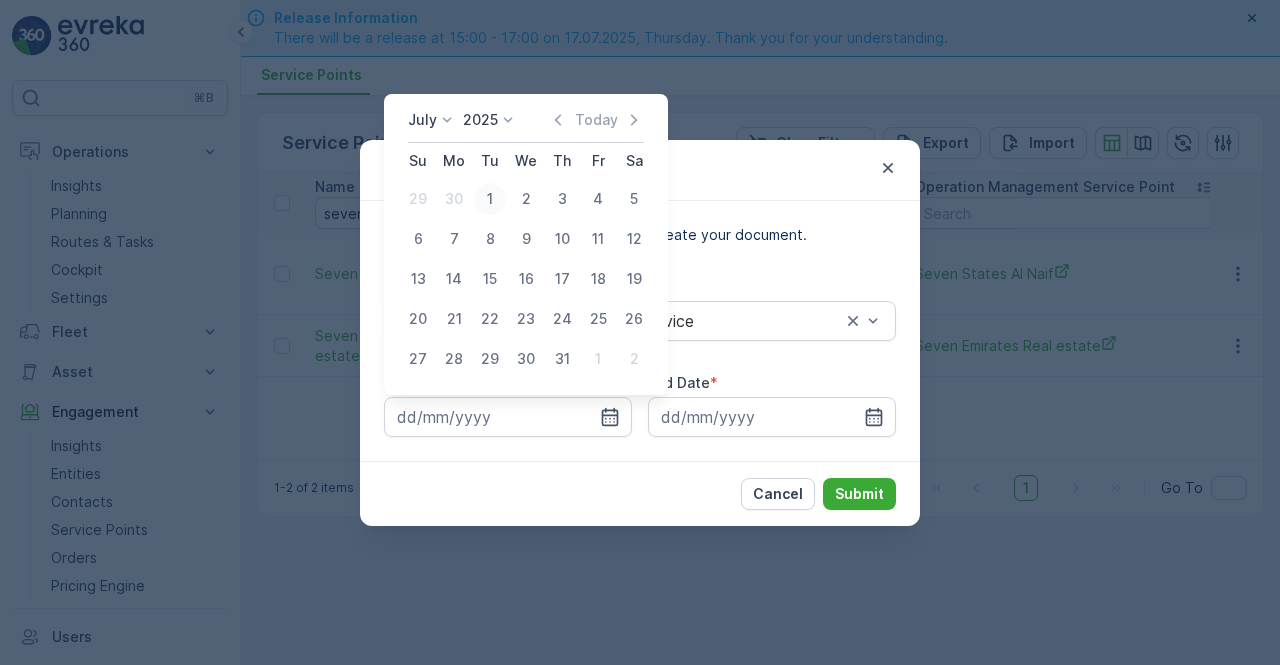 click on "1" at bounding box center (490, 199) 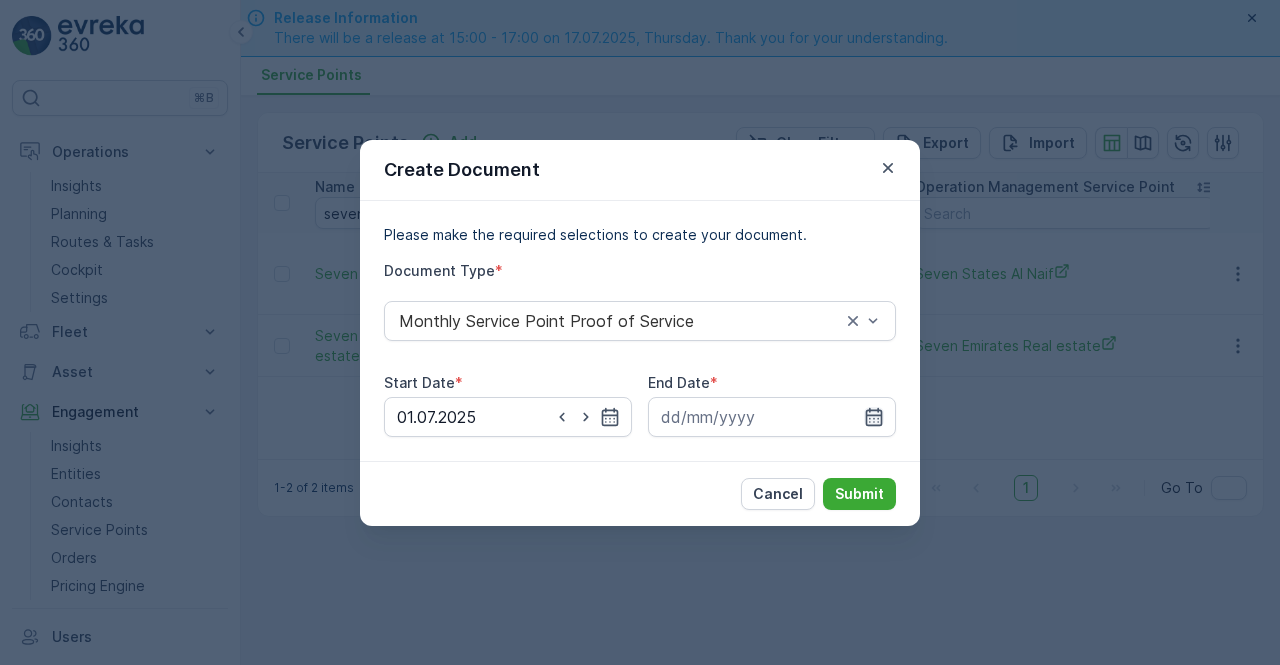 click 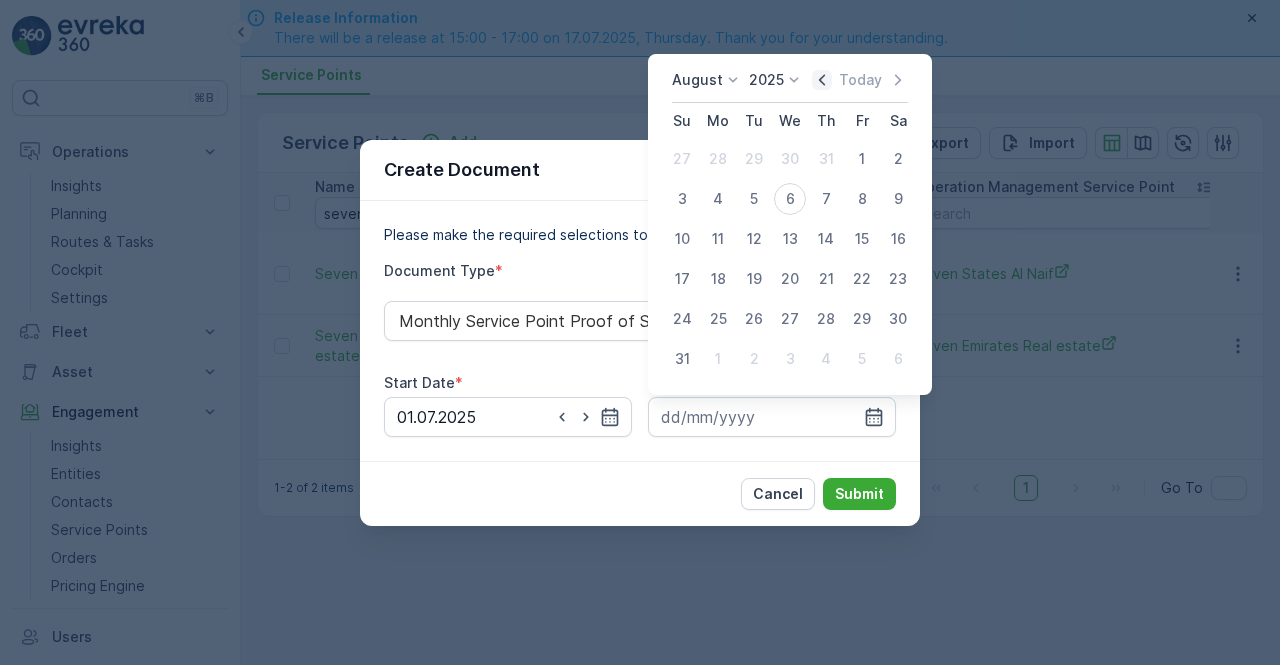 drag, startPoint x: 828, startPoint y: 72, endPoint x: 815, endPoint y: 117, distance: 46.840153 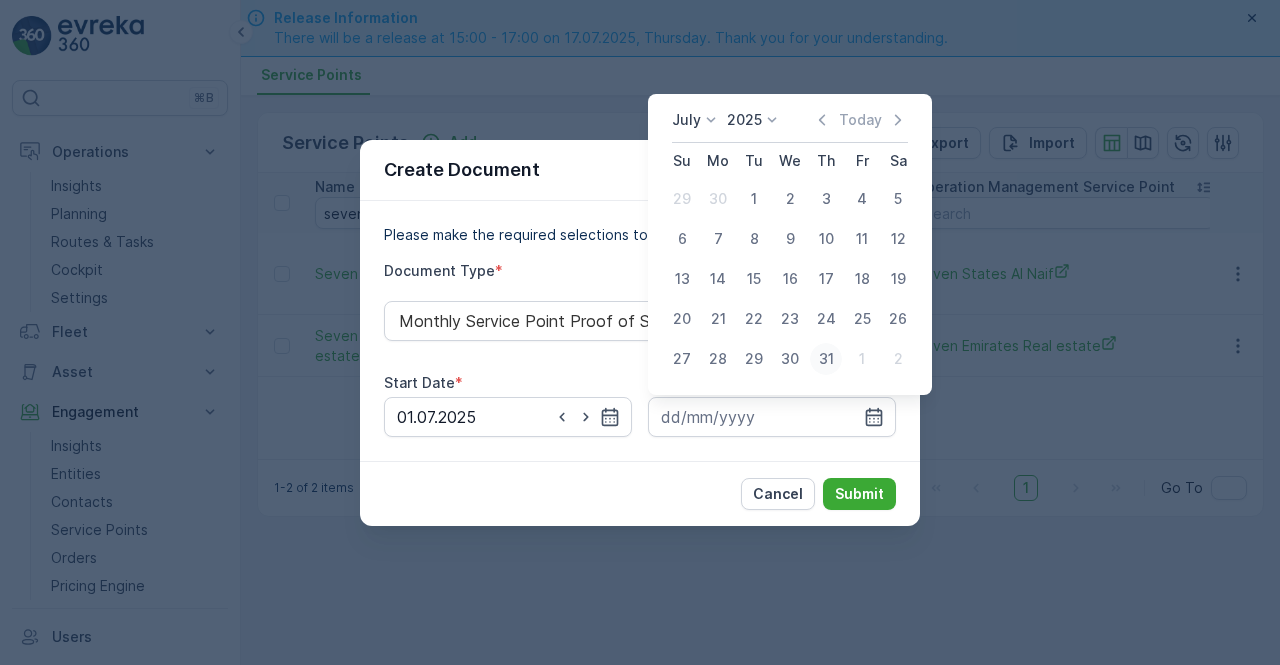 click on "31" at bounding box center (826, 359) 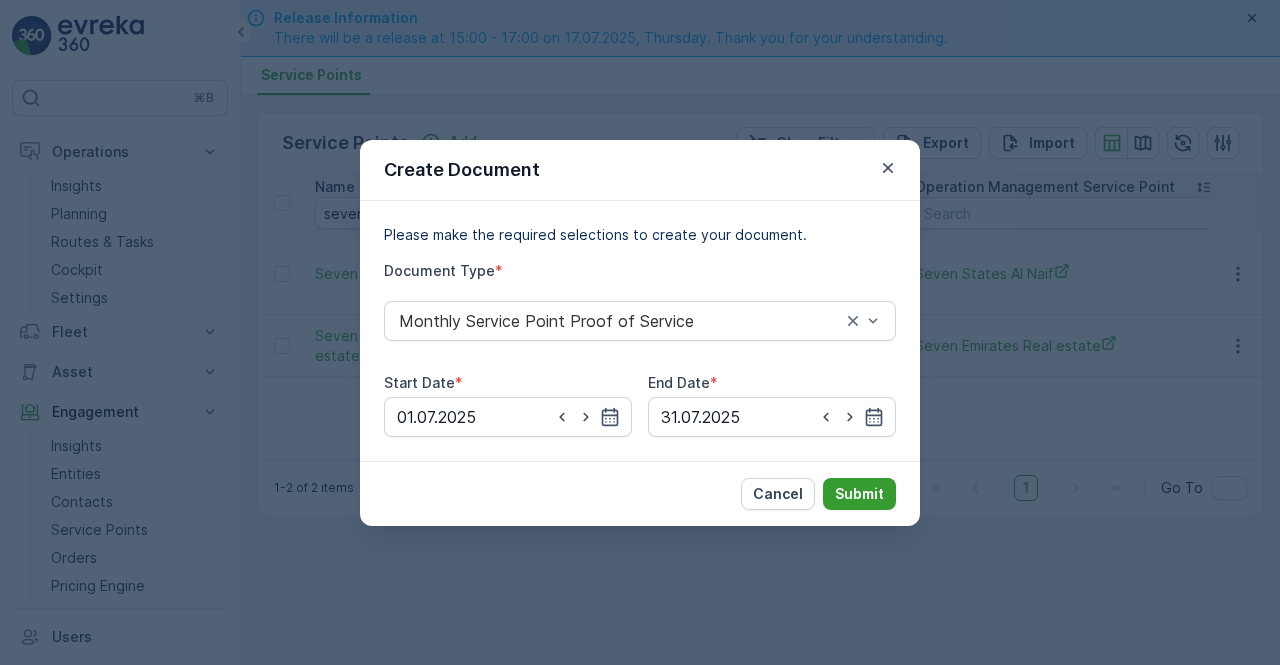click on "Submit" at bounding box center [859, 494] 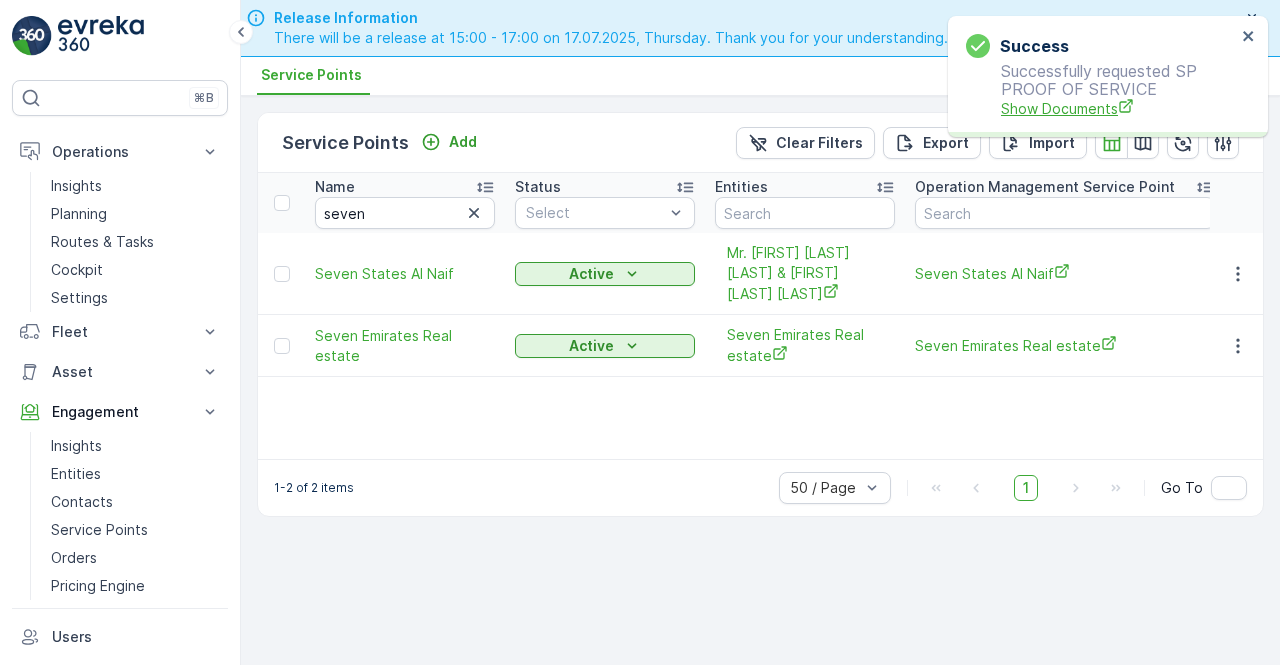 click on "Show Documents" at bounding box center (1118, 108) 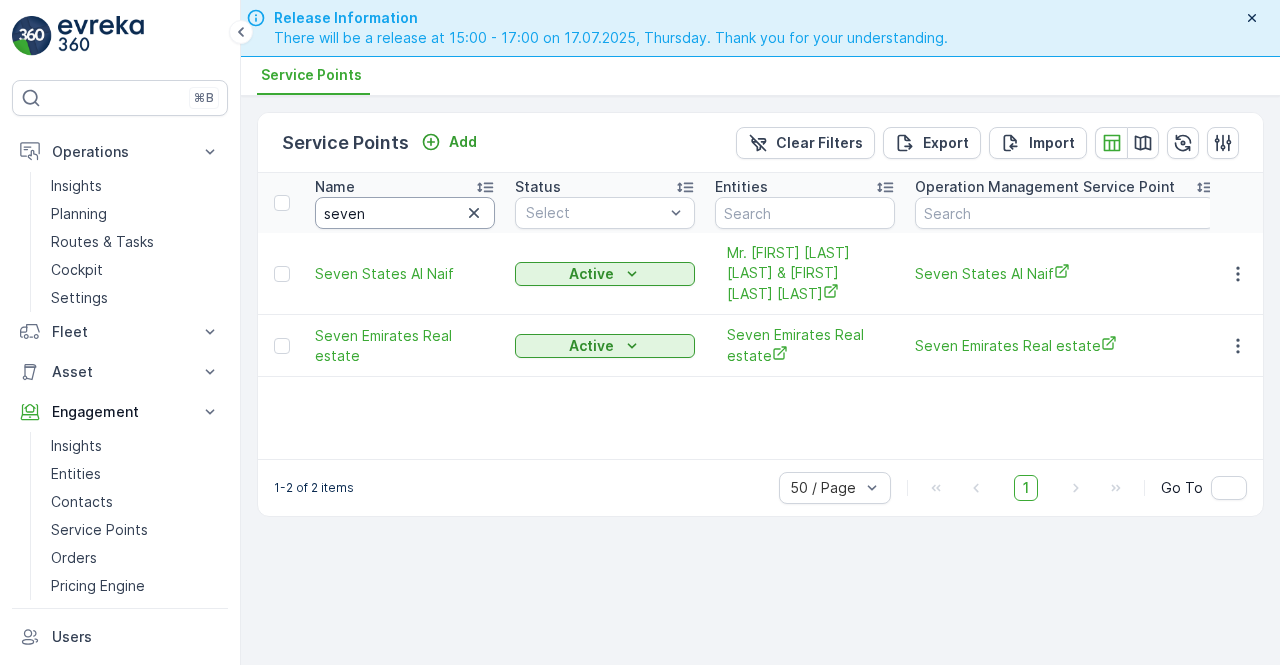 click on "seven" at bounding box center [405, 213] 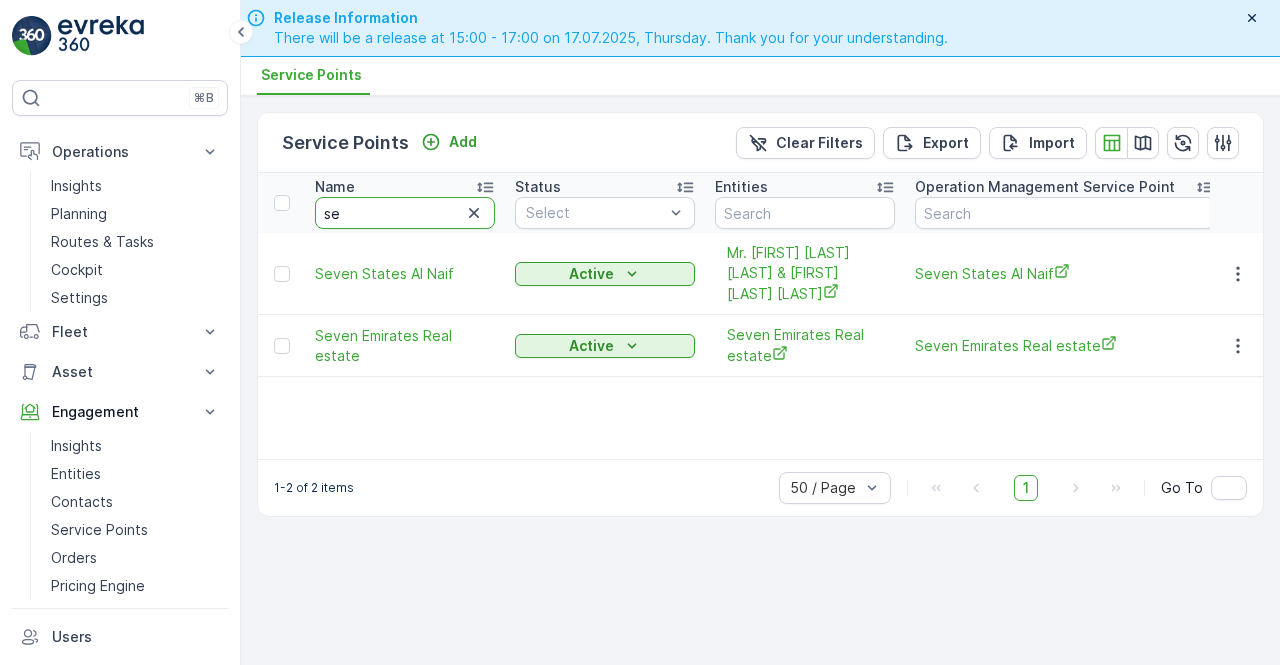 type on "s" 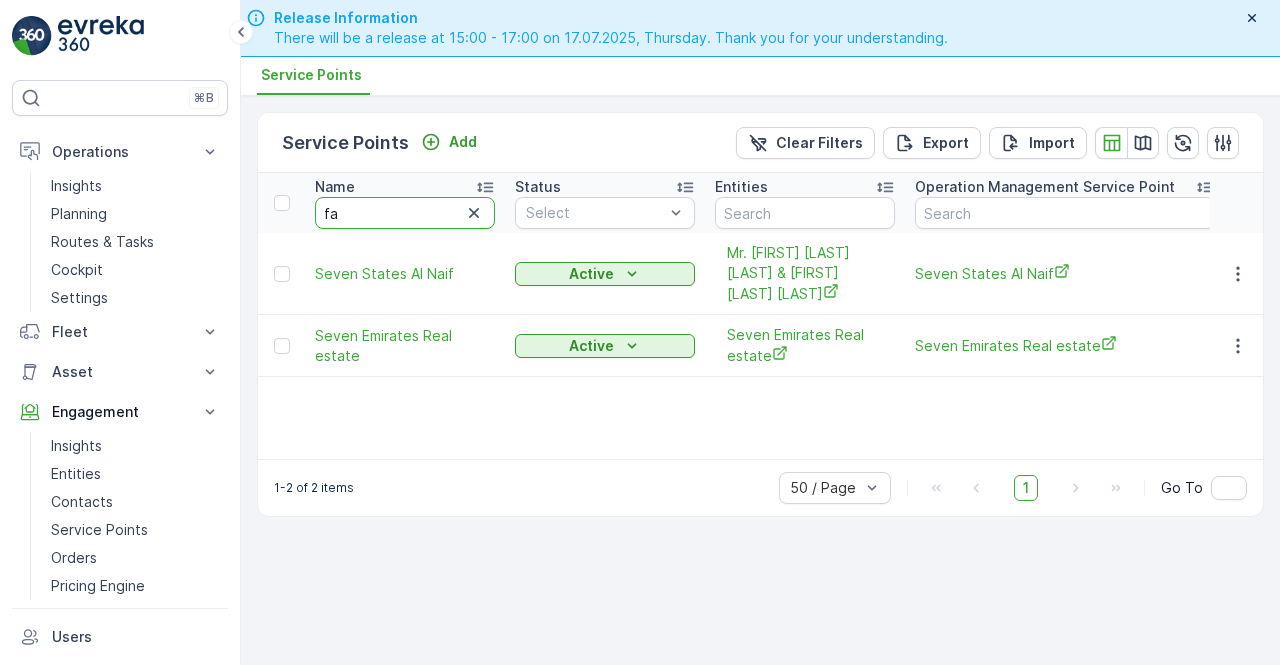 type on "f" 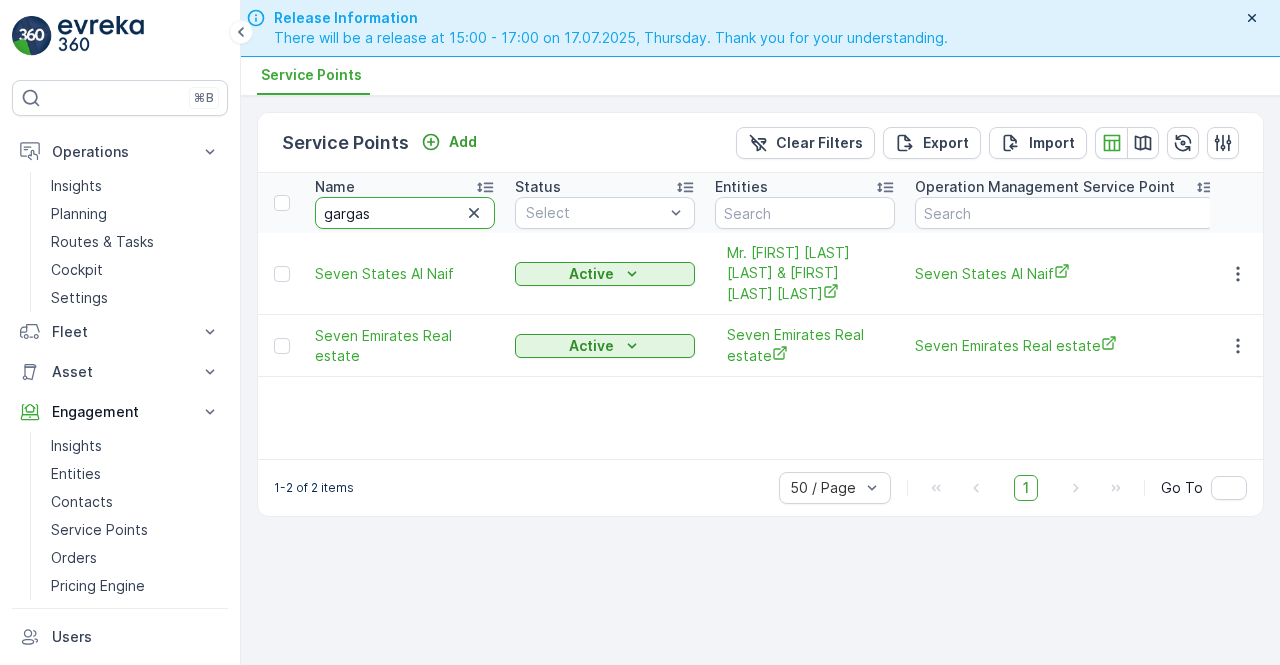 type on "gargash" 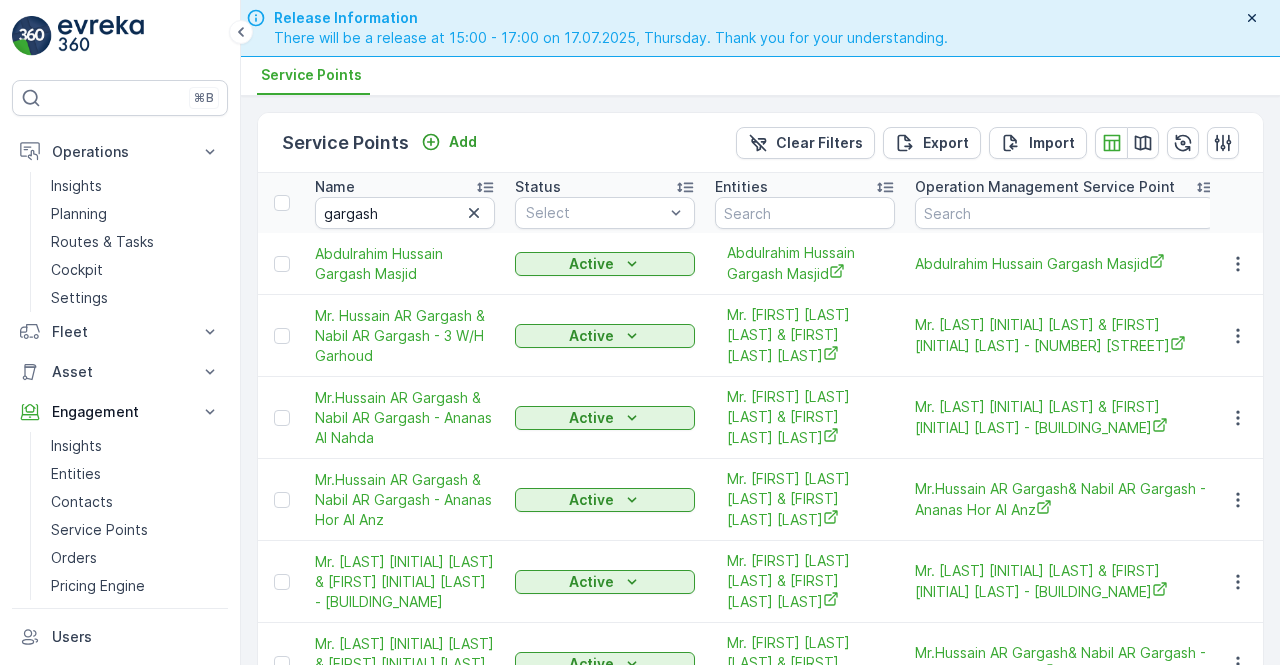 scroll, scrollTop: 100, scrollLeft: 0, axis: vertical 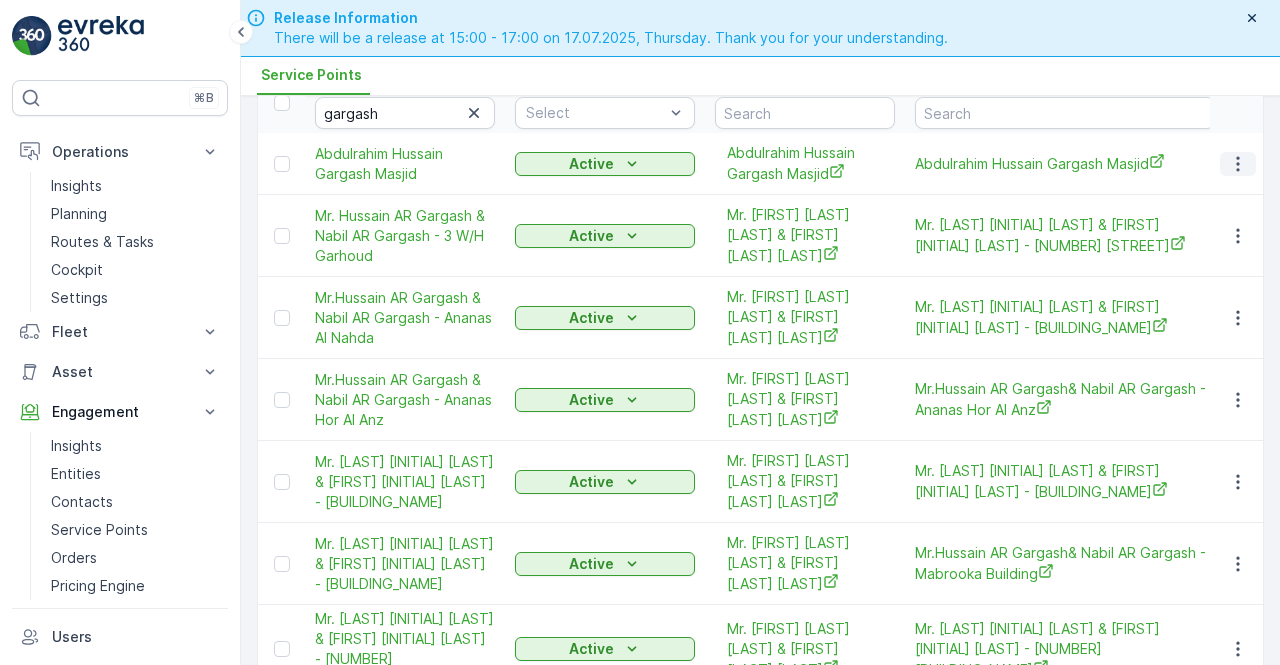 click 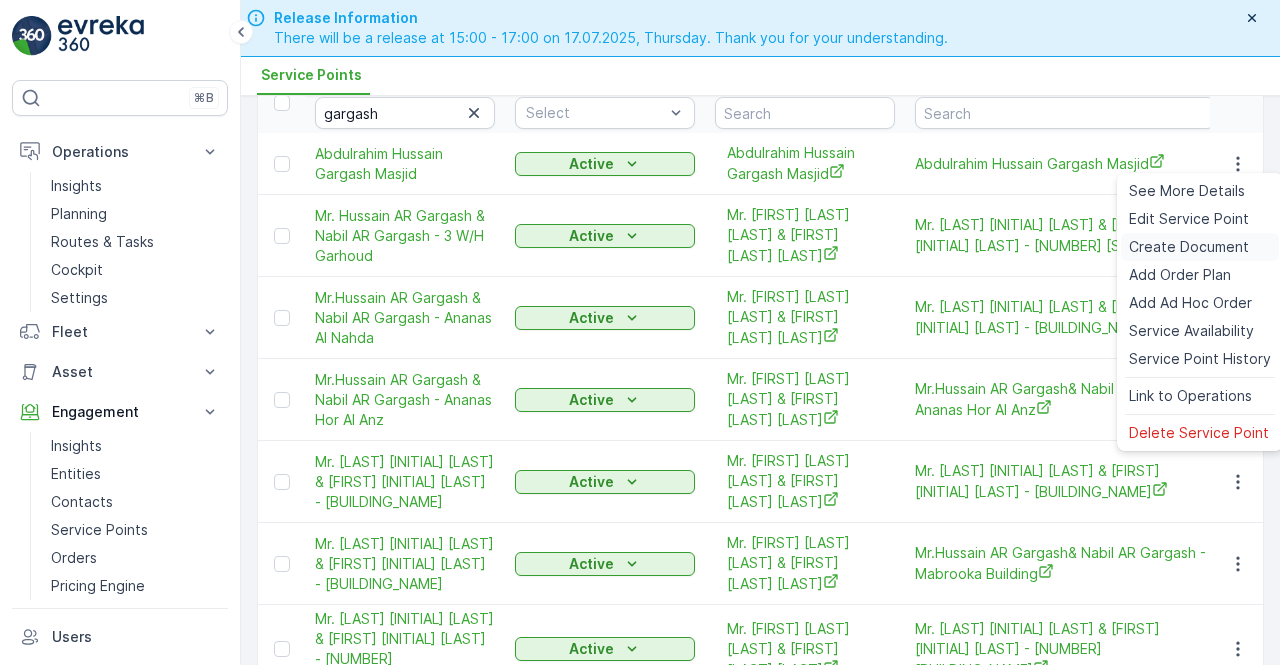 click on "See More Details Edit Service Point Create Document Add Order Plan Add Ad Hoc Order Service Availability Service Point History Link to Operations Delete Service Point" at bounding box center [1200, 312] 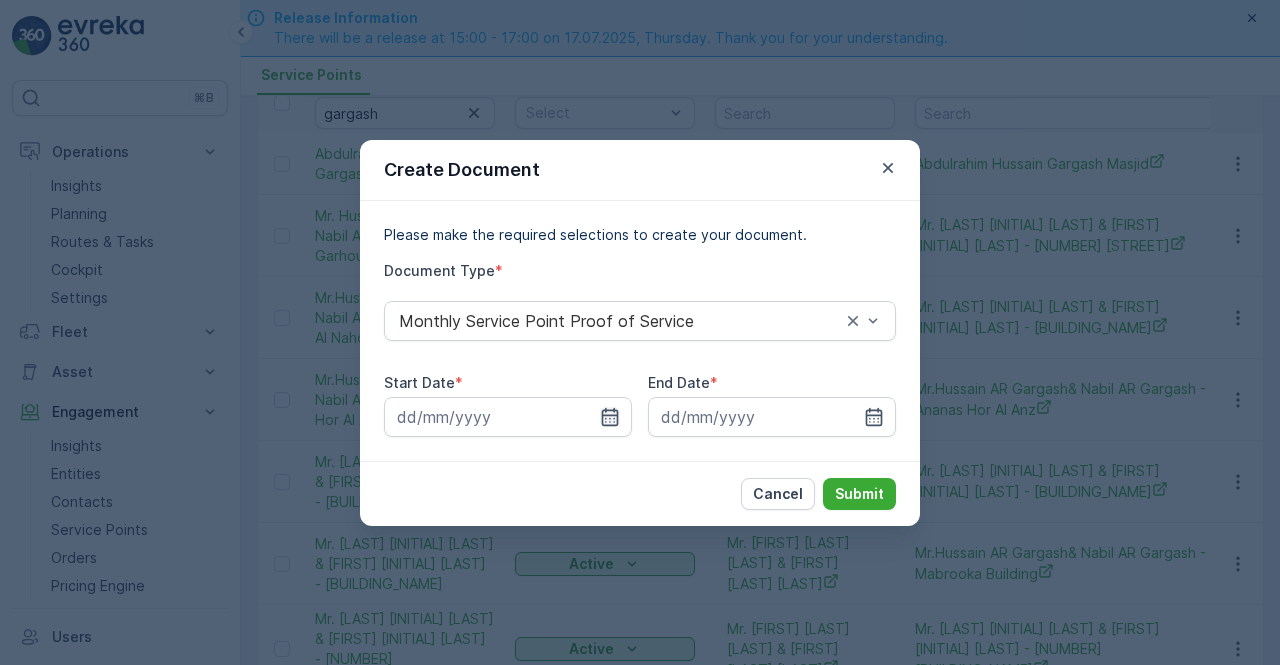 click 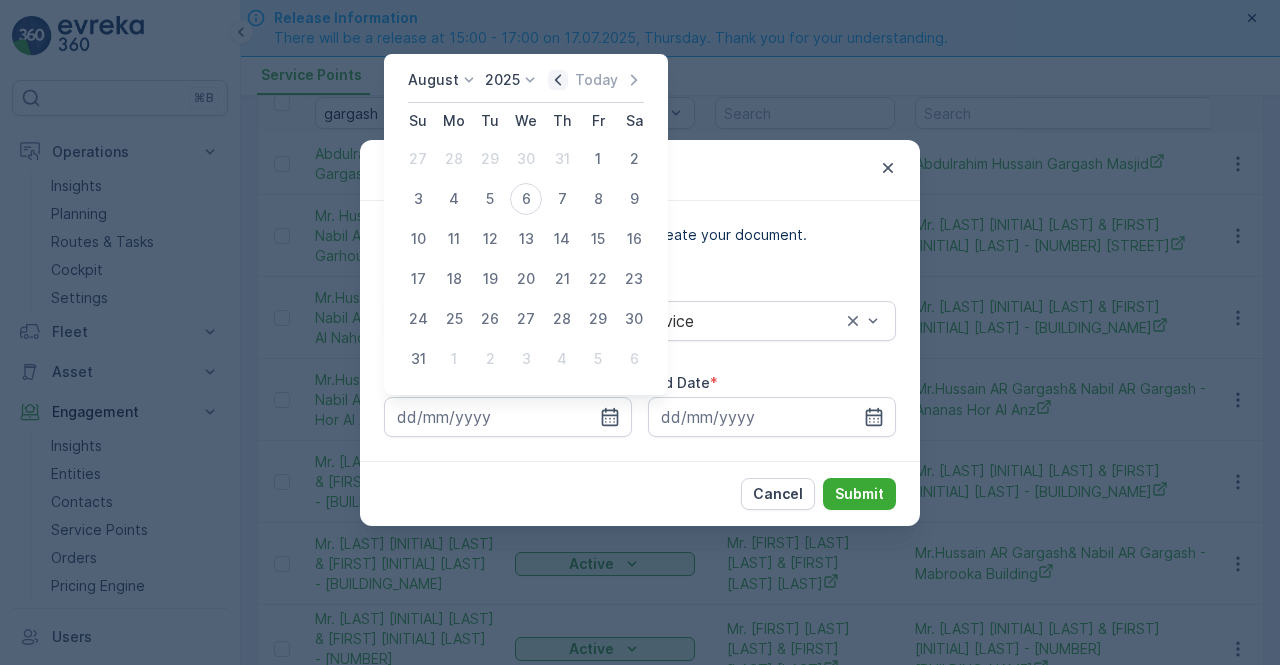 click 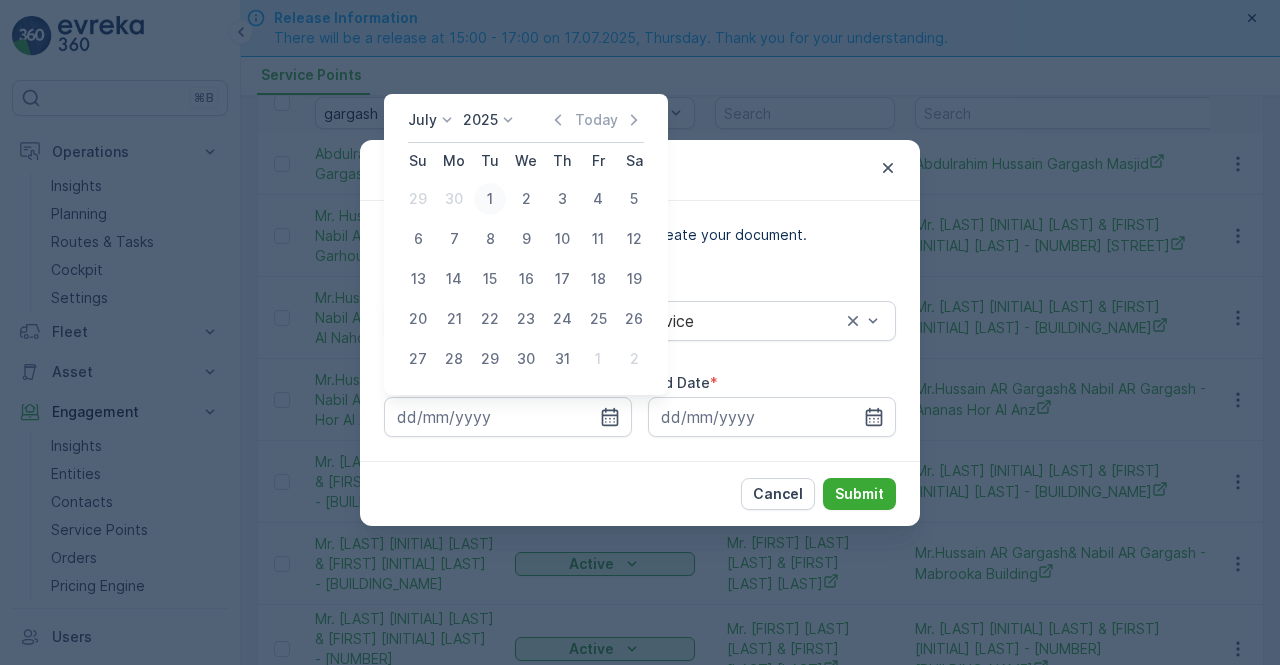 click on "1" at bounding box center (490, 199) 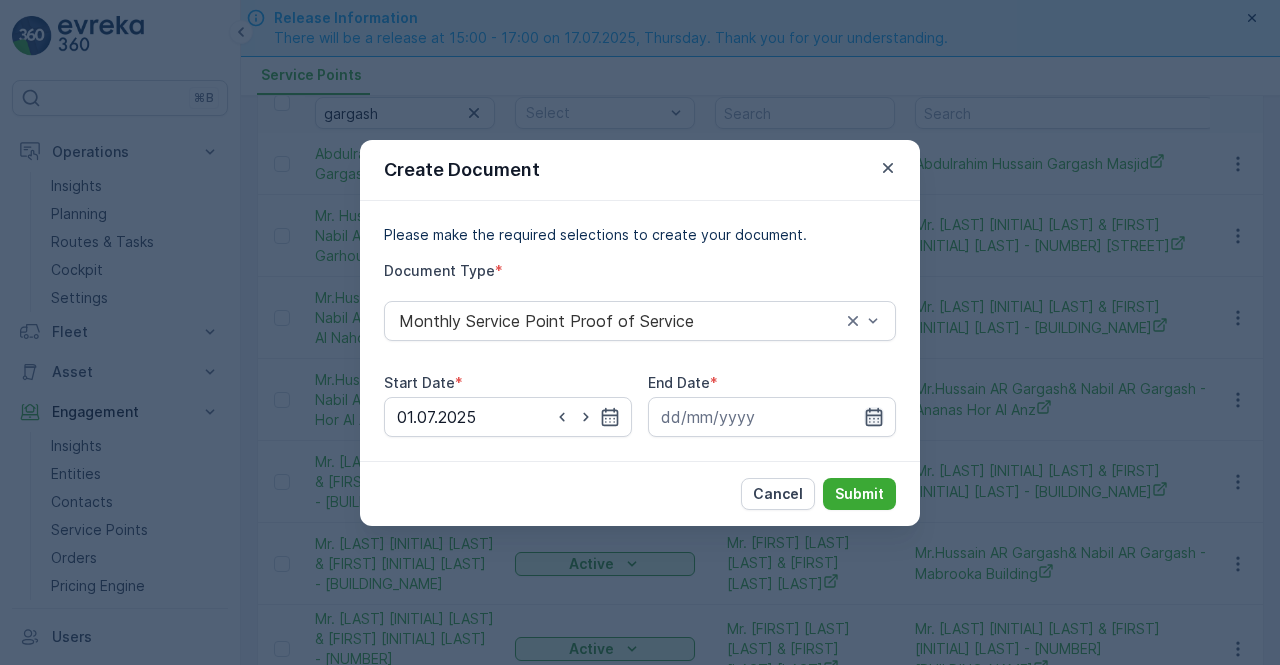 click at bounding box center [772, 417] 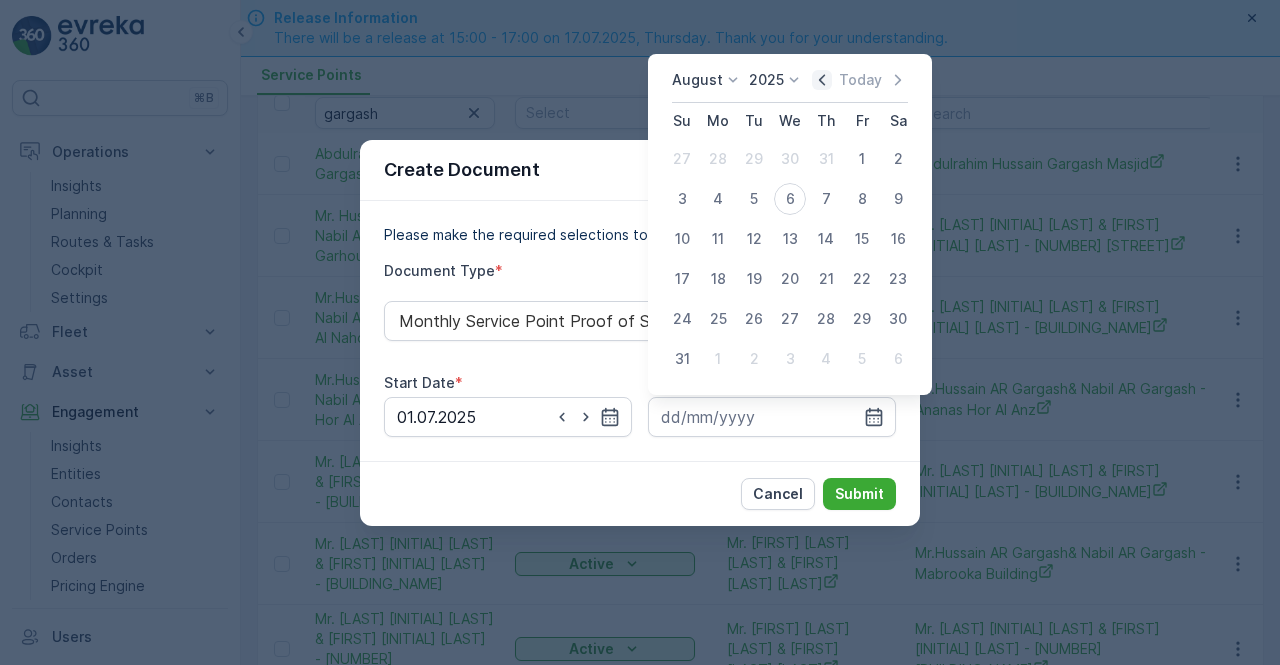 click 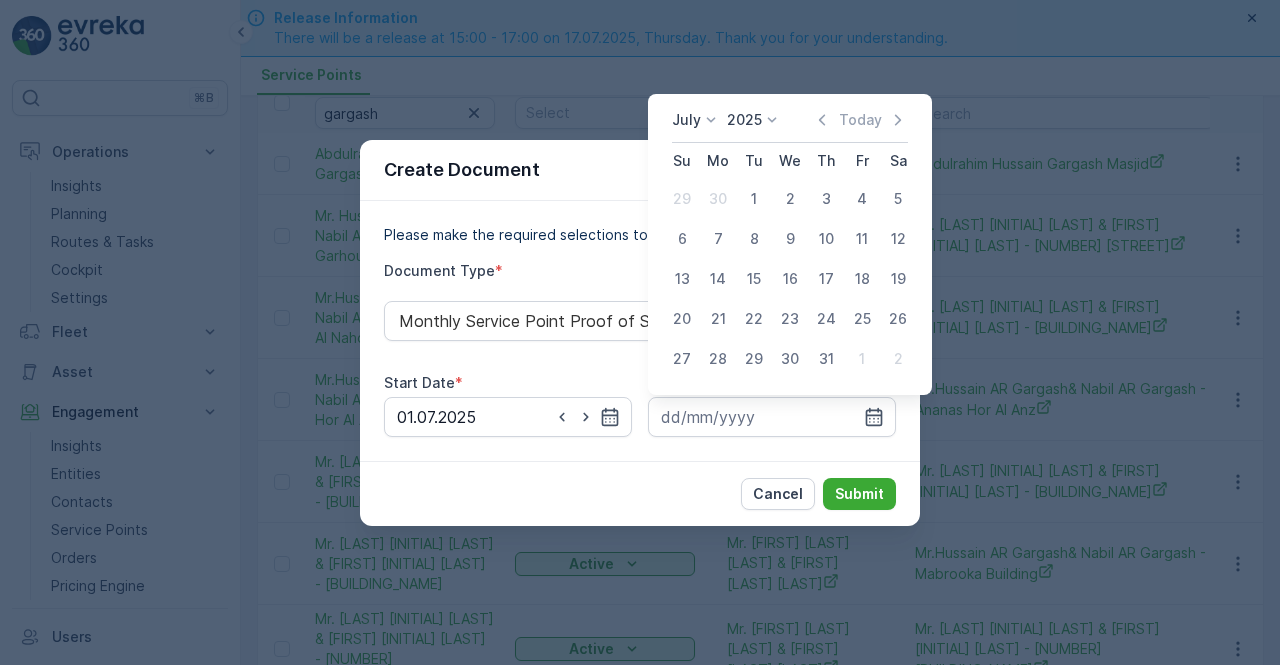 click on "31" at bounding box center (826, 359) 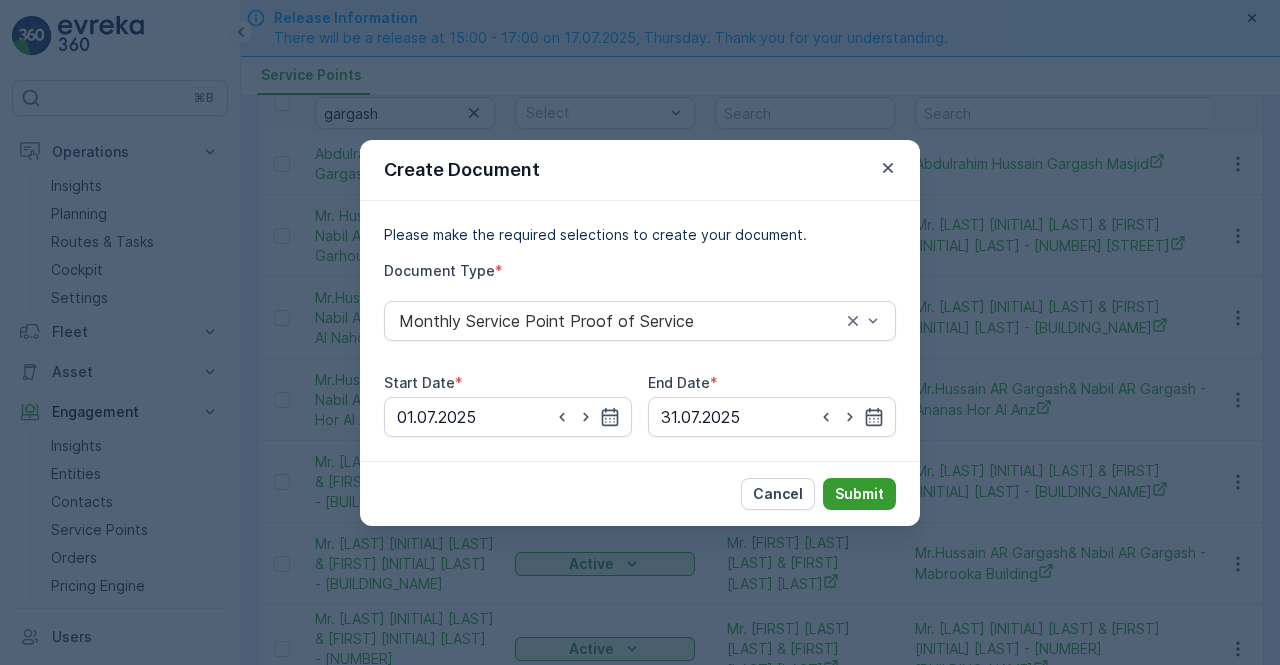 click on "Submit" at bounding box center [859, 494] 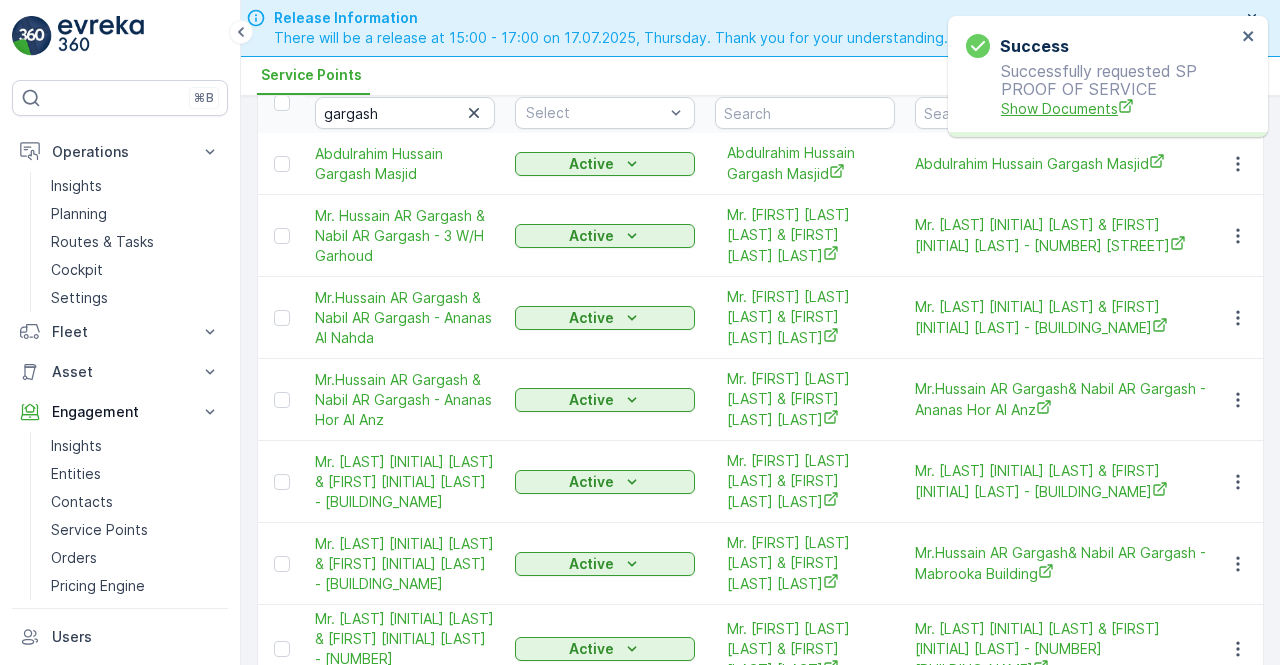 click on "Show Documents" at bounding box center [1118, 108] 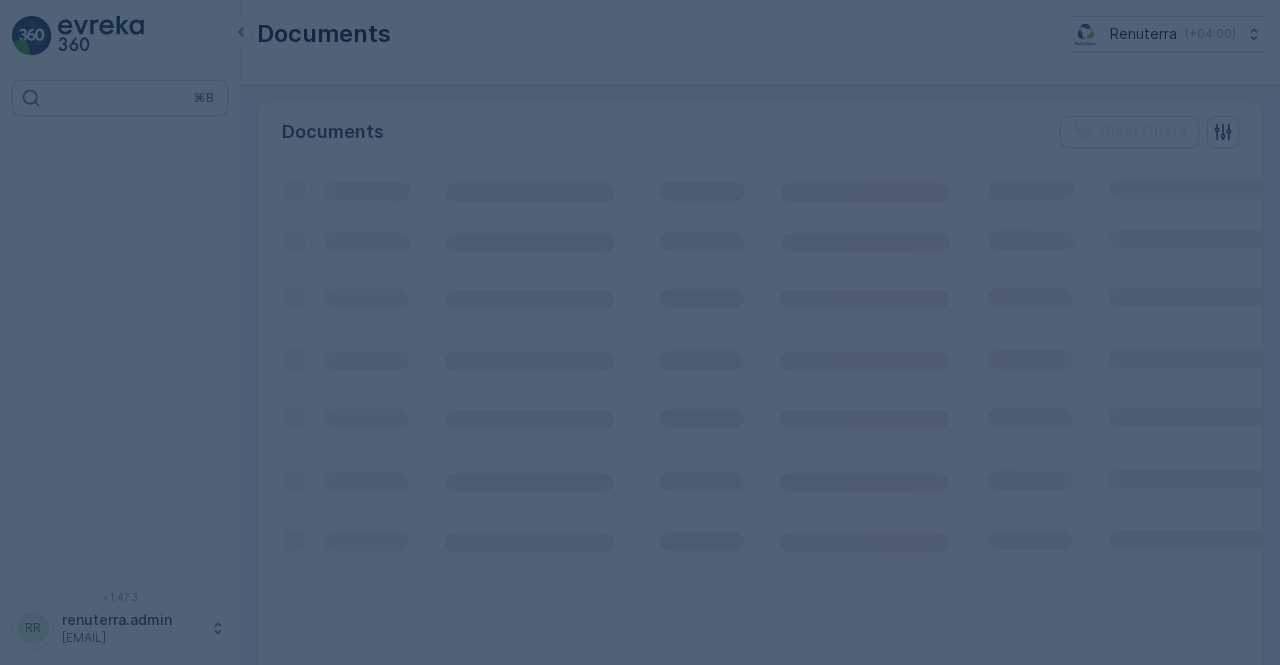 scroll, scrollTop: 0, scrollLeft: 0, axis: both 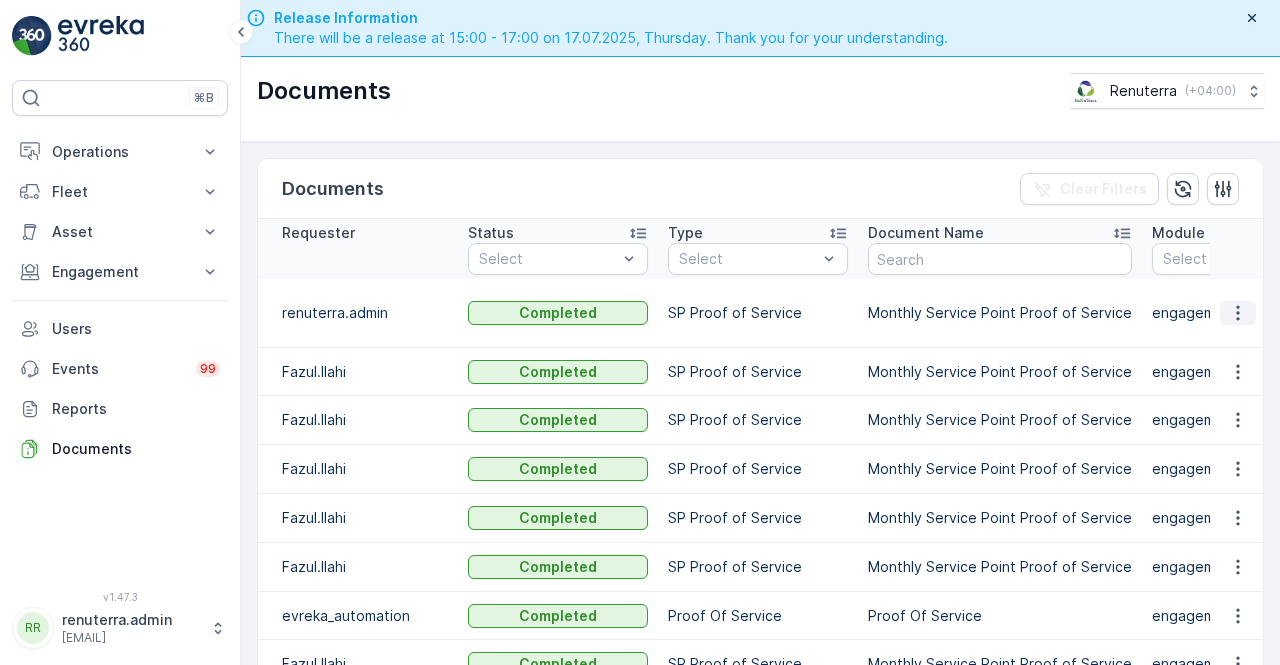 click 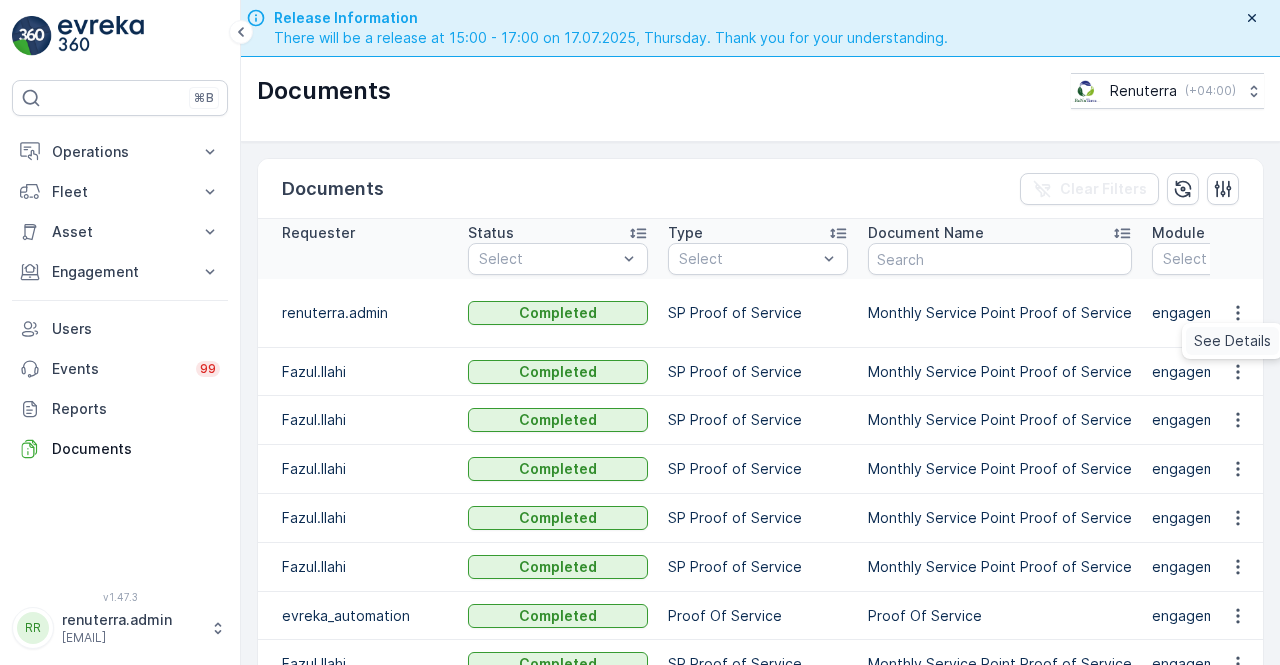 click on "See Details" at bounding box center (1232, 341) 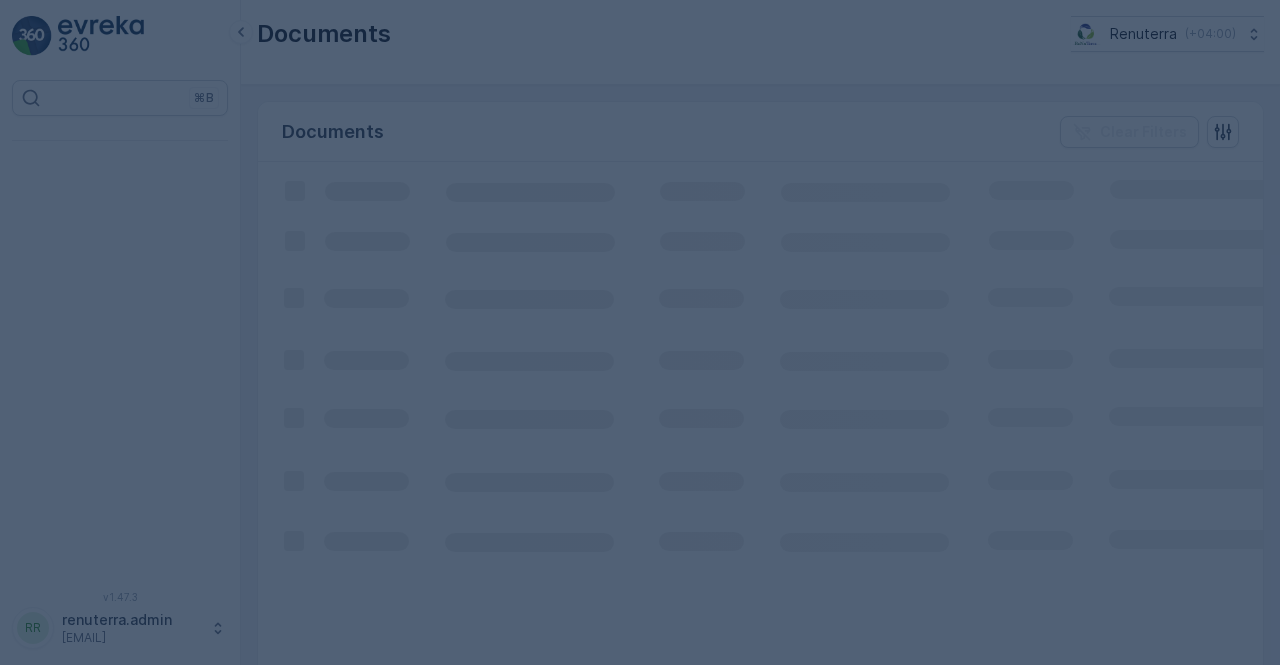 scroll, scrollTop: 0, scrollLeft: 0, axis: both 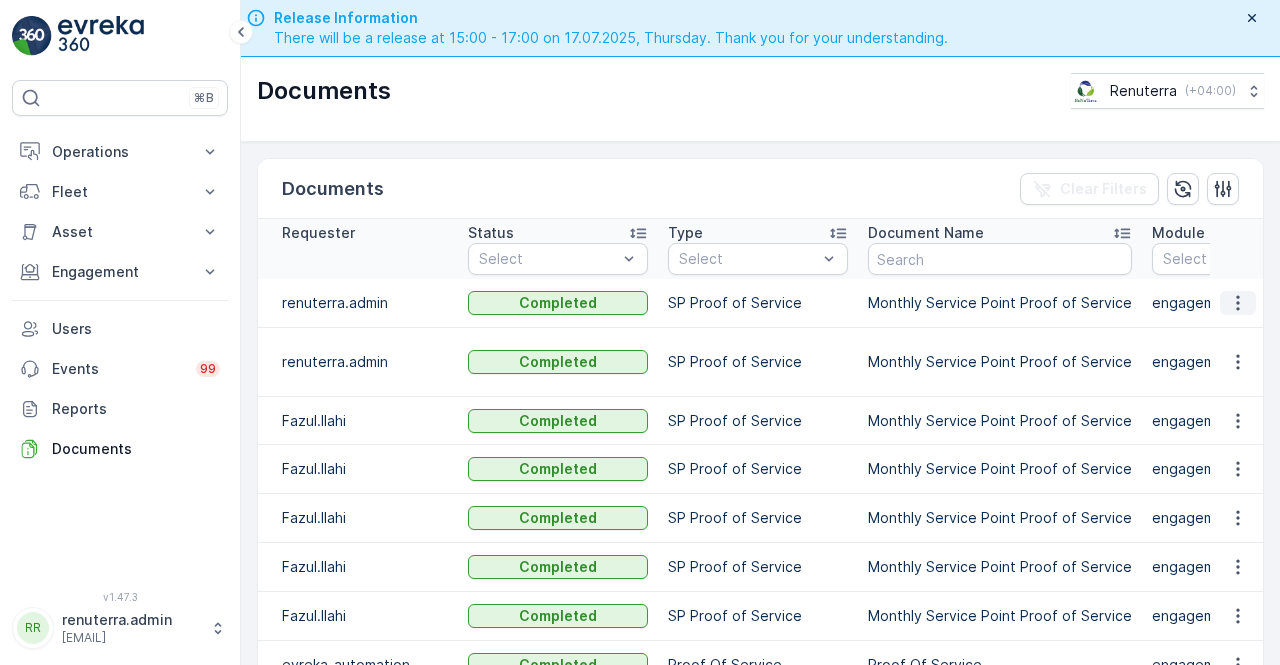 click at bounding box center (1238, 303) 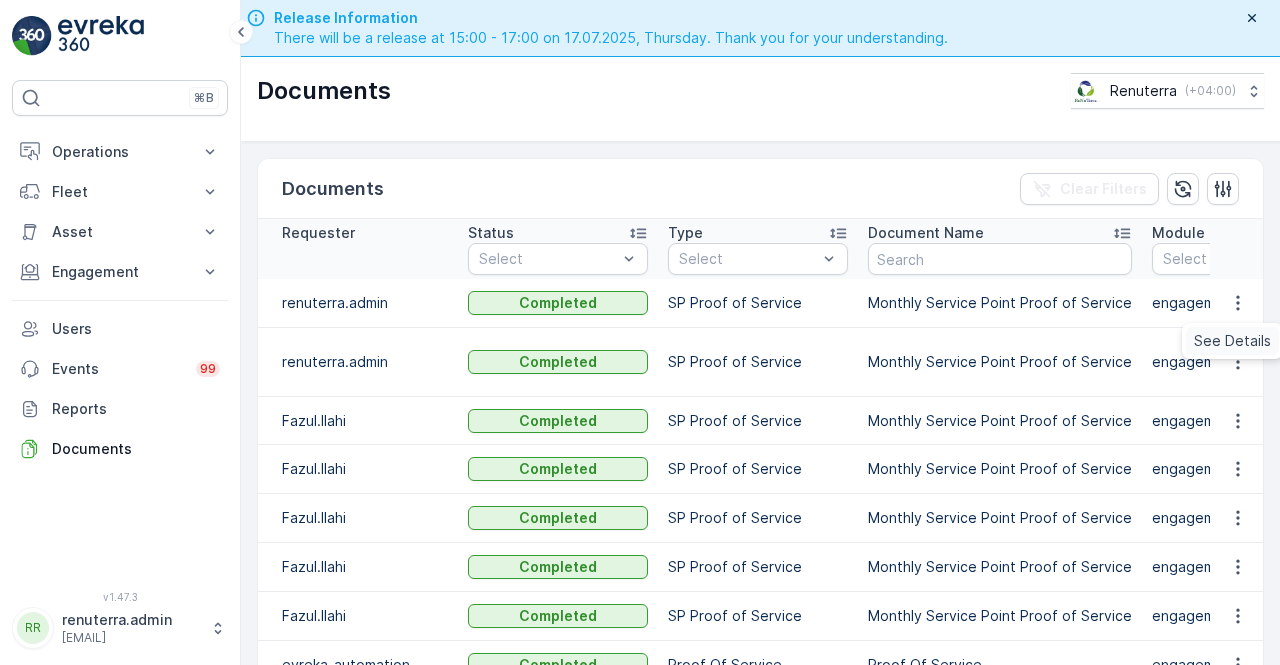 click on "See Details" at bounding box center (1232, 341) 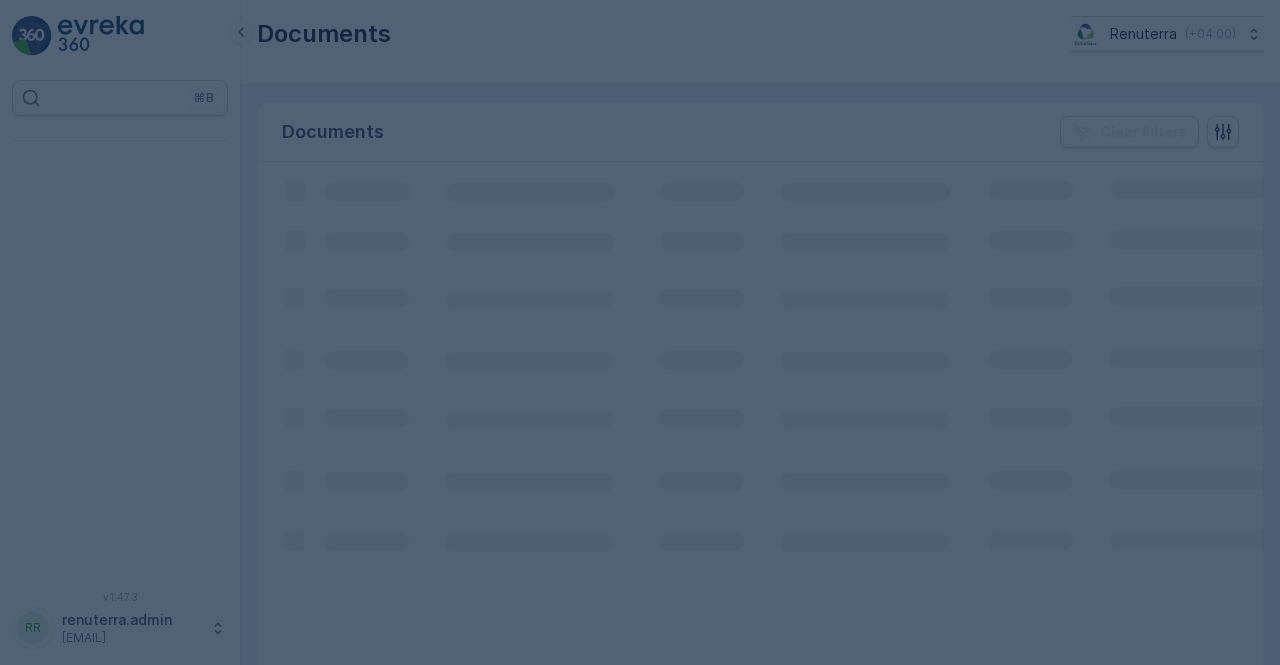 scroll, scrollTop: 0, scrollLeft: 0, axis: both 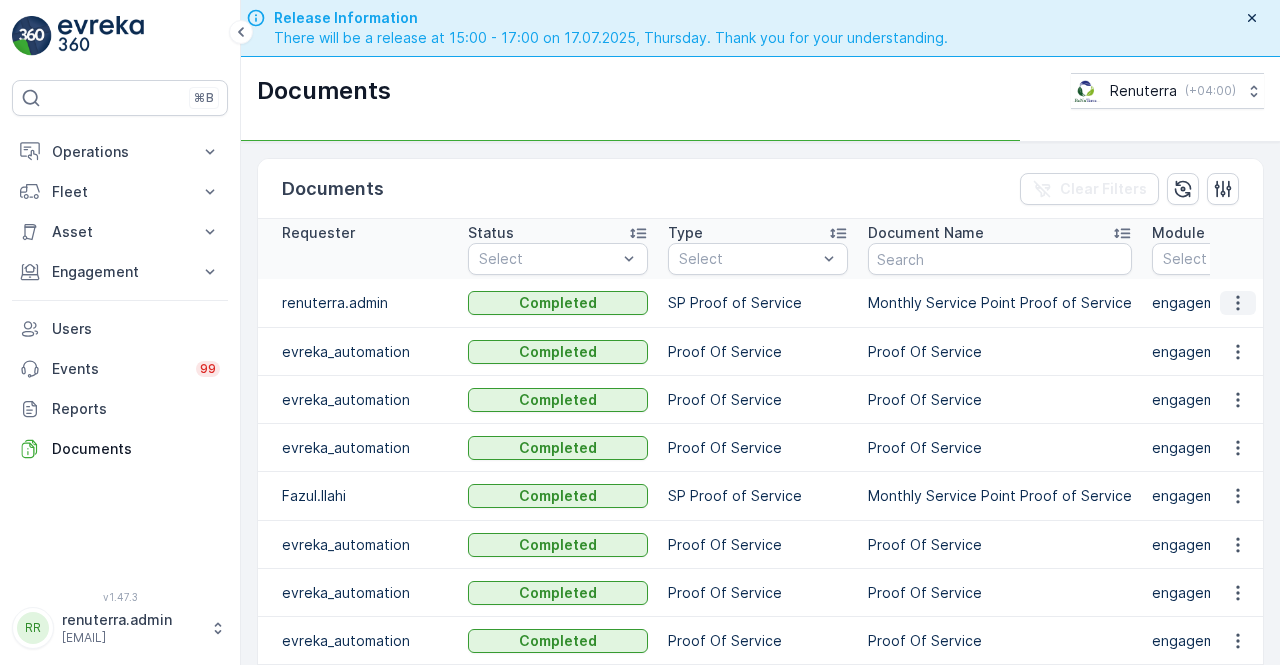 click 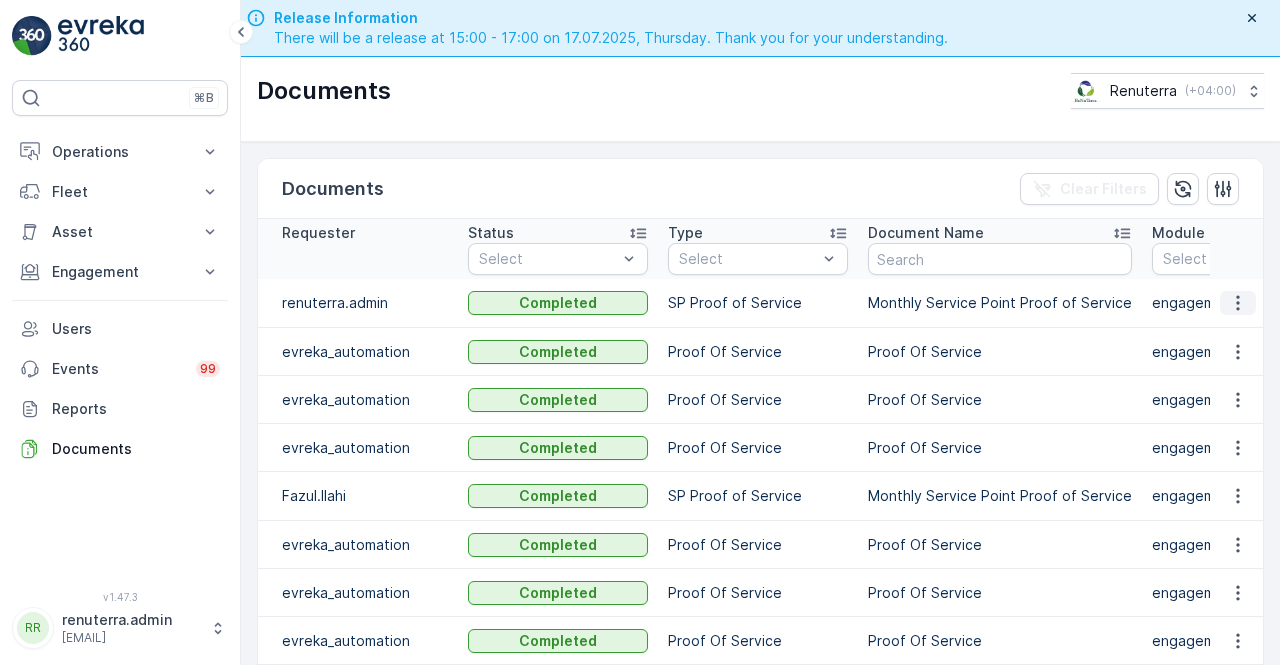 click 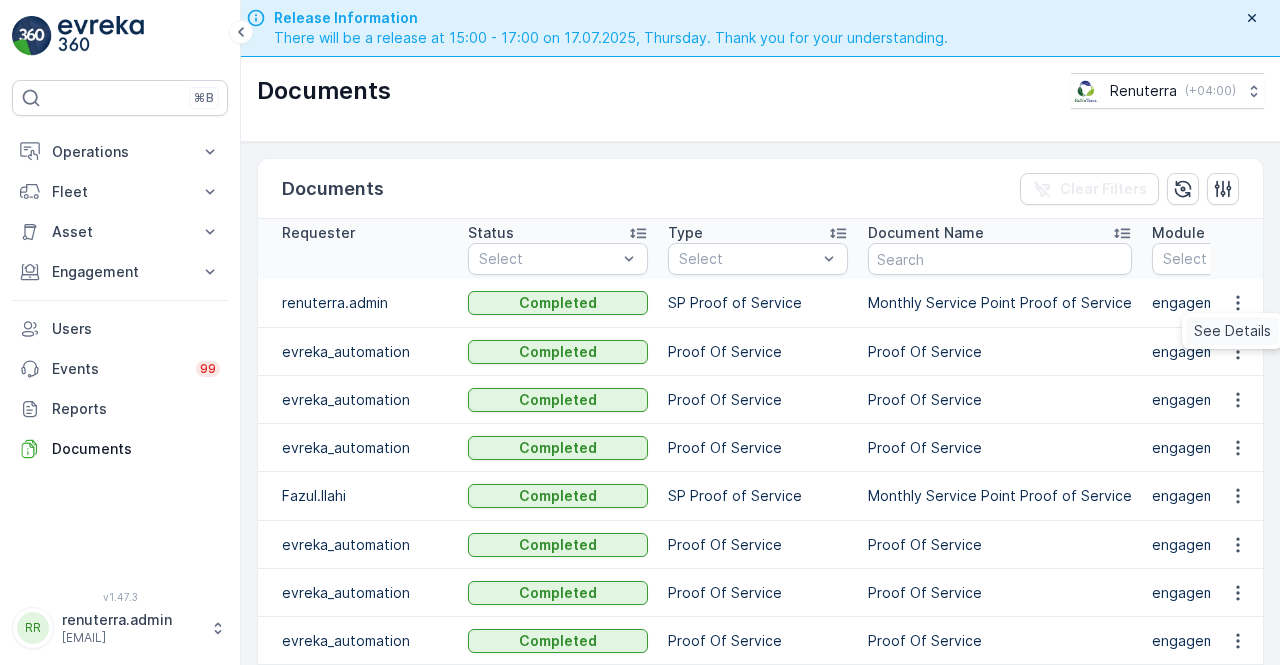 click on "See Details" at bounding box center (1232, 331) 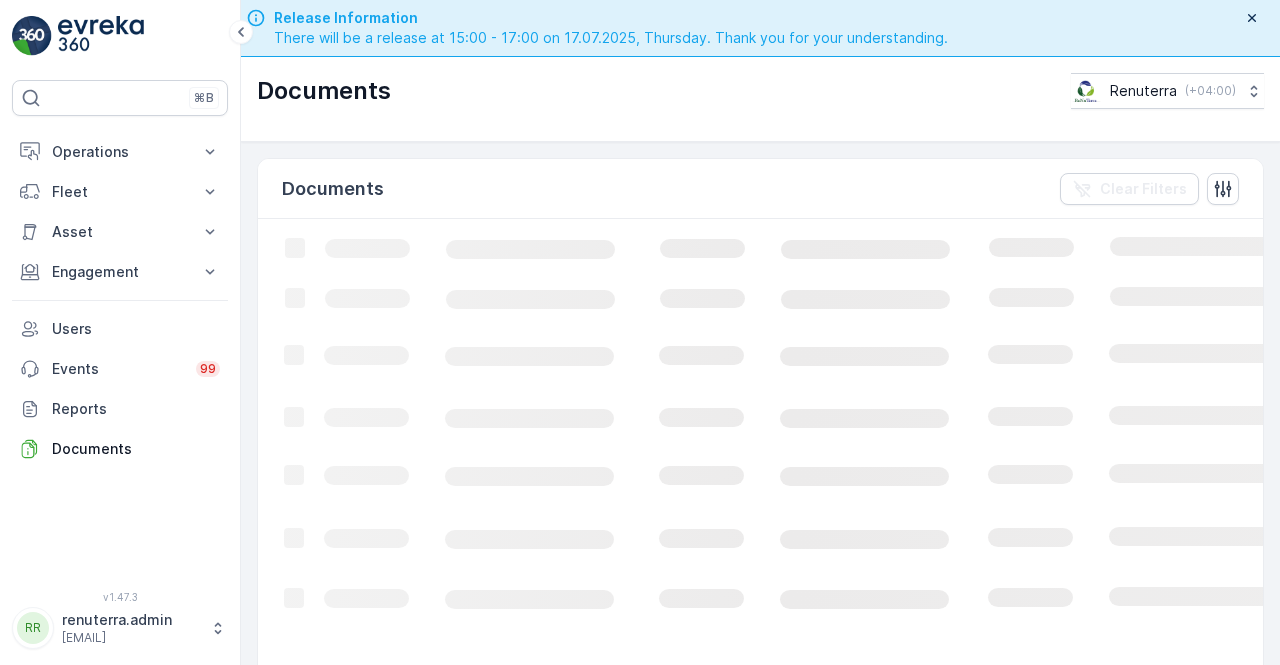 scroll, scrollTop: 0, scrollLeft: 0, axis: both 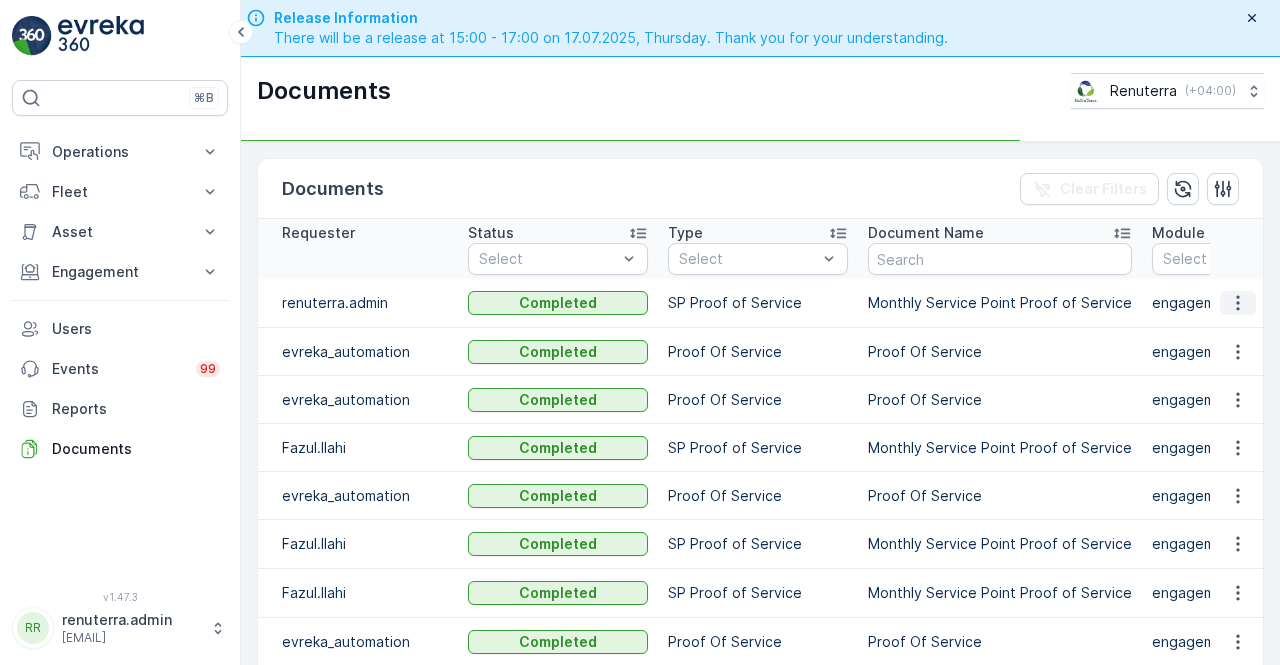 click 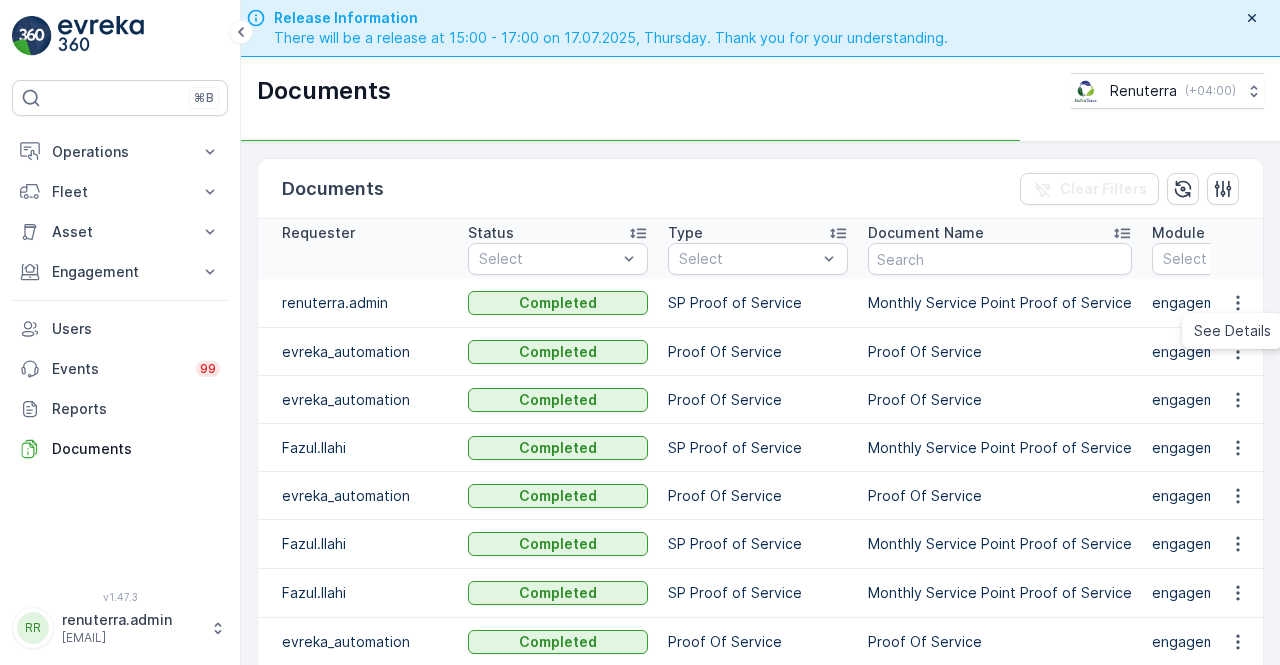 click on "See Details" at bounding box center [1232, 331] 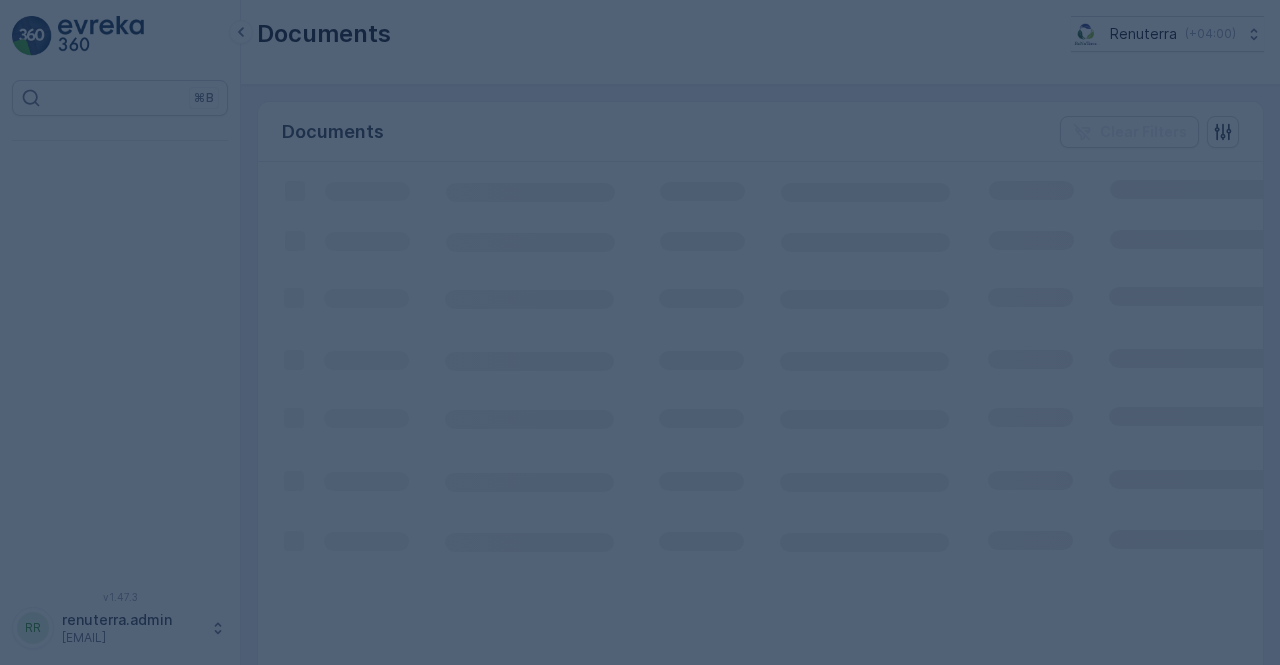 scroll, scrollTop: 0, scrollLeft: 0, axis: both 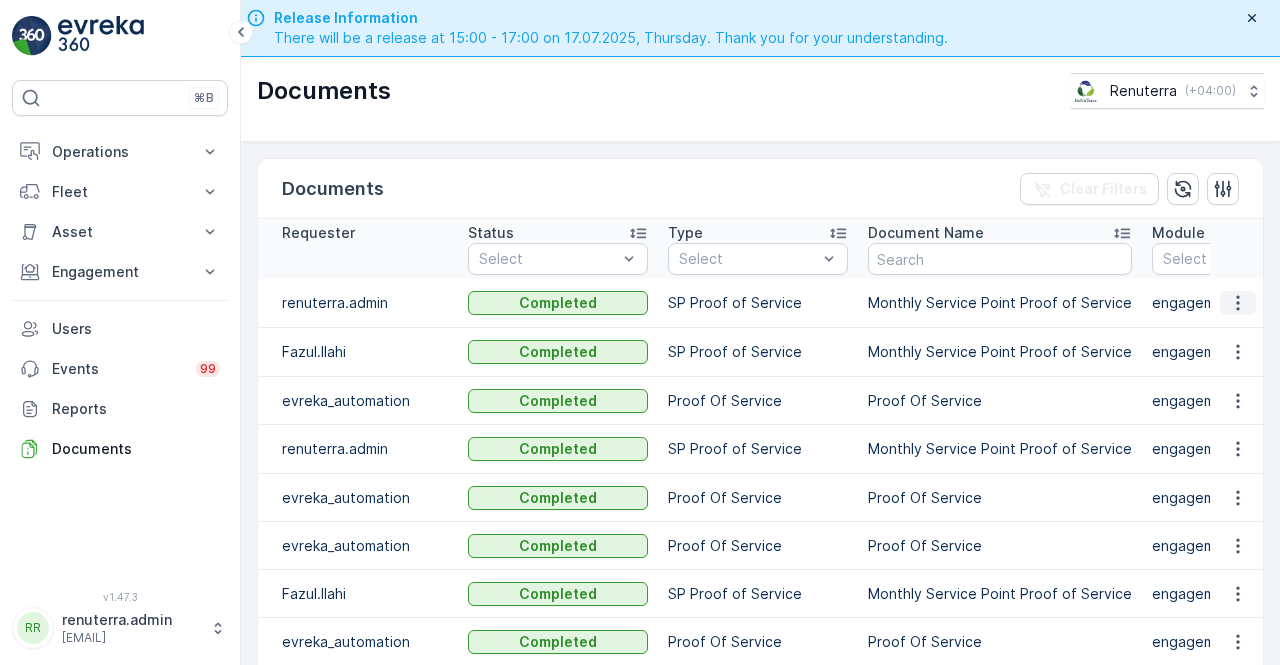 click 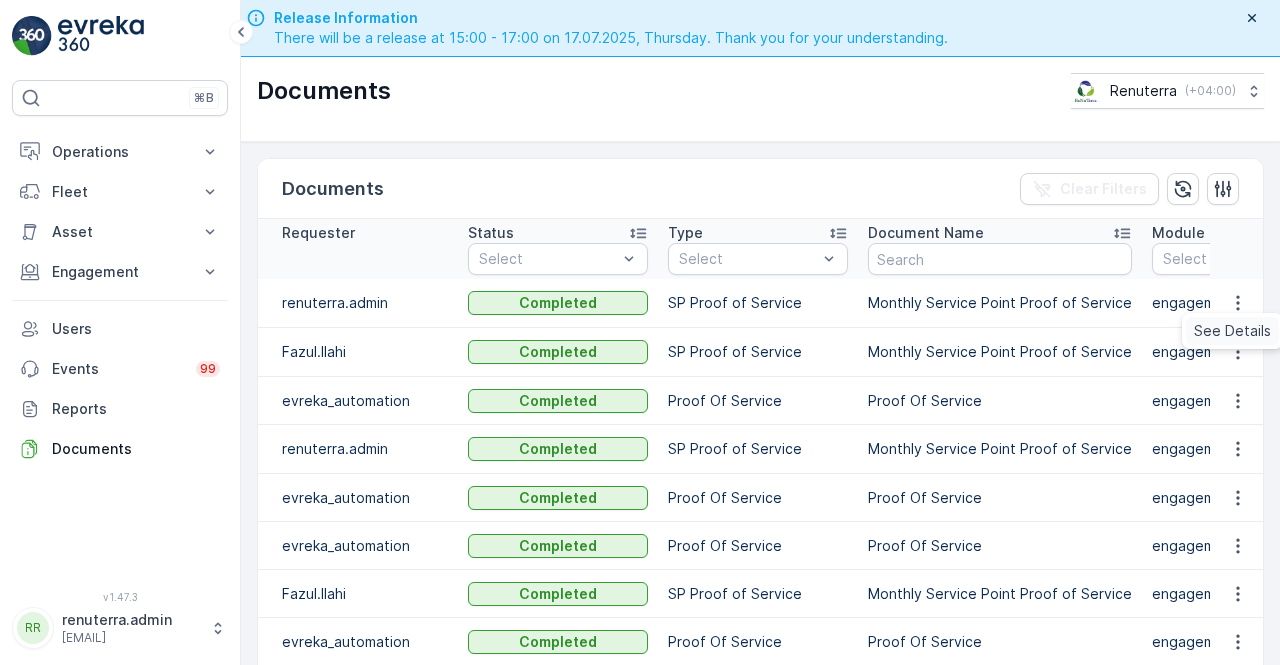 click on "See Details" at bounding box center (1232, 331) 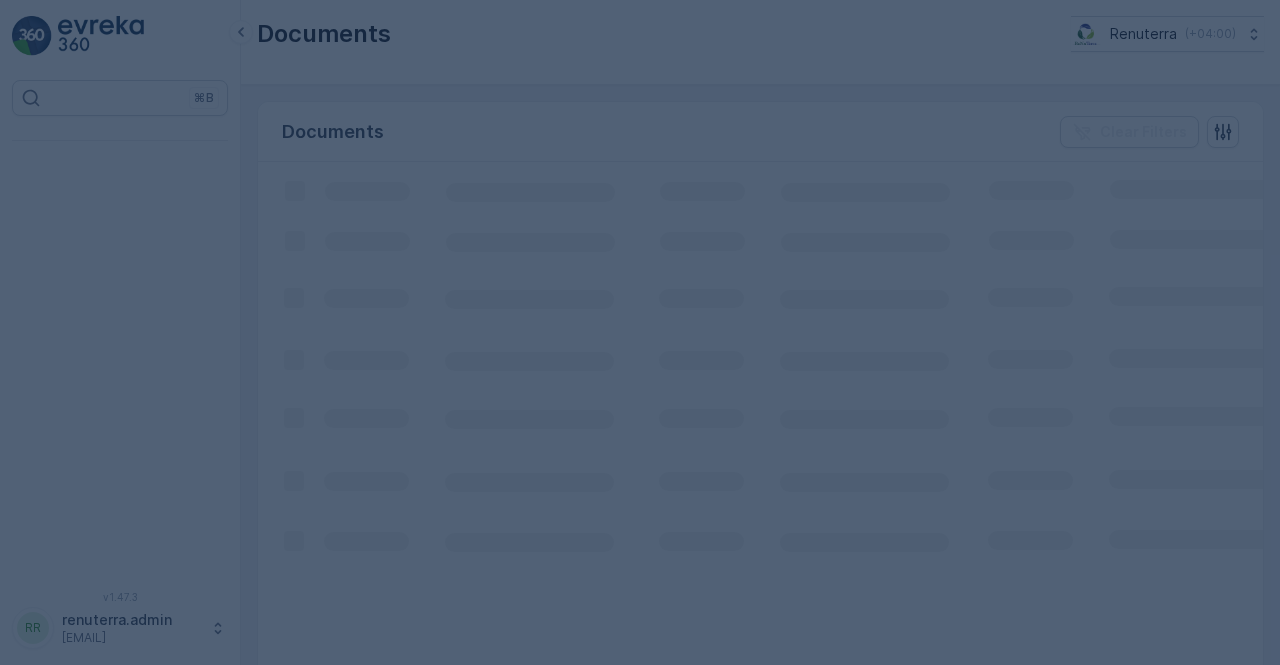 scroll, scrollTop: 0, scrollLeft: 0, axis: both 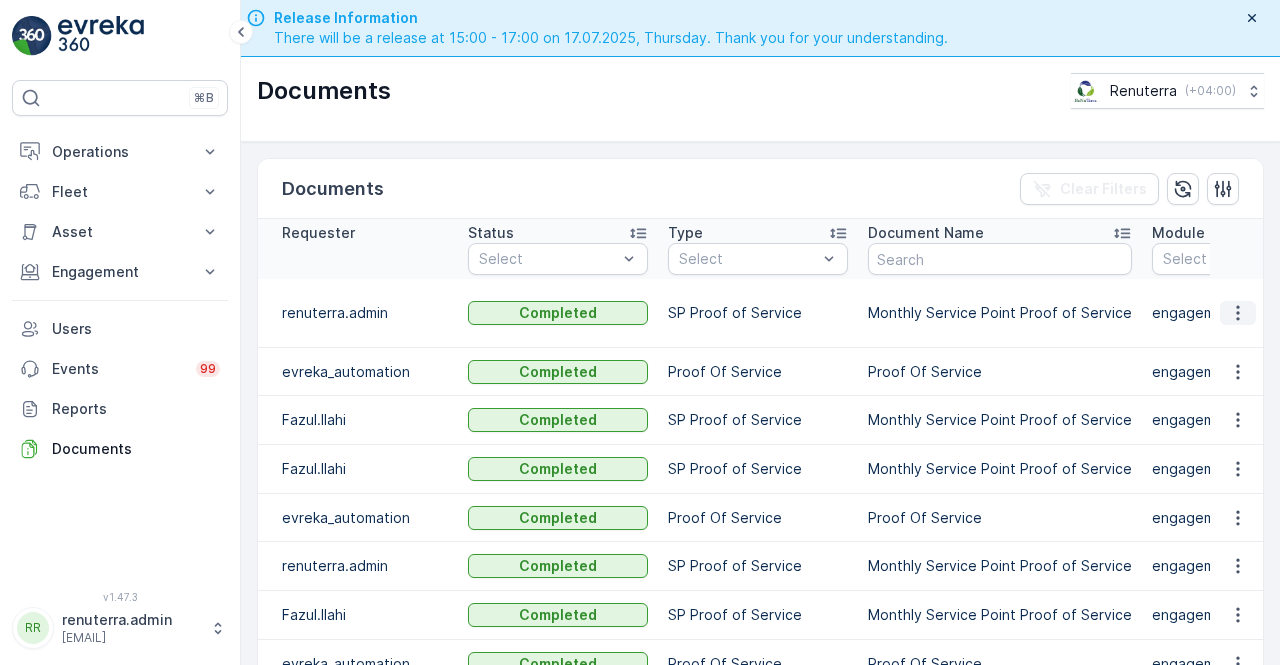 click 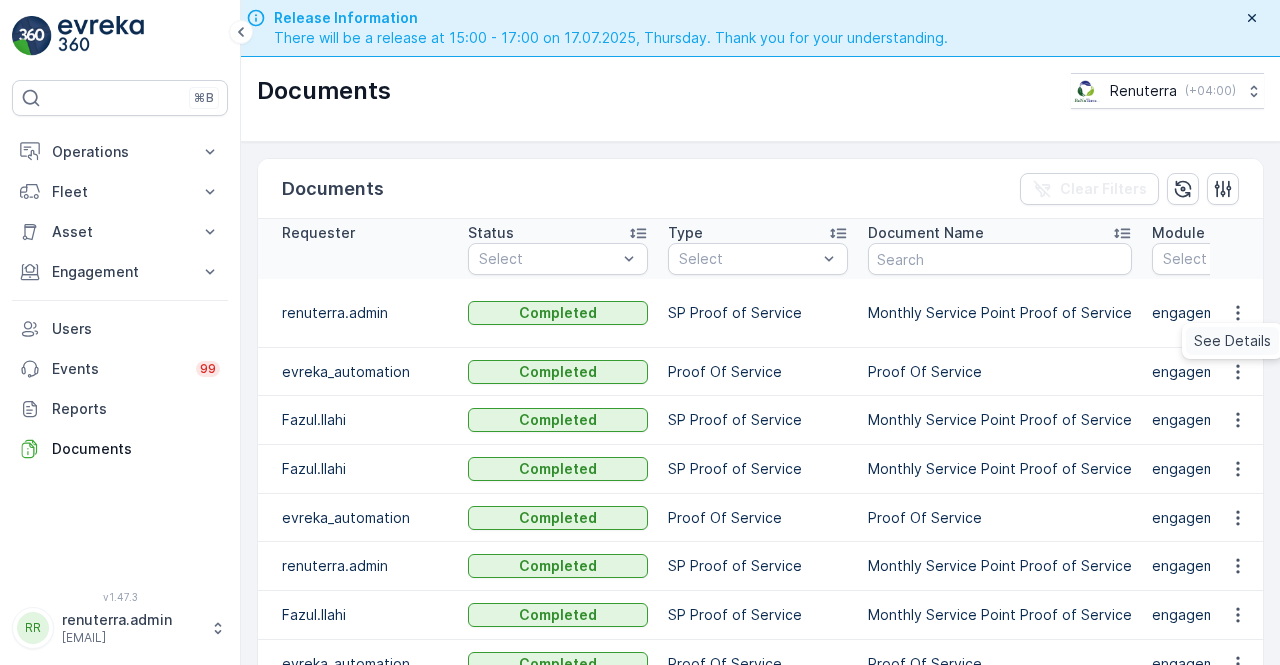 click on "See Details" at bounding box center (1232, 341) 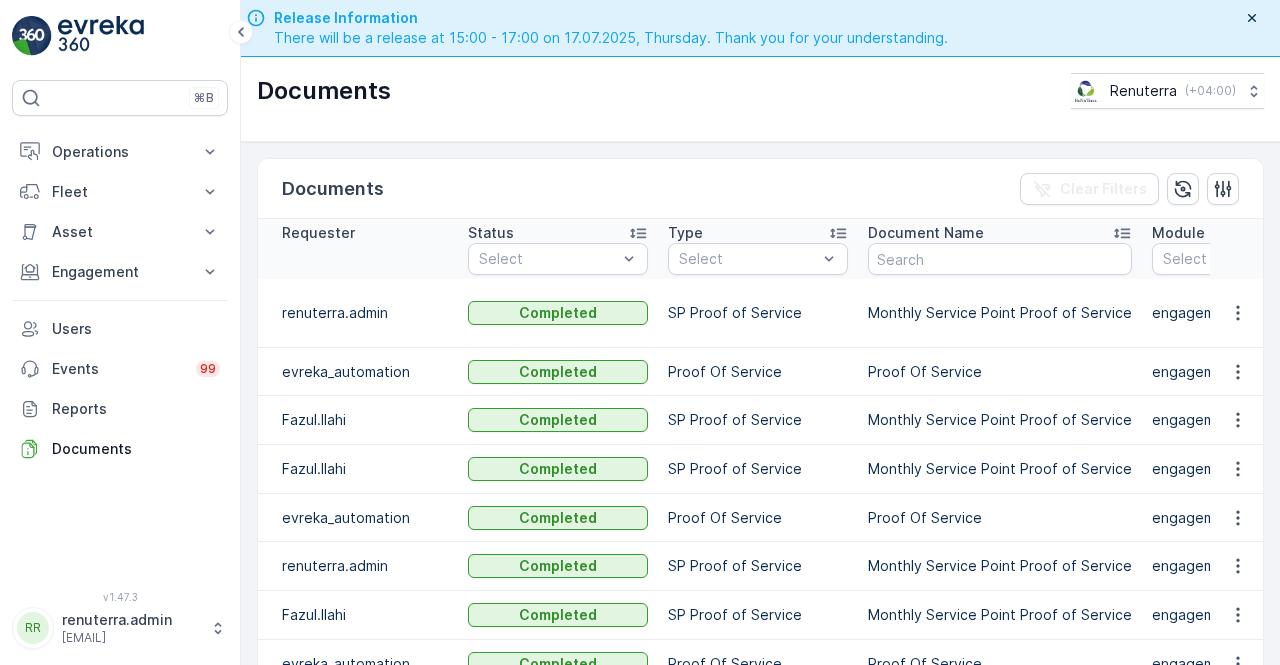 click on "Proof Of Service" at bounding box center (1000, 372) 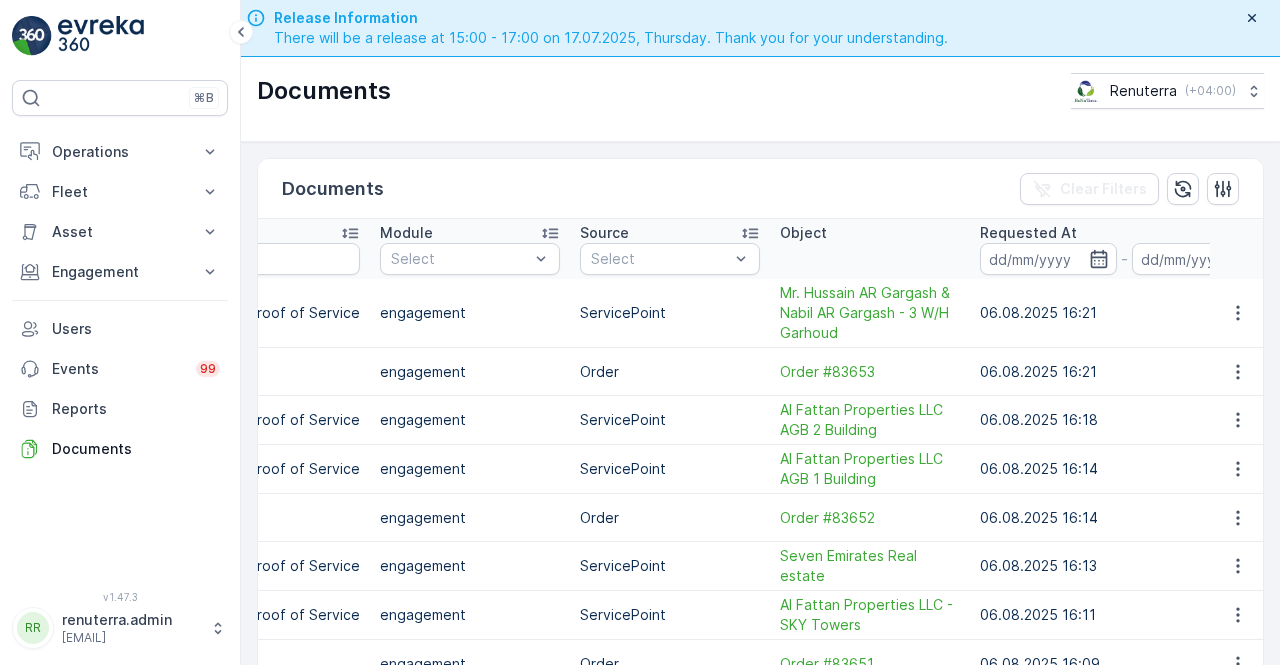 scroll, scrollTop: 0, scrollLeft: 836, axis: horizontal 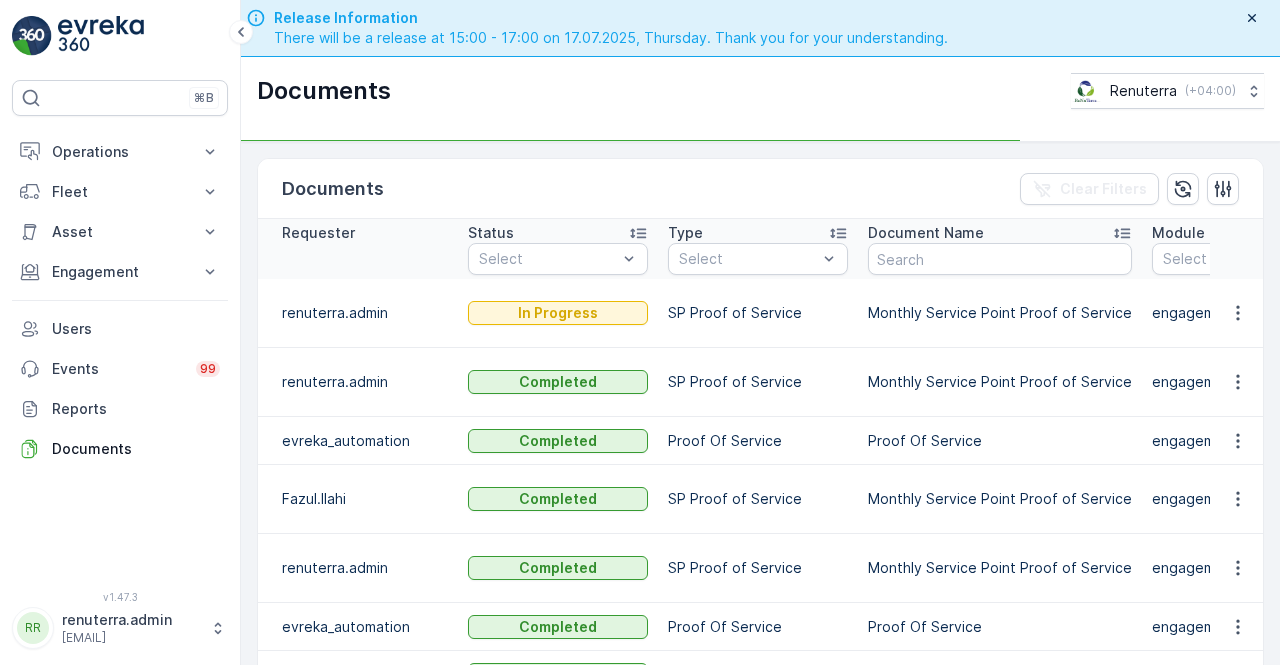 click on "Proof Of Service" at bounding box center (1000, 441) 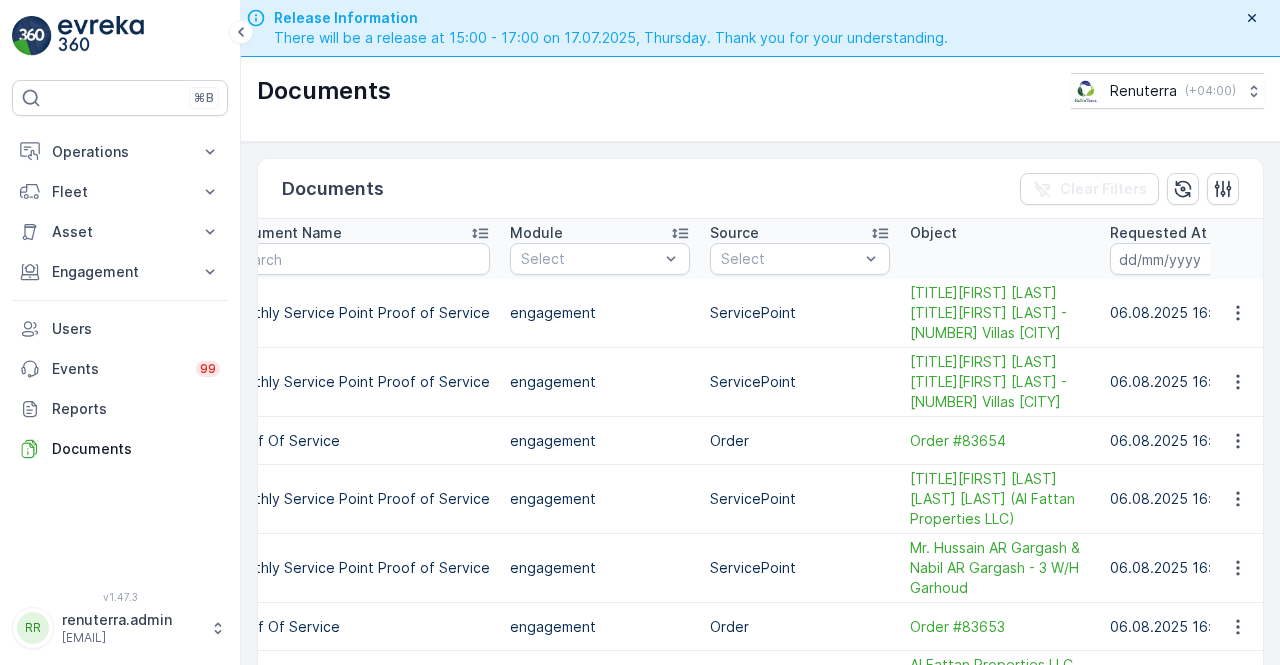 scroll, scrollTop: 0, scrollLeft: 836, axis: horizontal 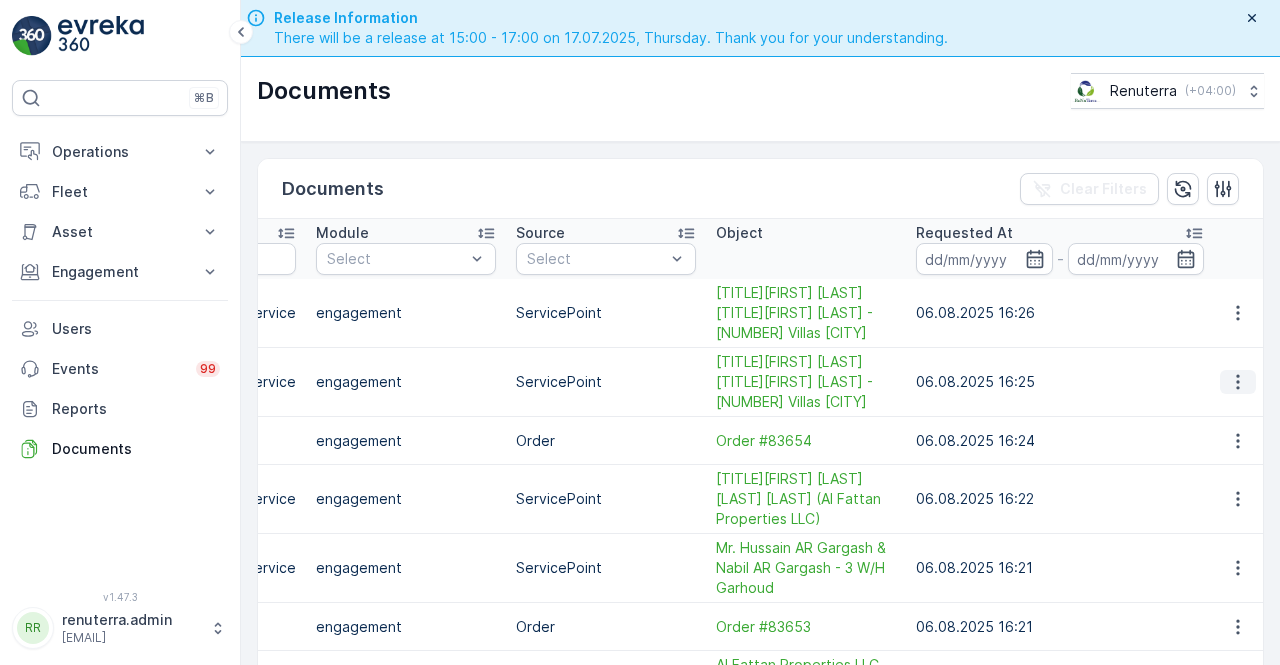click 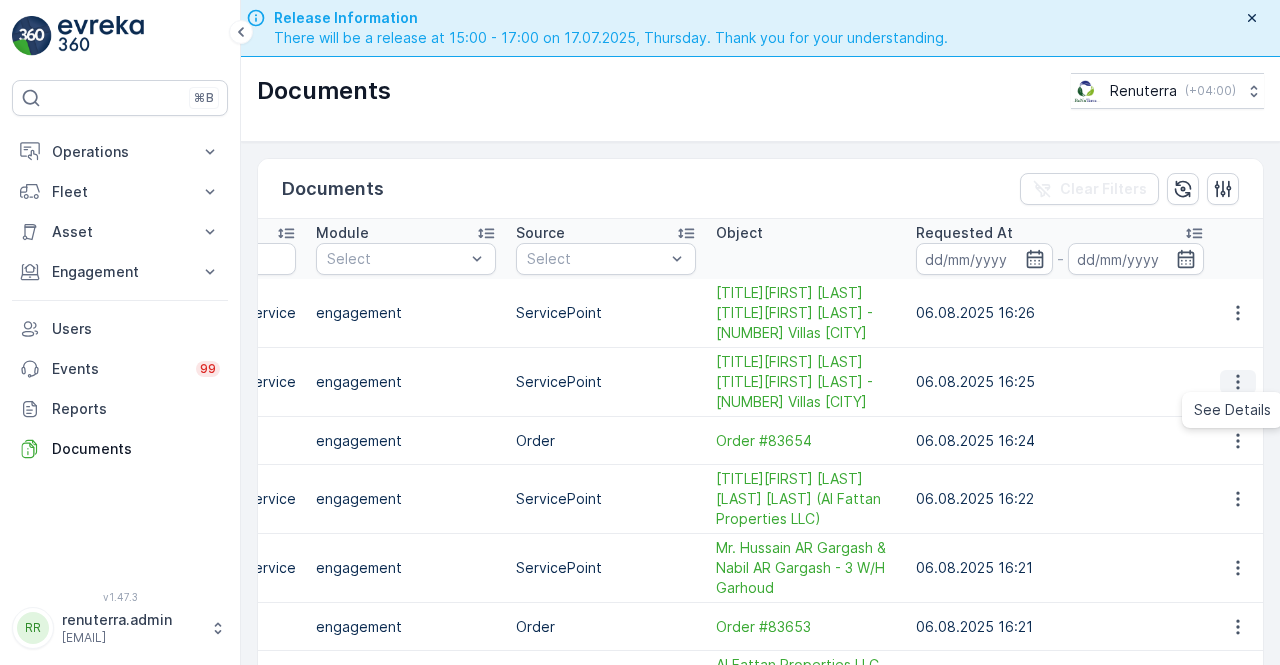 click on "See Details" at bounding box center [1232, 410] 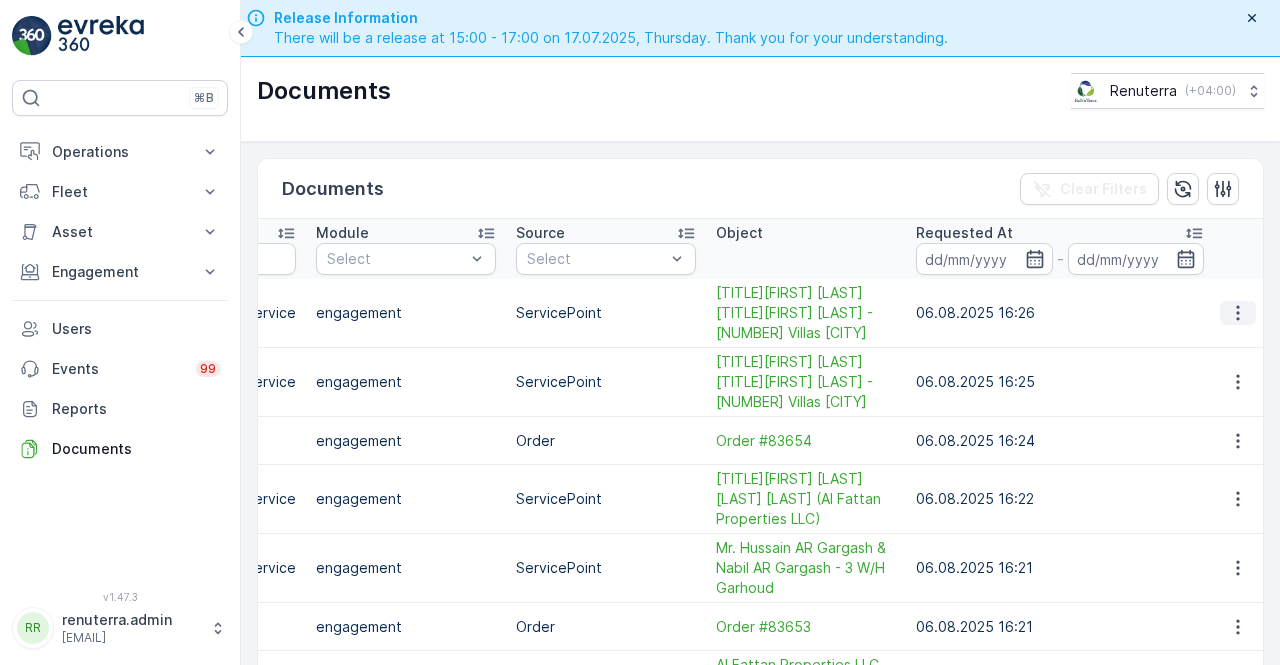 drag, startPoint x: 1227, startPoint y: 308, endPoint x: 1218, endPoint y: 314, distance: 10.816654 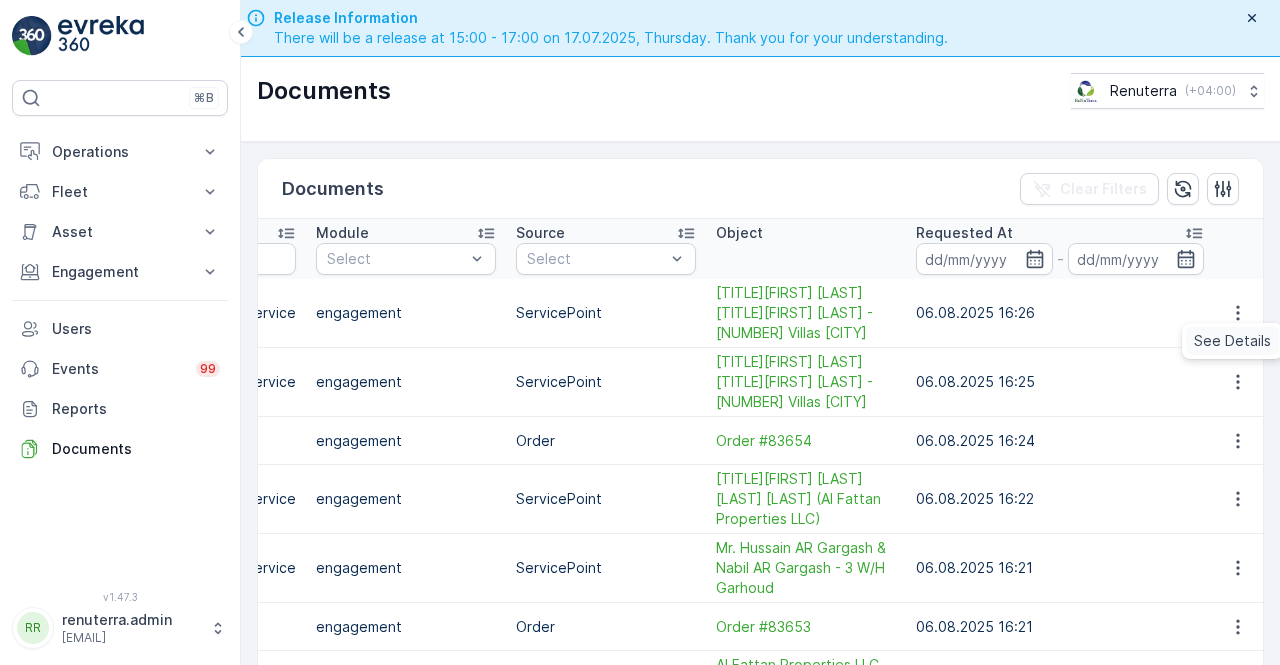 click on "See Details" at bounding box center [1232, 341] 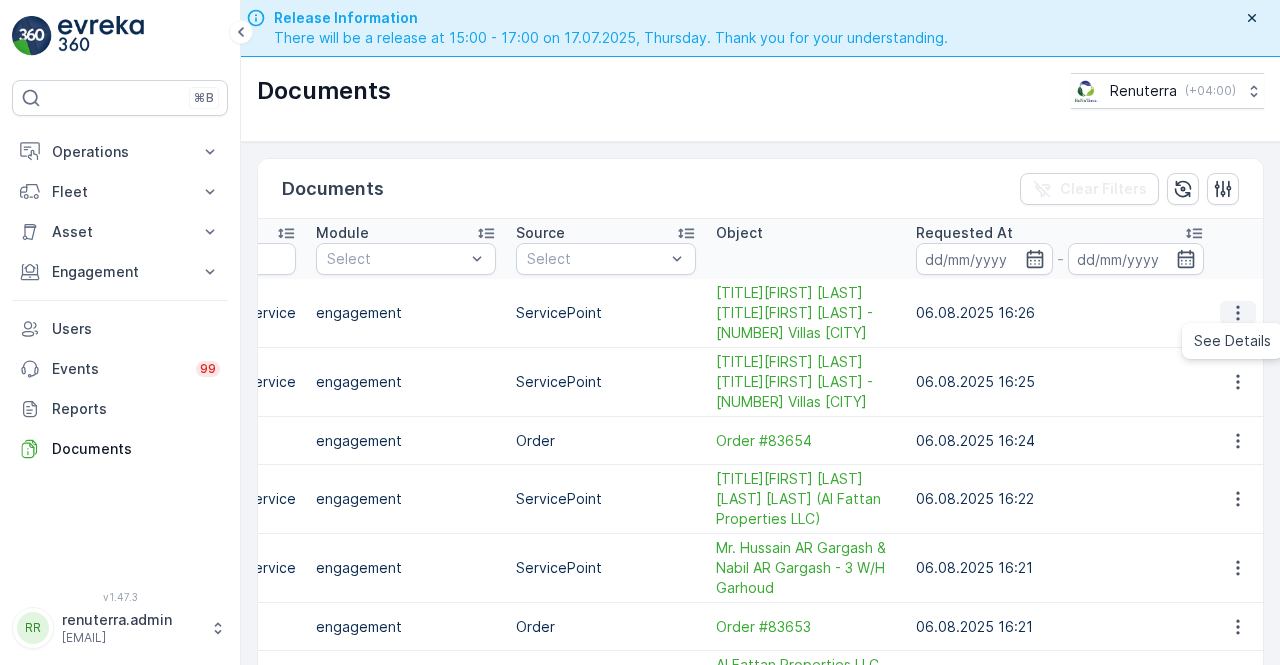 click 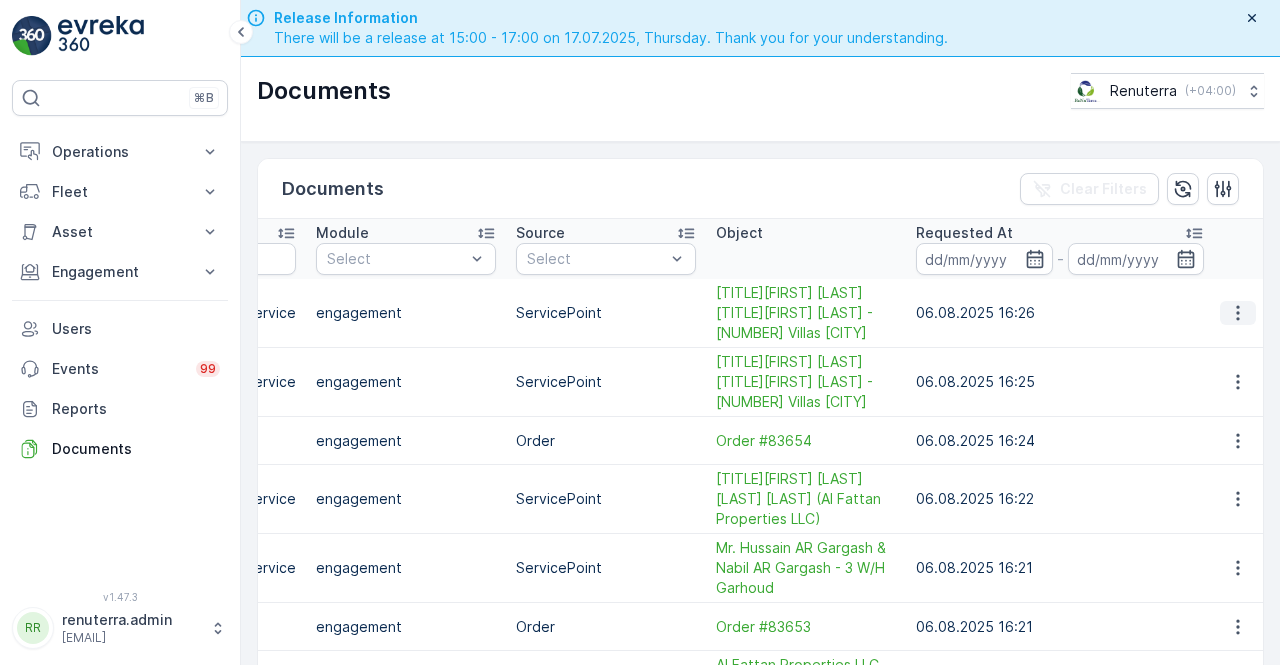 click 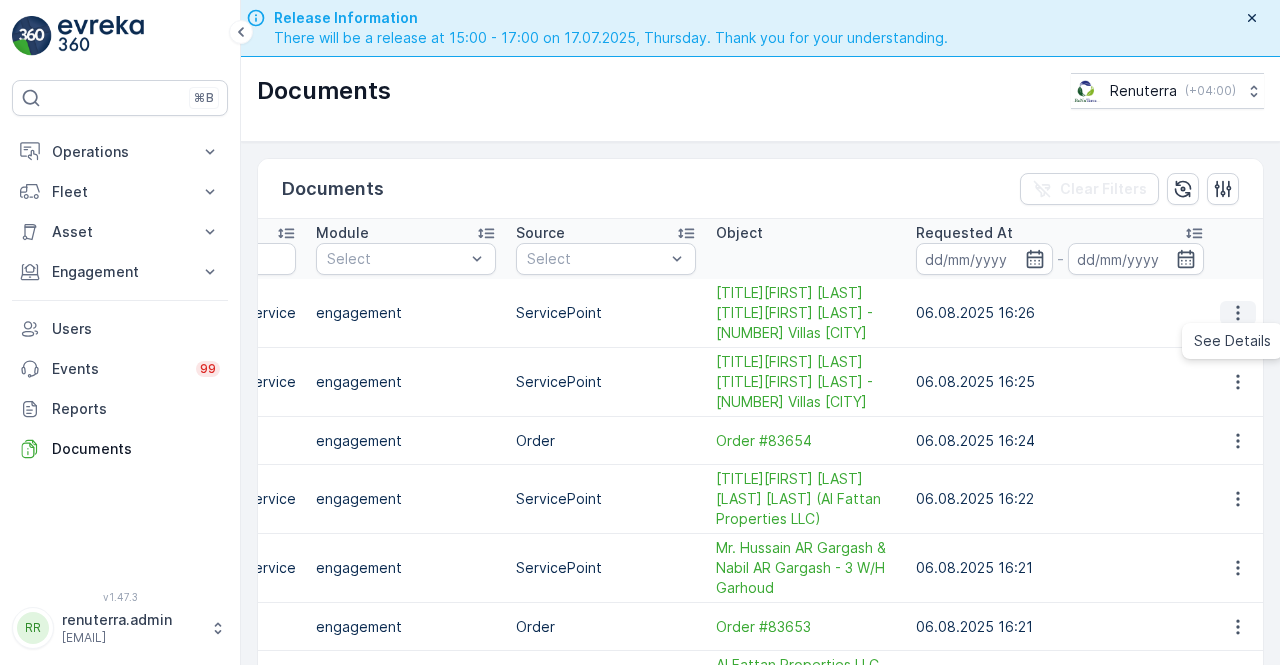 click 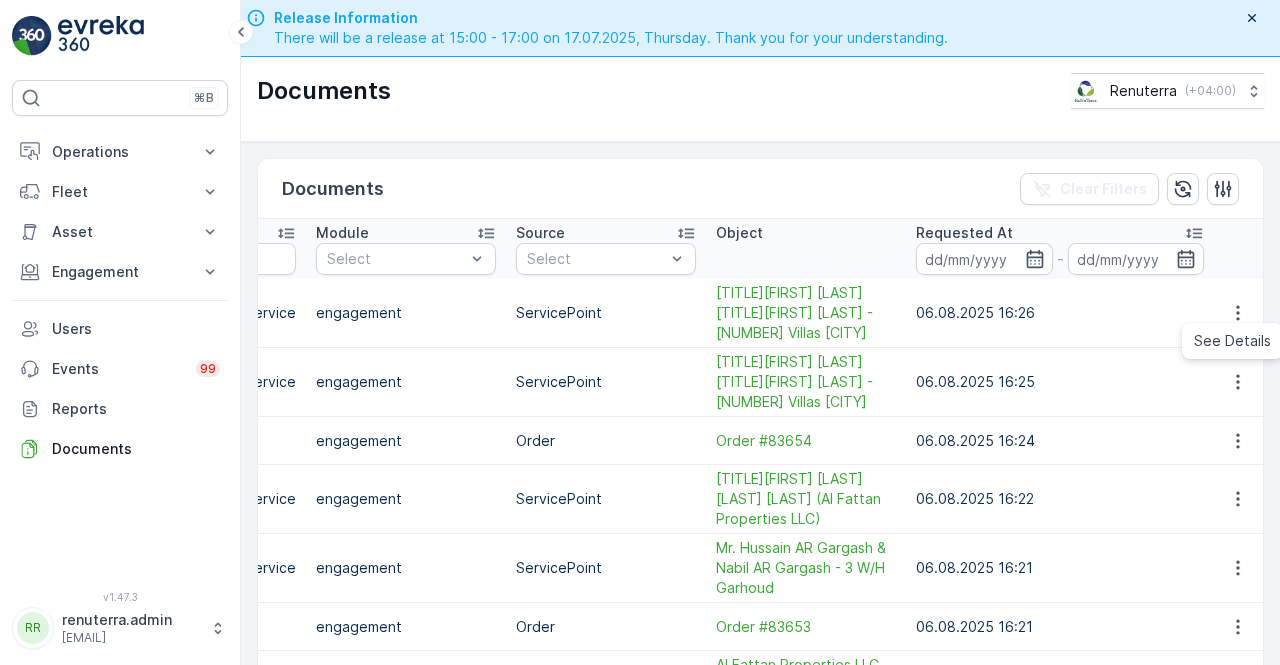 click 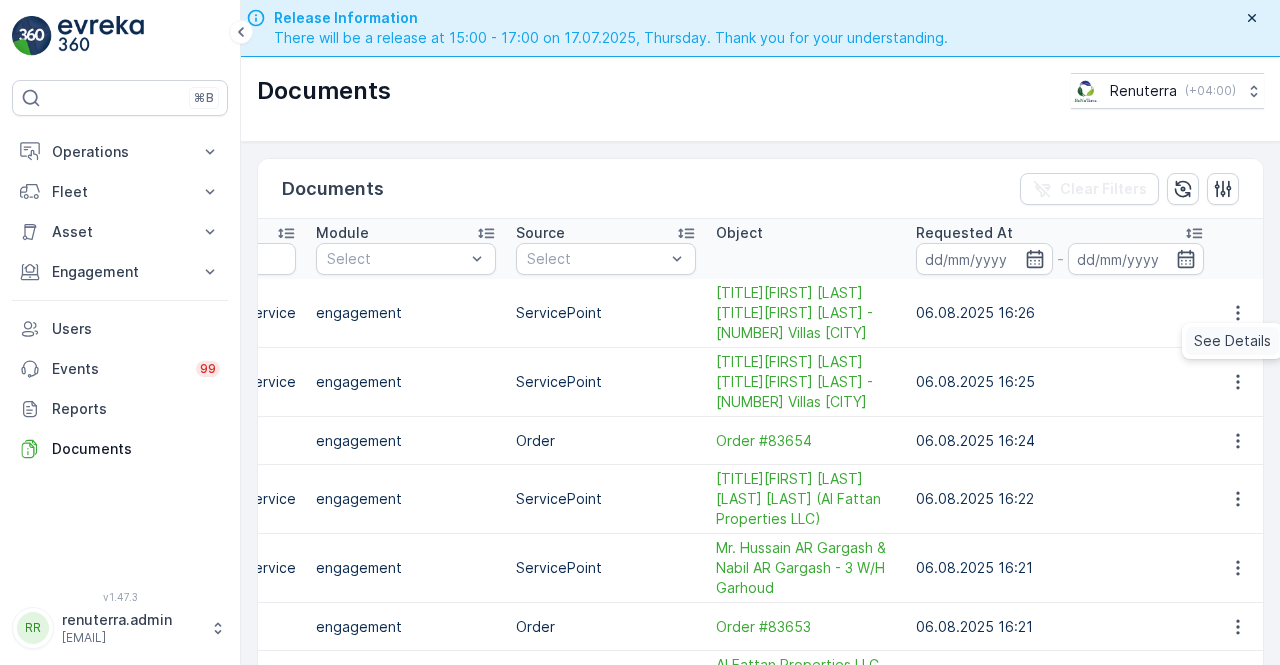 click on "See Details" at bounding box center [1232, 341] 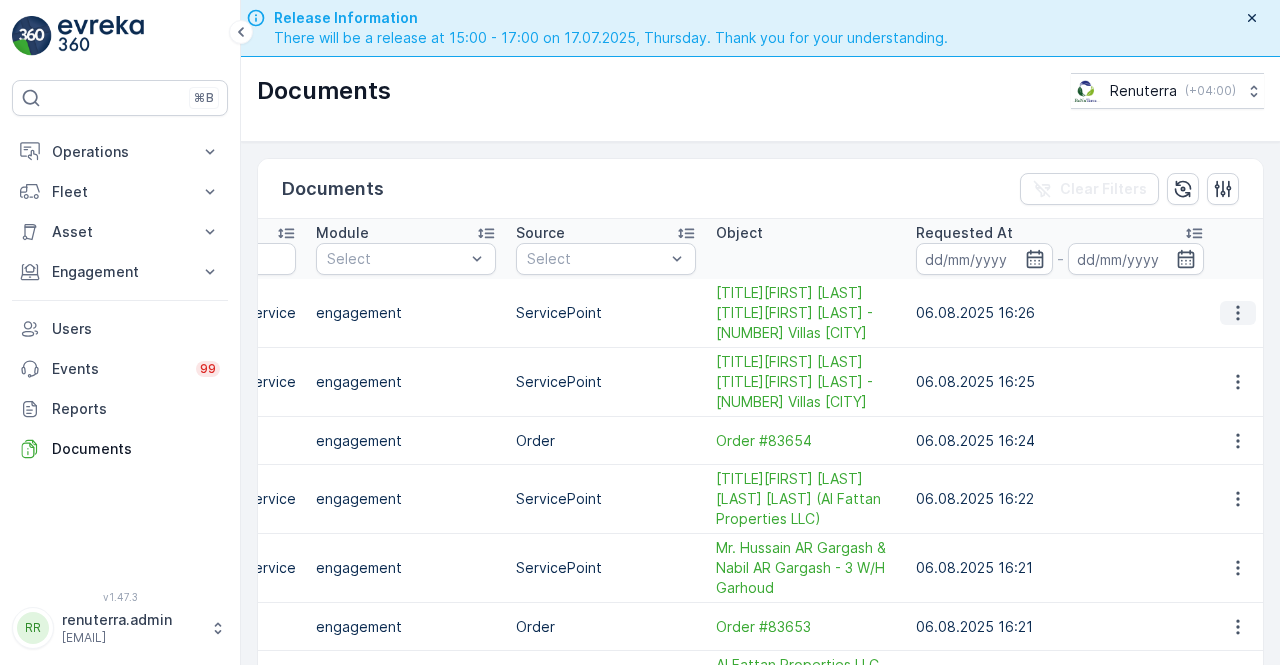 click 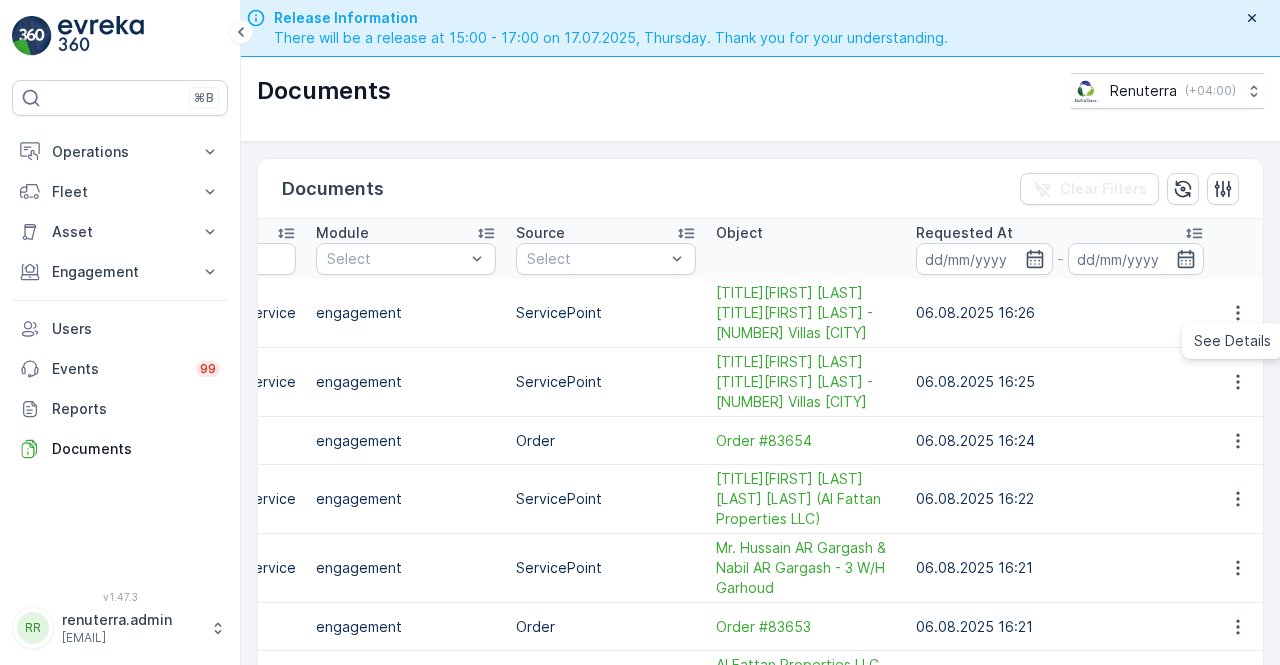 click on "engagement" at bounding box center (406, 313) 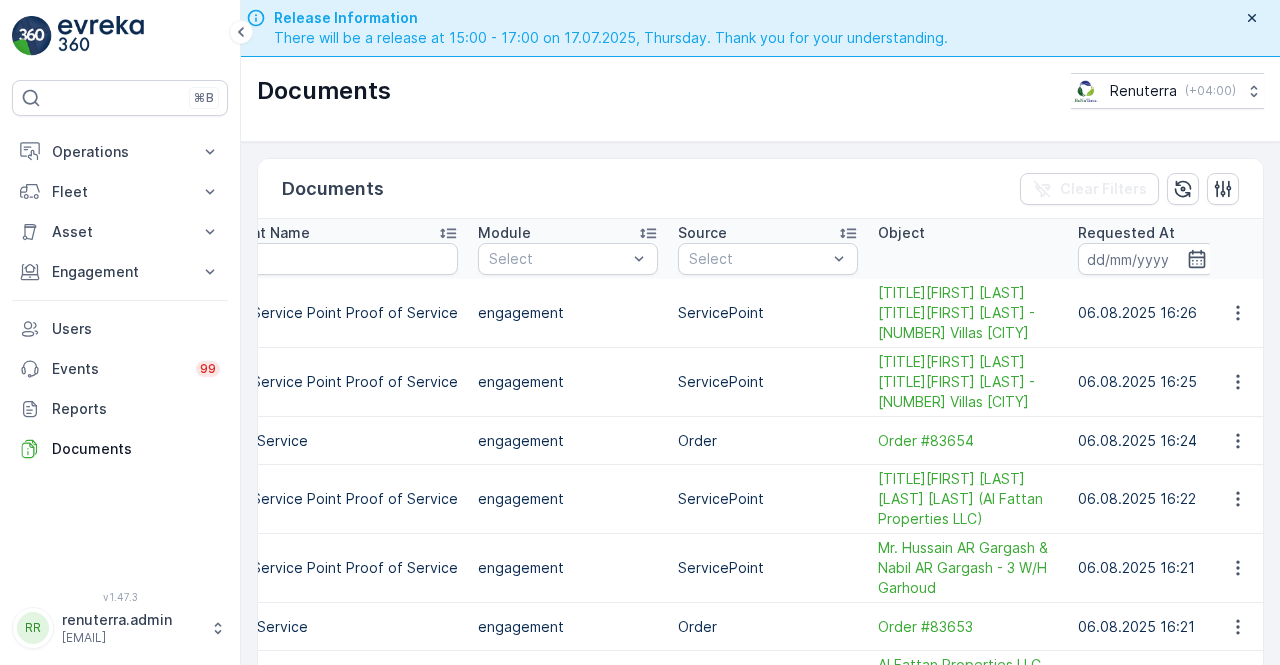 scroll, scrollTop: 0, scrollLeft: 680, axis: horizontal 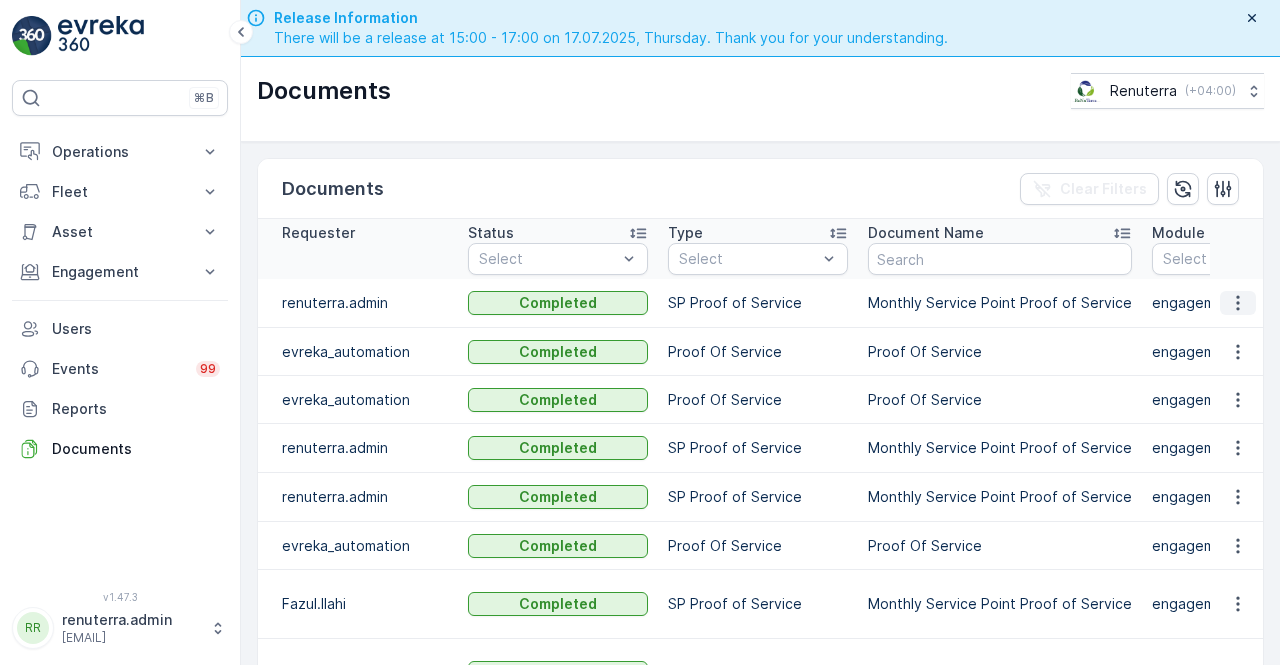 click at bounding box center (1238, 303) 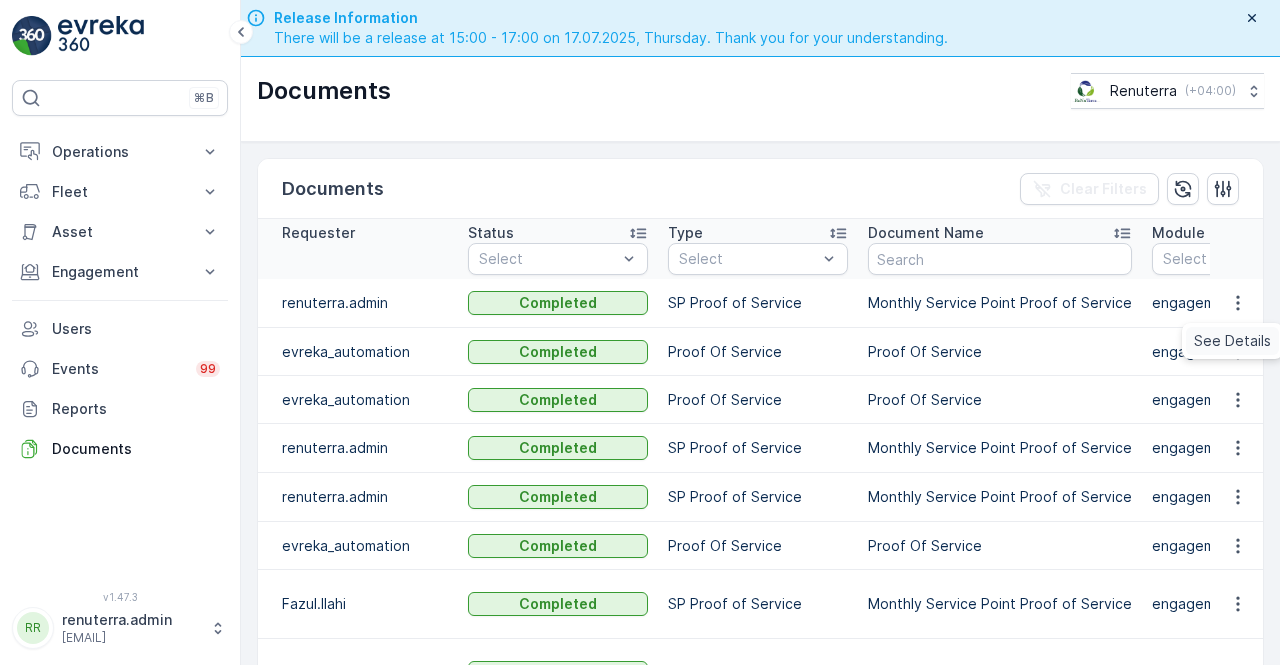 click on "See Details" at bounding box center [1232, 341] 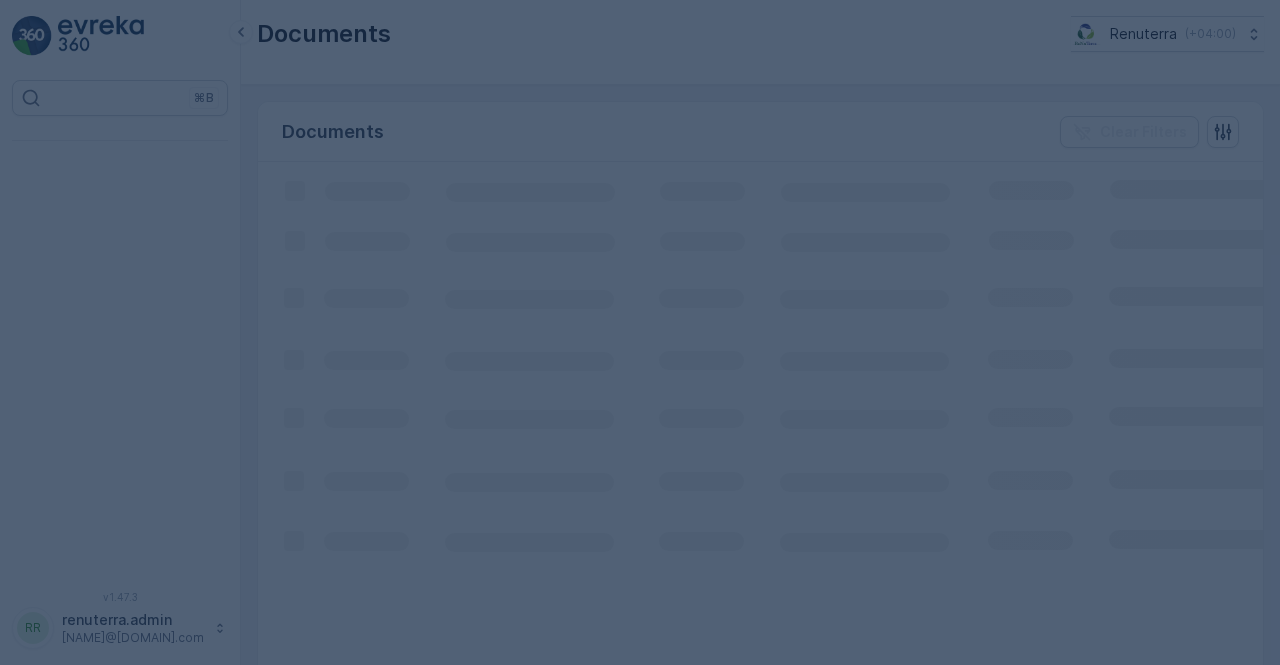 scroll, scrollTop: 0, scrollLeft: 0, axis: both 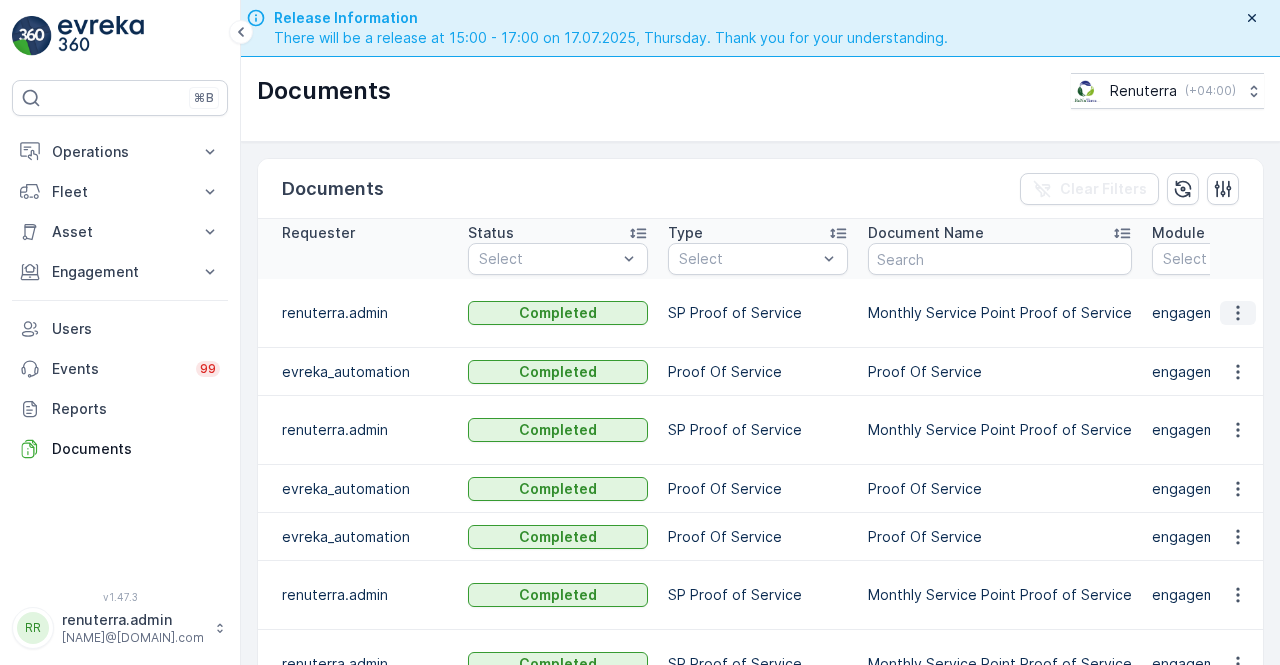 click 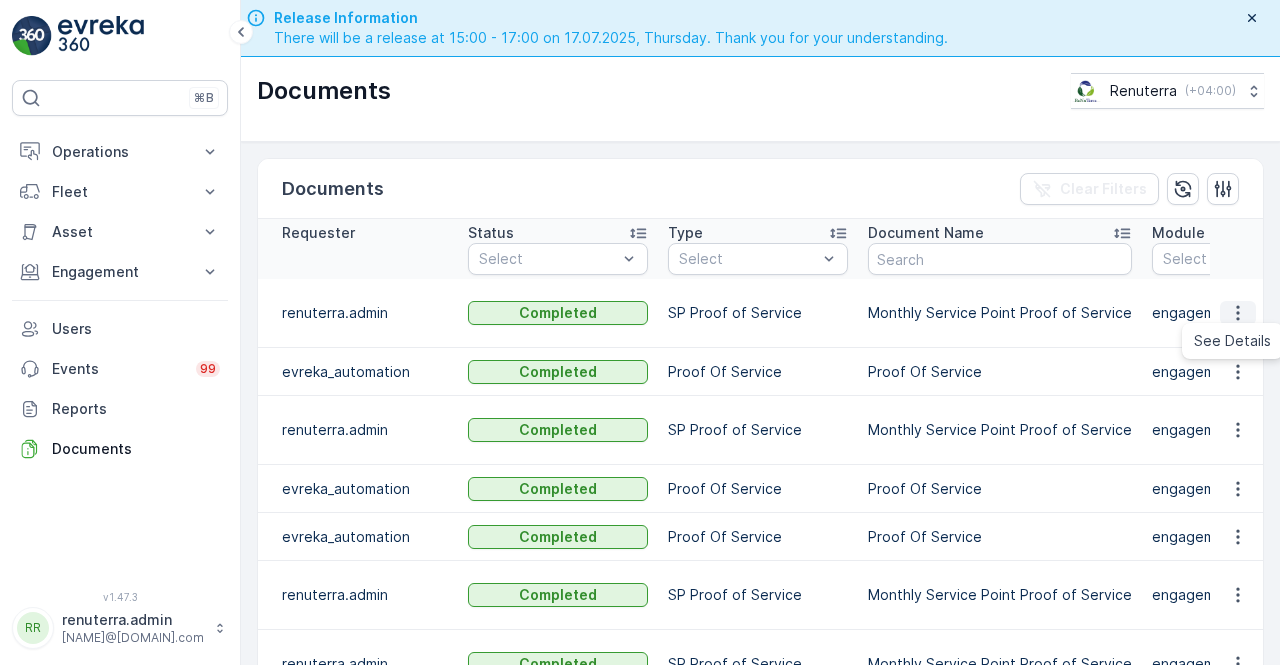 click 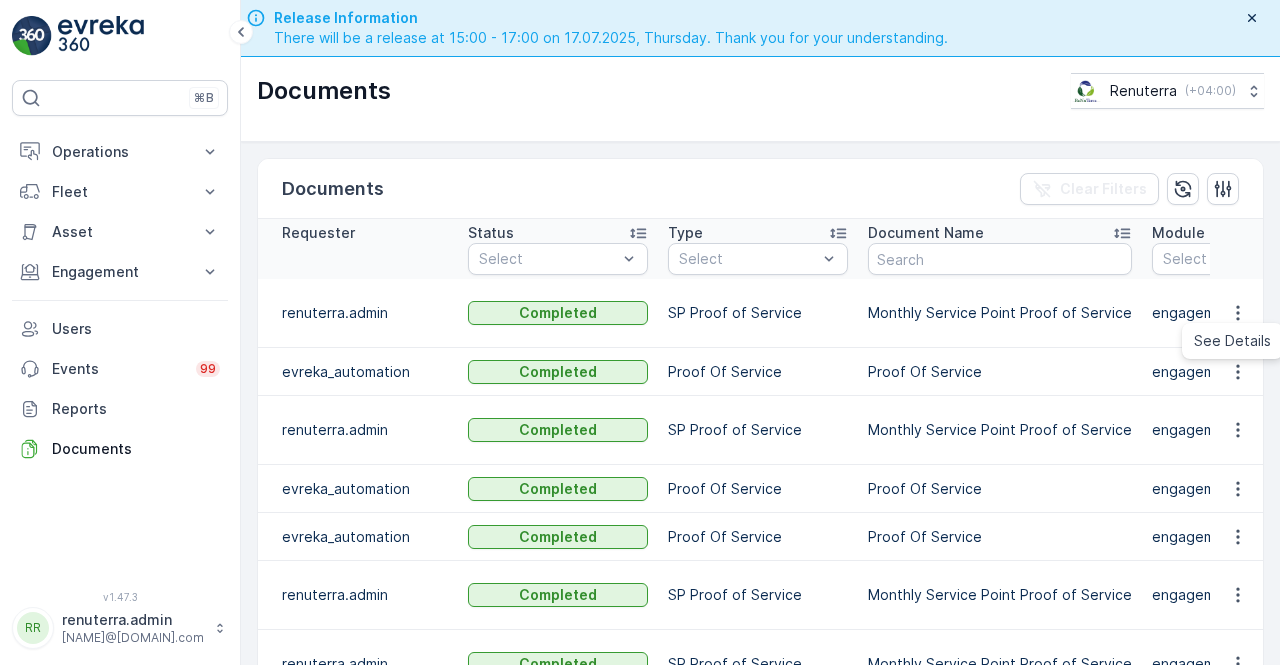click on "See Details" at bounding box center [1232, 341] 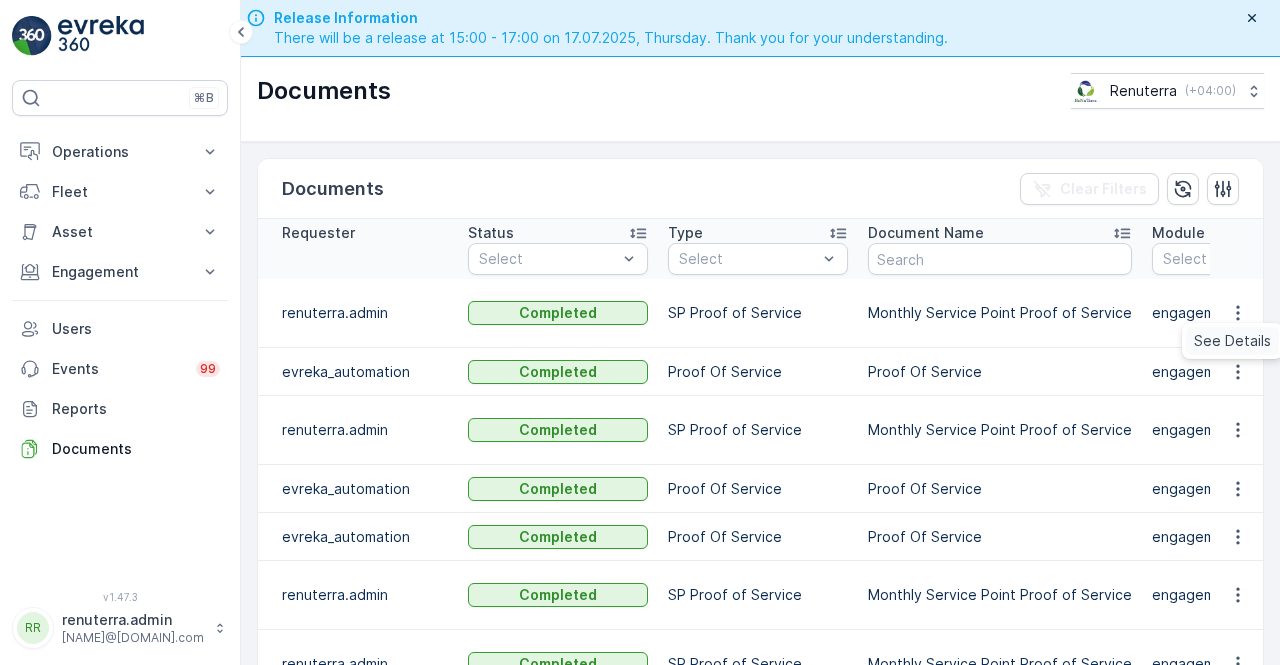 click on "See Details" at bounding box center (1232, 341) 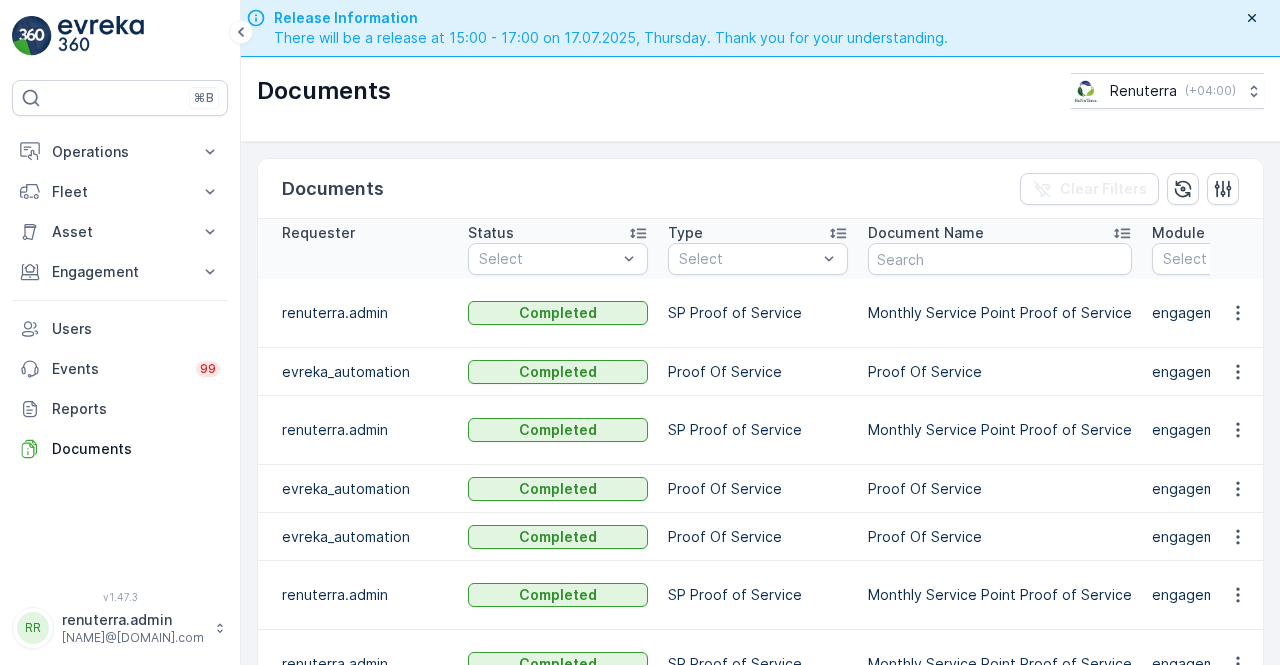 click on "Monthly Service Point Proof of Service" at bounding box center [1000, 430] 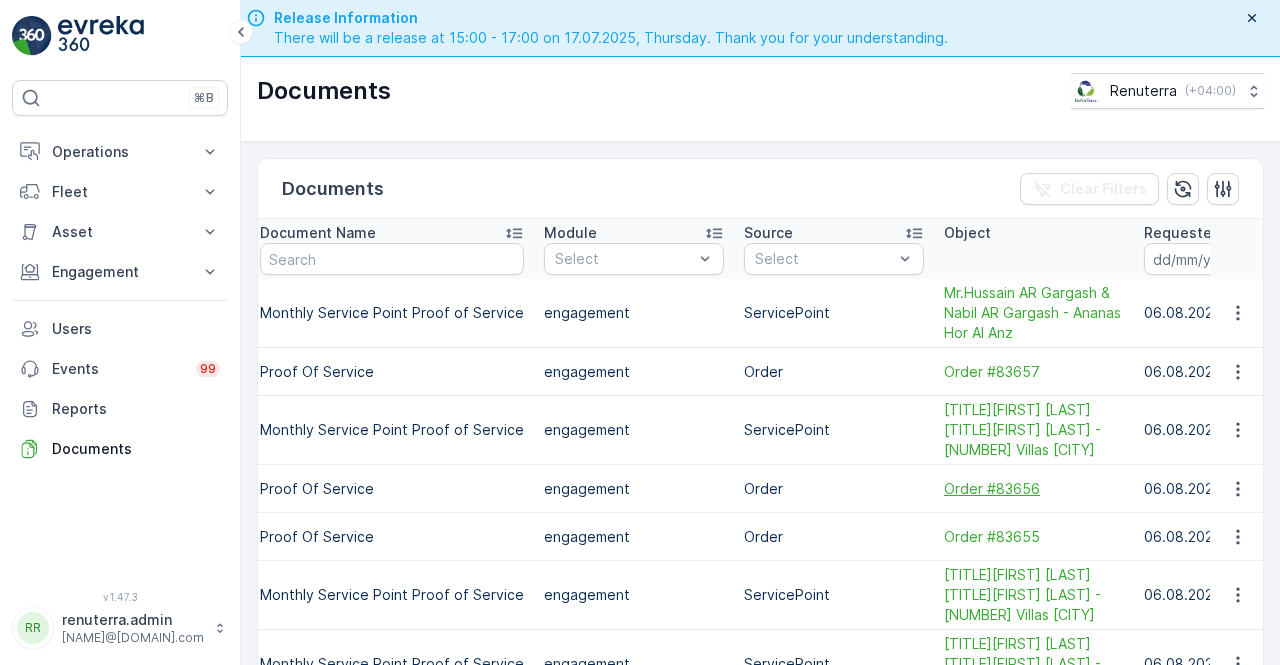 scroll, scrollTop: 0, scrollLeft: 640, axis: horizontal 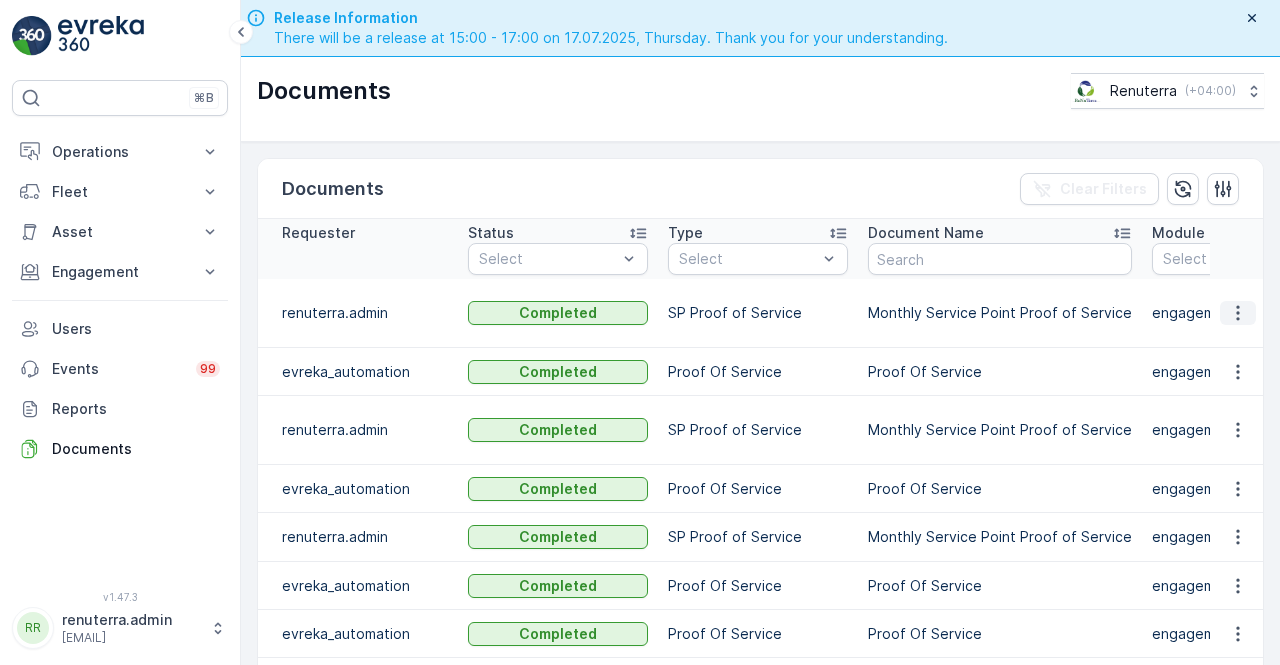 click 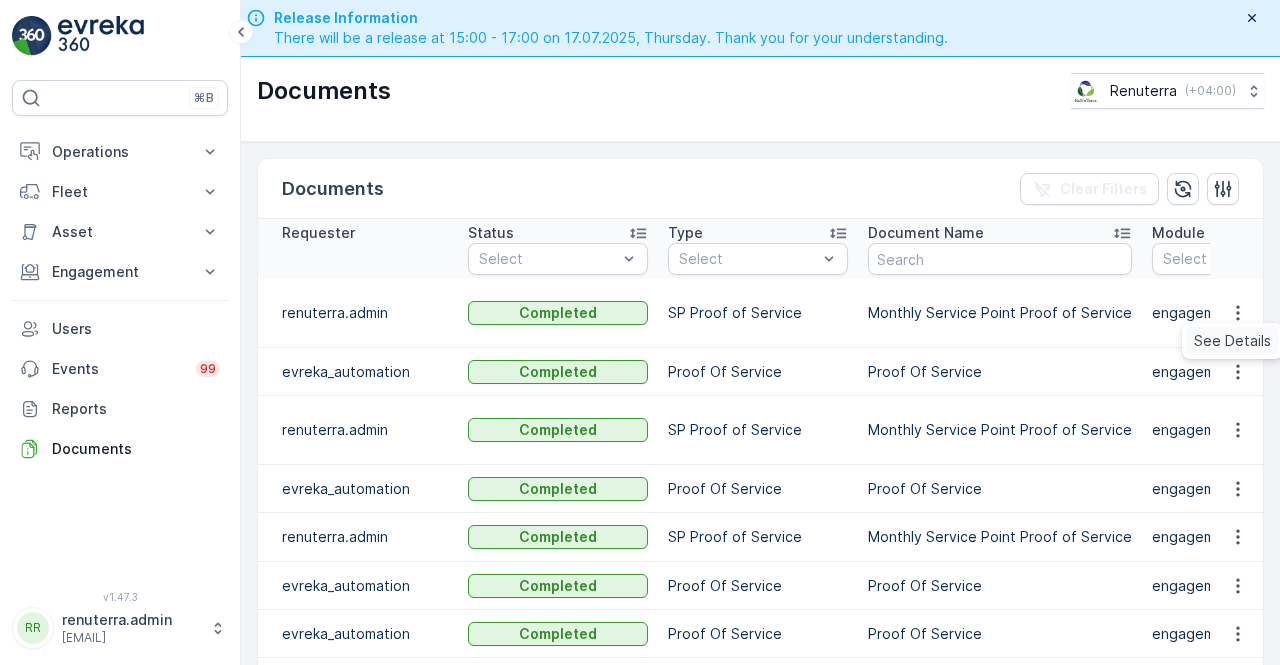 click on "See Details" at bounding box center (1232, 341) 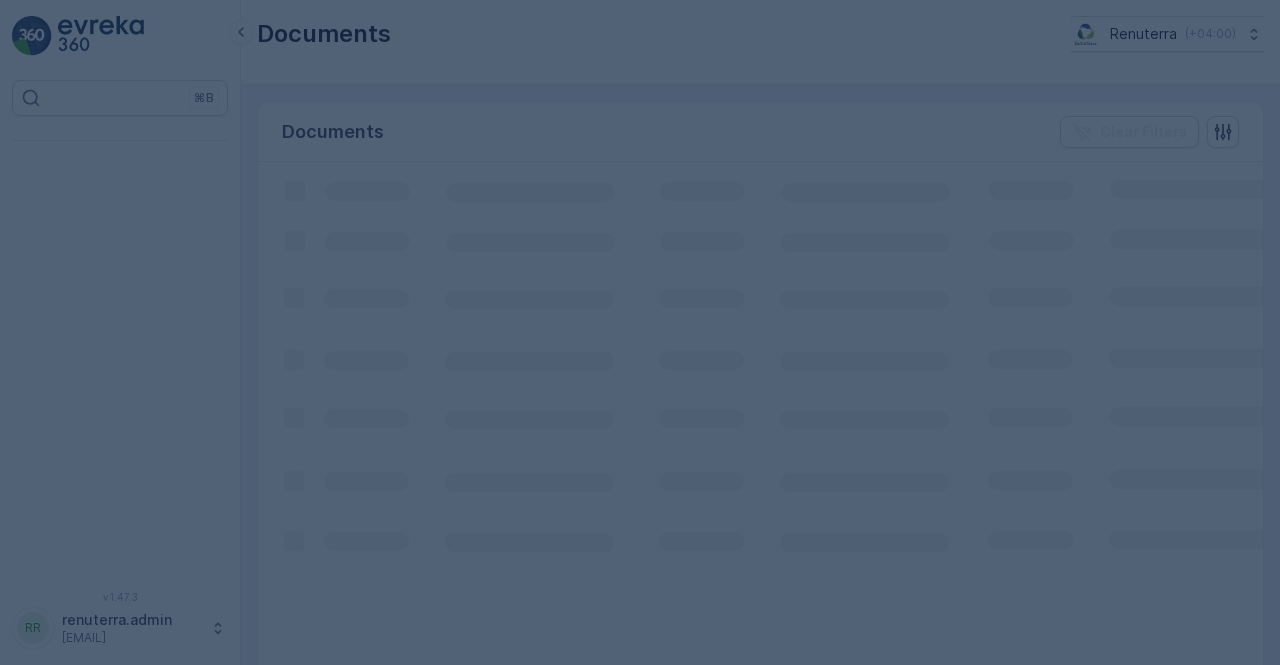 scroll, scrollTop: 0, scrollLeft: 0, axis: both 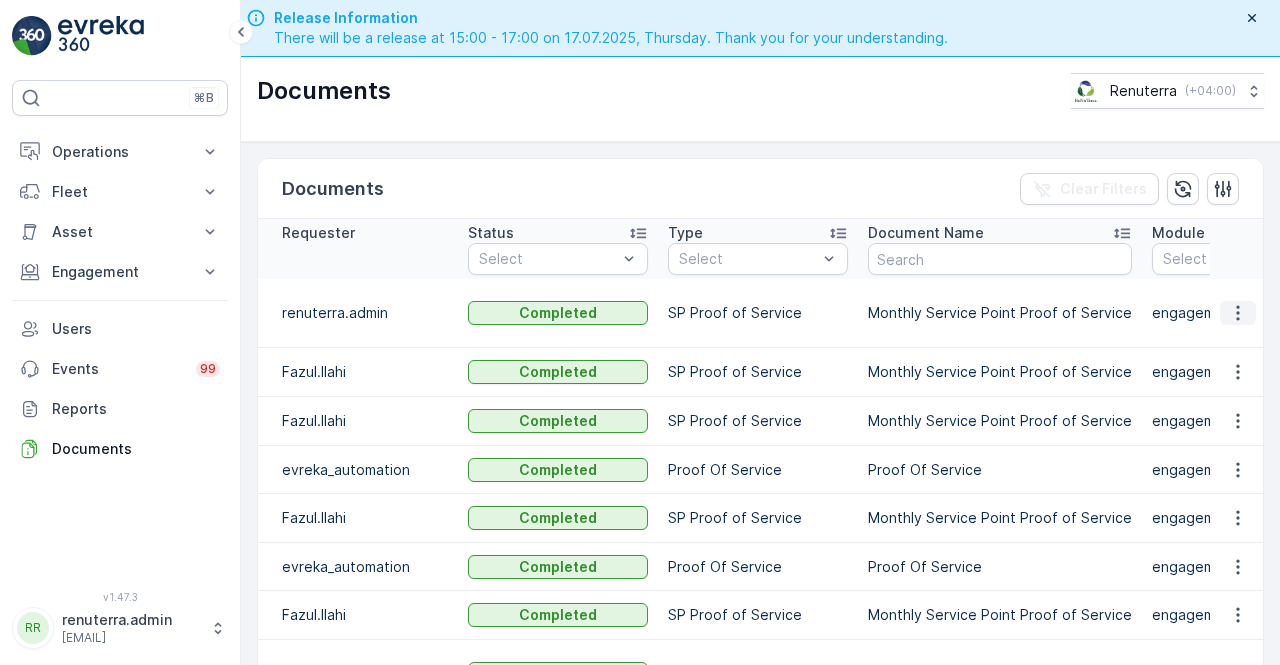 click 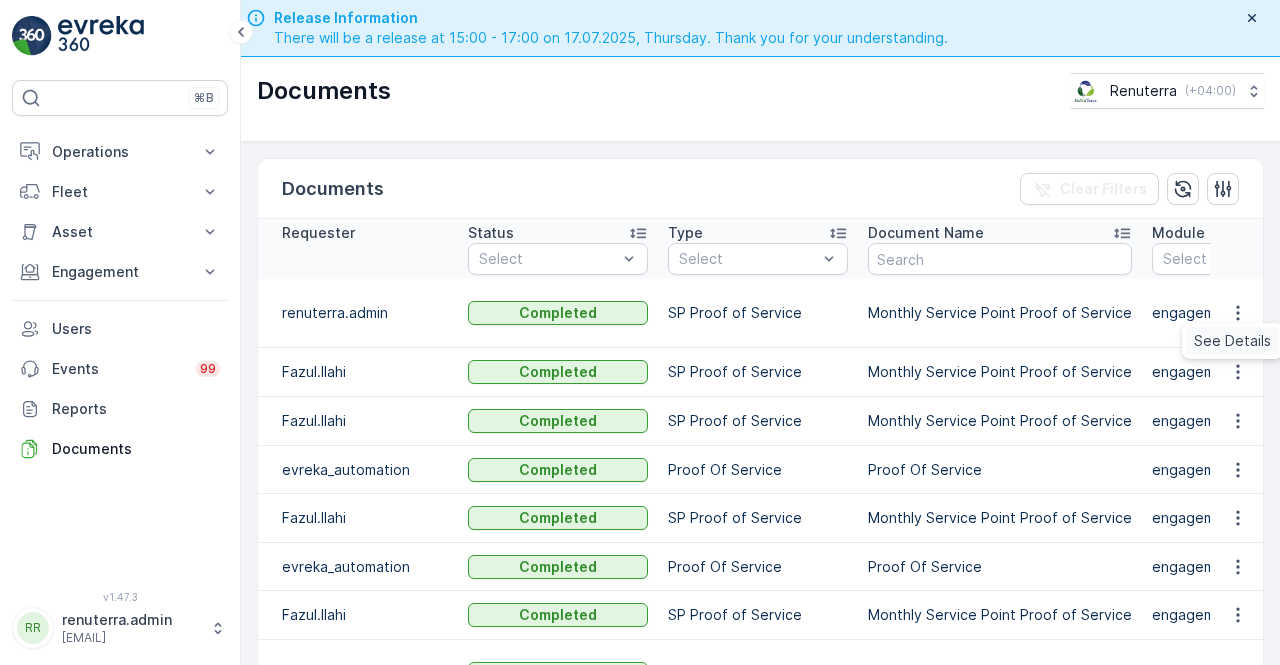 click on "See Details" at bounding box center (1232, 341) 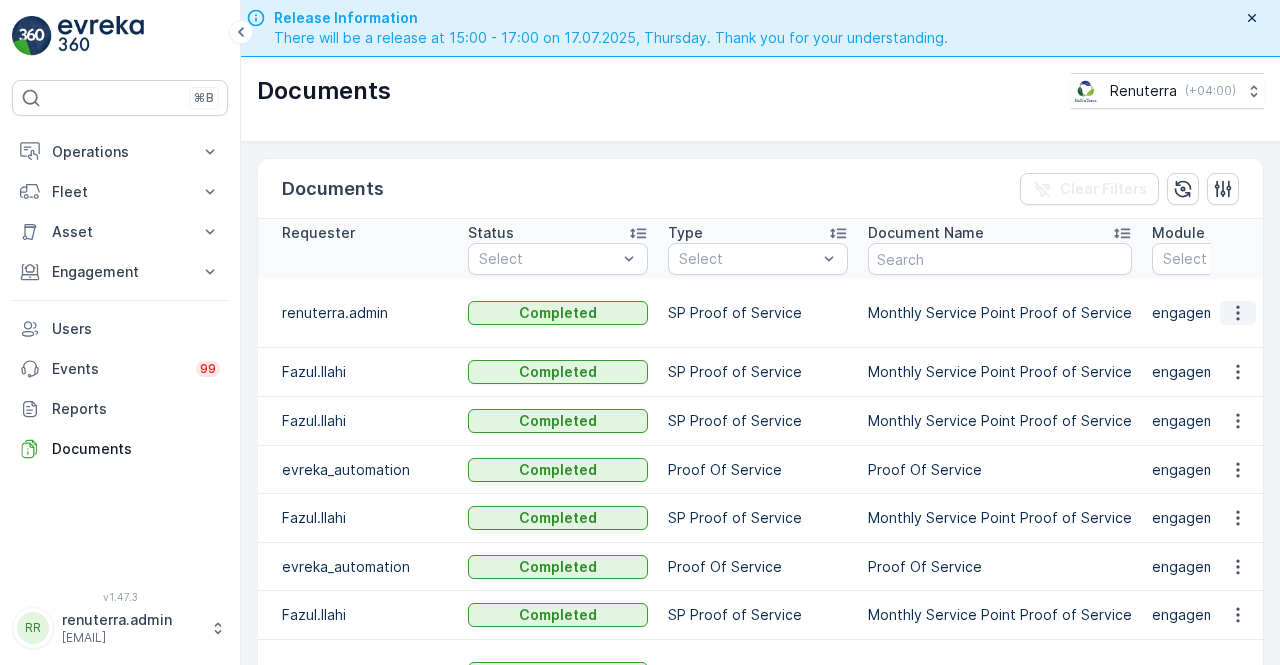 click 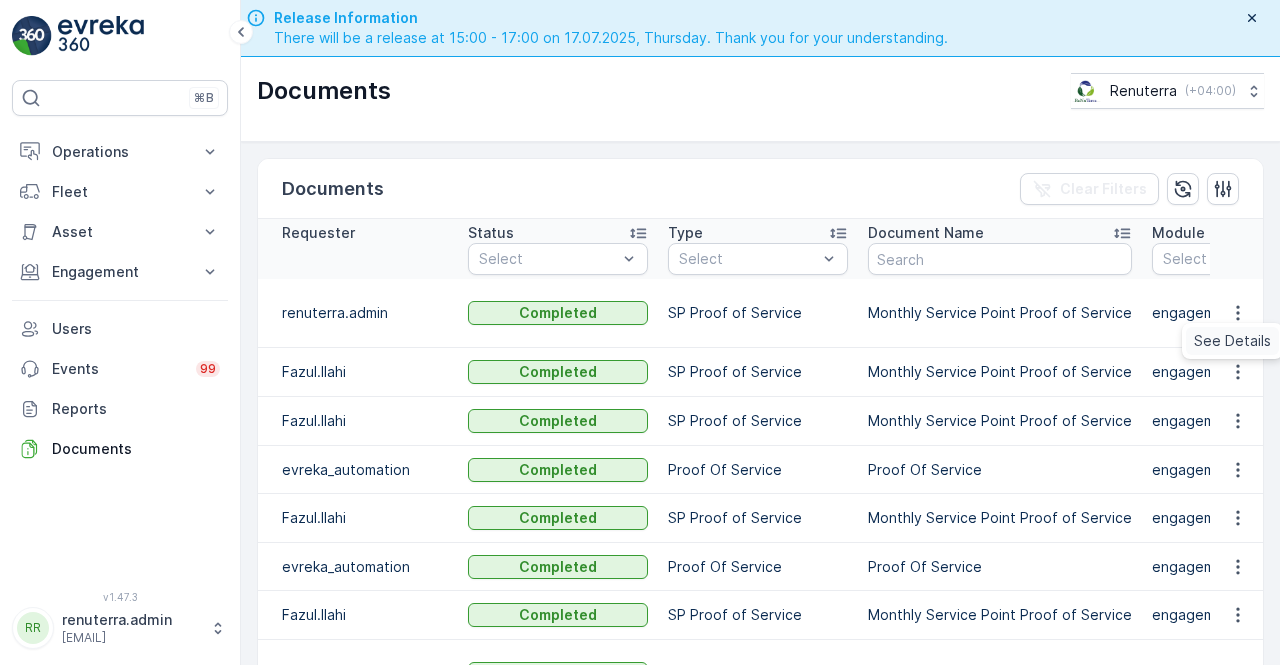 click on "See Details" at bounding box center (1232, 341) 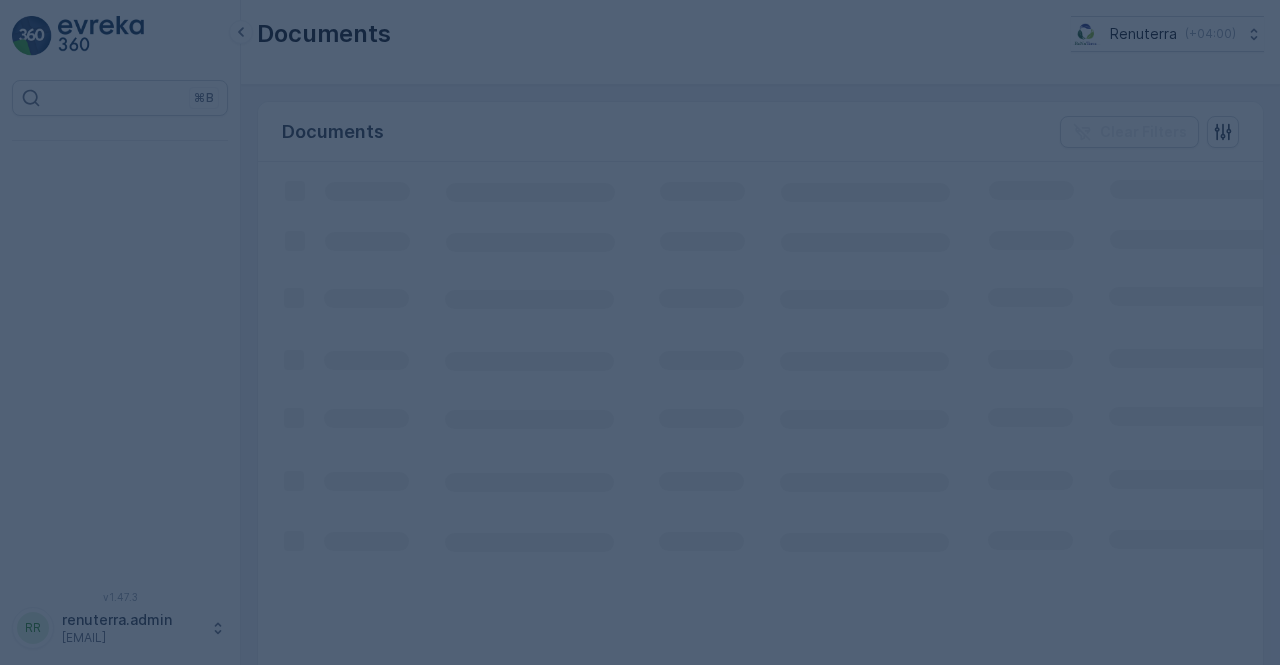 scroll, scrollTop: 0, scrollLeft: 0, axis: both 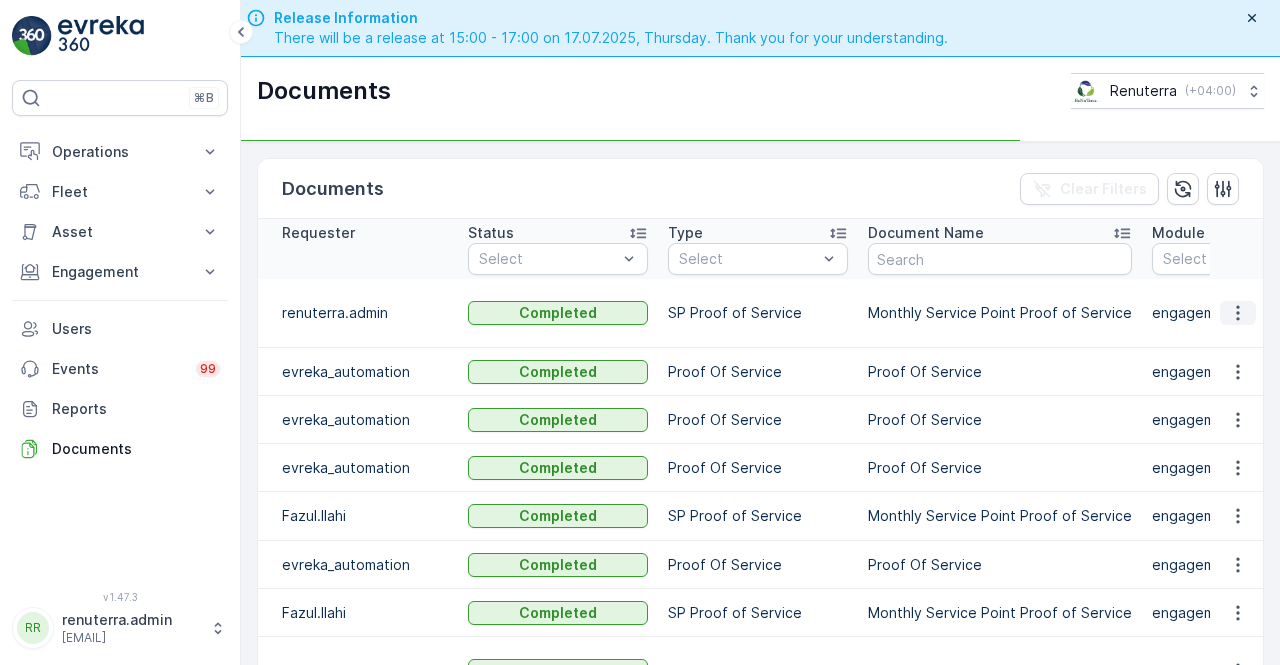 click 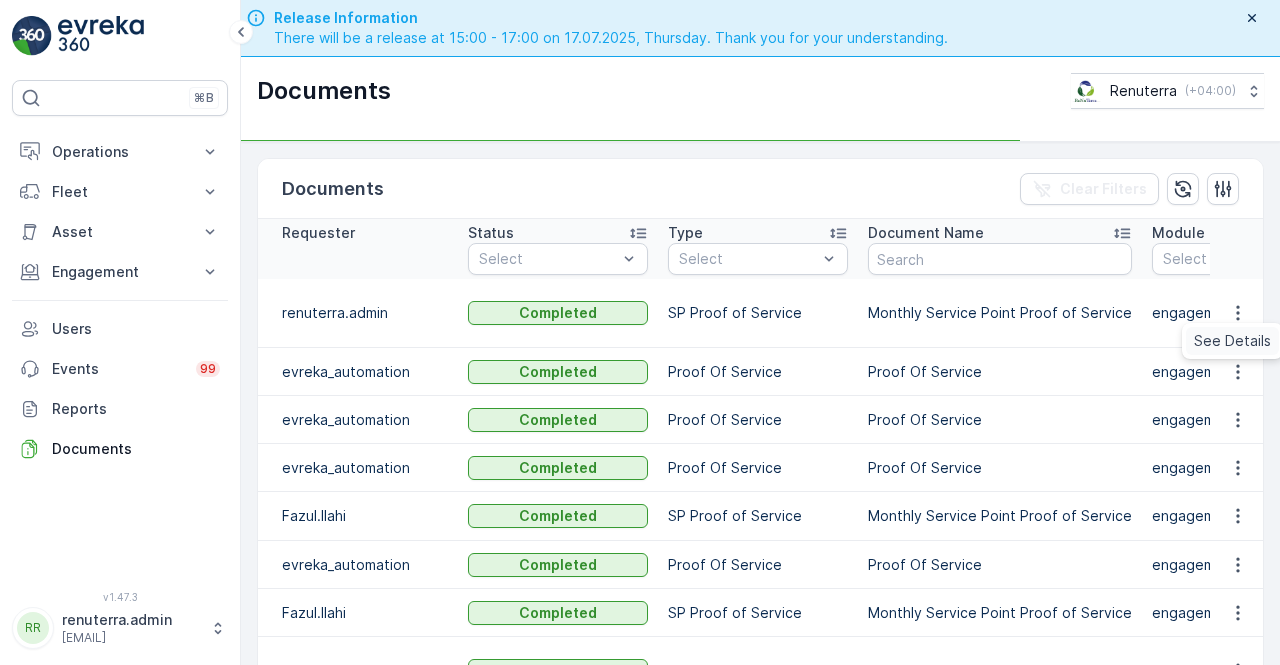 click on "See Details" at bounding box center [1232, 341] 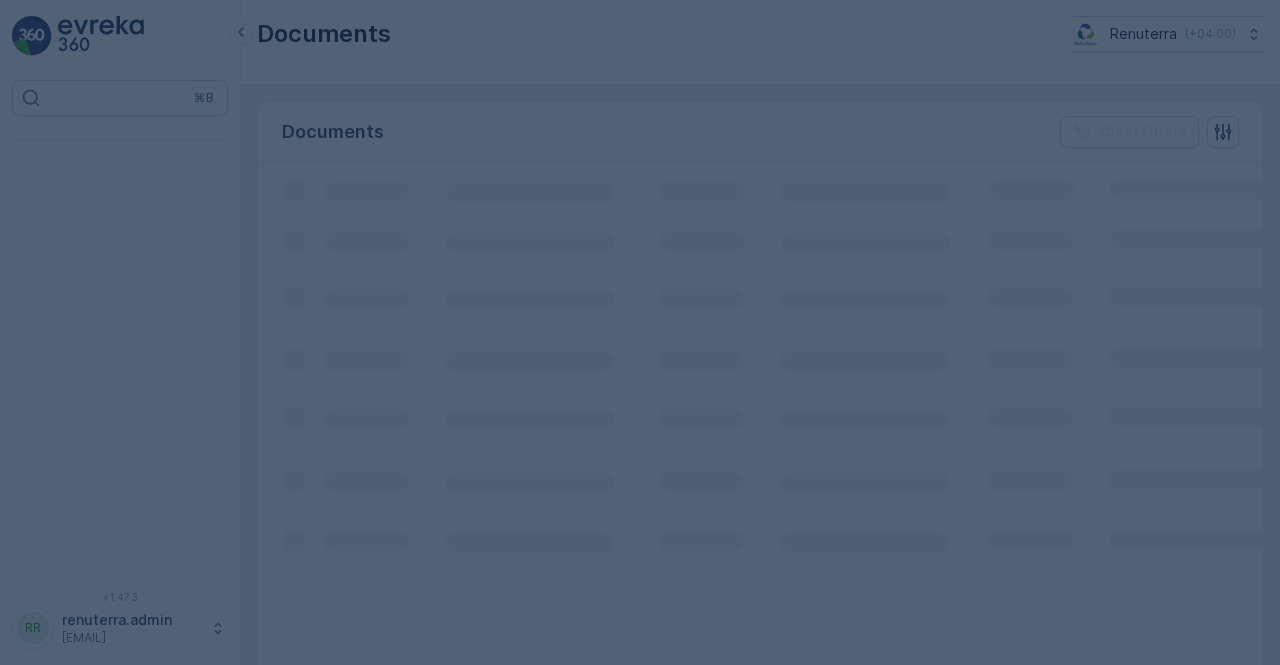 scroll, scrollTop: 0, scrollLeft: 0, axis: both 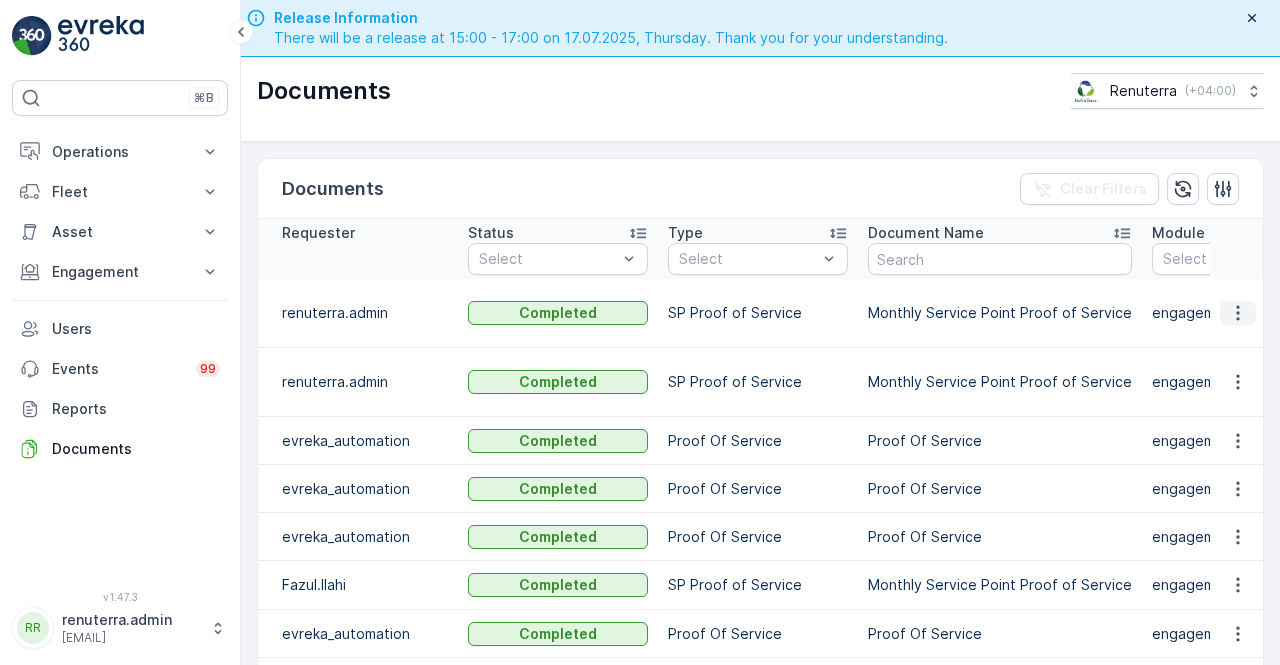 click 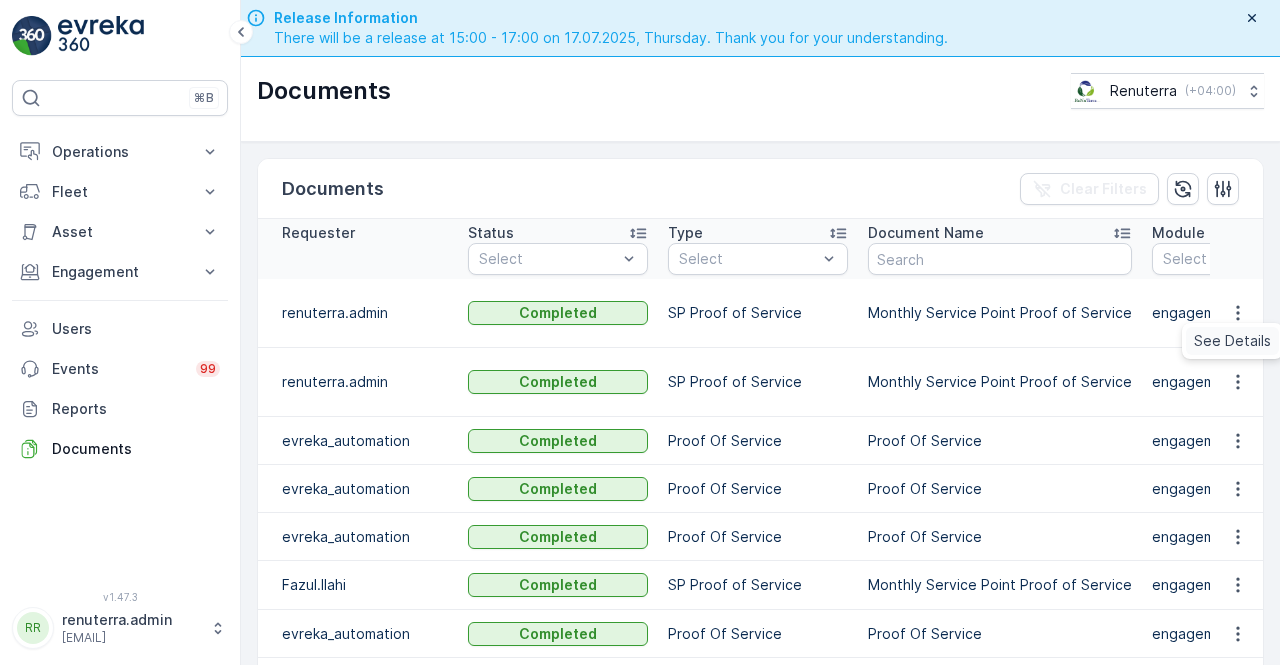 click on "See Details" at bounding box center [1232, 341] 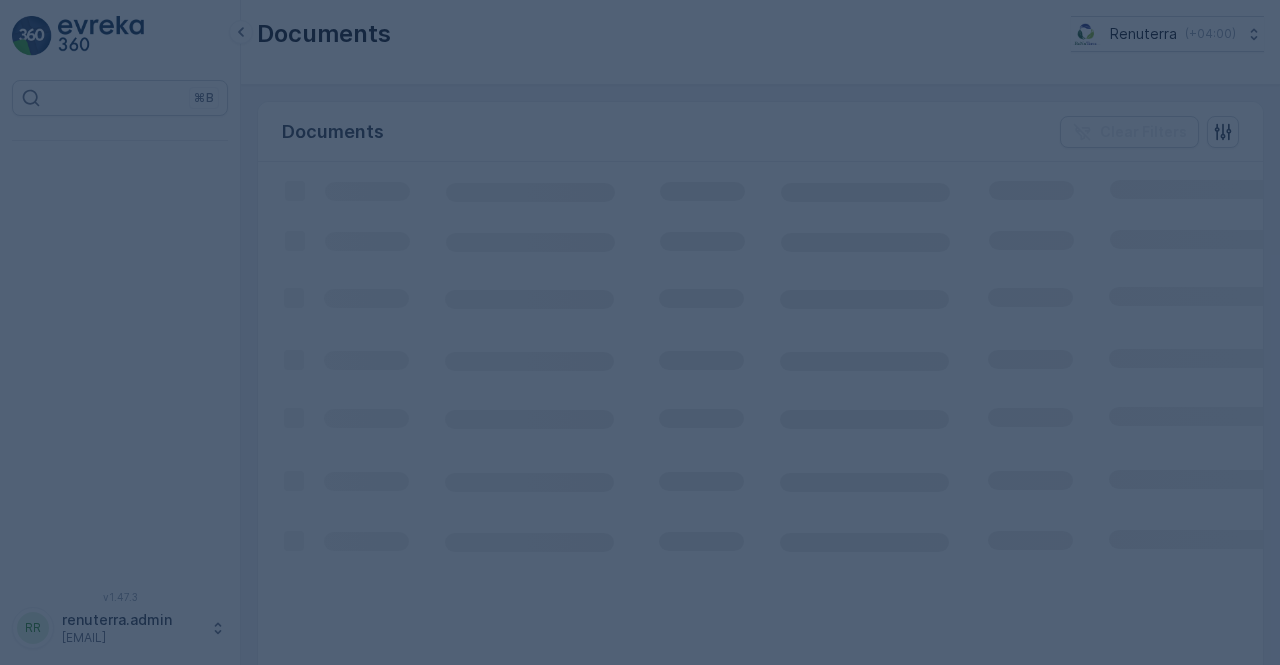 scroll, scrollTop: 0, scrollLeft: 0, axis: both 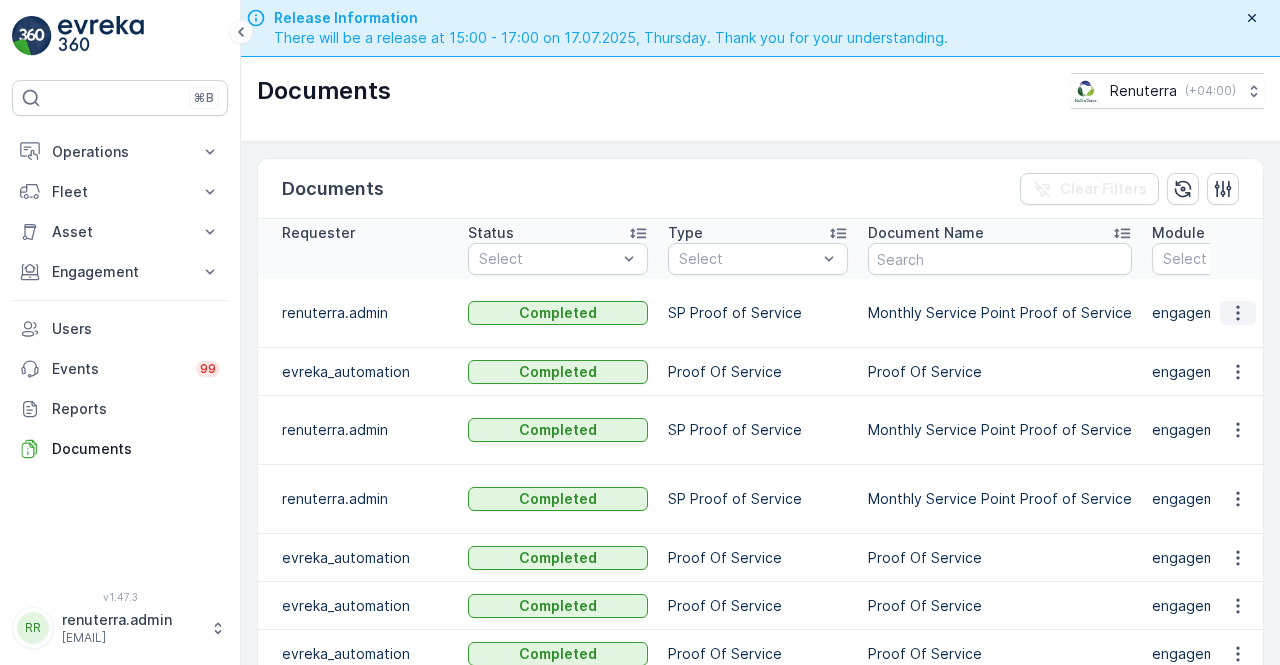 click 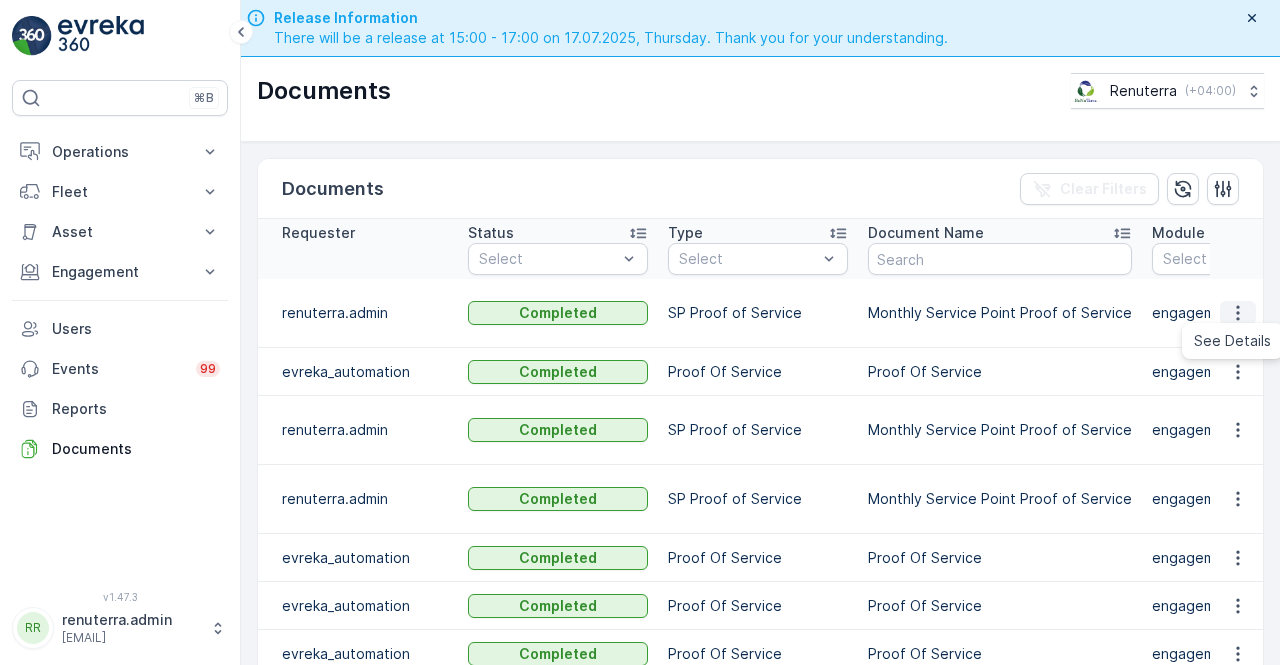 click on "See Details" at bounding box center (1232, 341) 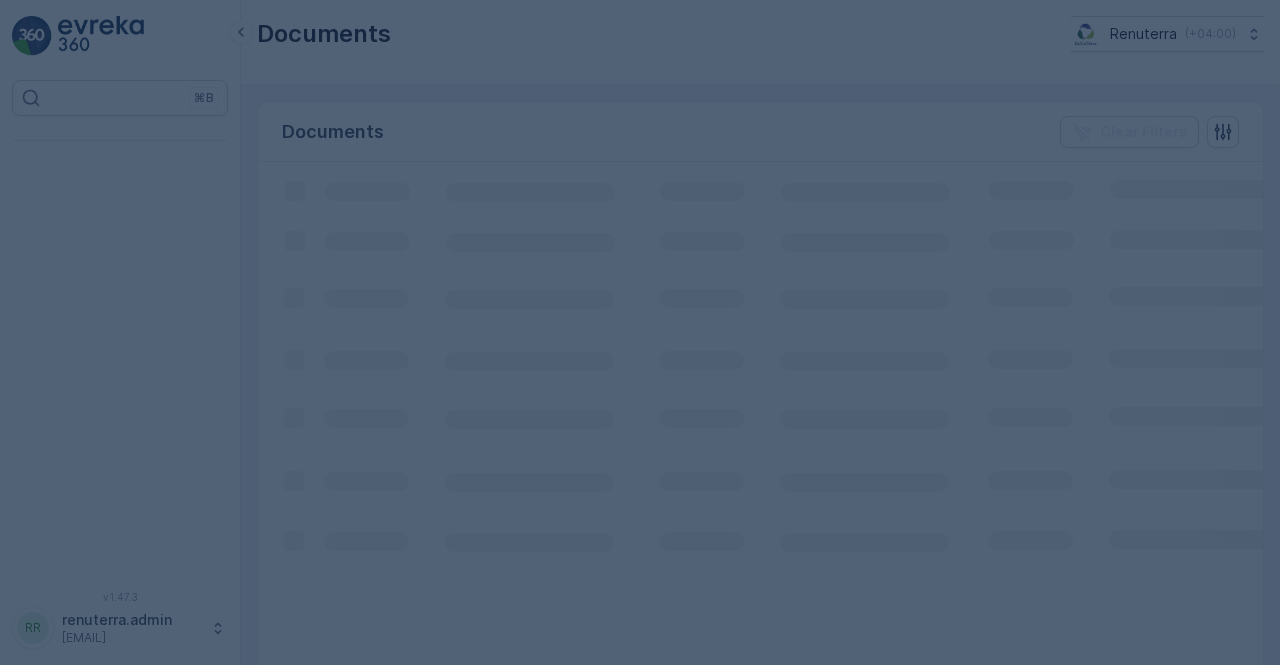 scroll, scrollTop: 0, scrollLeft: 0, axis: both 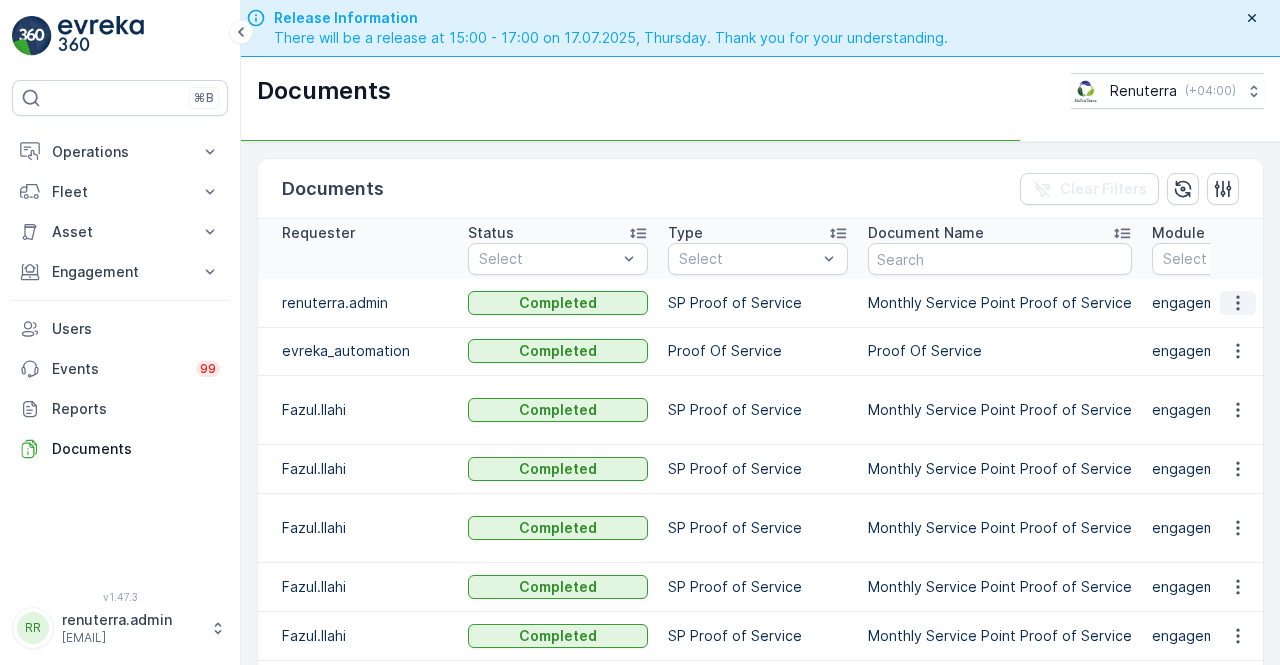 click 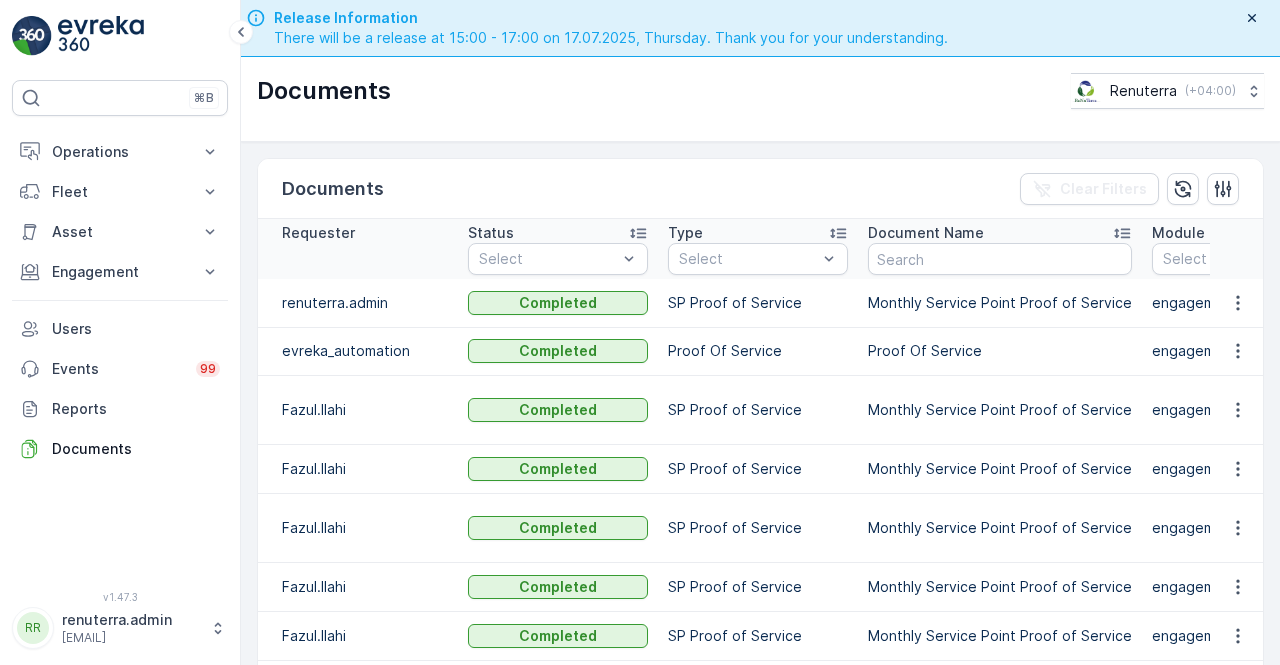 click at bounding box center (1237, 351) 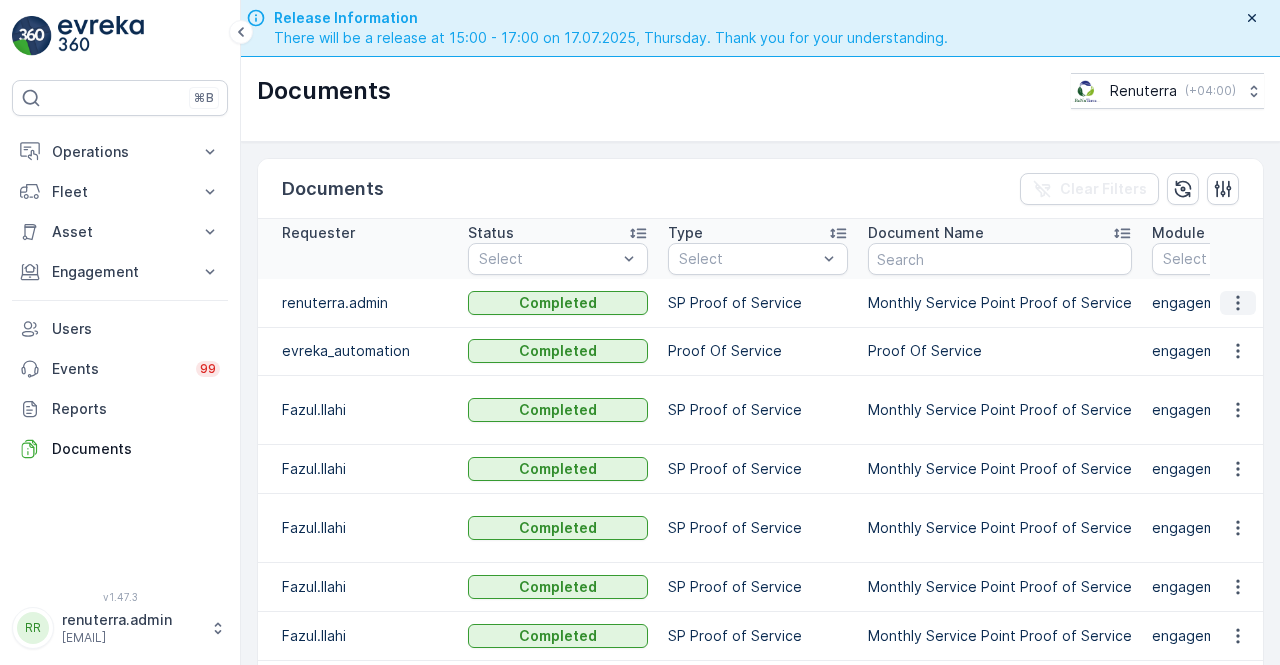 click 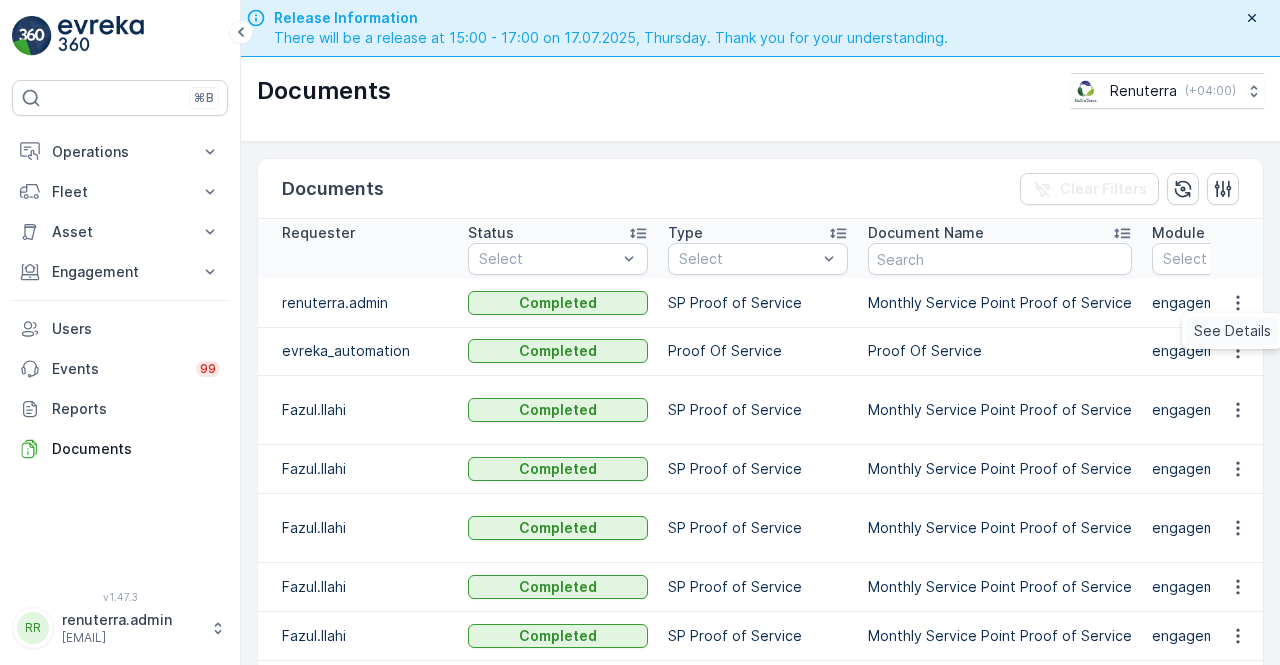 click on "See Details" at bounding box center (1232, 331) 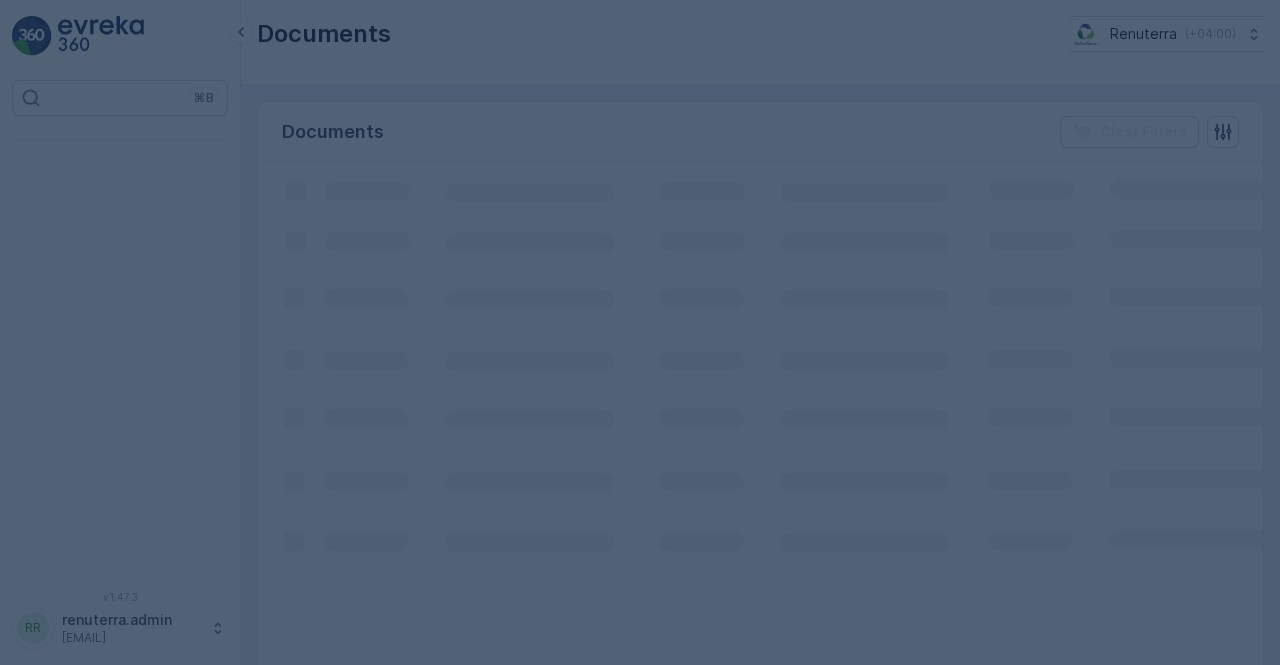 scroll, scrollTop: 0, scrollLeft: 0, axis: both 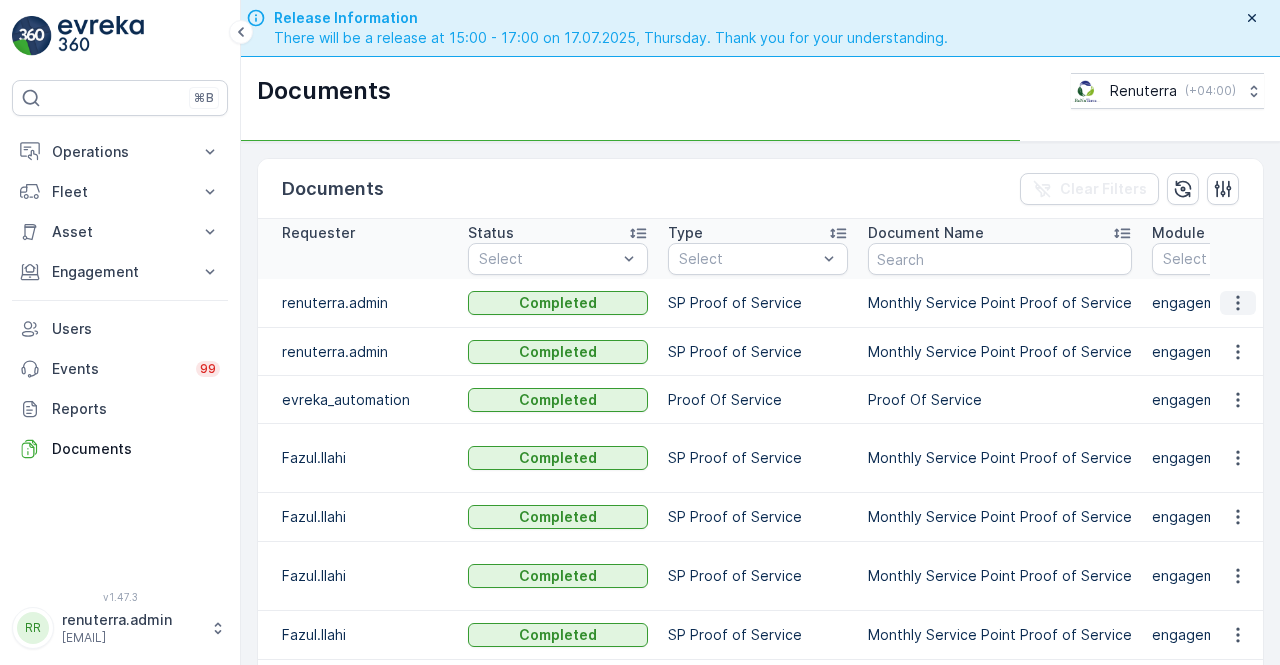 click 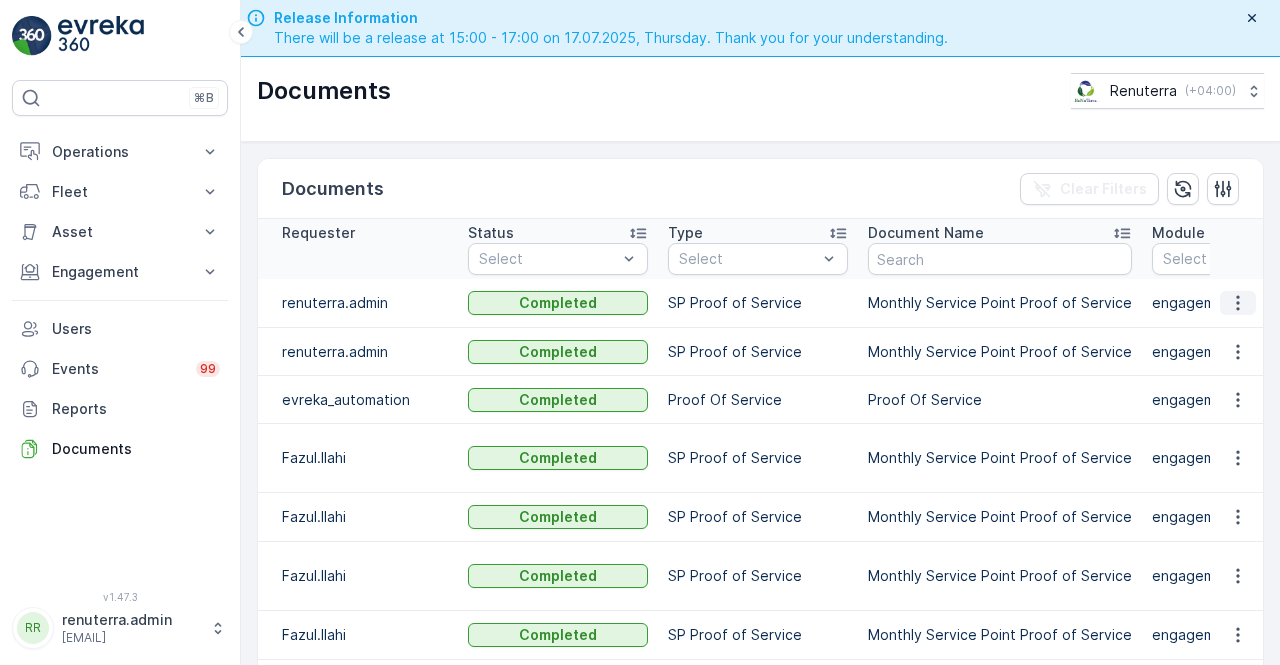 click 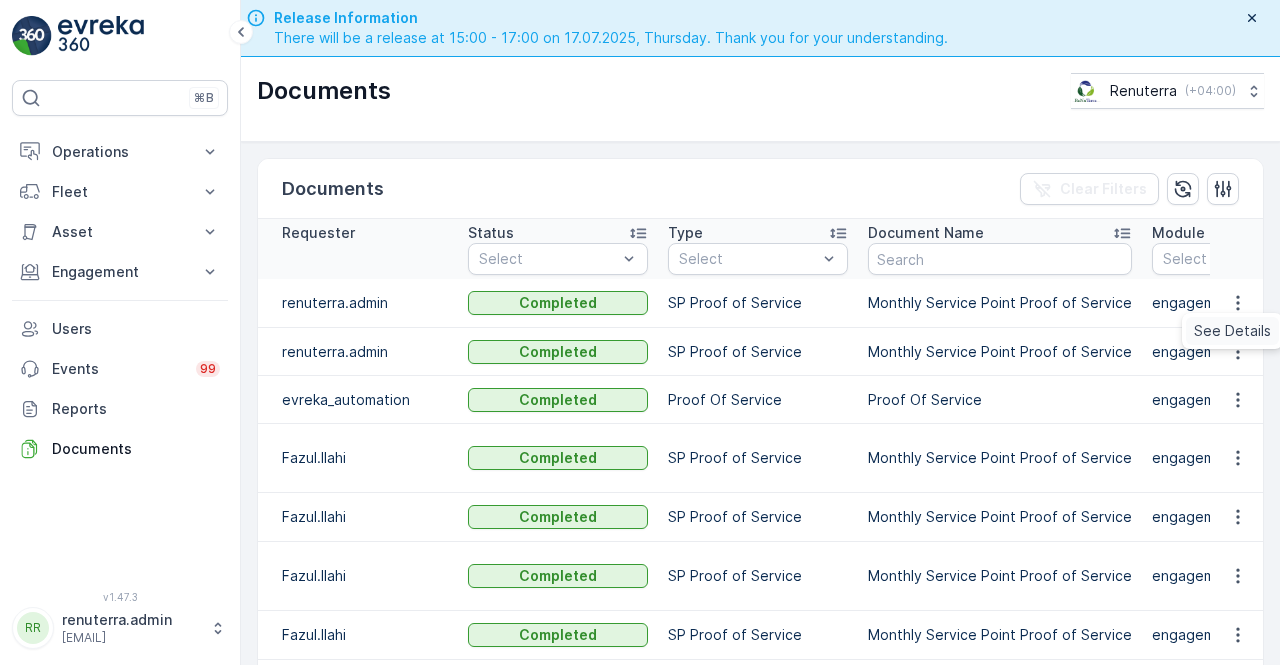 drag, startPoint x: 1230, startPoint y: 308, endPoint x: 1228, endPoint y: 323, distance: 15.132746 